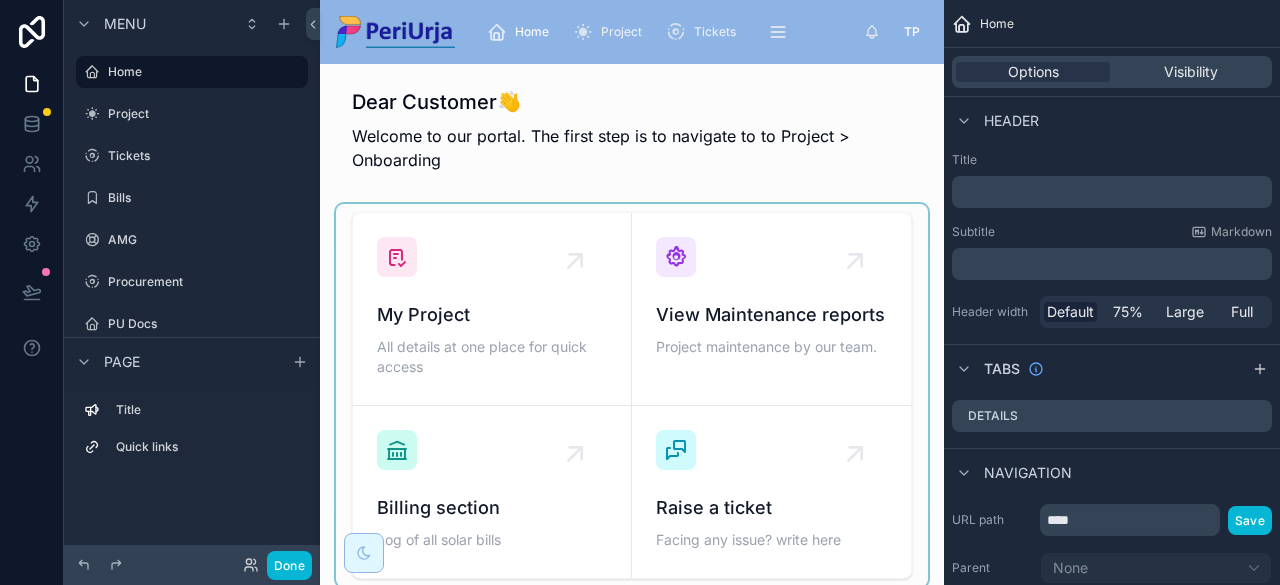scroll, scrollTop: 0, scrollLeft: 0, axis: both 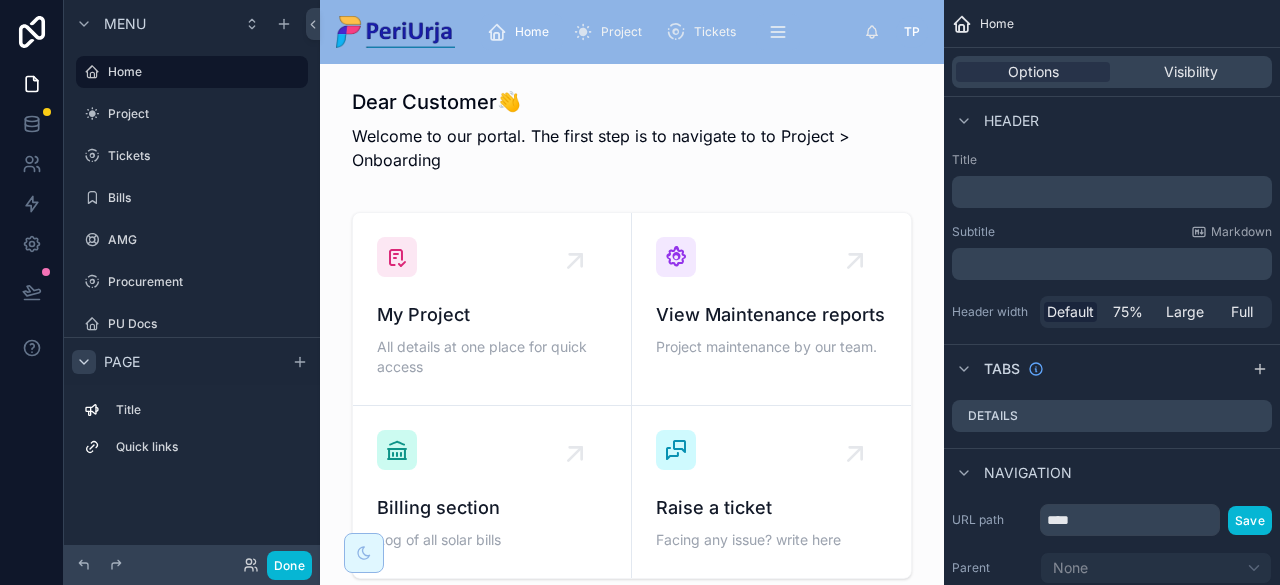 click 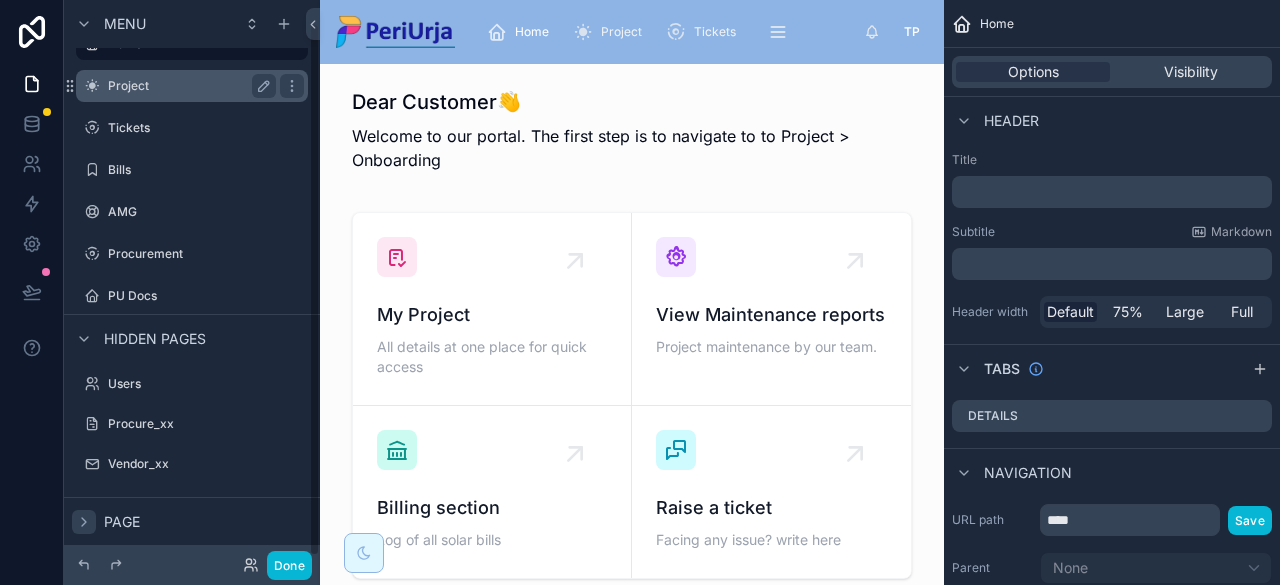 scroll, scrollTop: 0, scrollLeft: 0, axis: both 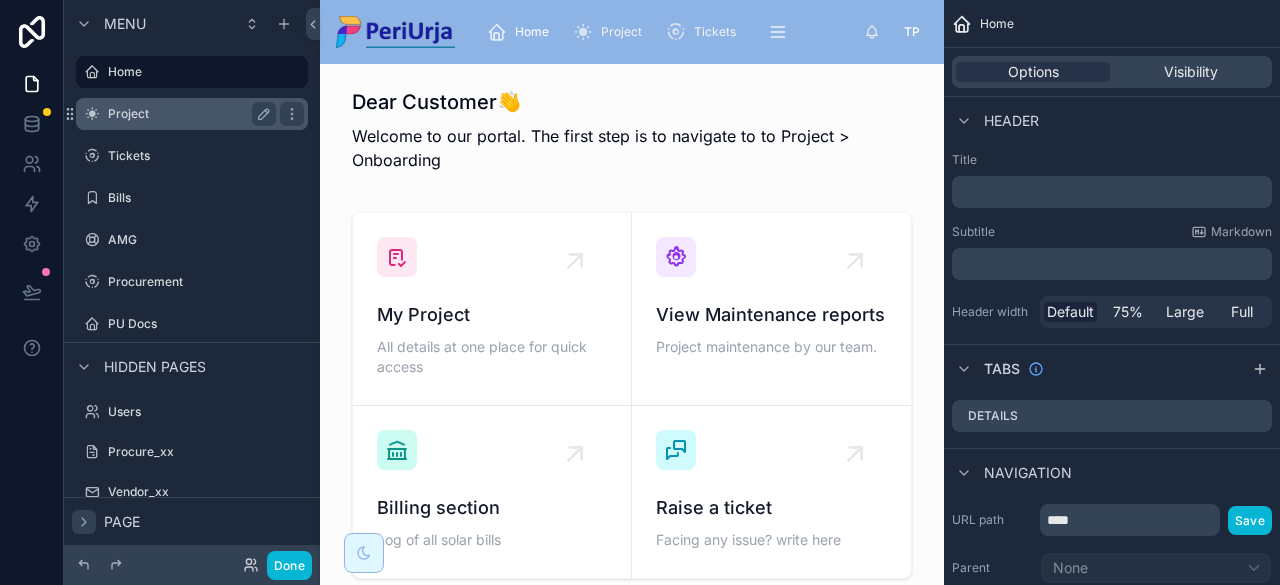 click on "Project" at bounding box center (188, 114) 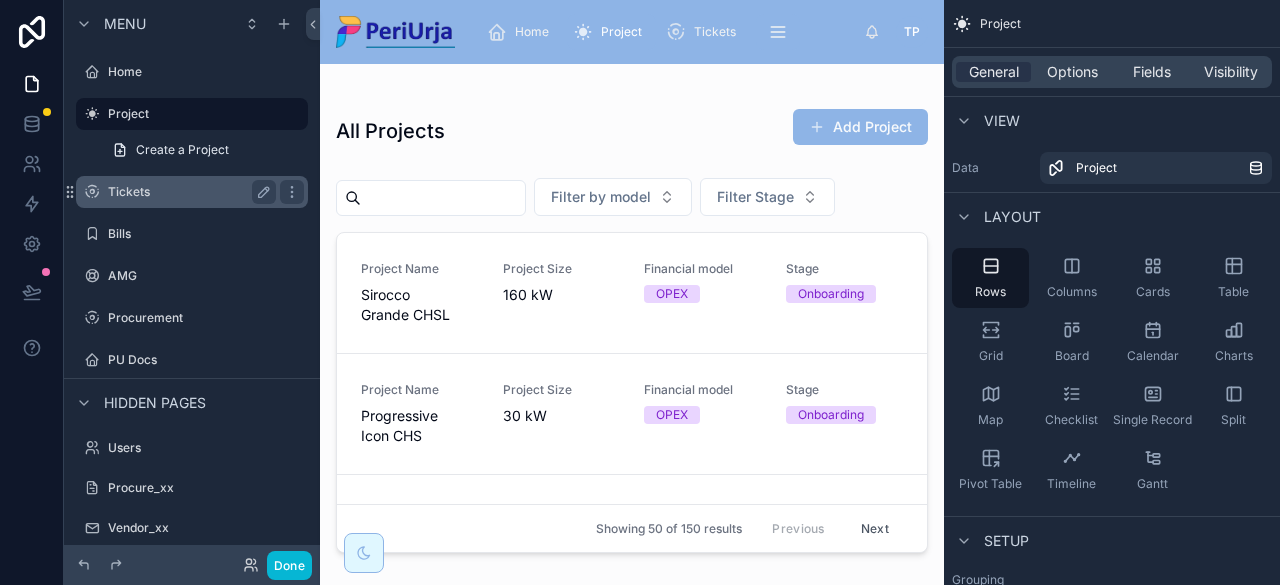 click on "Tickets" at bounding box center (188, 192) 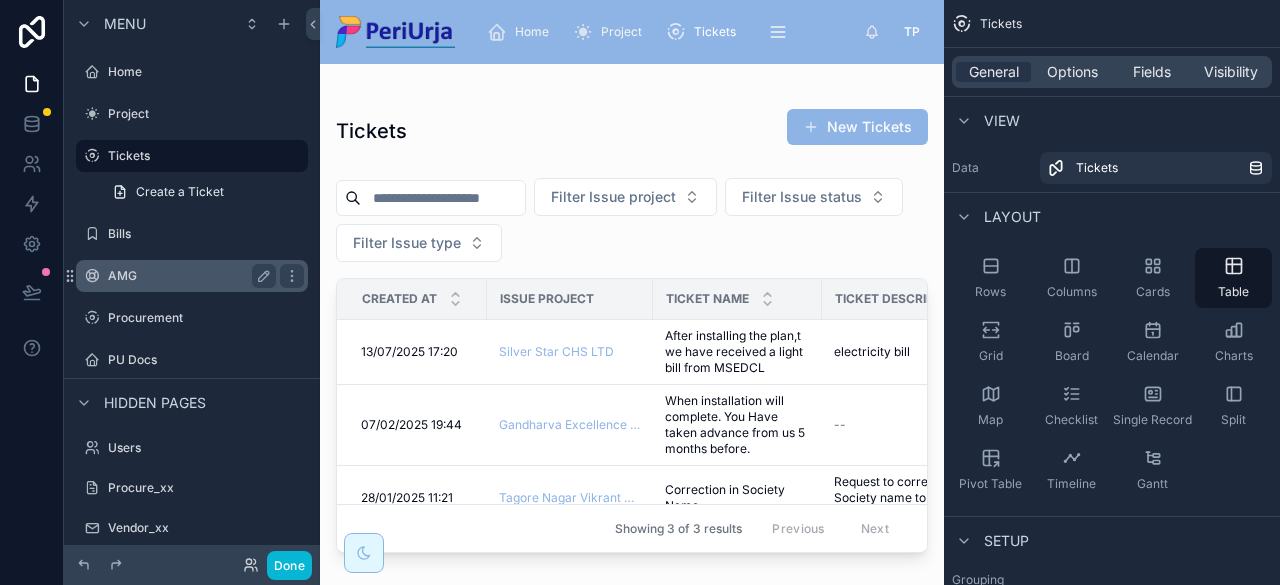 click on "AMG" at bounding box center [188, 276] 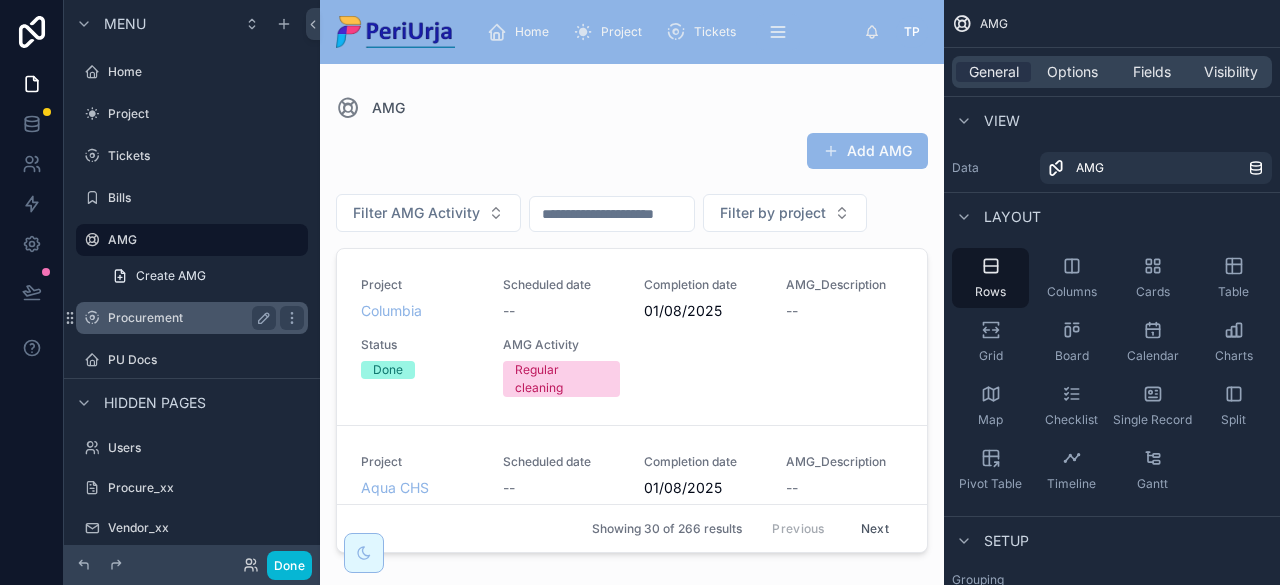 click on "Procurement" at bounding box center [188, 318] 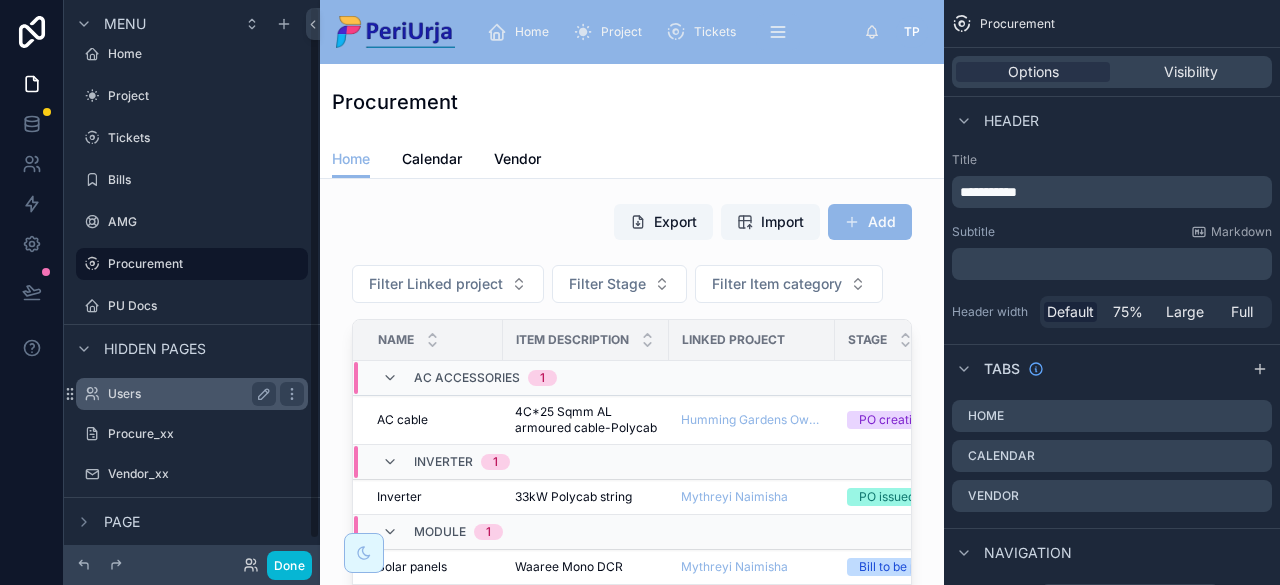 scroll, scrollTop: 28, scrollLeft: 0, axis: vertical 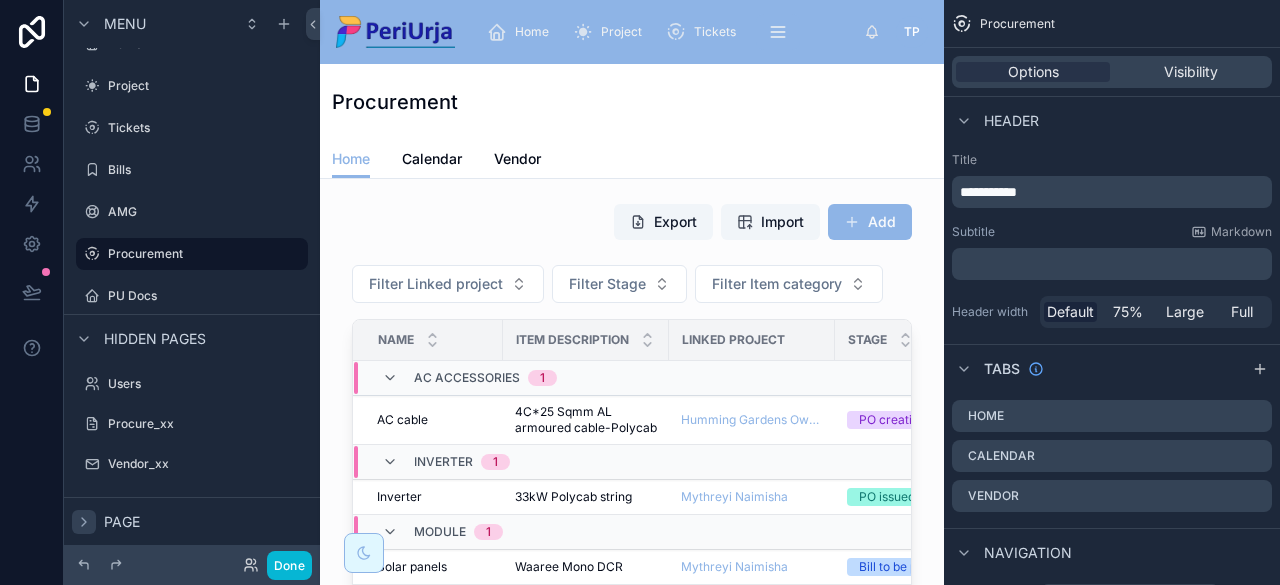 click 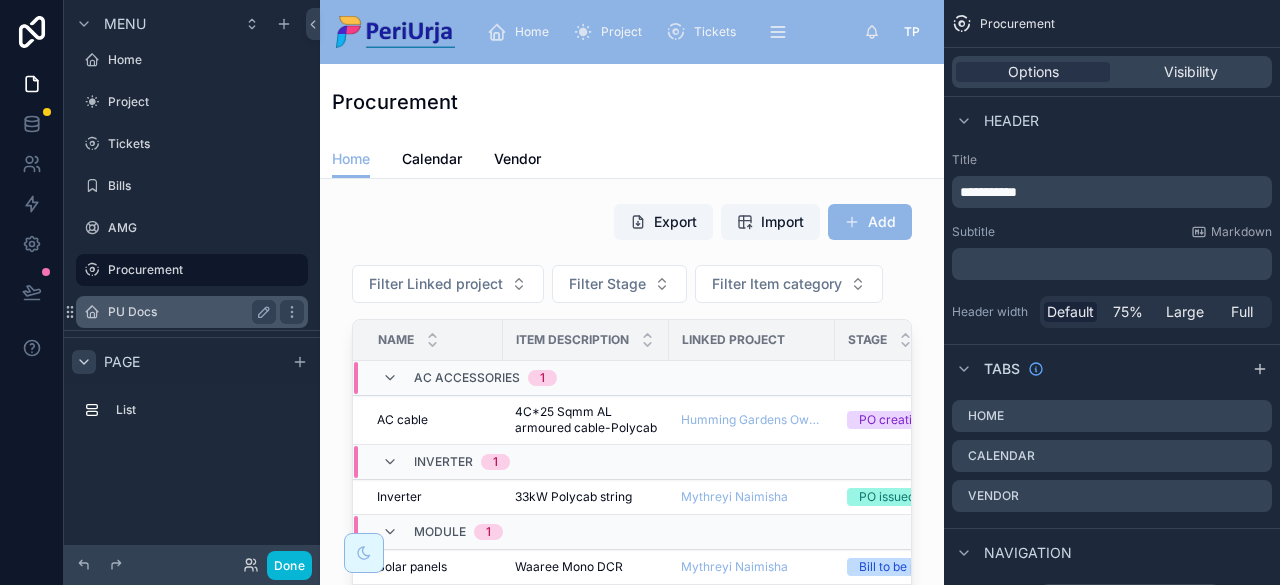 click on "PU Docs" at bounding box center [188, 312] 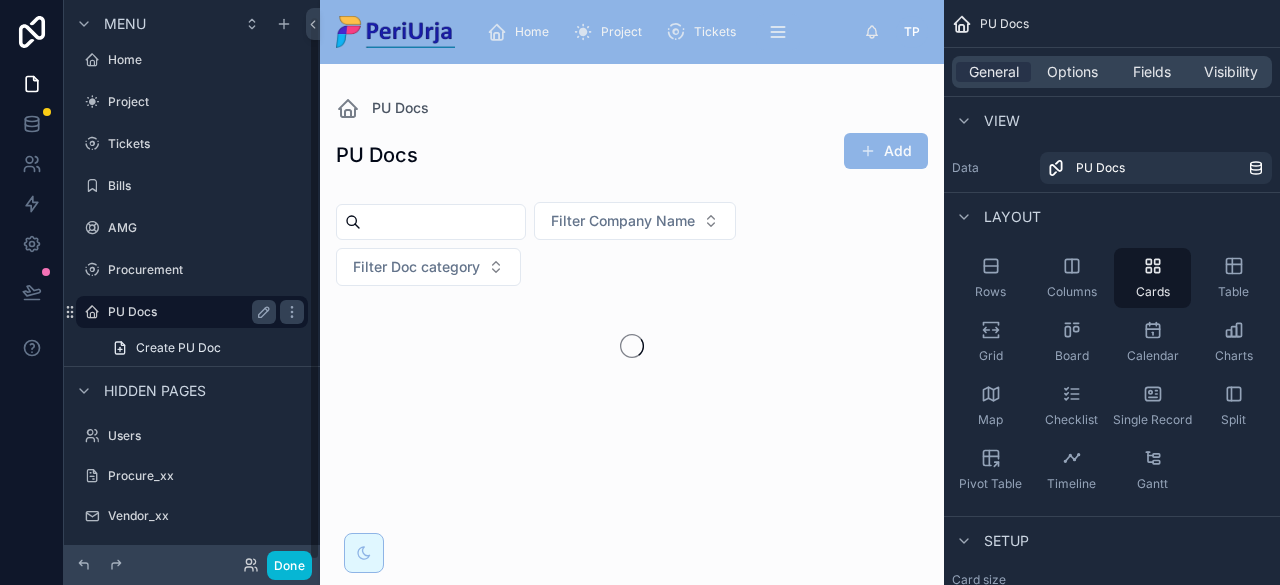 scroll, scrollTop: 16, scrollLeft: 0, axis: vertical 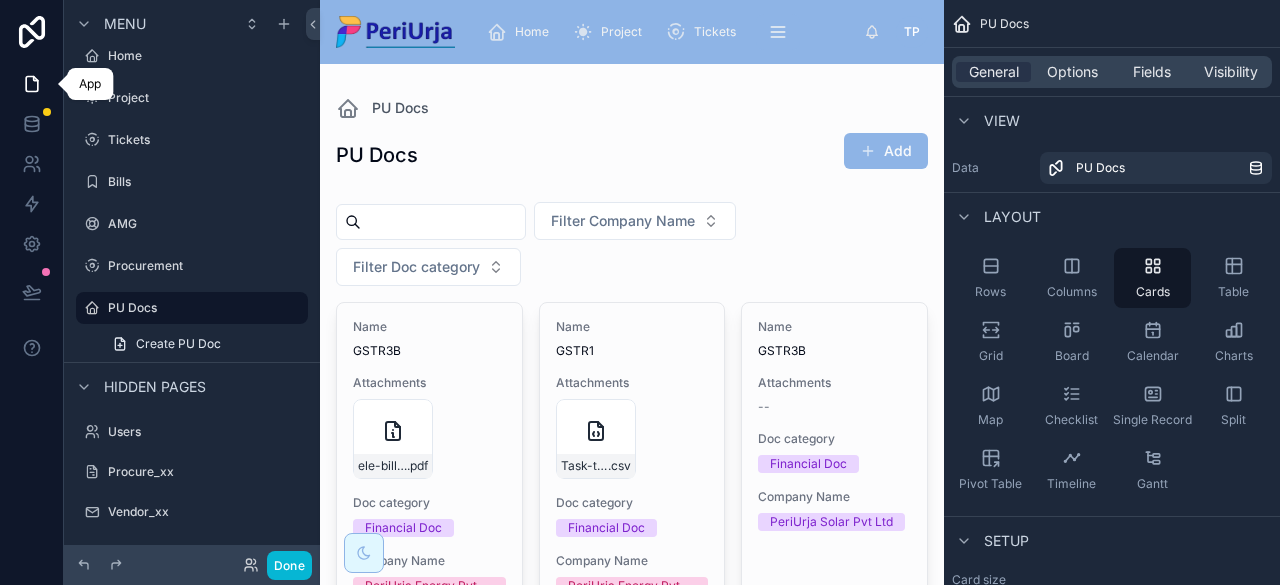 click 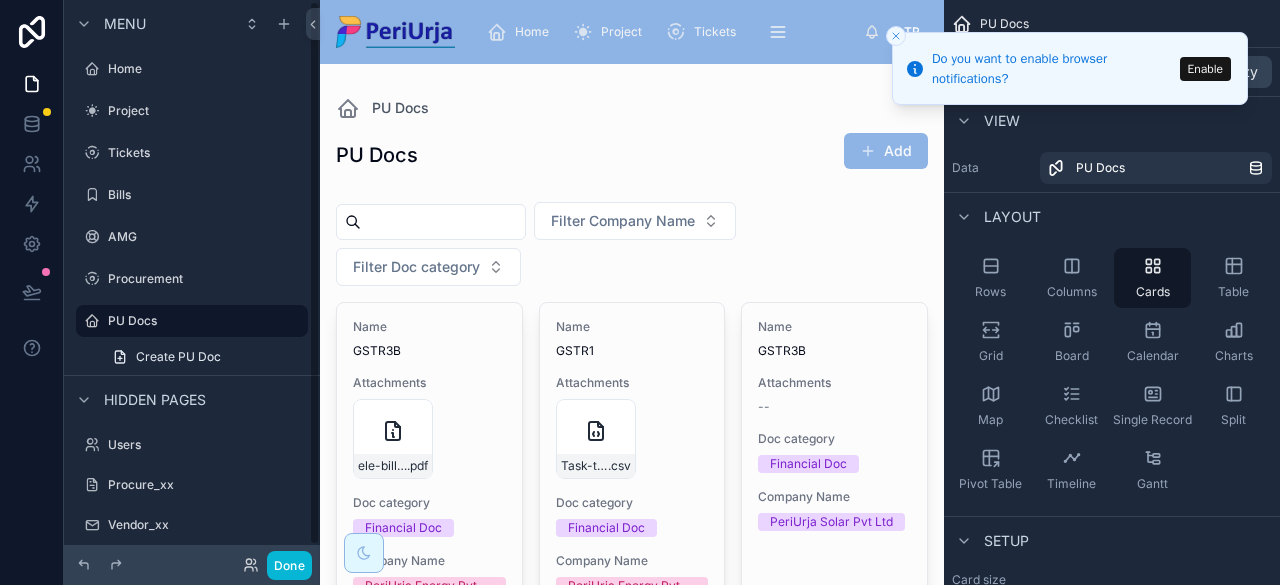 scroll, scrollTop: 0, scrollLeft: 0, axis: both 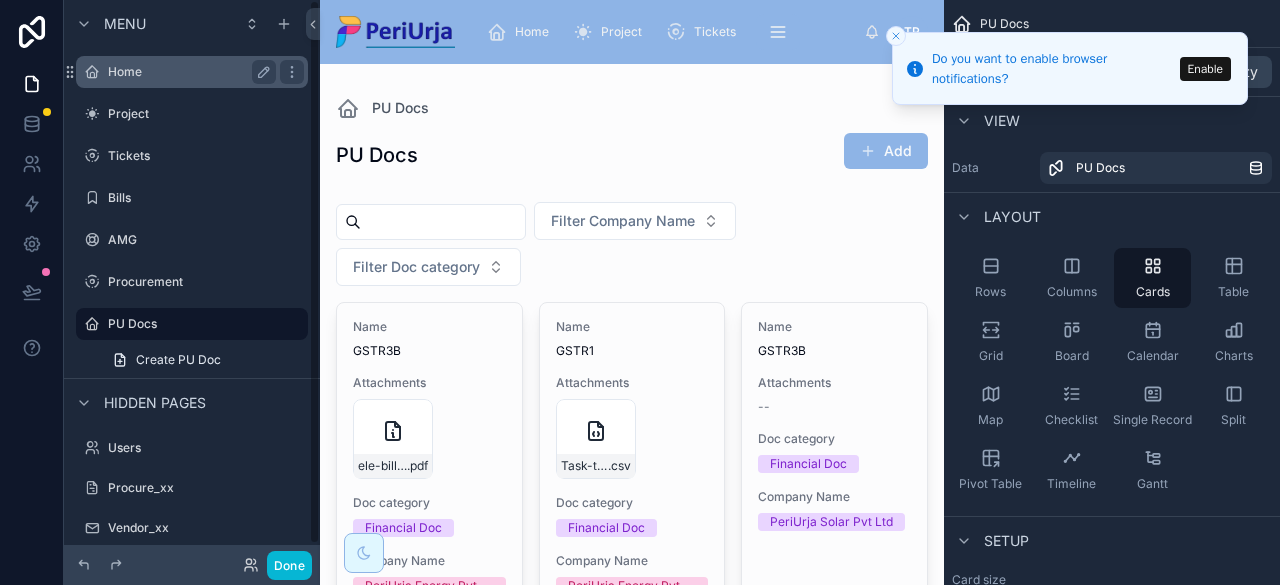 click on "Home" at bounding box center [188, 72] 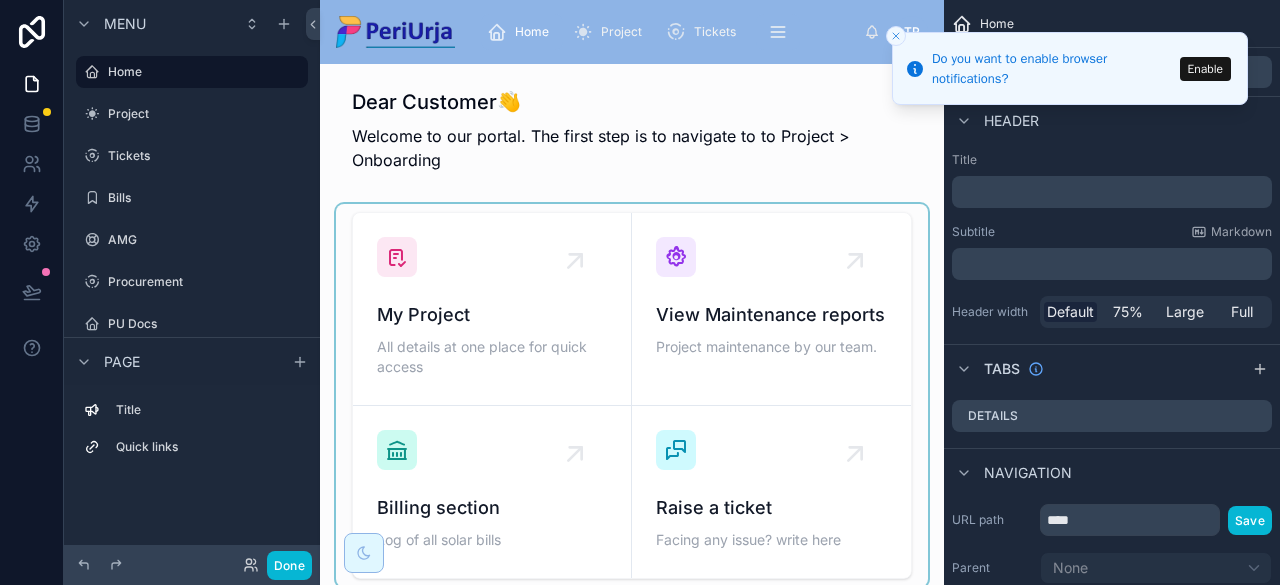 click at bounding box center (632, 395) 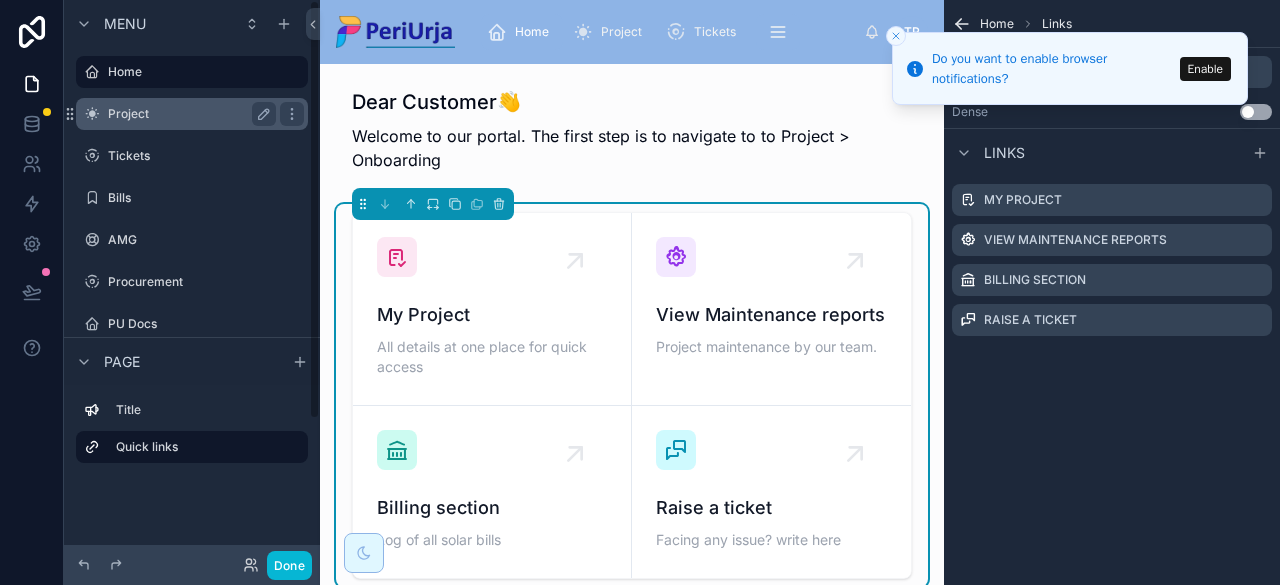 click on "Project" at bounding box center (188, 114) 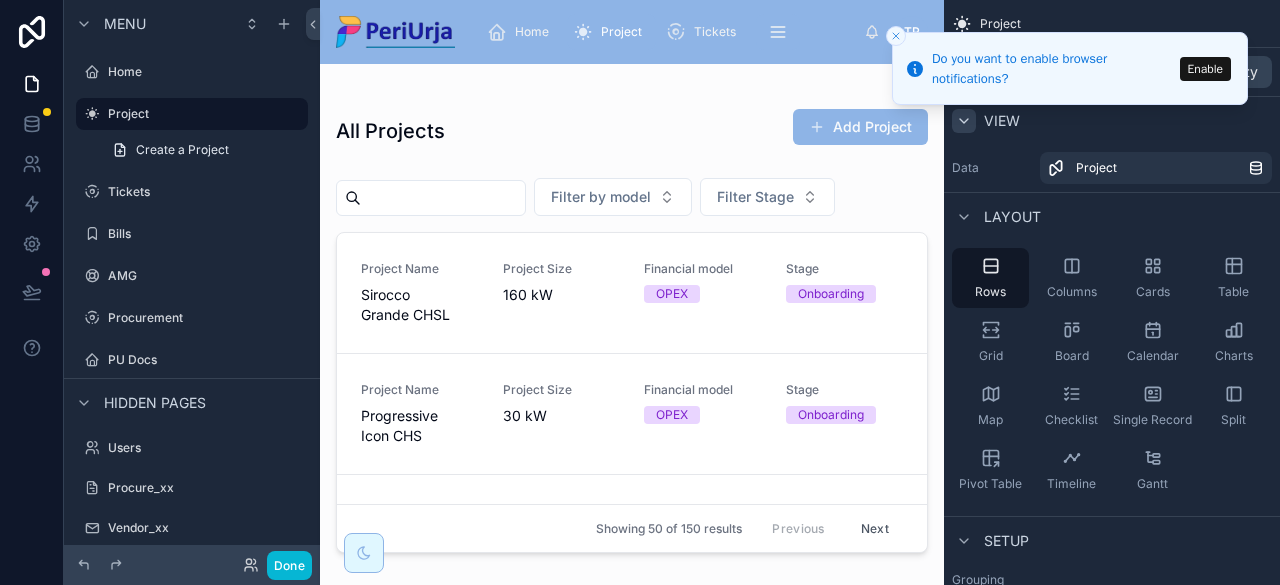 click 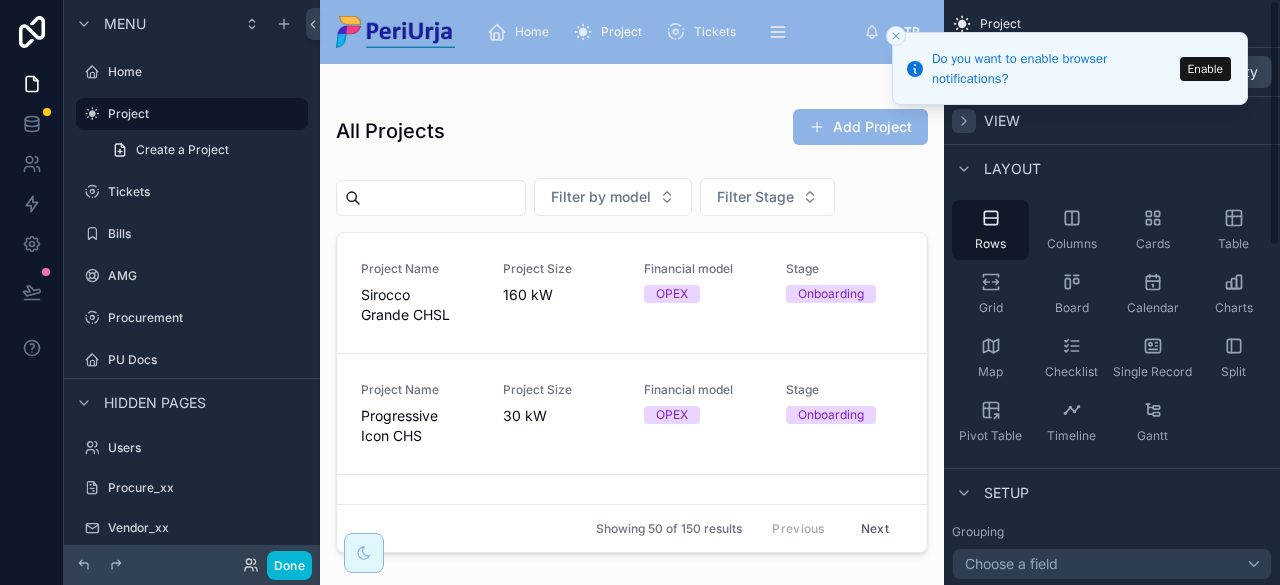 click 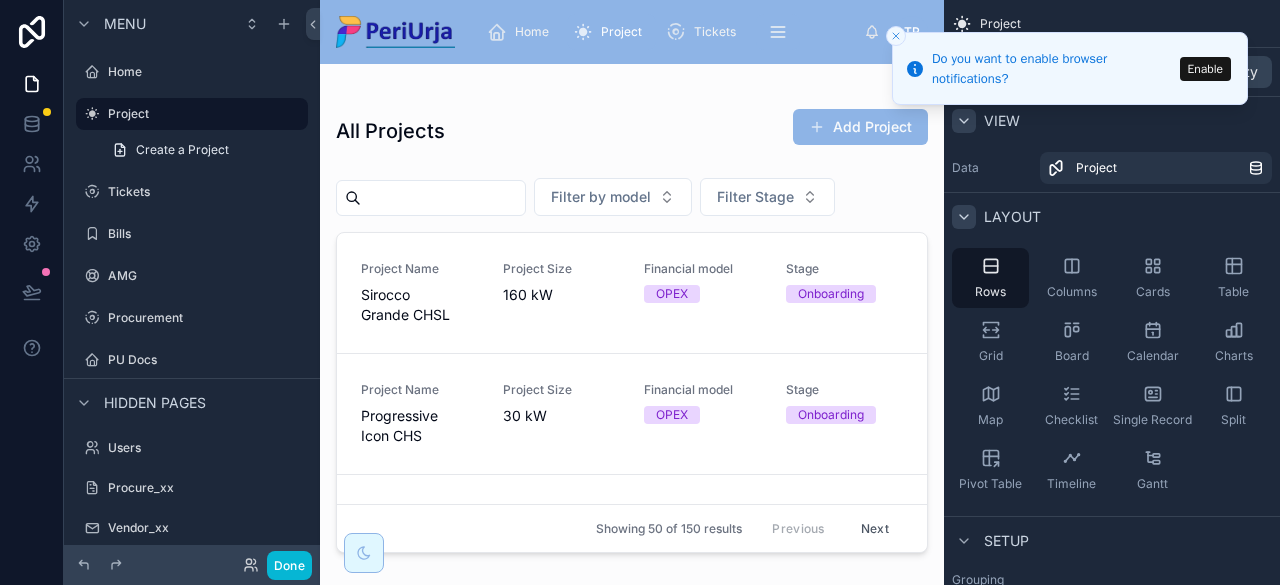 click 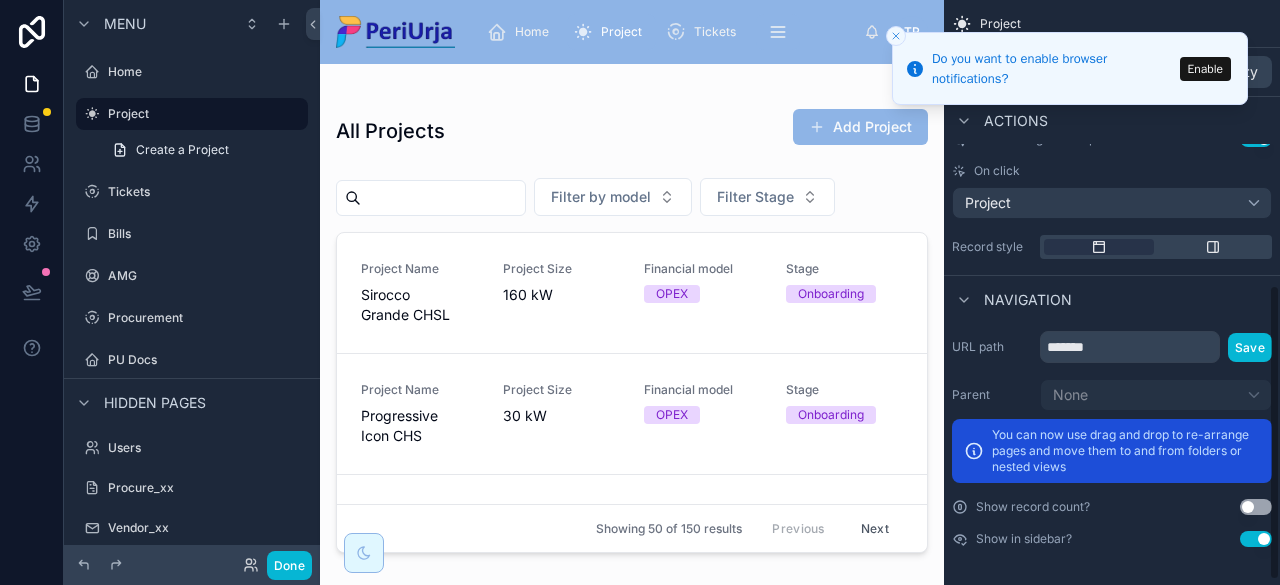 scroll, scrollTop: 574, scrollLeft: 0, axis: vertical 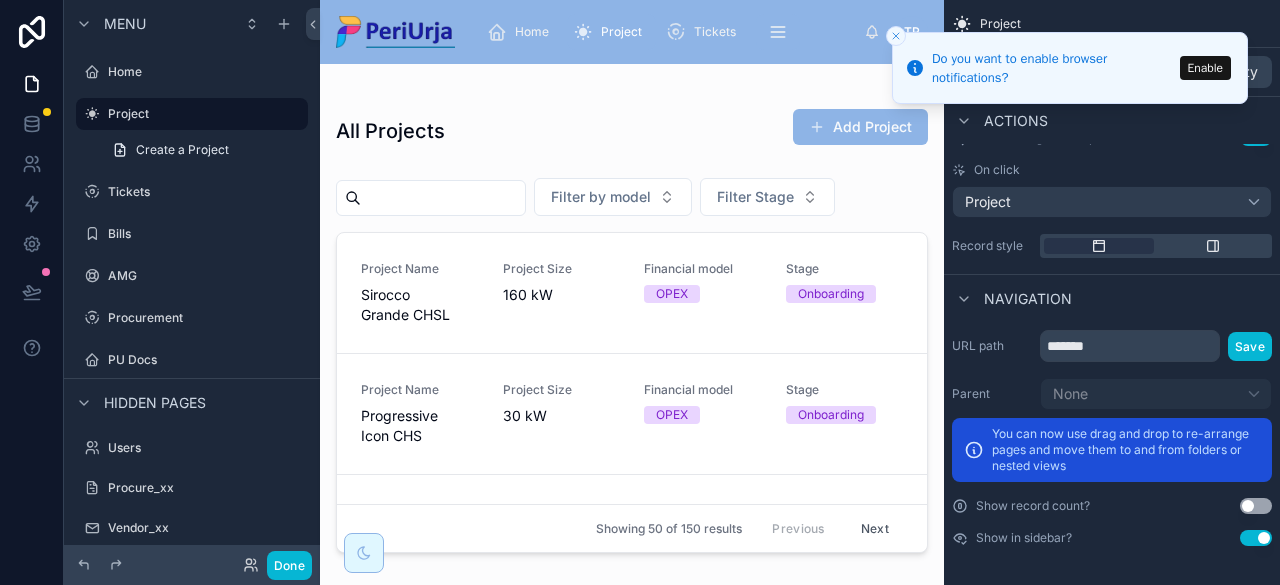click on "Enable" at bounding box center (1205, 68) 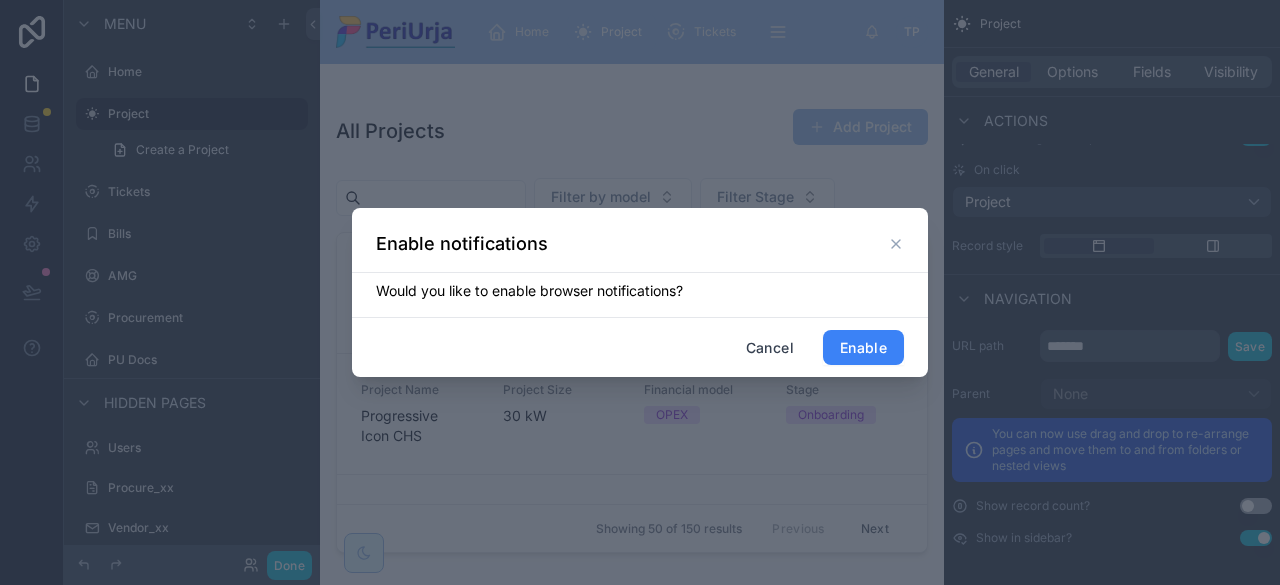 click on "Enable" at bounding box center (863, 348) 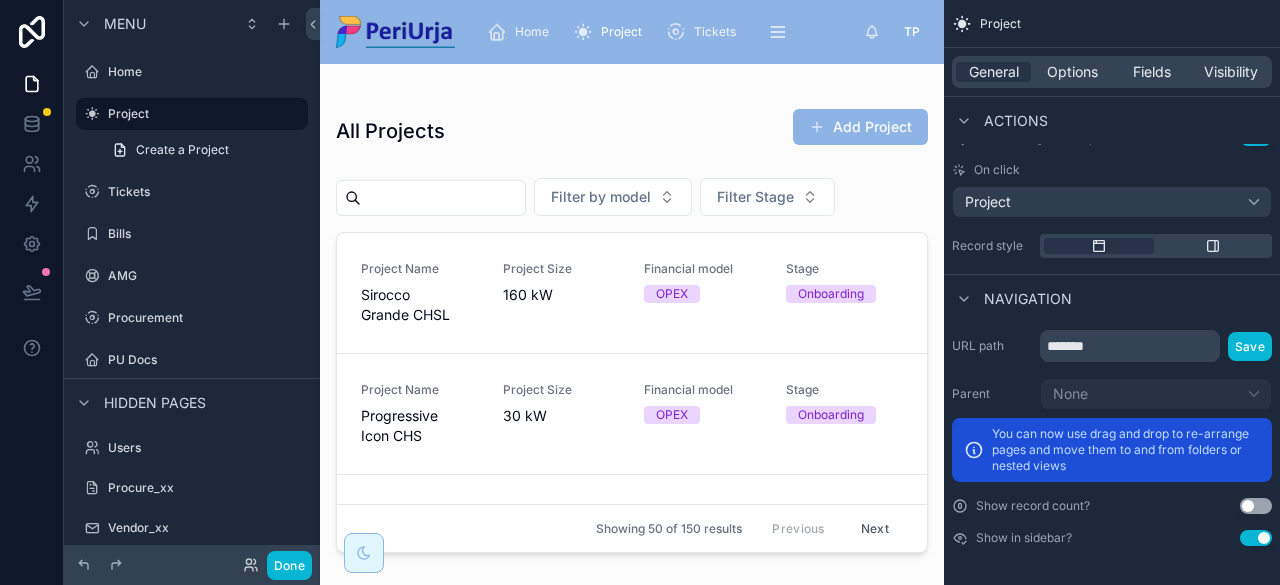click at bounding box center [632, 312] 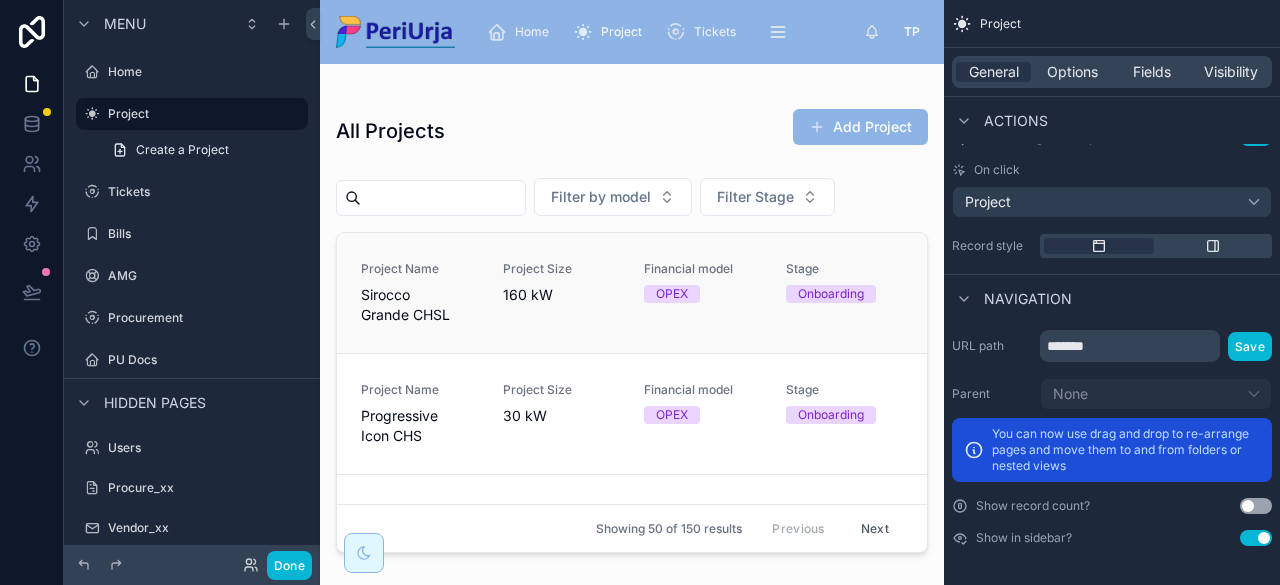 click on "Sirocco Grande CHSL" at bounding box center (420, 305) 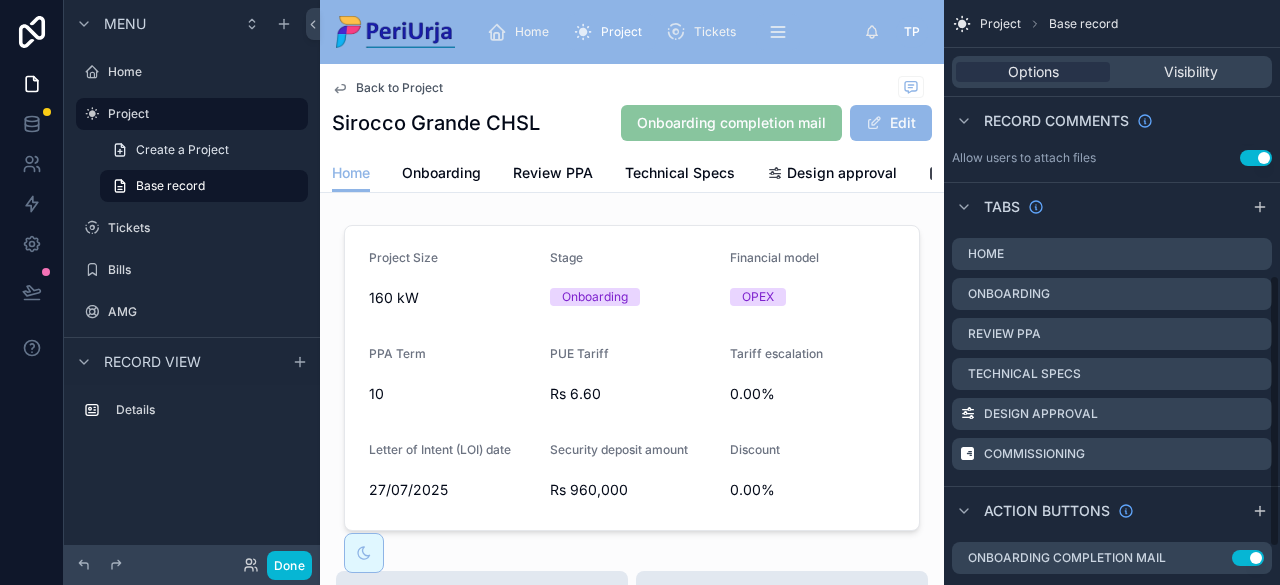 scroll, scrollTop: 670, scrollLeft: 0, axis: vertical 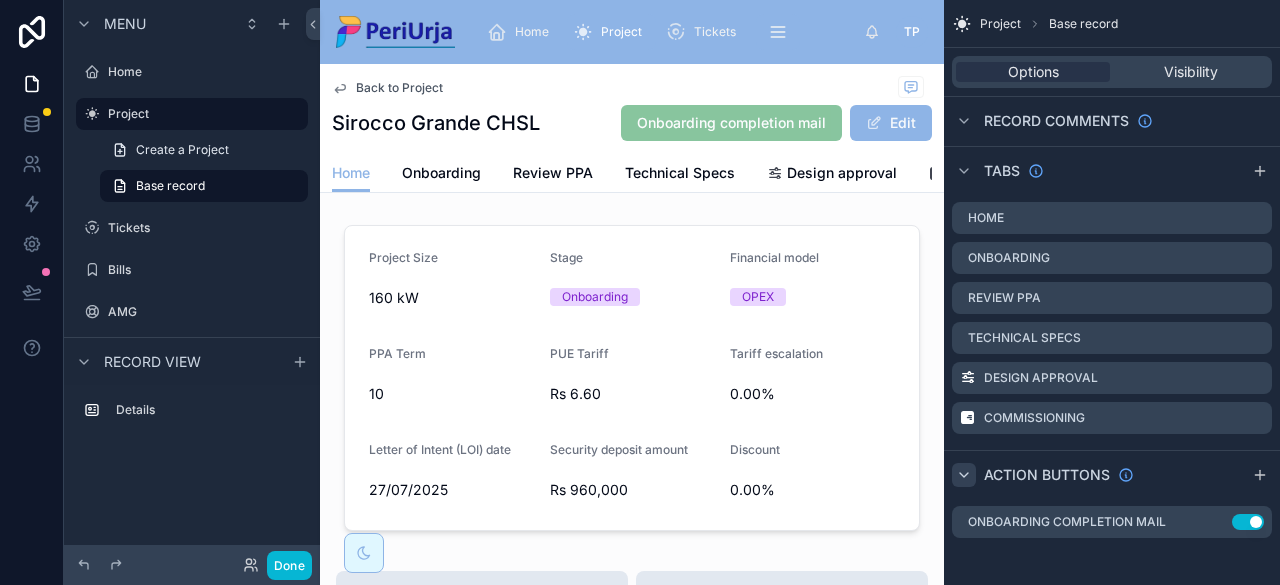 click 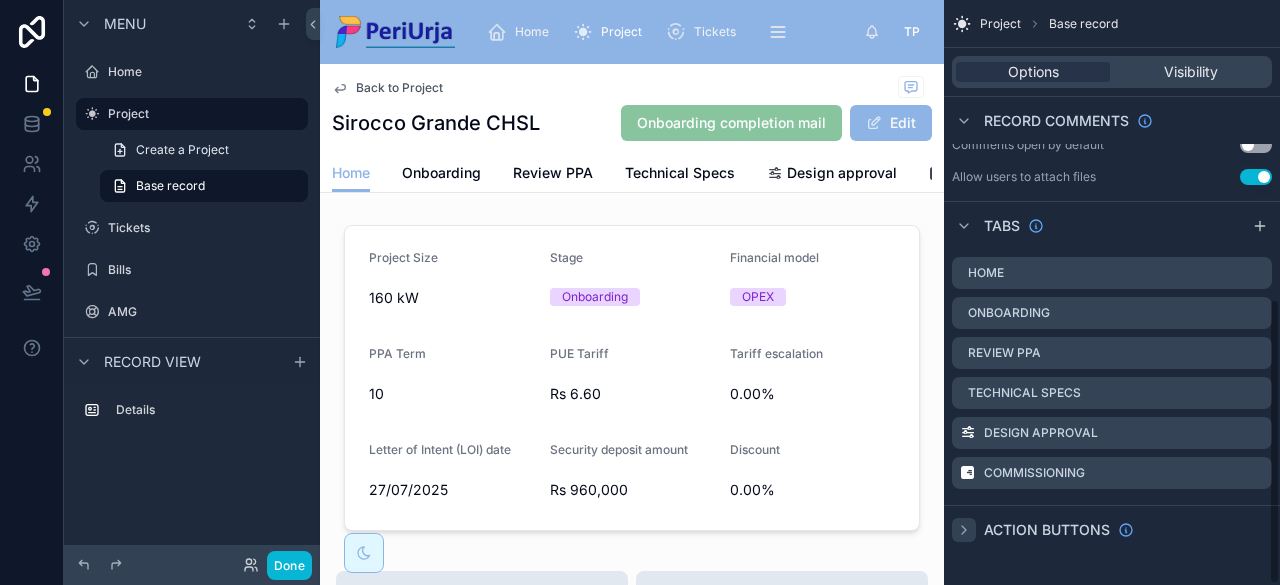 scroll, scrollTop: 614, scrollLeft: 0, axis: vertical 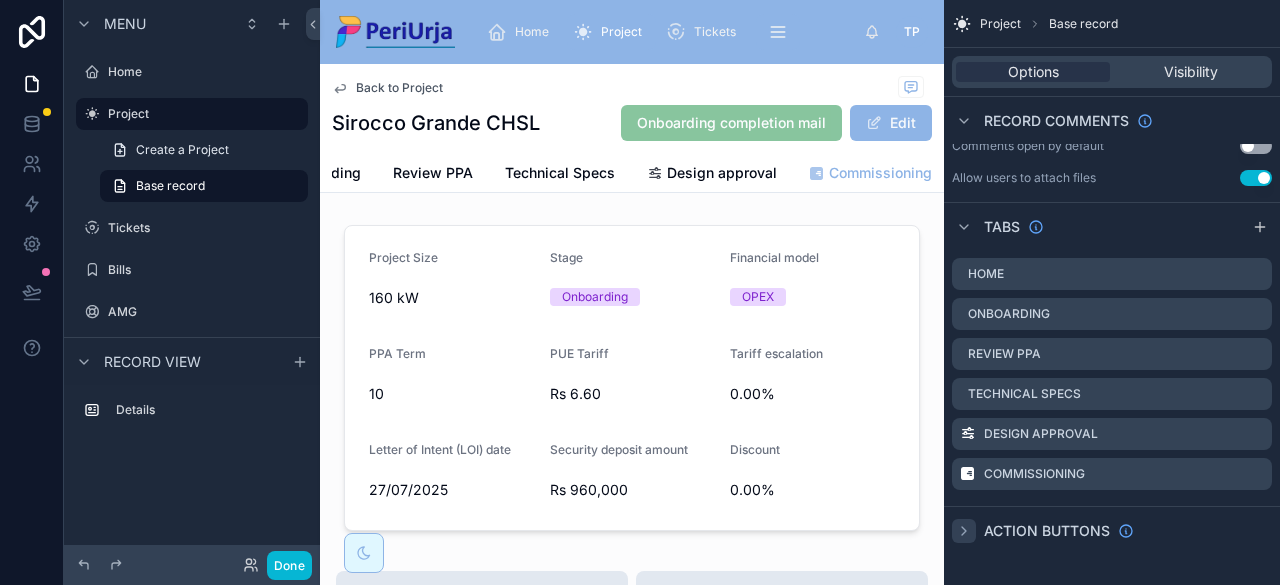 click on "Commissioning" at bounding box center [880, 173] 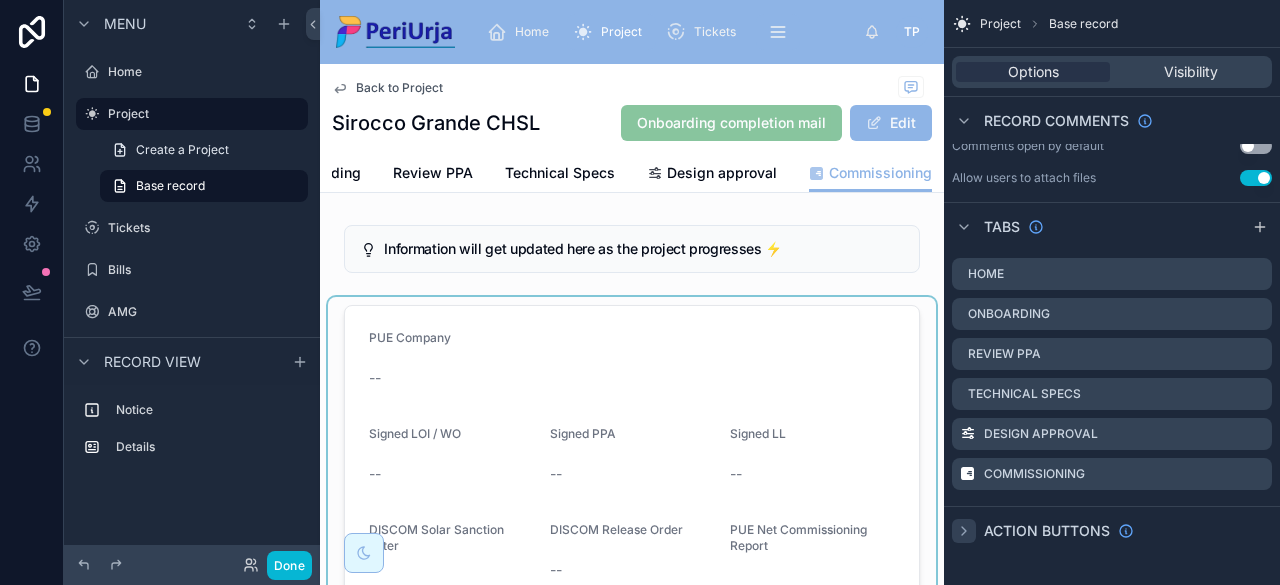 click at bounding box center [632, 562] 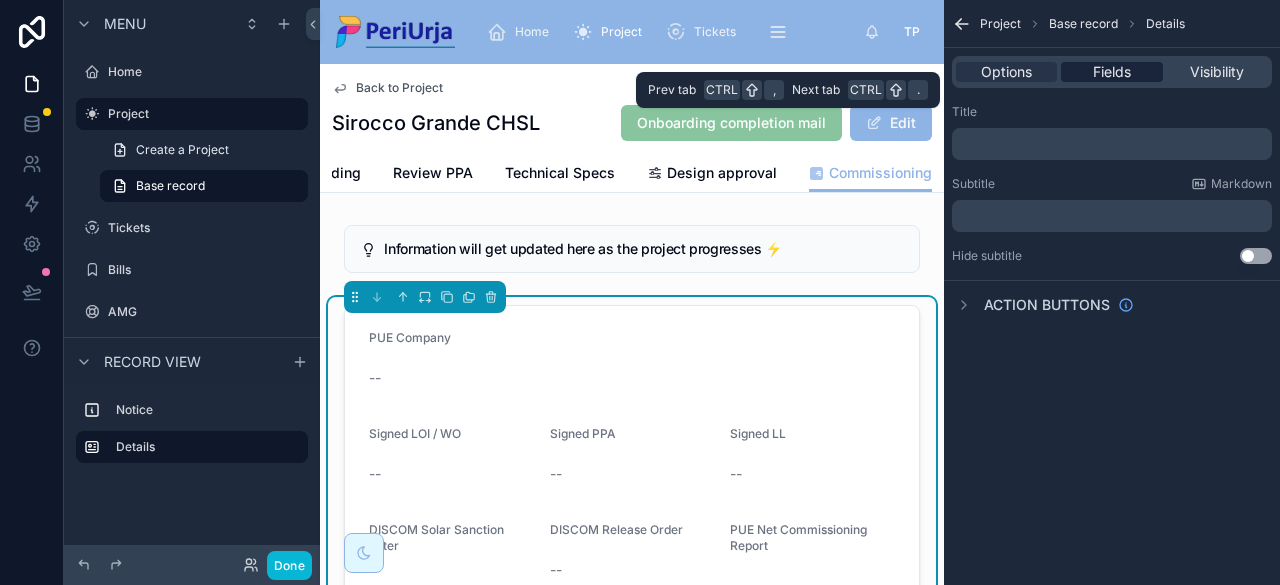 click on "Fields" at bounding box center [1112, 72] 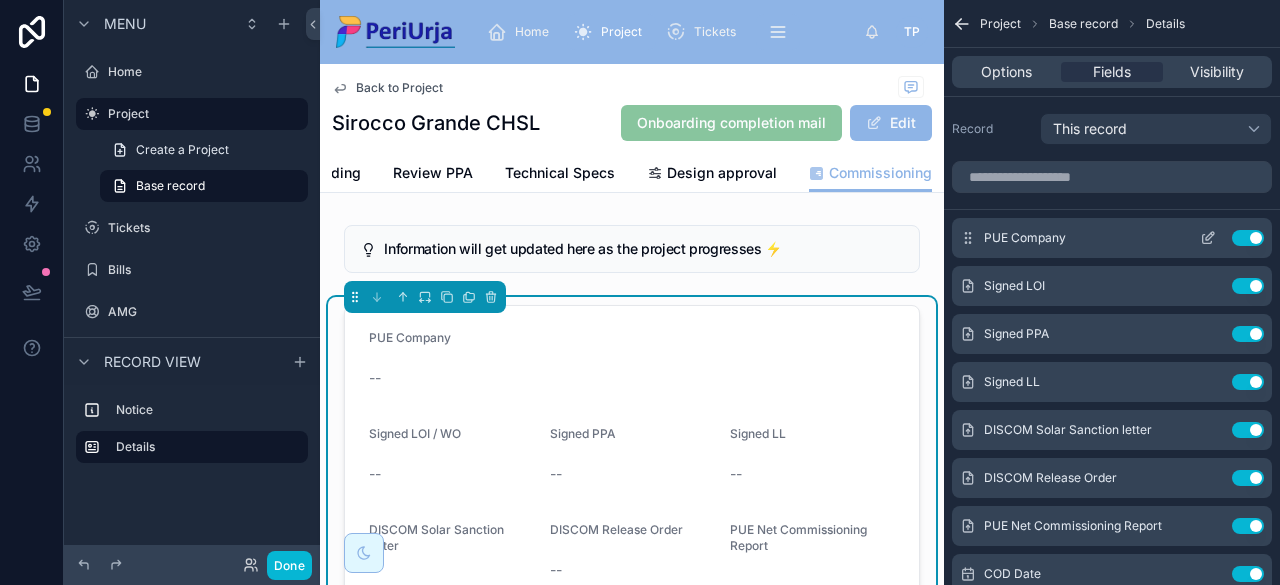 click 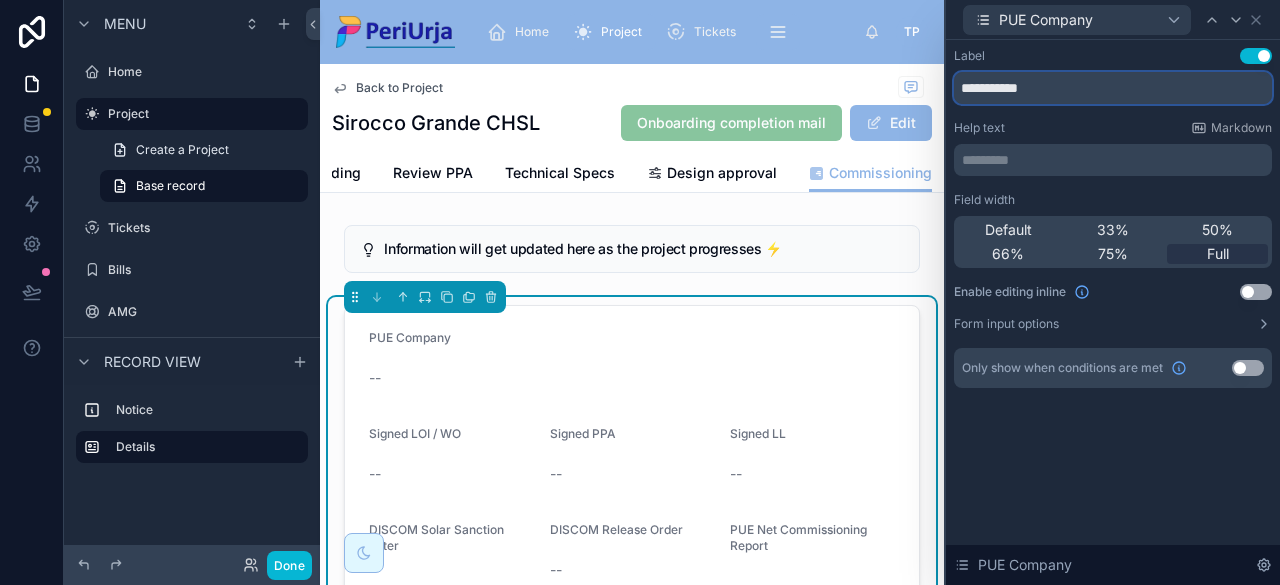 click on "**********" at bounding box center [1113, 88] 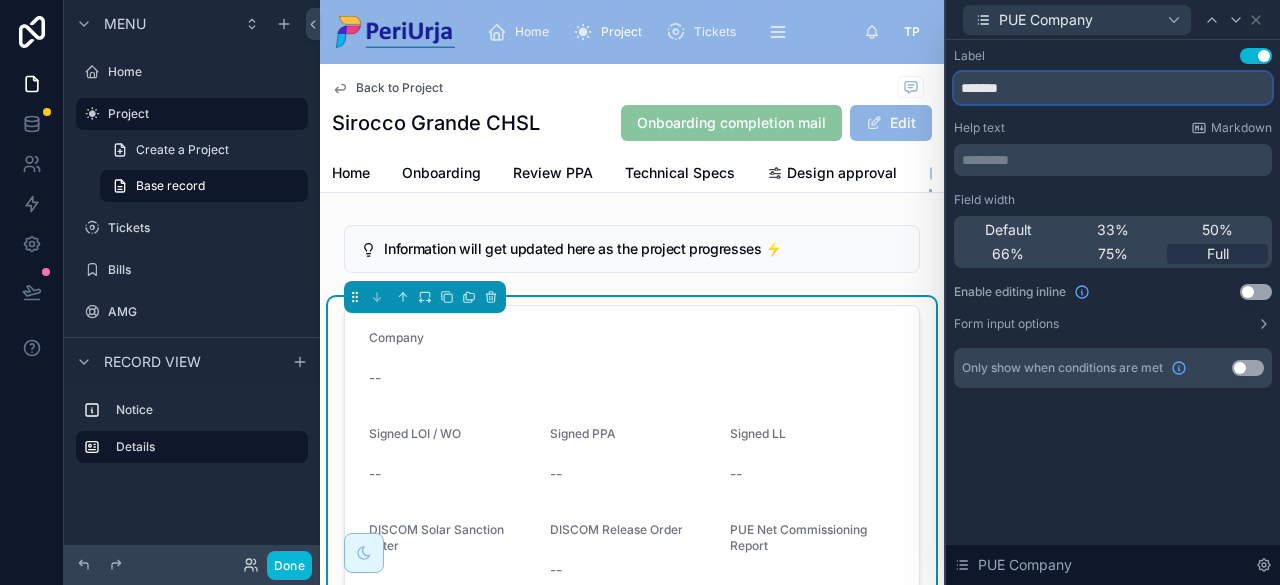 click on "*******" at bounding box center (1113, 88) 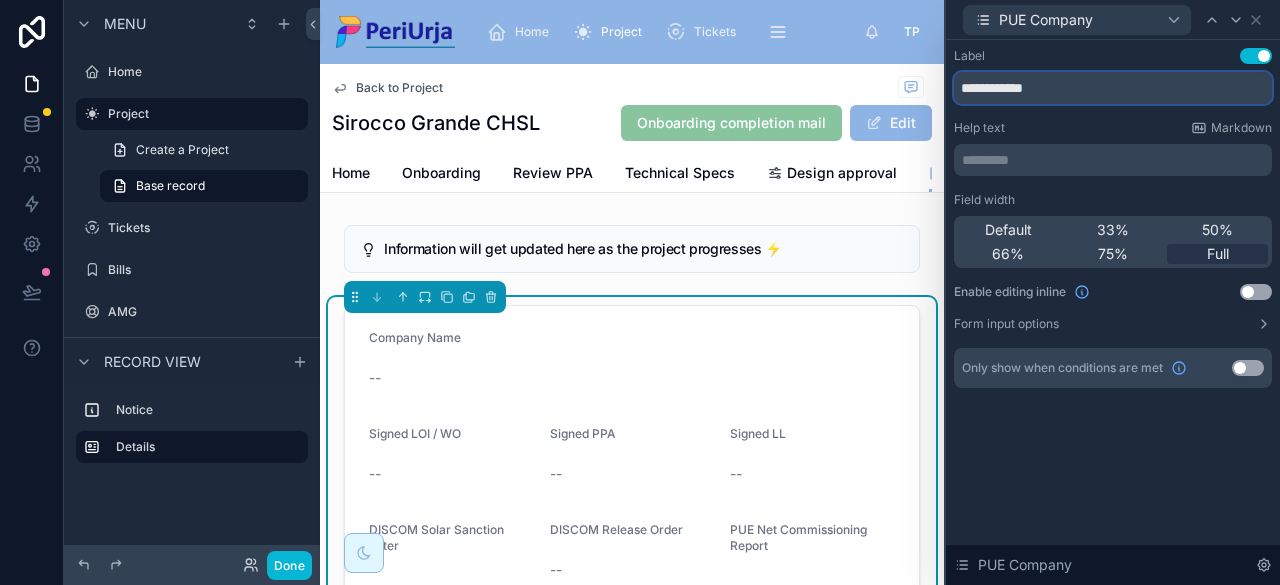 type on "**********" 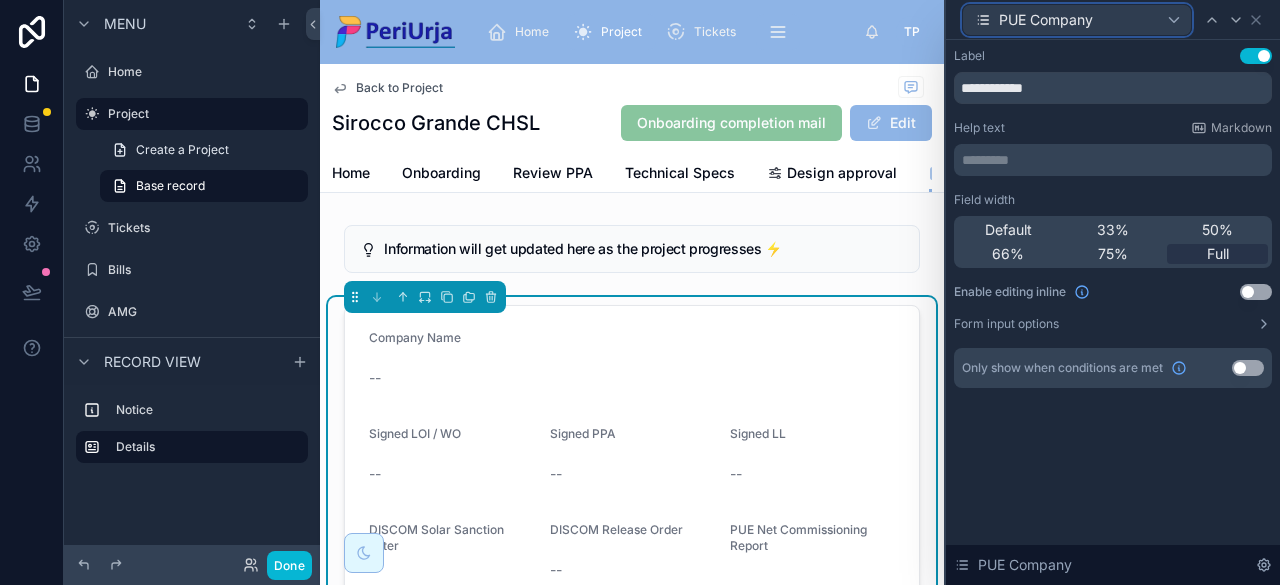 click 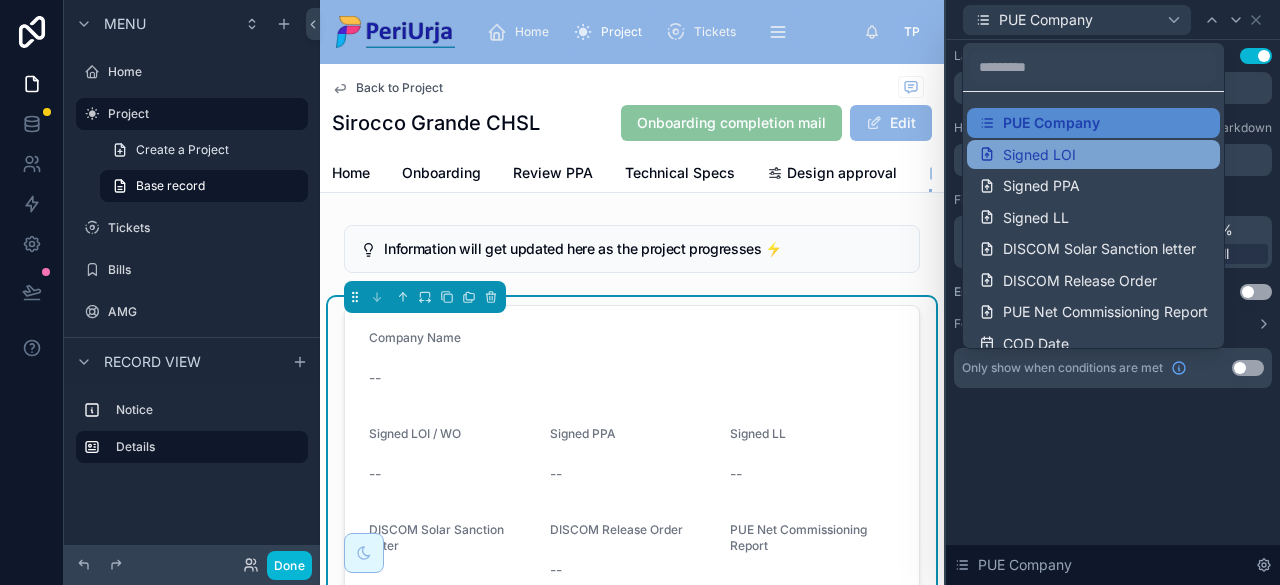 click on "Signed LOI" at bounding box center (1039, 155) 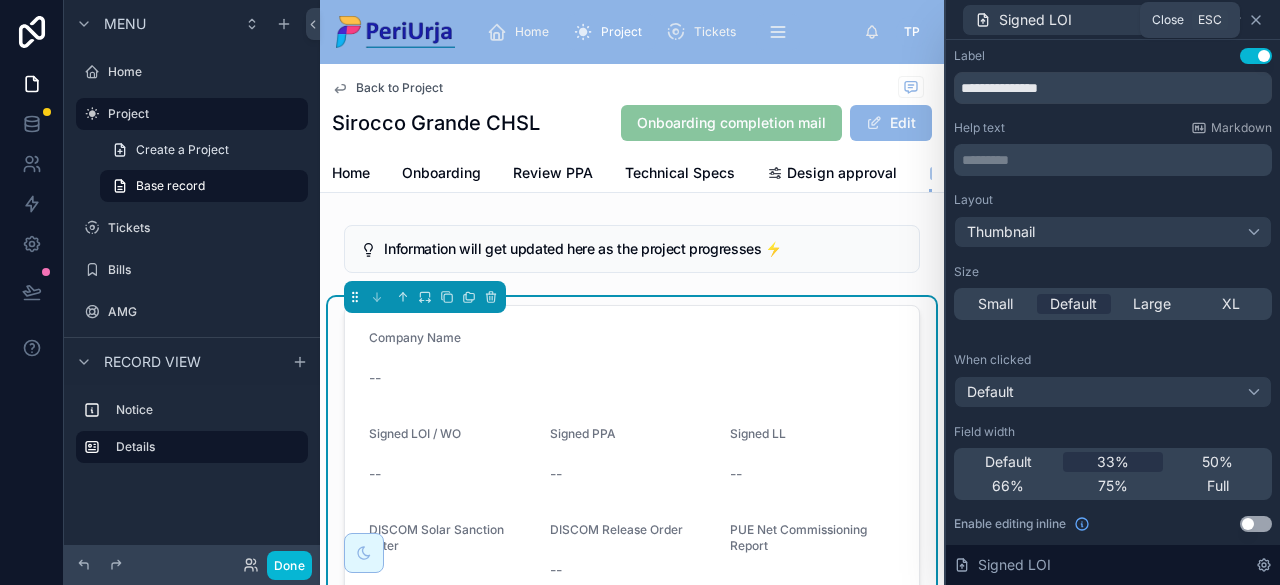 click 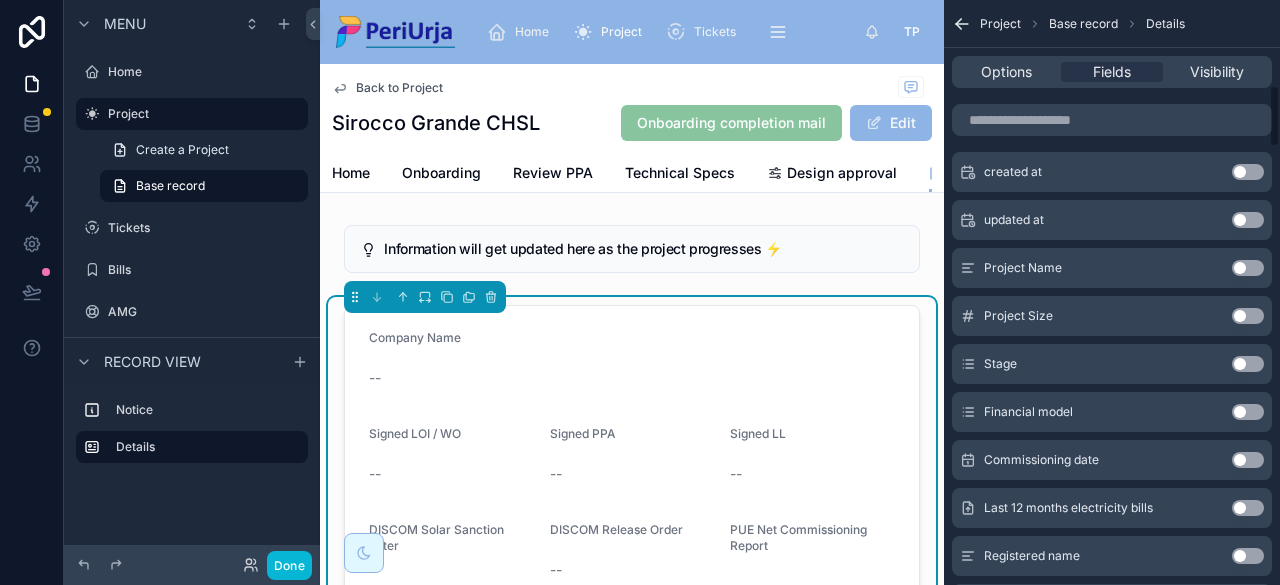 scroll, scrollTop: 600, scrollLeft: 0, axis: vertical 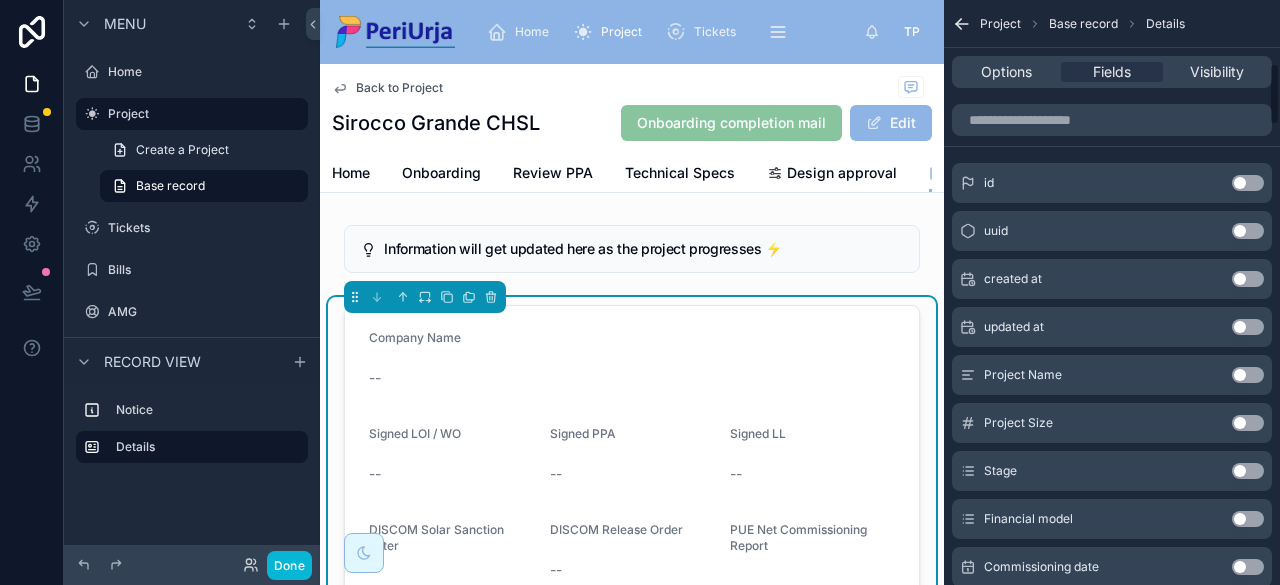 click 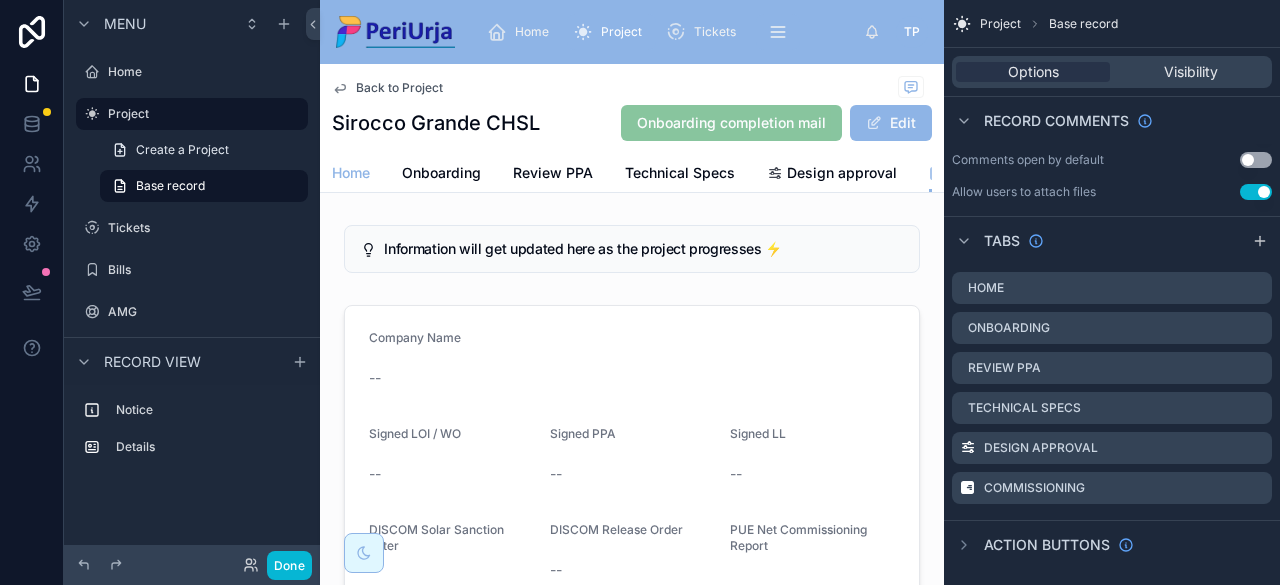 click on "Home" at bounding box center (351, 173) 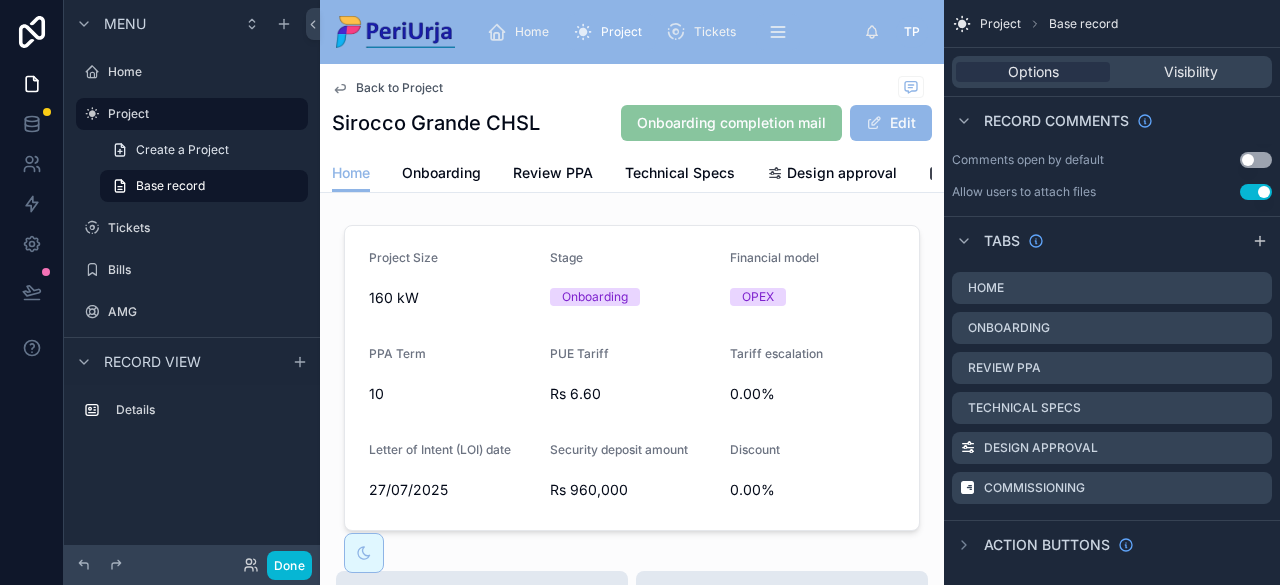 scroll, scrollTop: 0, scrollLeft: 133, axis: horizontal 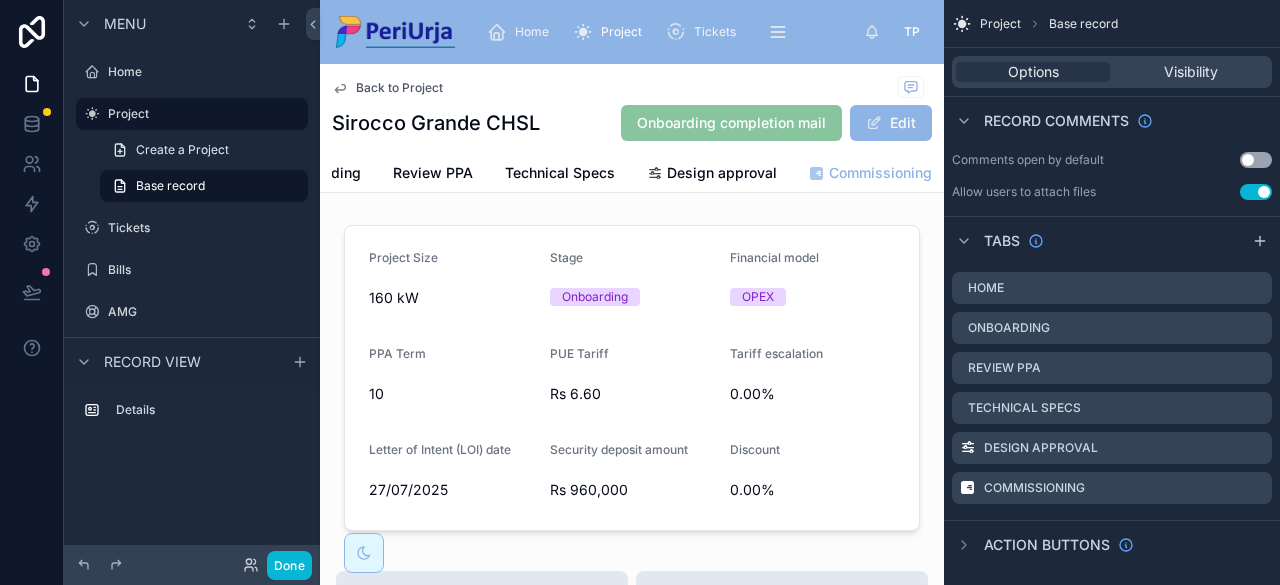click on "Commissioning" at bounding box center [880, 173] 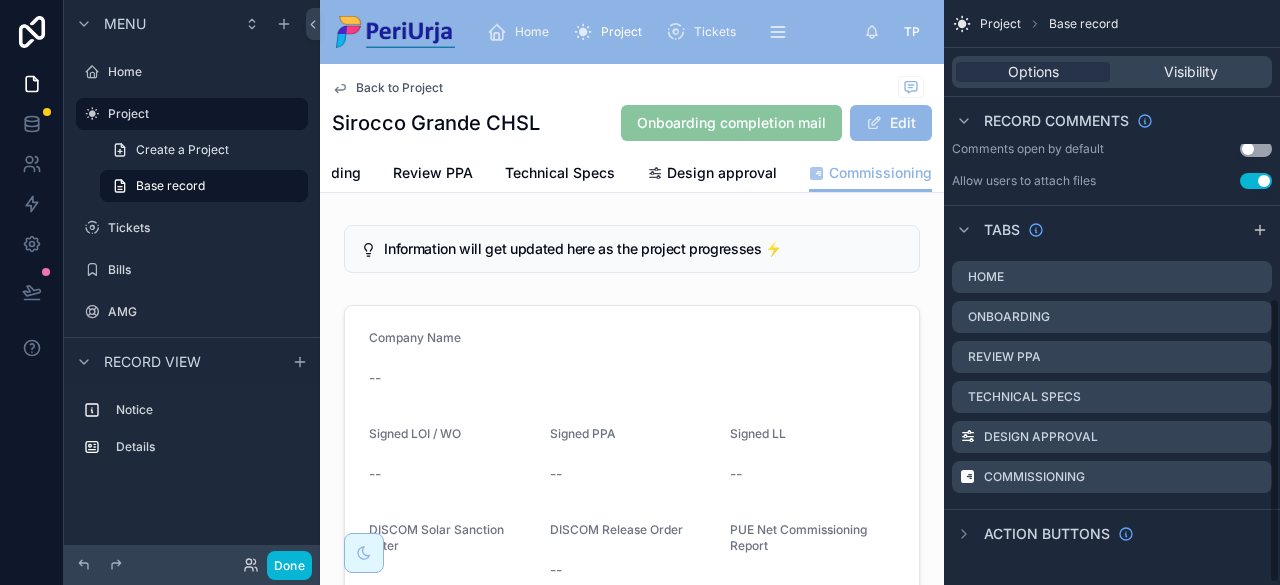 scroll, scrollTop: 614, scrollLeft: 0, axis: vertical 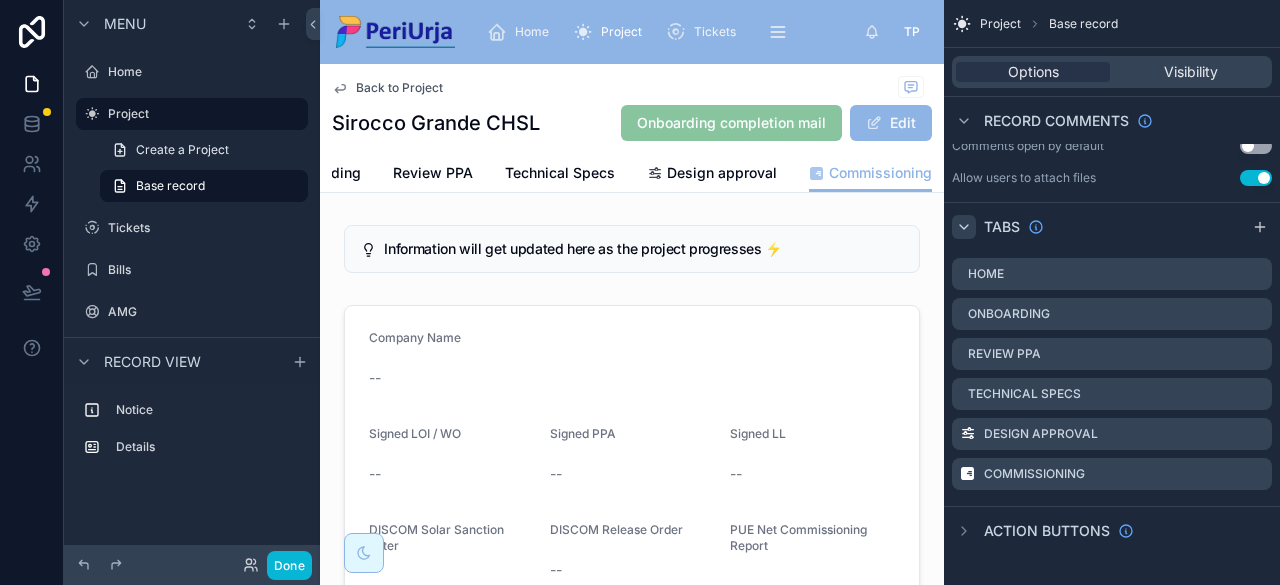click 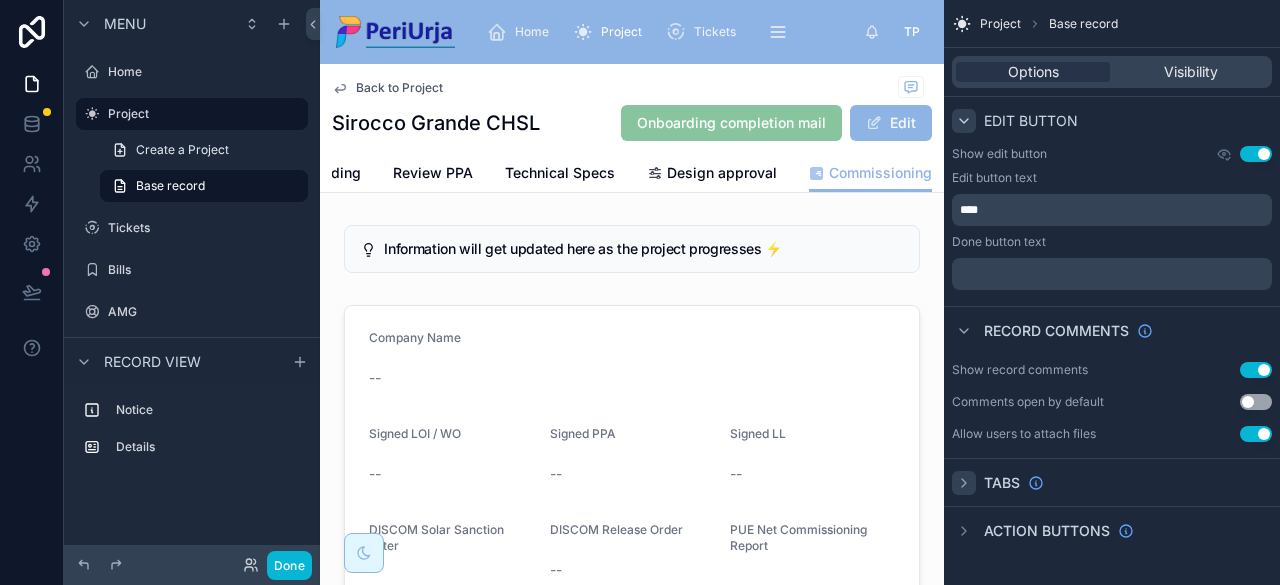 click 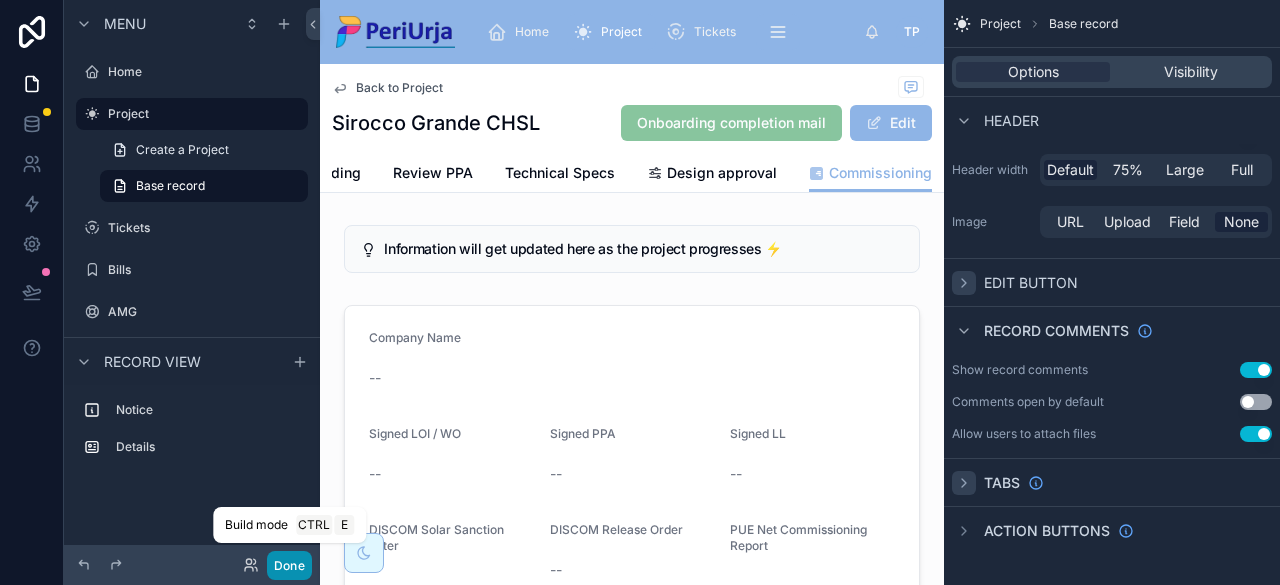click on "Done" at bounding box center (289, 565) 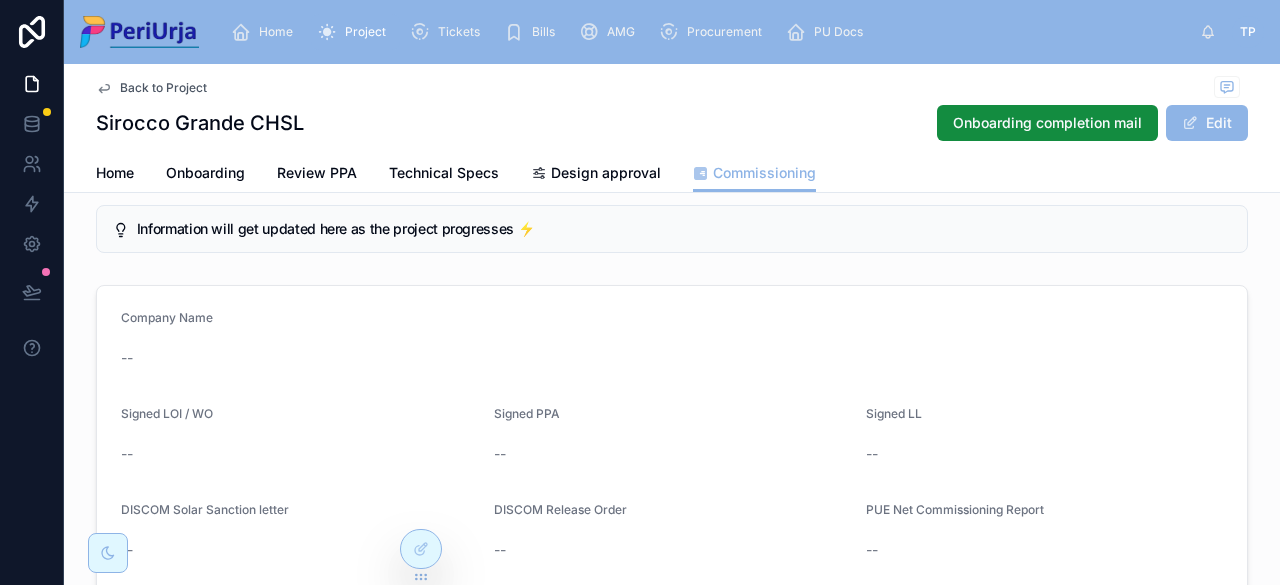 scroll, scrollTop: 0, scrollLeft: 0, axis: both 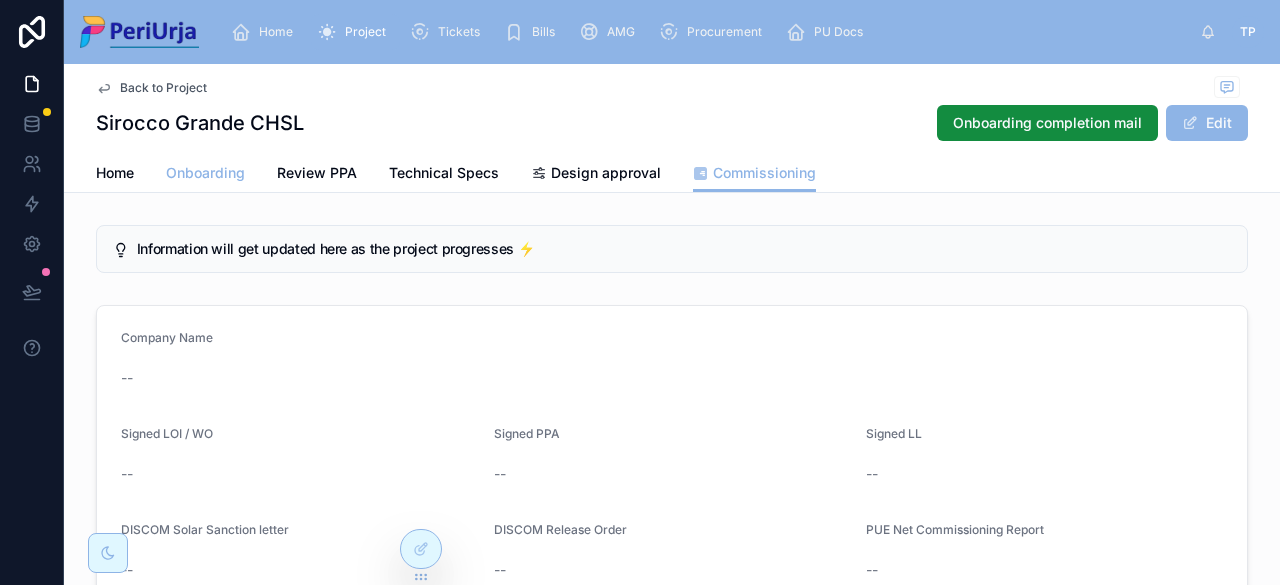 click on "Onboarding" at bounding box center [205, 173] 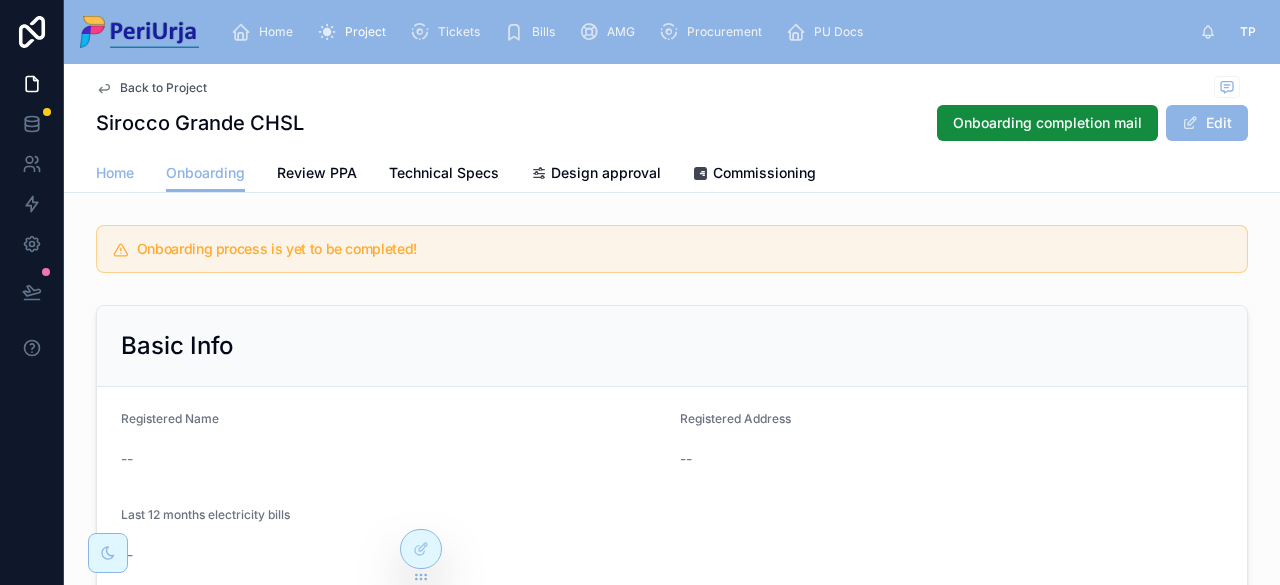 click on "Home" at bounding box center [115, 173] 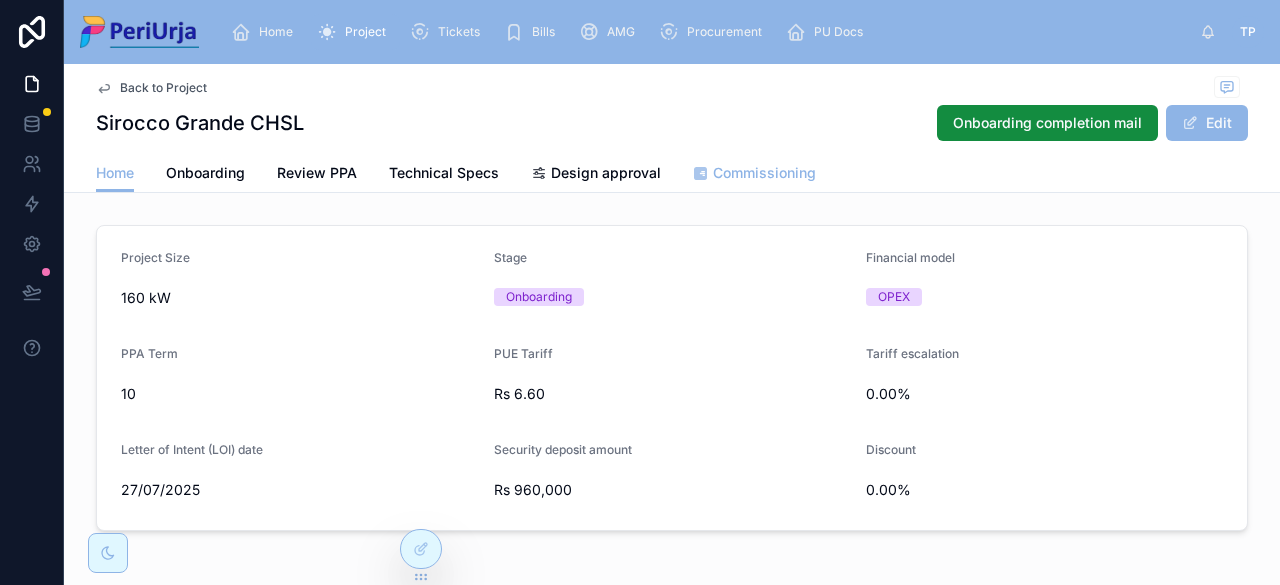 click on "Commissioning" at bounding box center (764, 173) 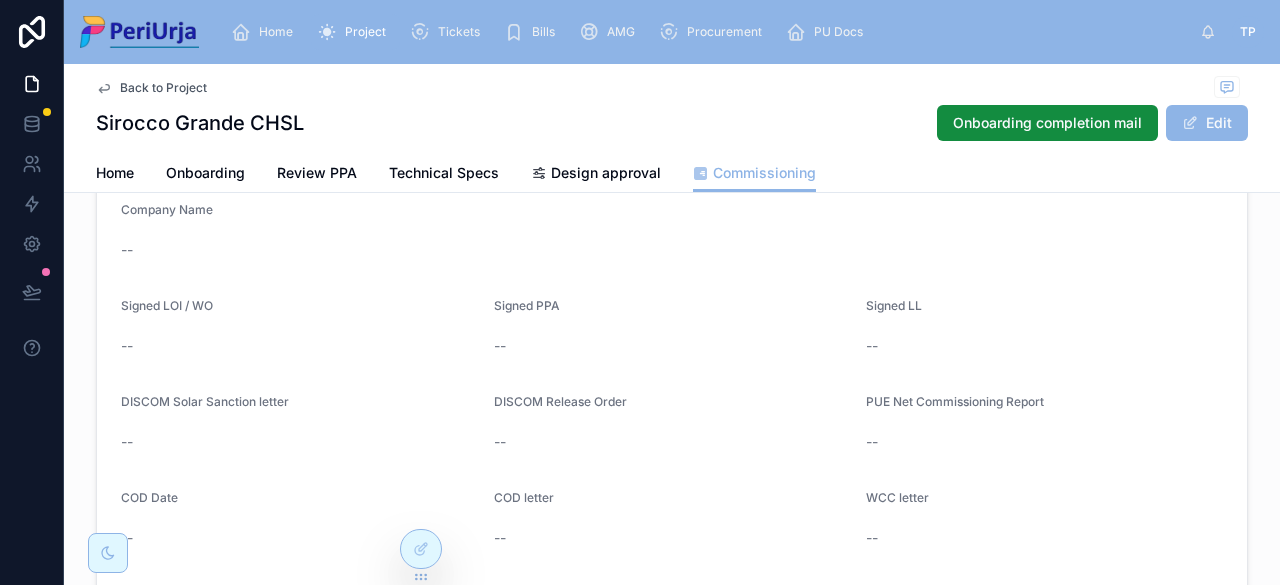 scroll, scrollTop: 0, scrollLeft: 0, axis: both 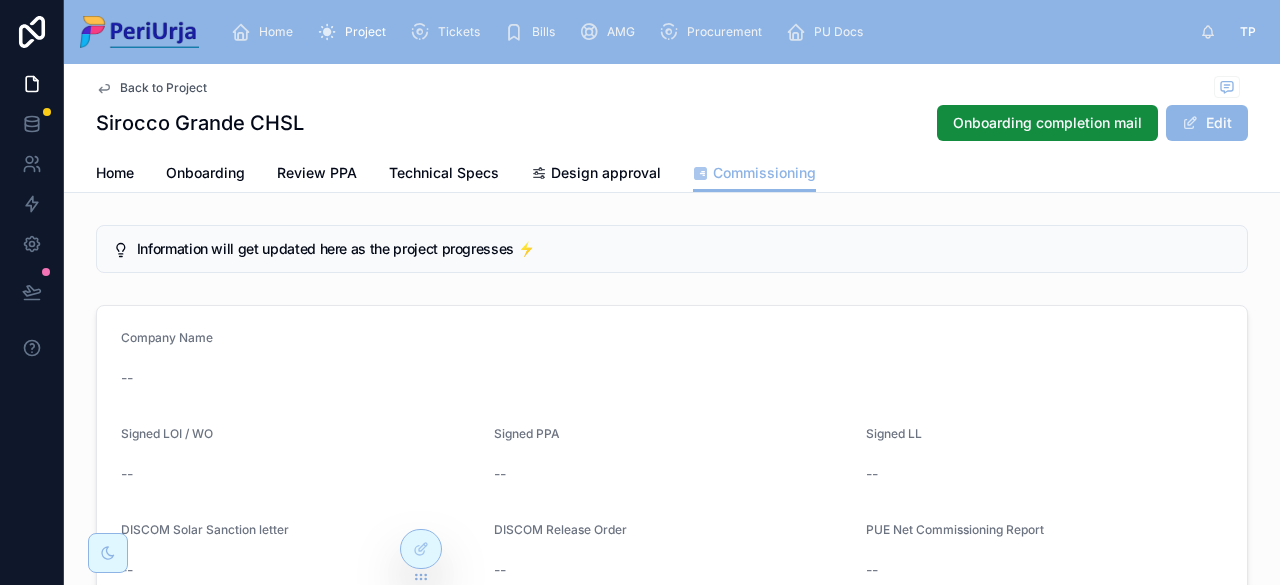 click on "Home" at bounding box center (276, 32) 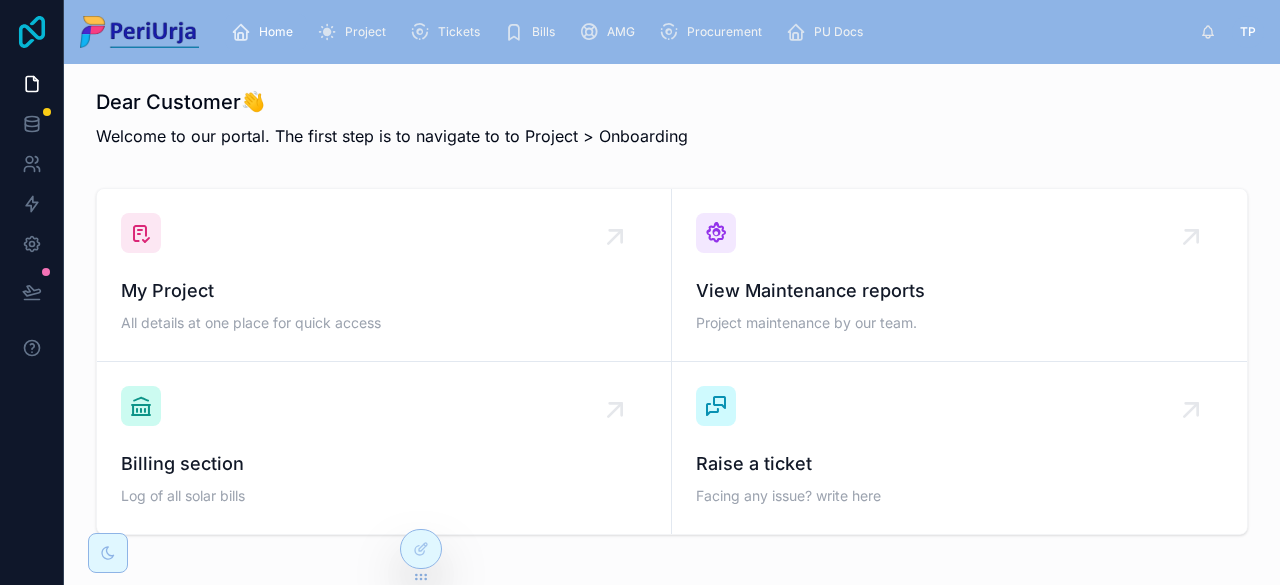 click 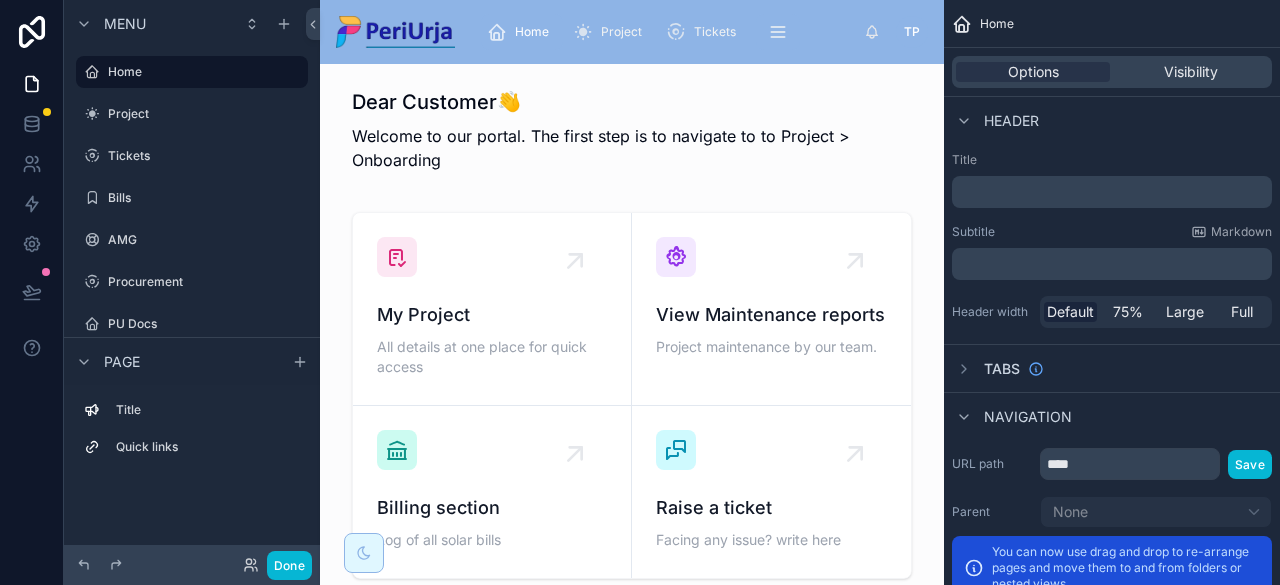 scroll, scrollTop: 0, scrollLeft: 0, axis: both 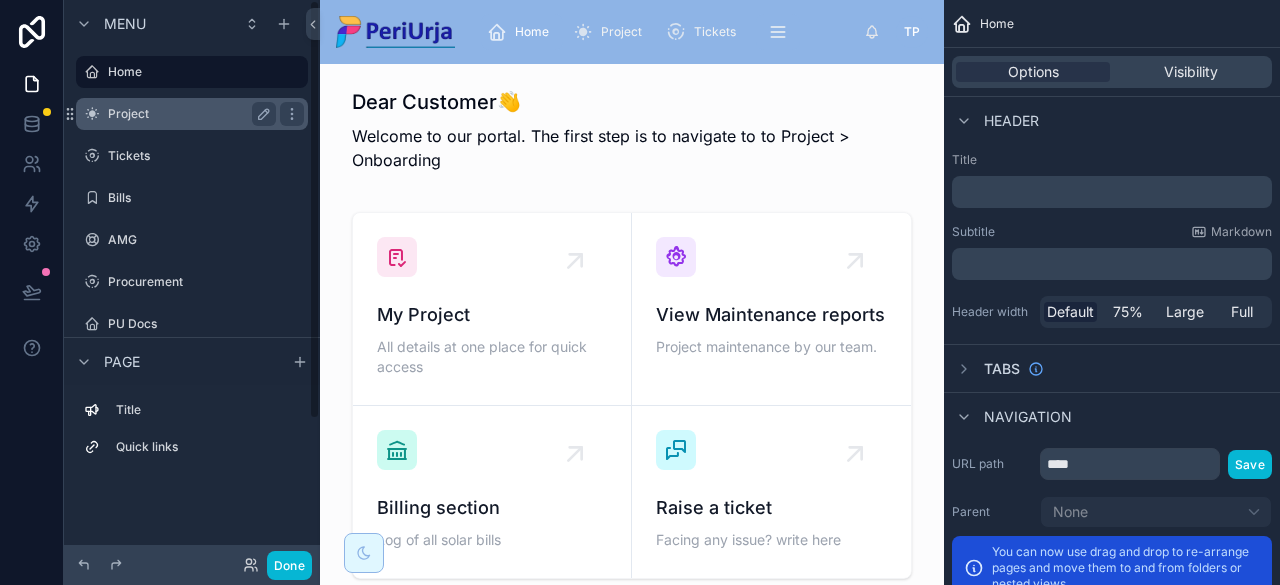 click on "Project" at bounding box center [188, 114] 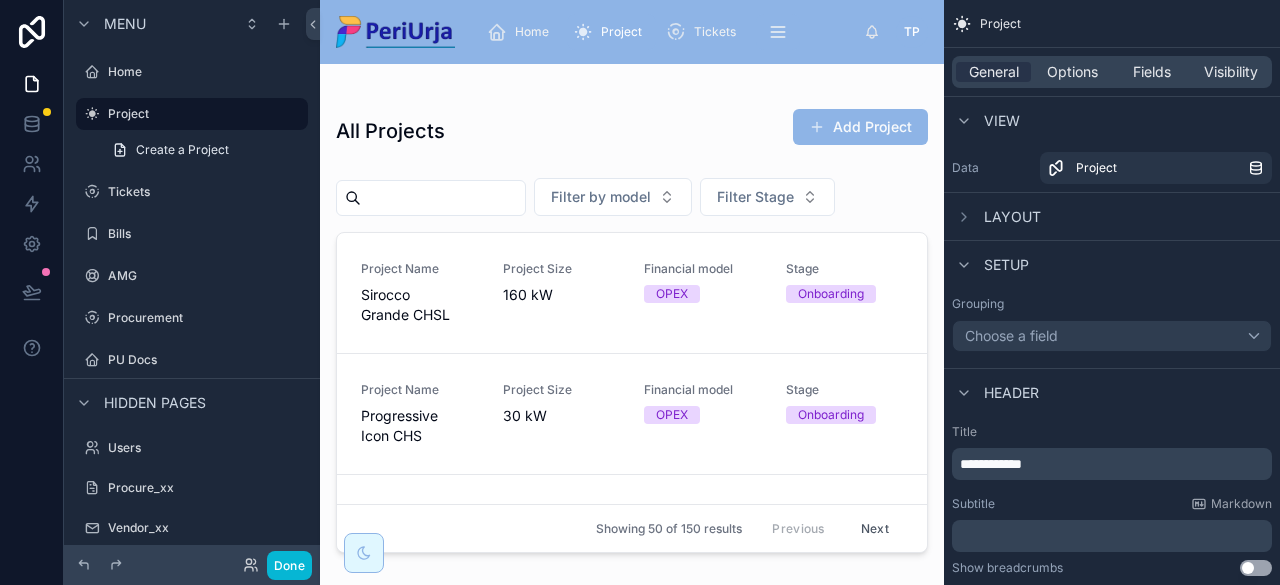 click at bounding box center (632, 312) 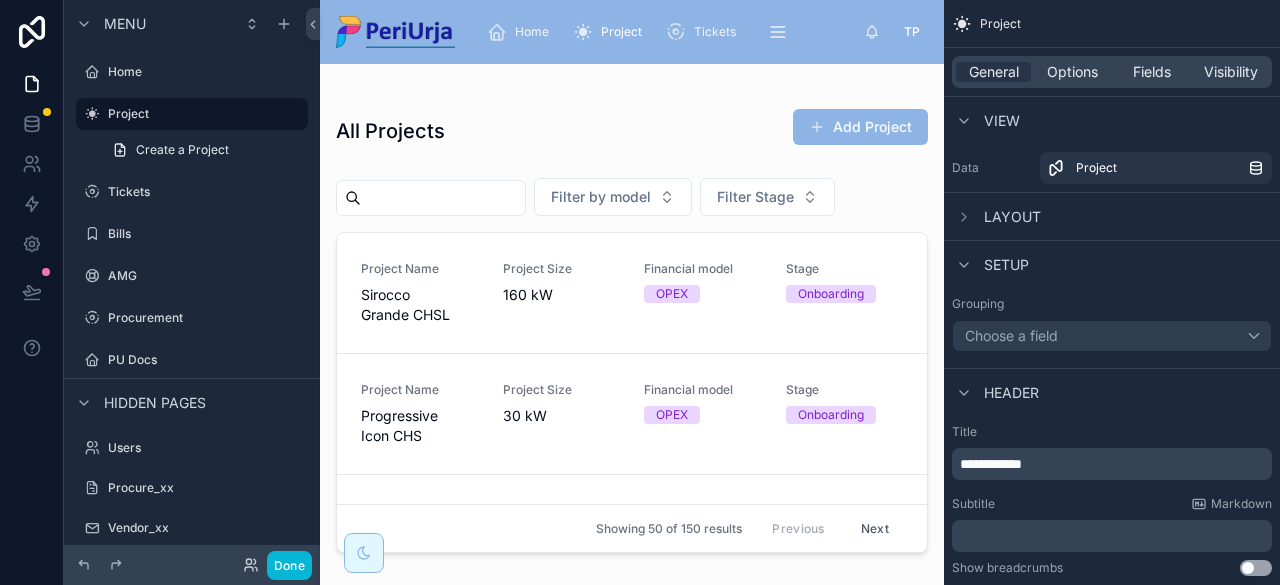 click on "Sirocco Grande CHSL" at bounding box center (420, 305) 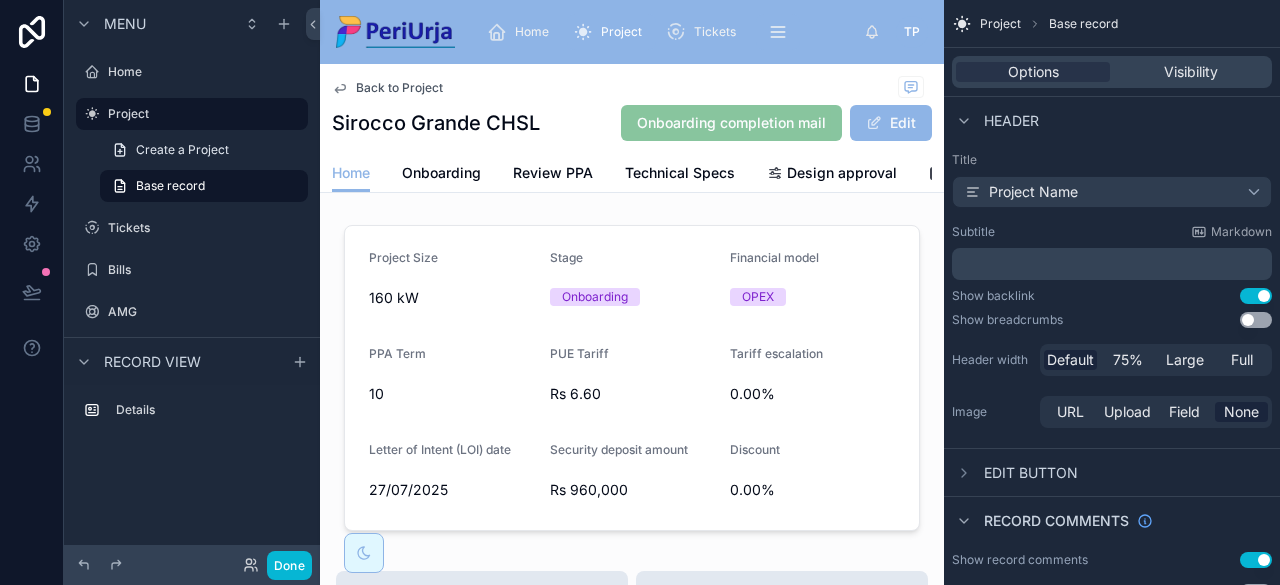 scroll, scrollTop: 0, scrollLeft: 133, axis: horizontal 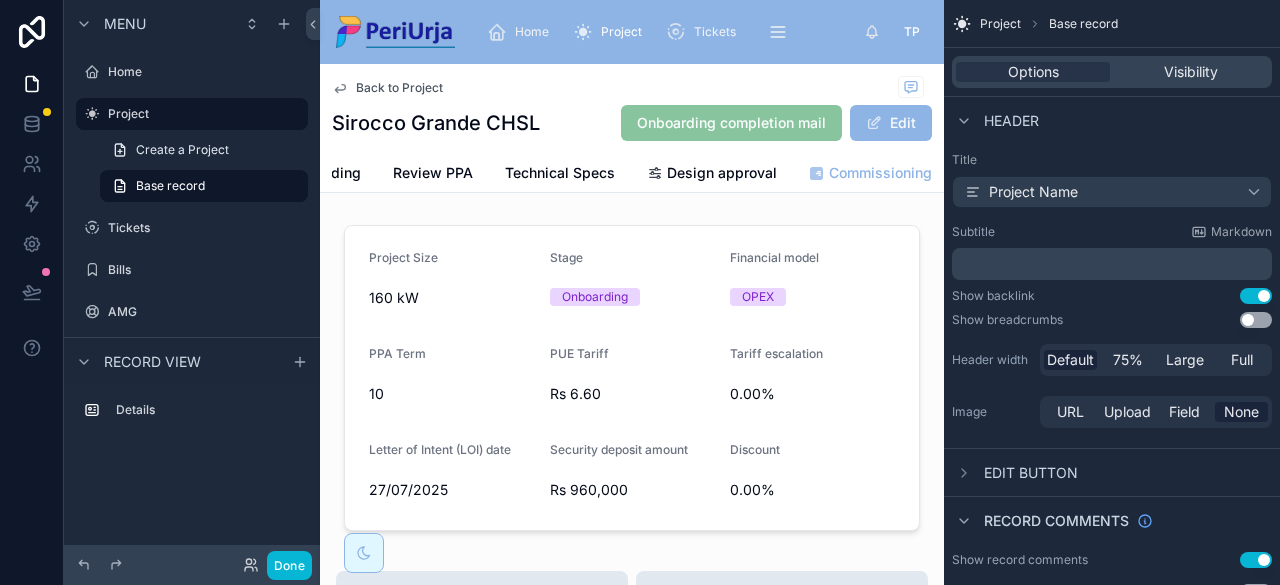 click on "Commissioning" at bounding box center (880, 173) 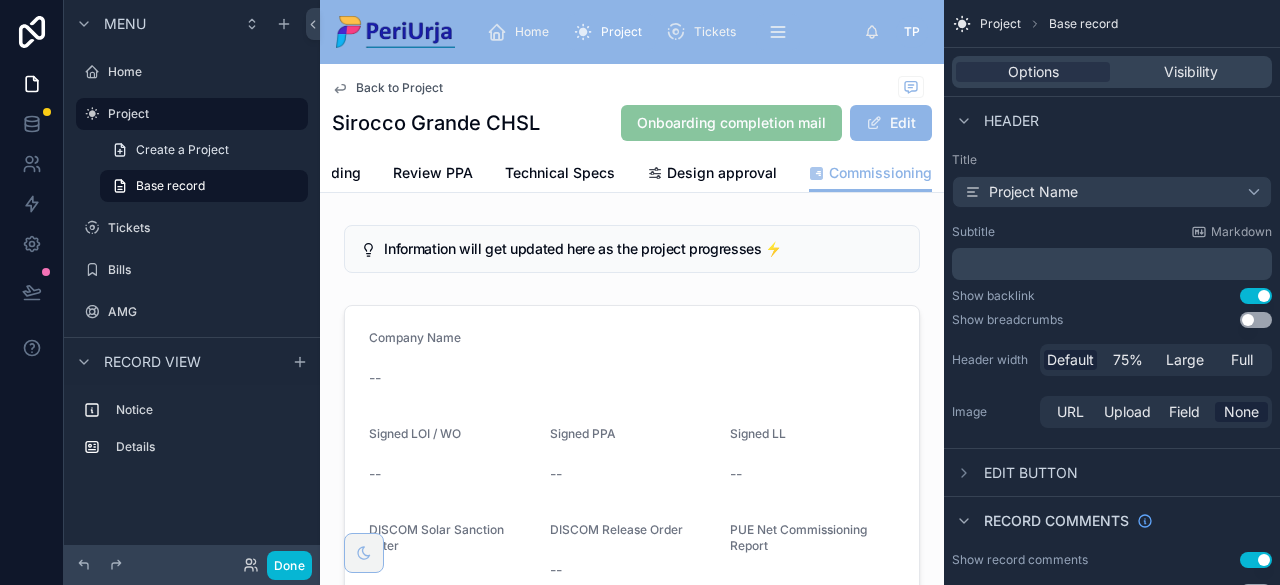 click at bounding box center (364, 553) 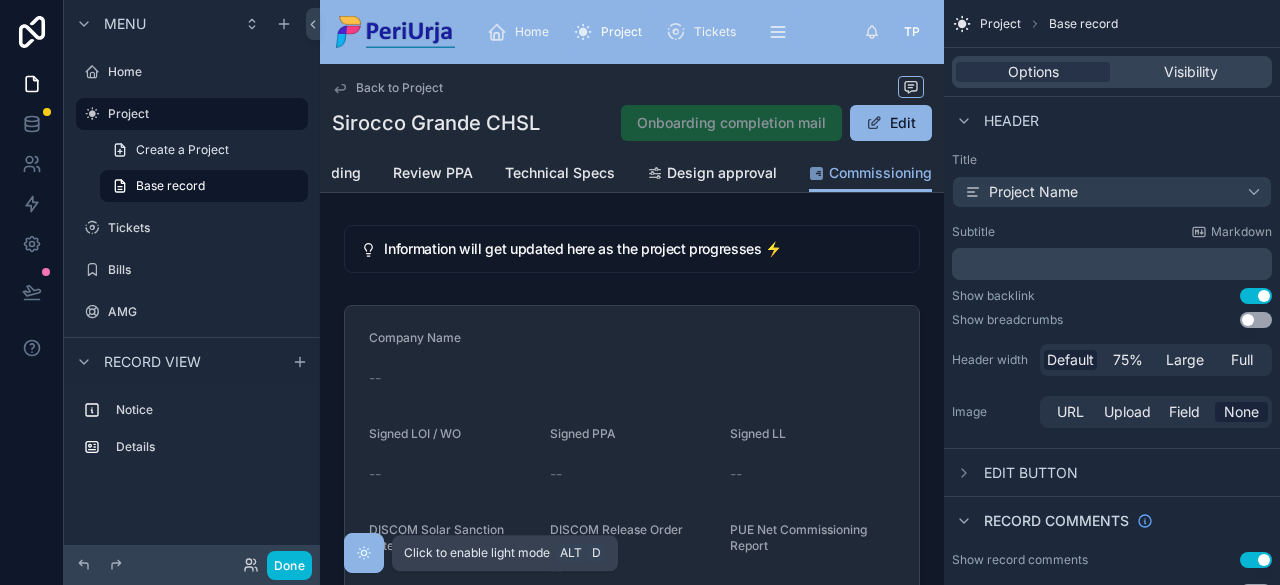 scroll, scrollTop: 0, scrollLeft: 128, axis: horizontal 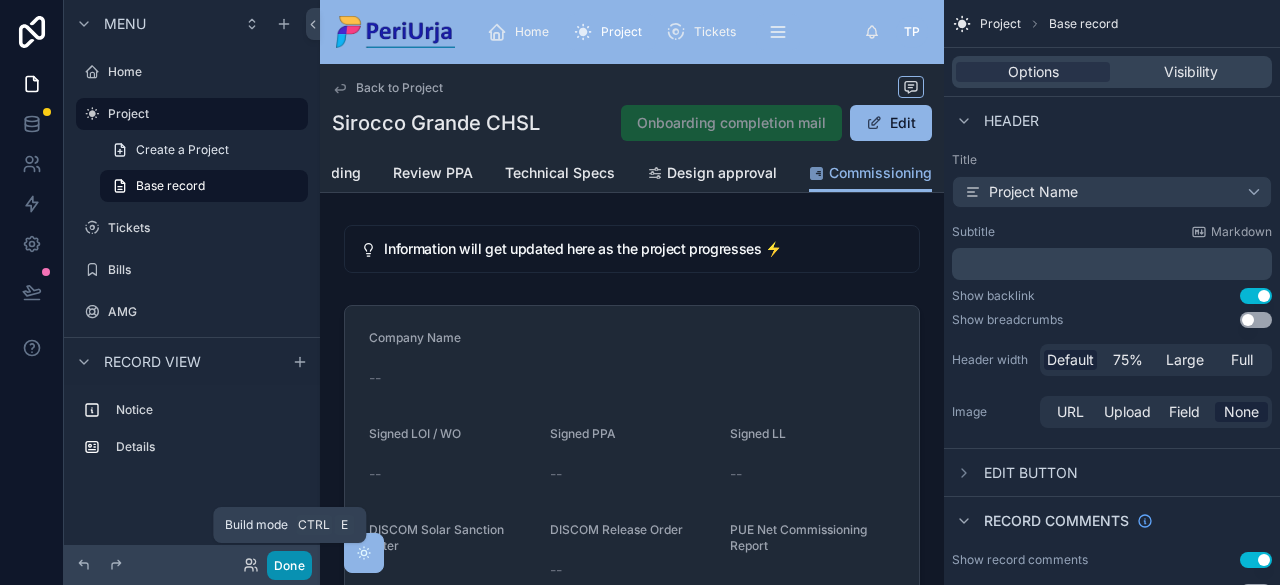 click on "Done" at bounding box center [289, 565] 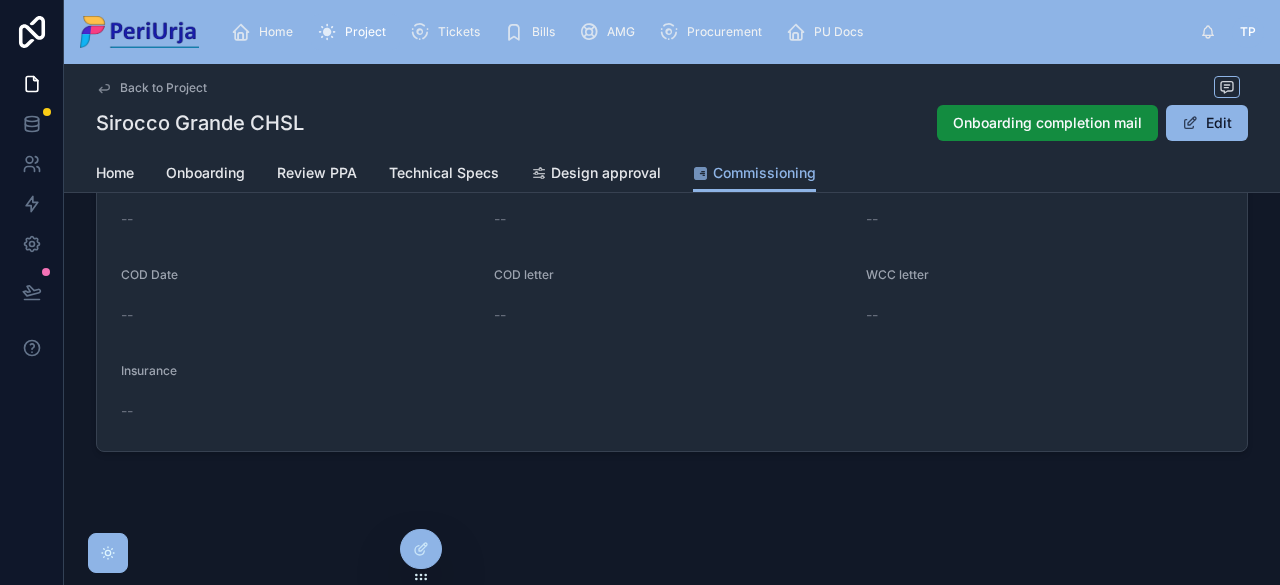 scroll, scrollTop: 352, scrollLeft: 0, axis: vertical 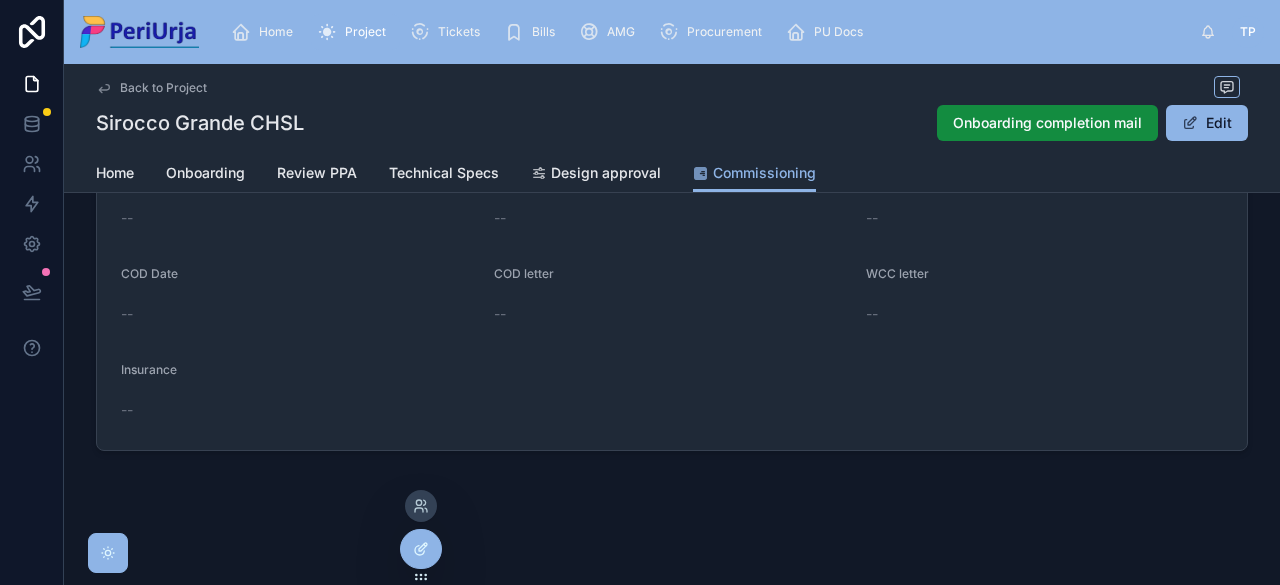 click 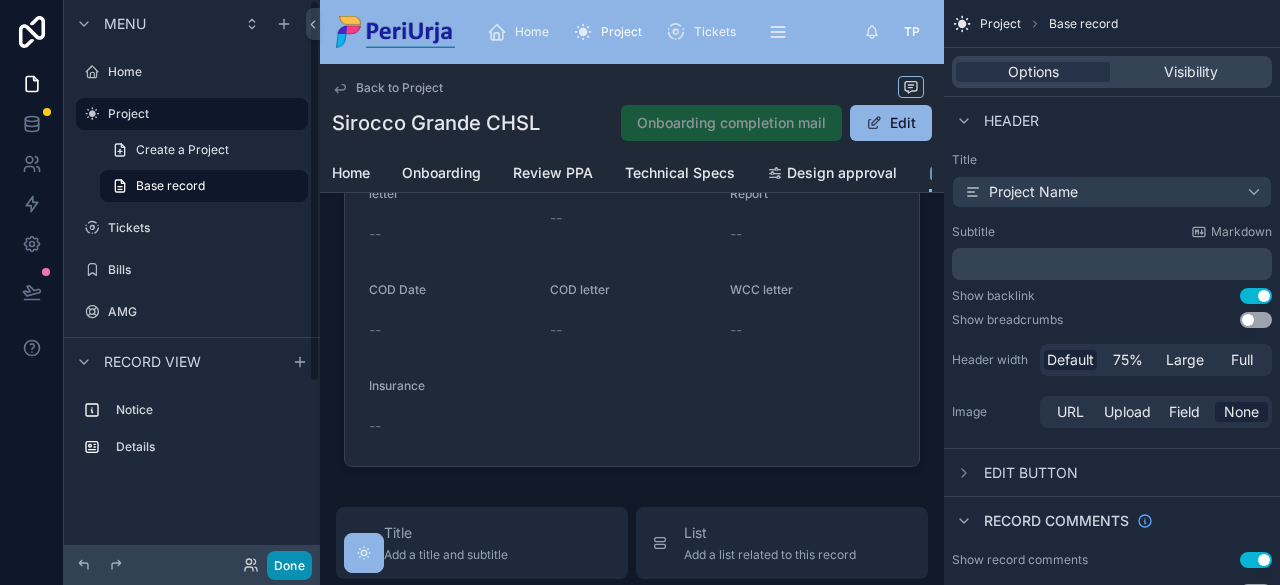 click on "Done" at bounding box center (289, 565) 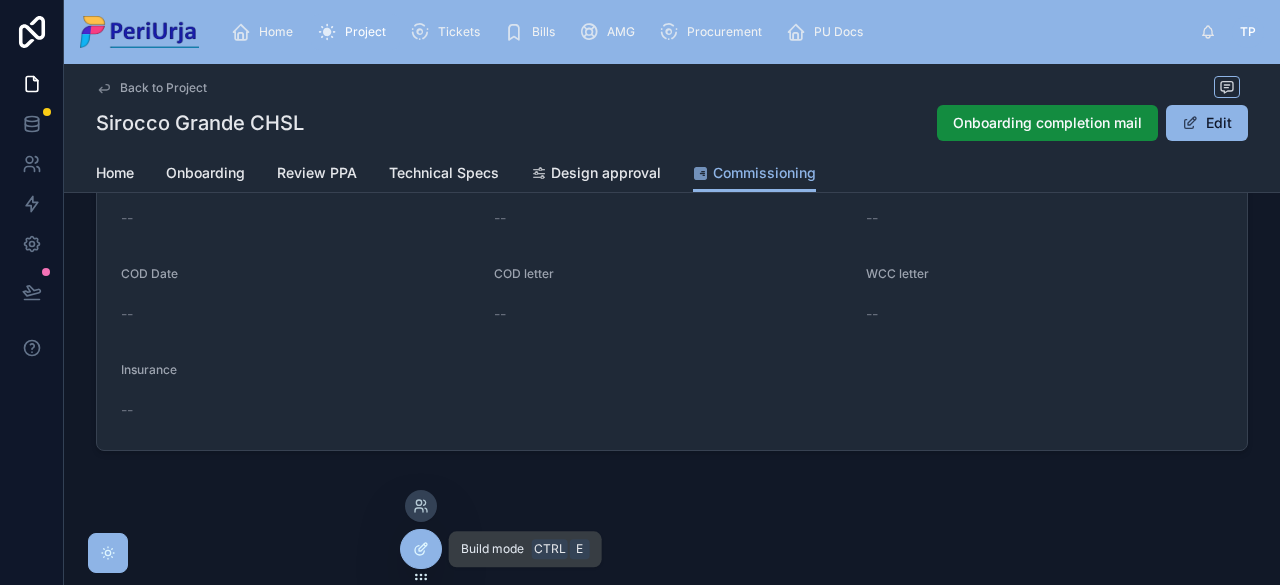 click at bounding box center [421, 549] 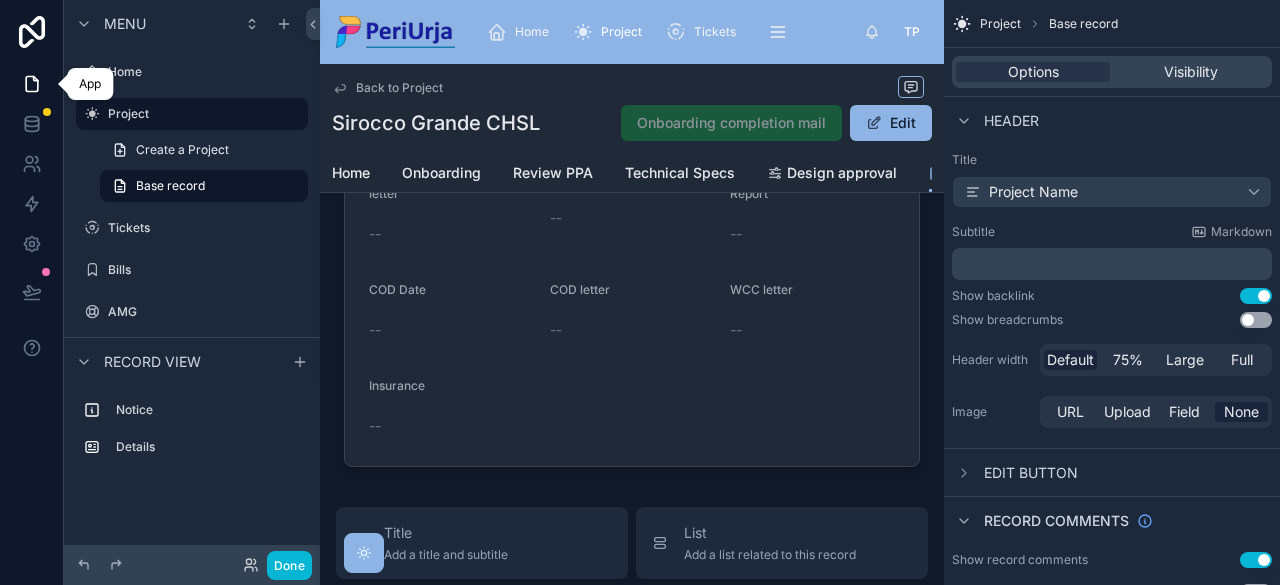 click at bounding box center [31, 84] 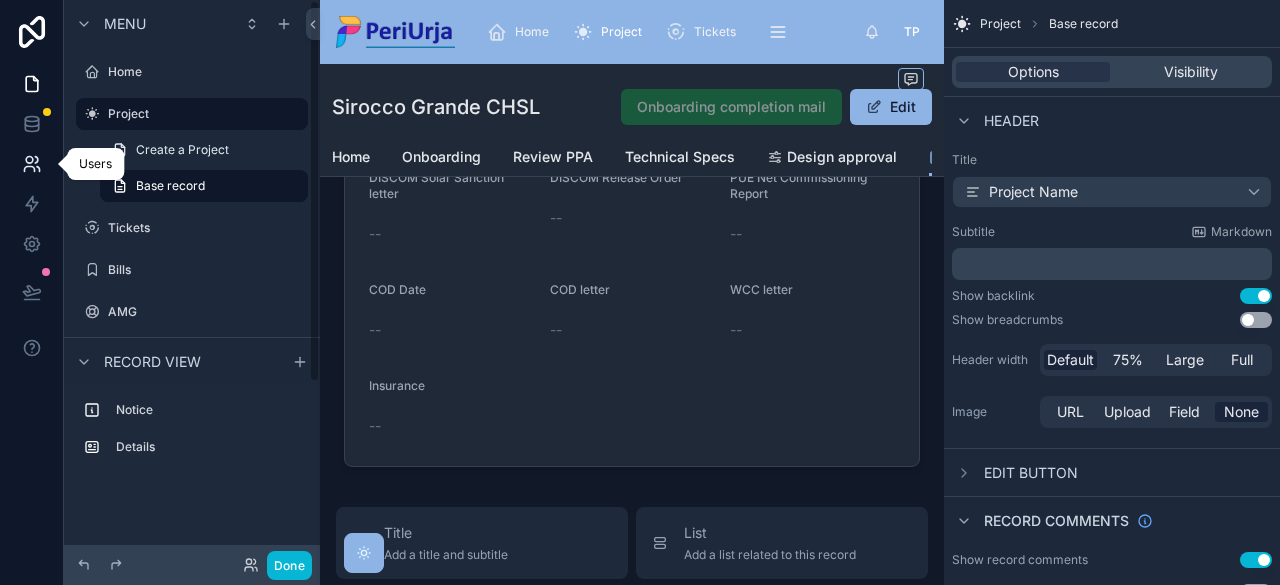 click 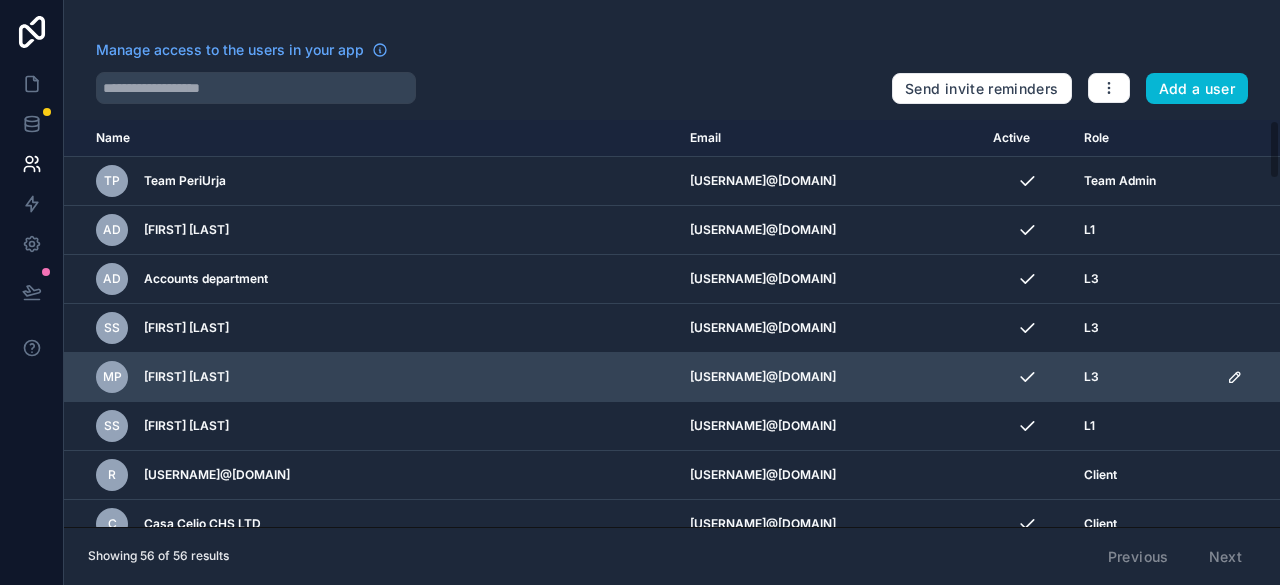 click 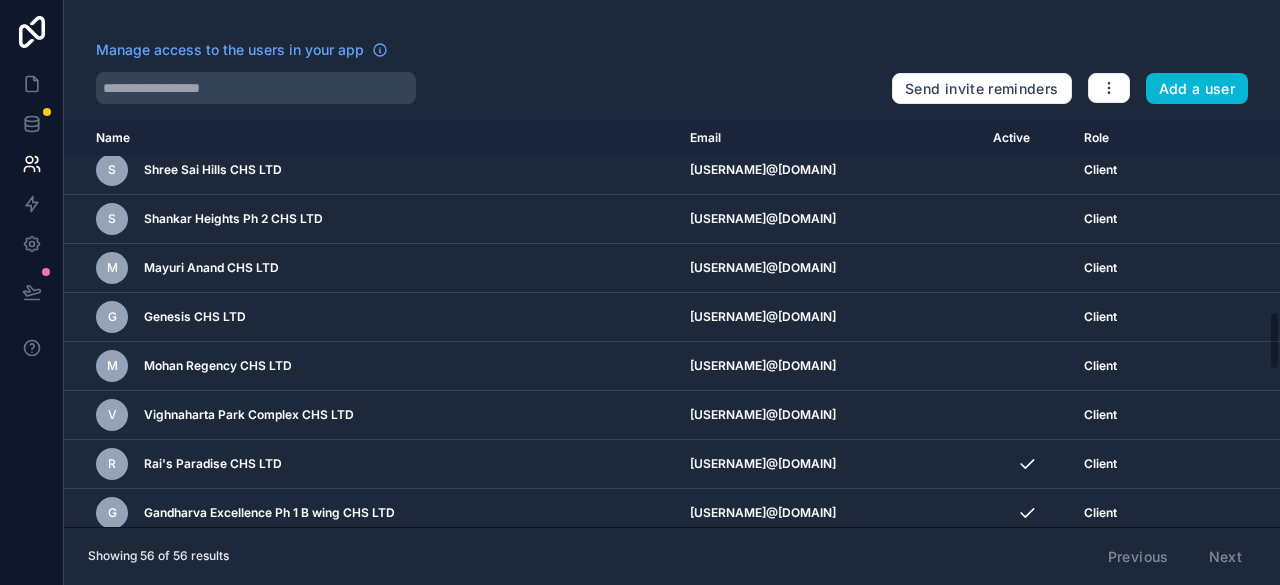 scroll, scrollTop: 1300, scrollLeft: 0, axis: vertical 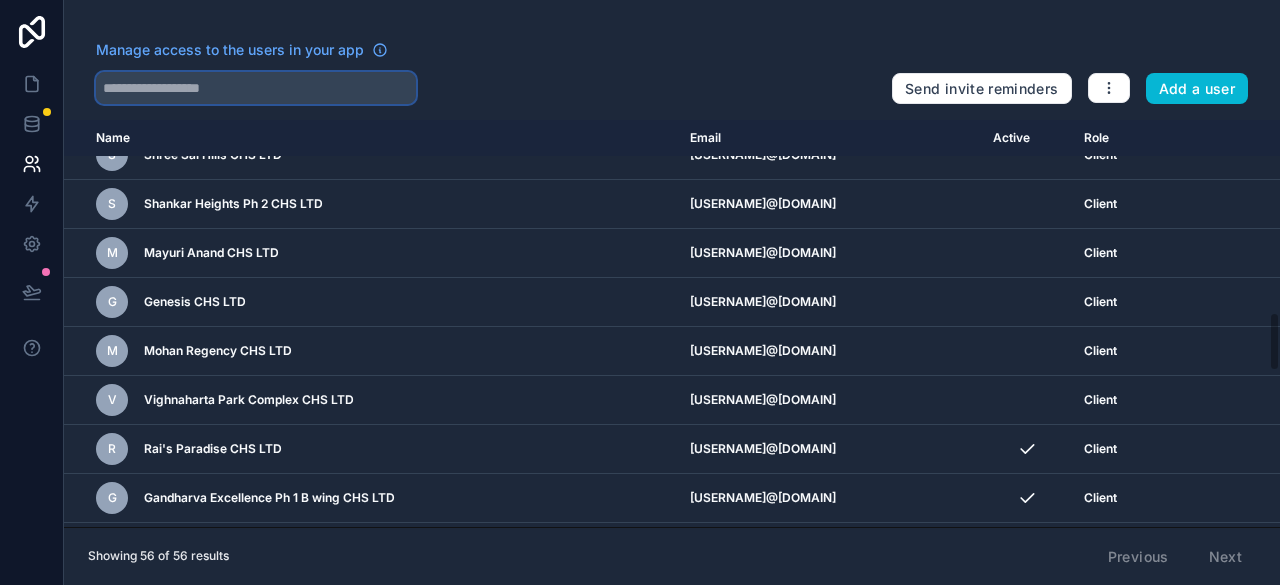 click at bounding box center (256, 88) 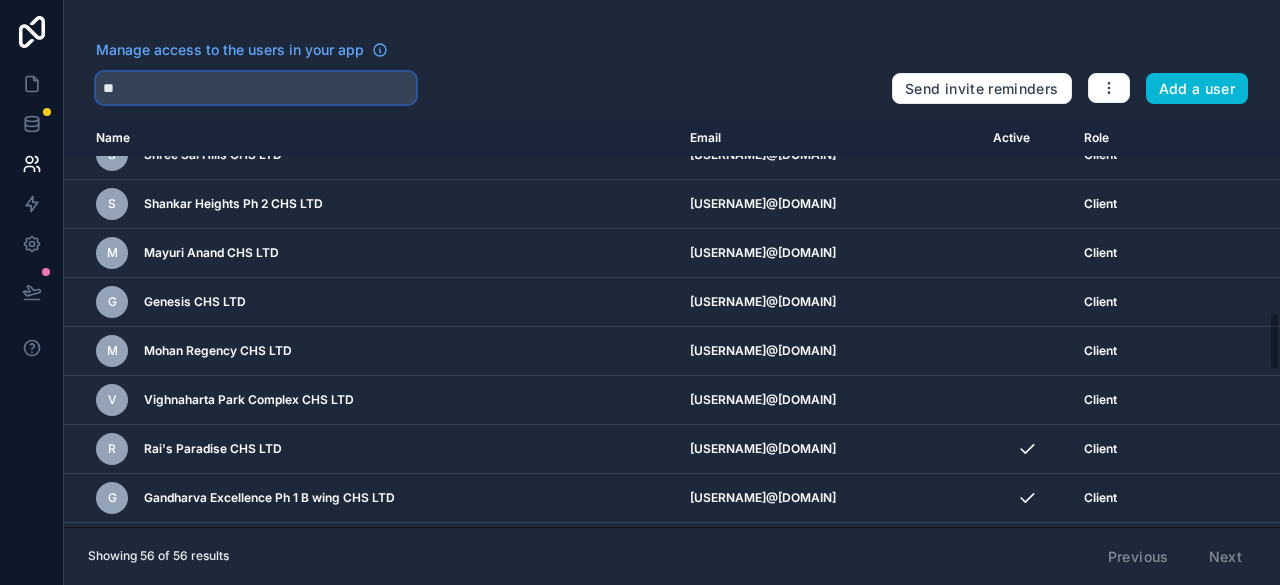 scroll, scrollTop: 0, scrollLeft: 0, axis: both 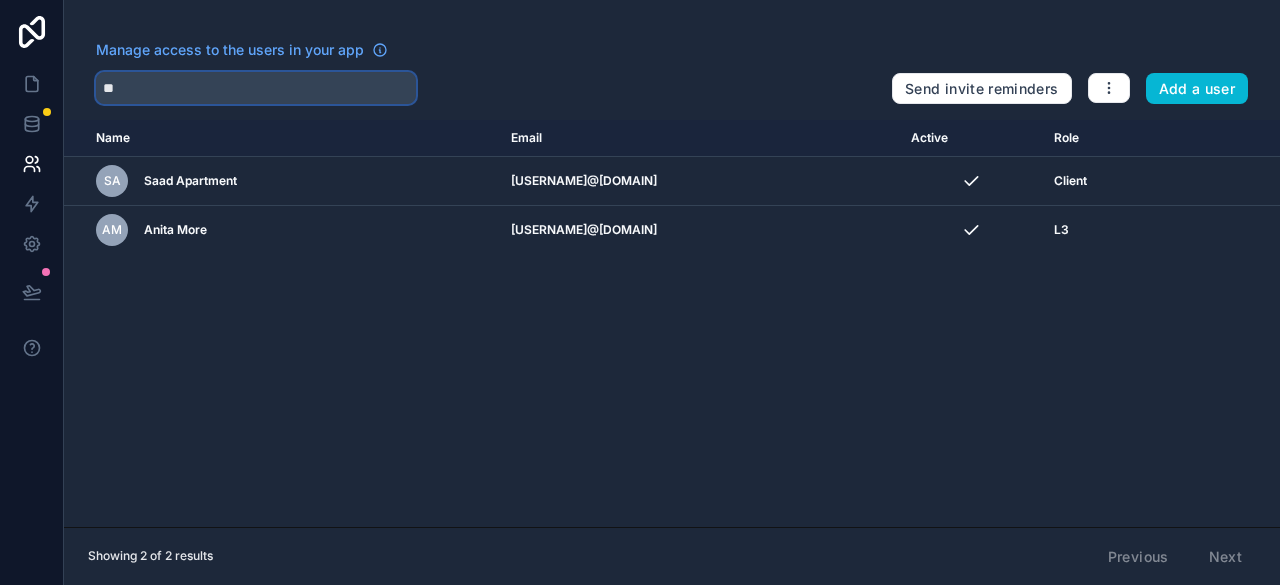type on "**" 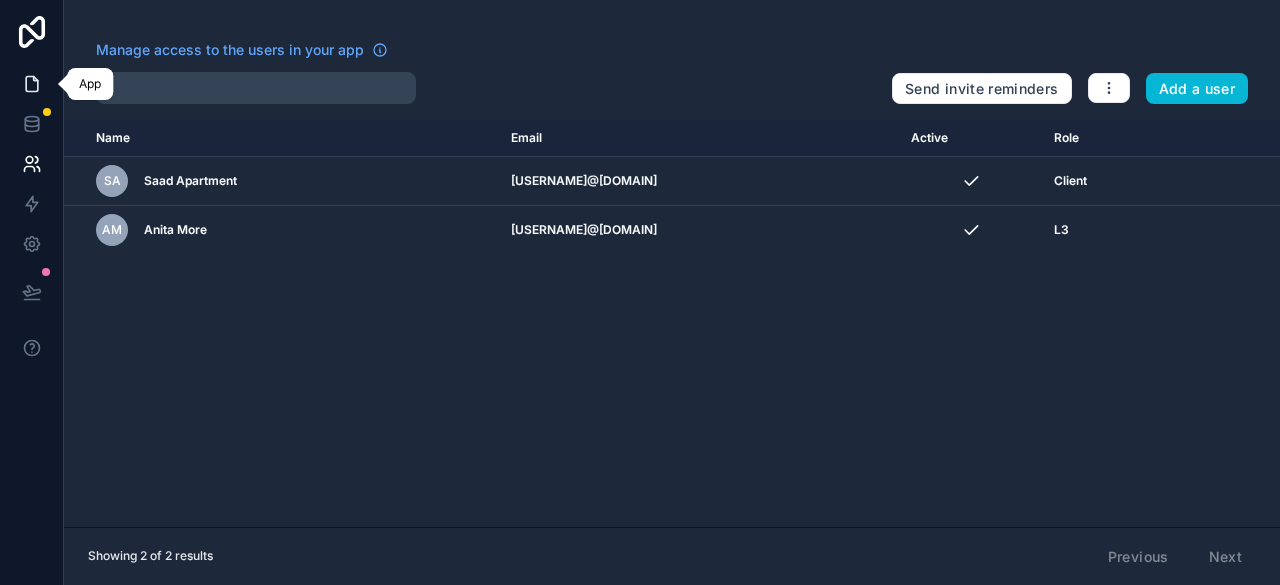 click 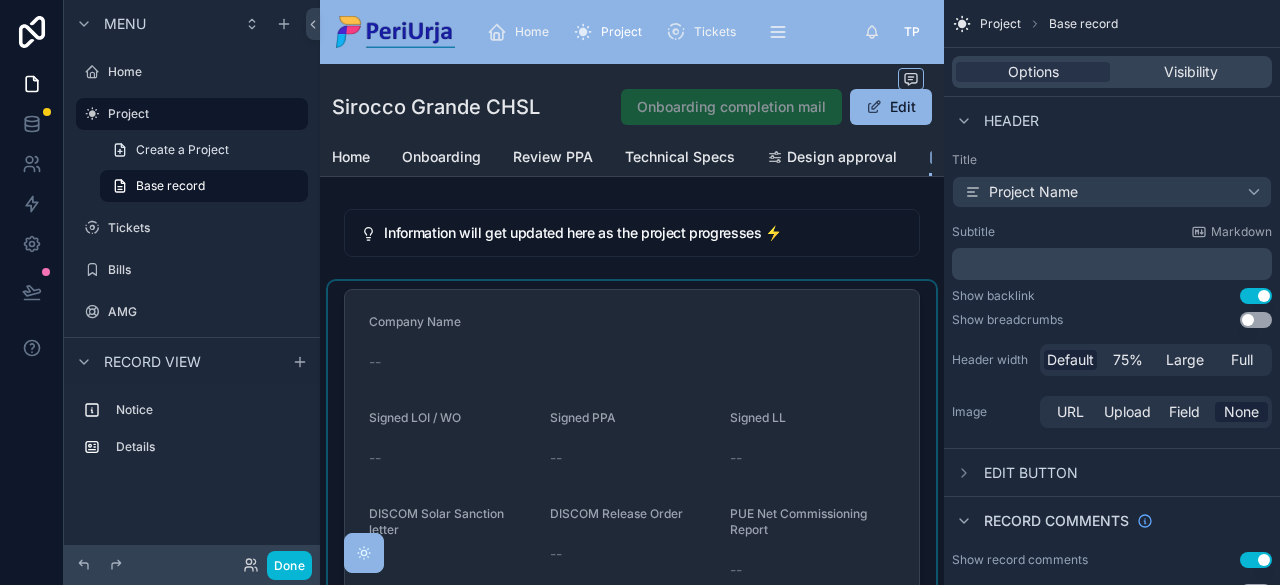click at bounding box center [632, 546] 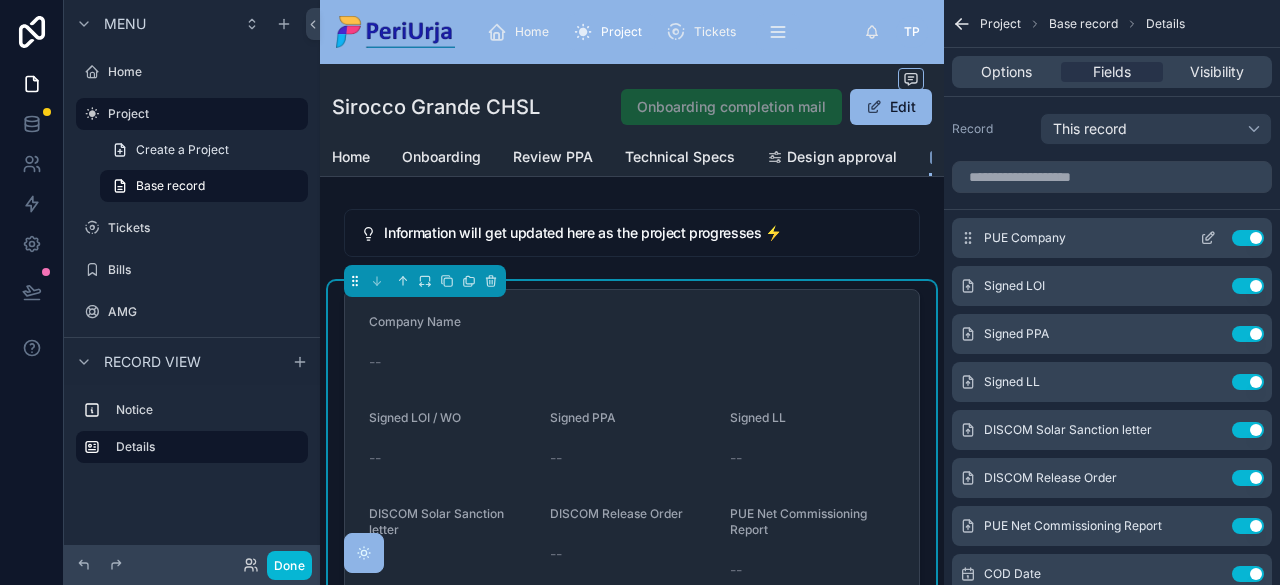 click 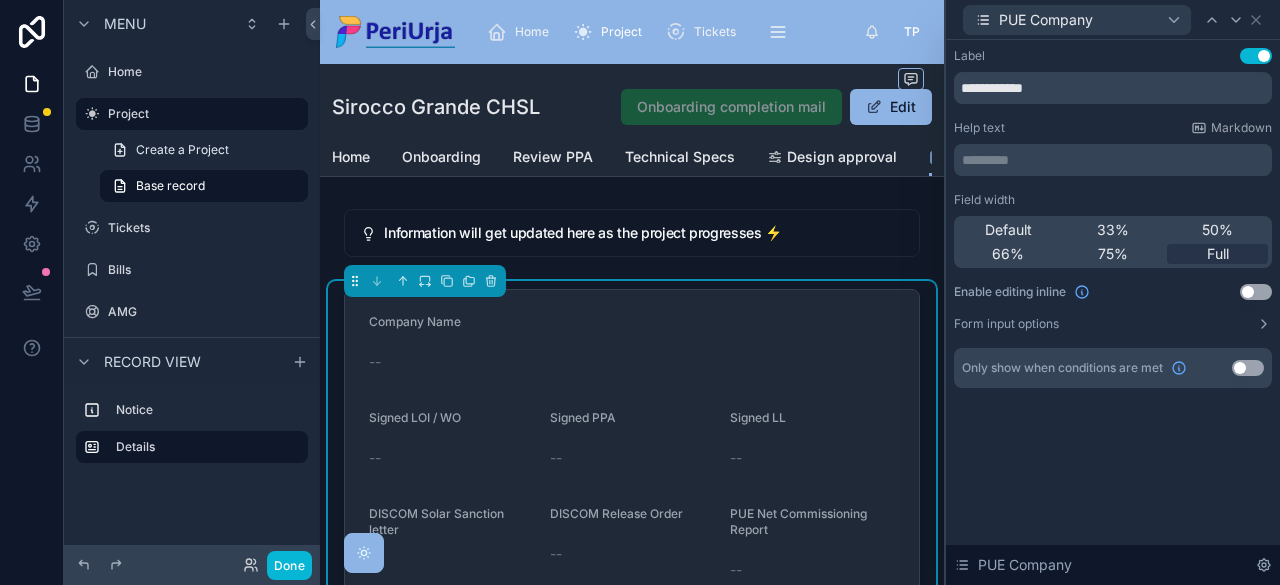 click on "--" at bounding box center (632, 362) 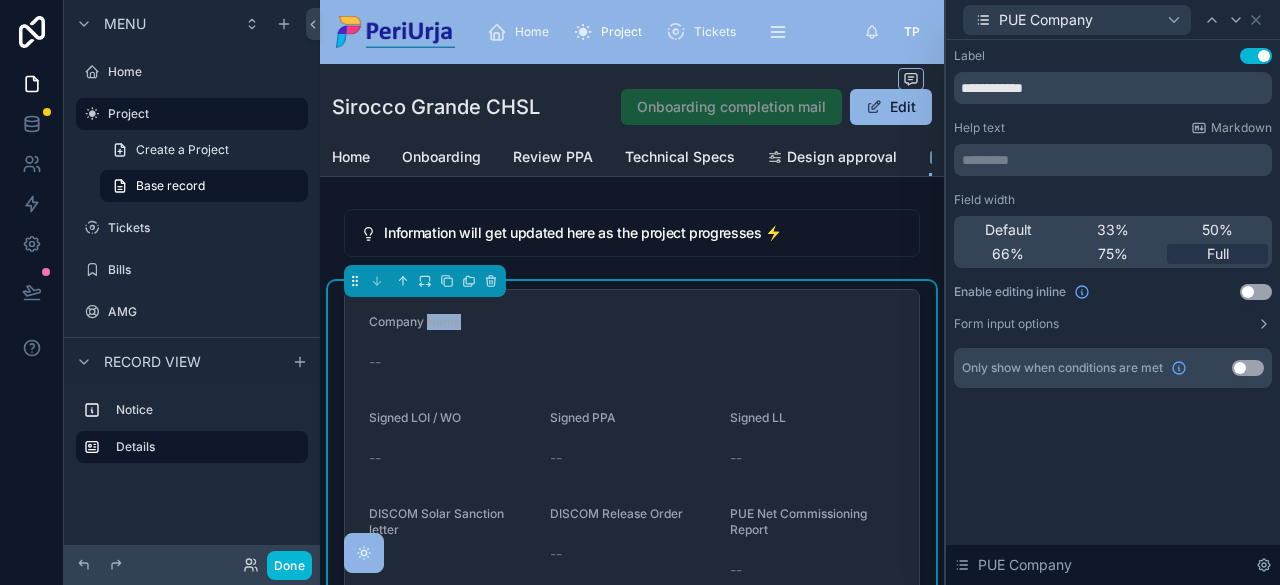 click on "Company Name" at bounding box center [415, 321] 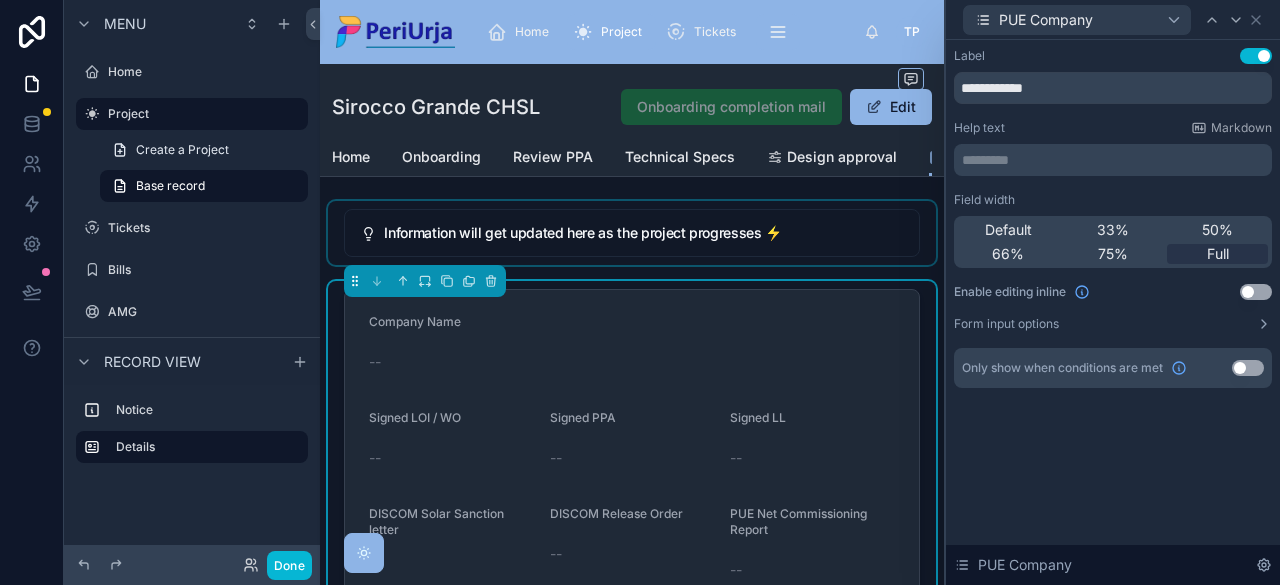 click at bounding box center [632, 233] 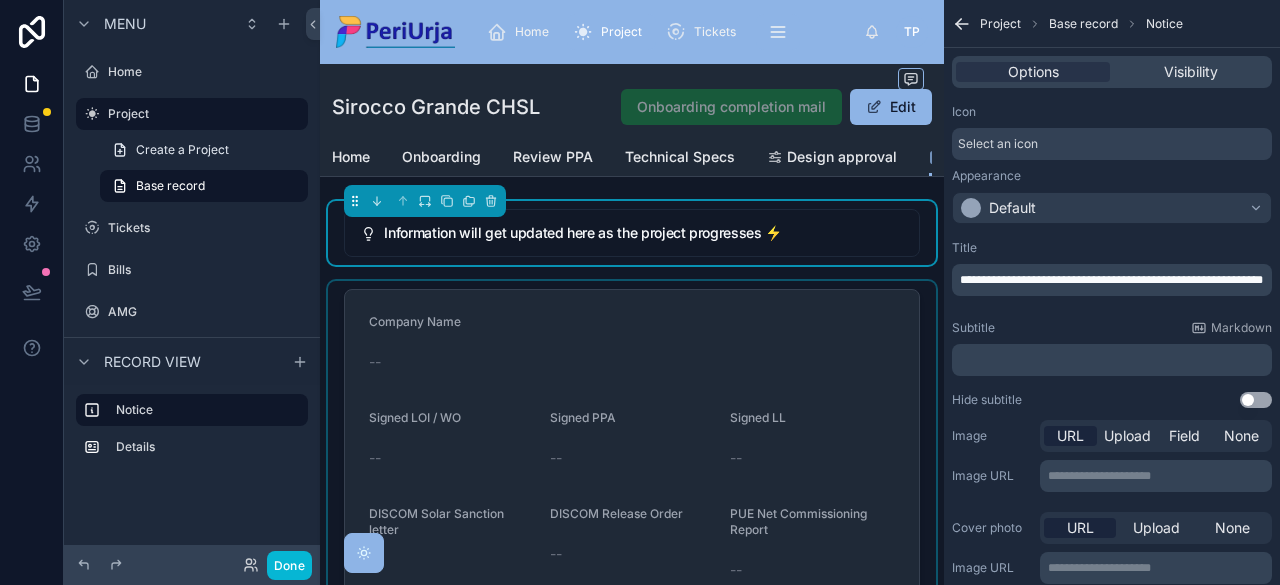 click at bounding box center [632, 546] 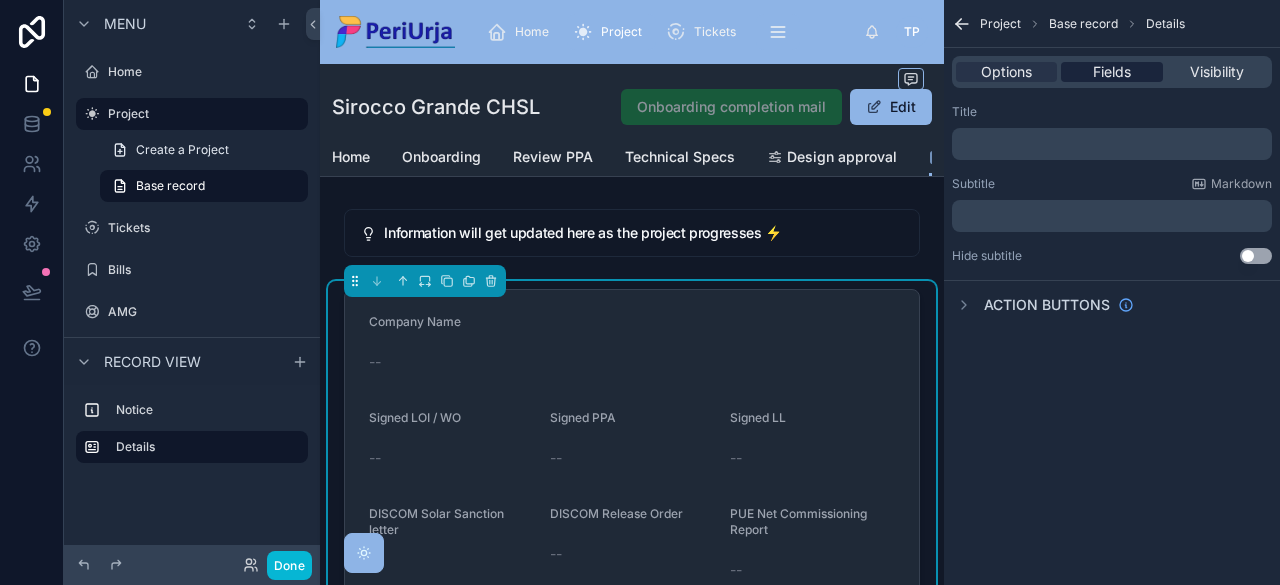 click on "Fields" at bounding box center [1112, 72] 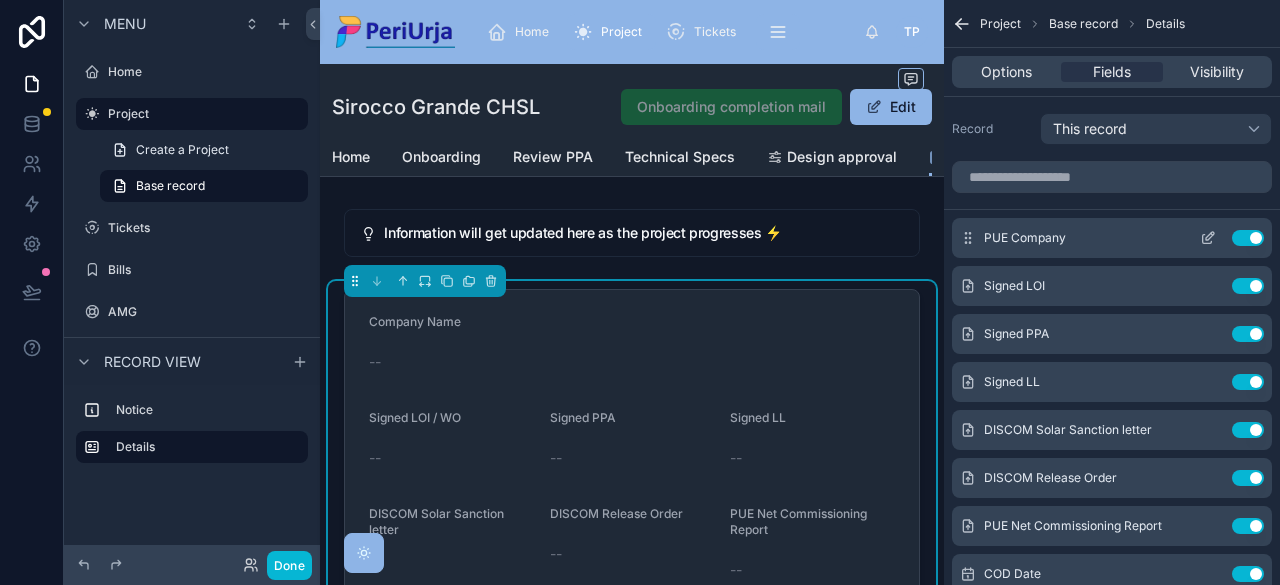 click 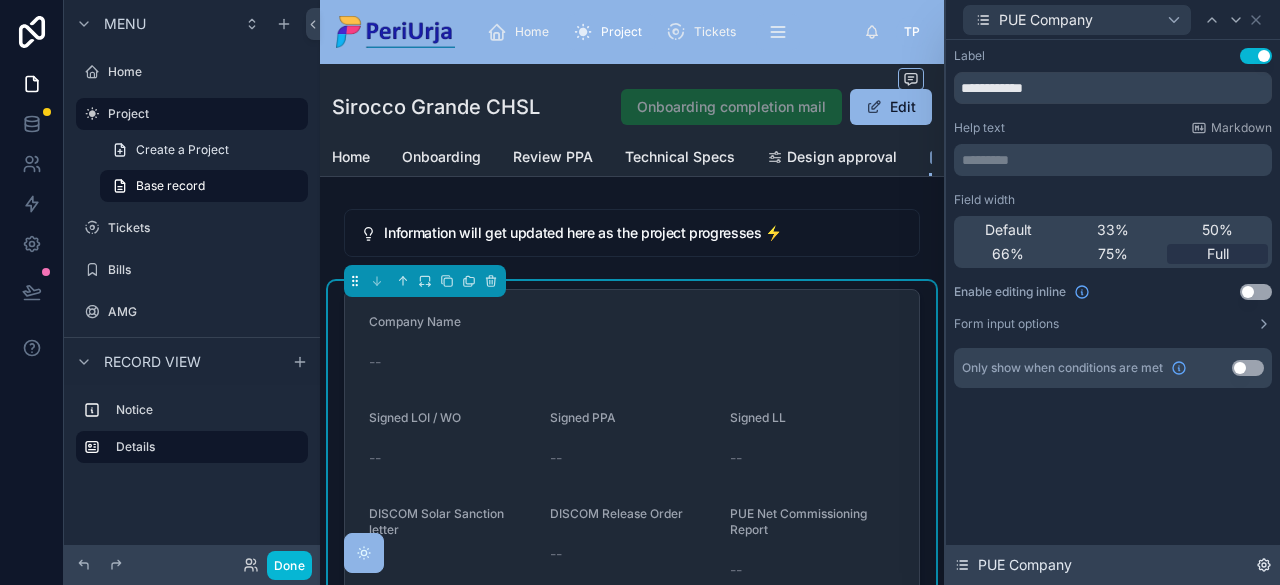 click 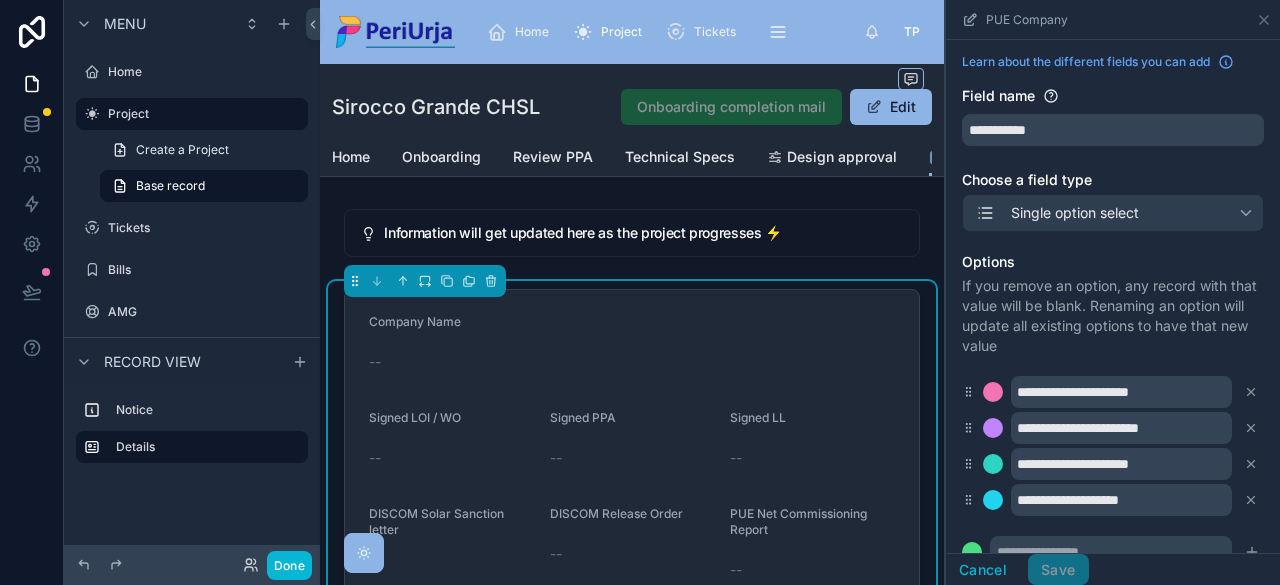 scroll, scrollTop: 0, scrollLeft: 0, axis: both 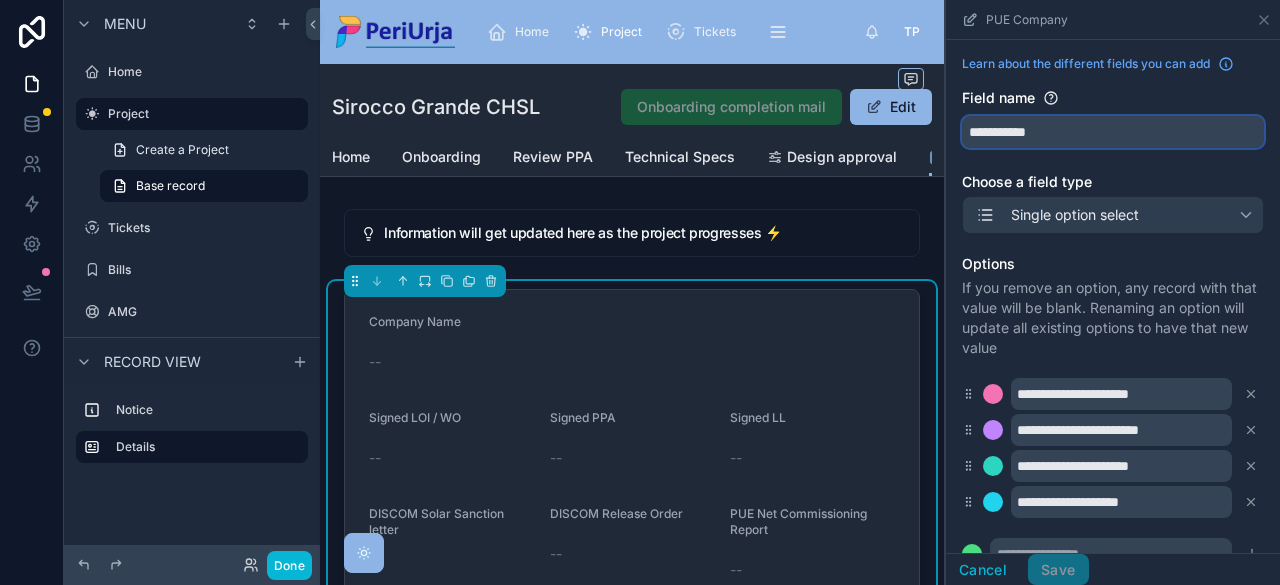 click on "**********" at bounding box center [1113, 132] 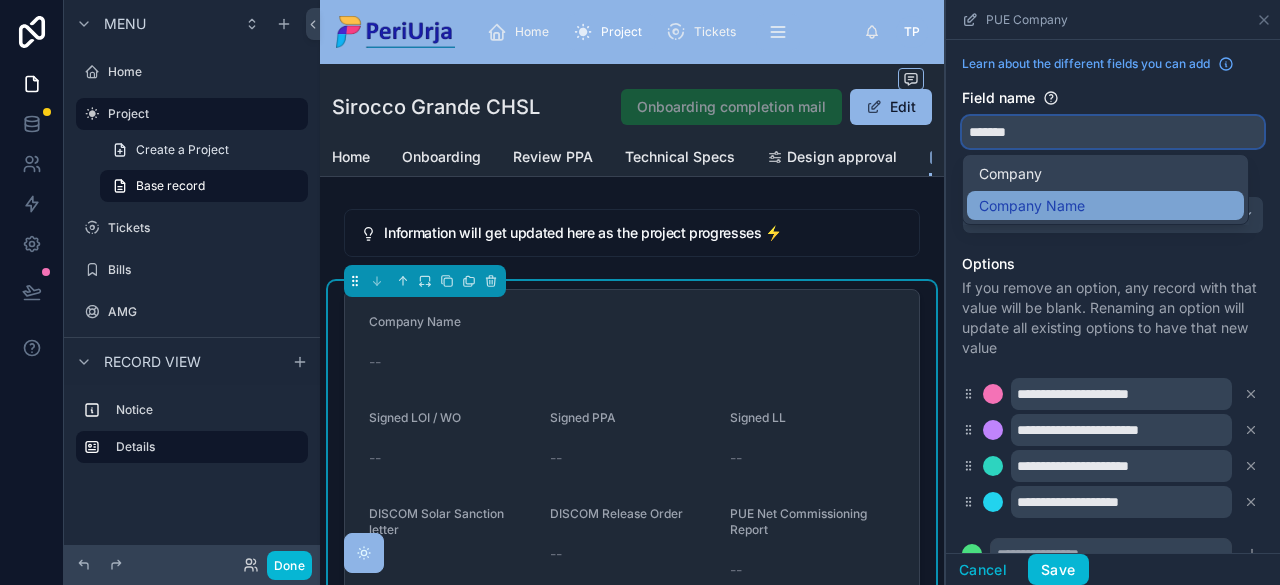 type on "*******" 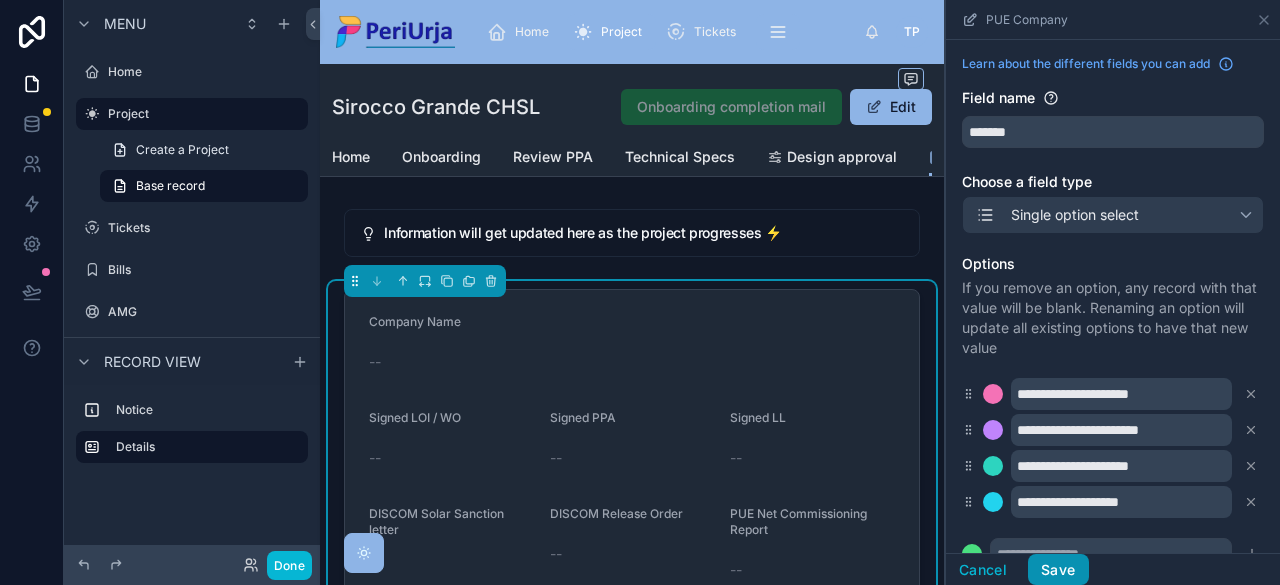 click on "Save" at bounding box center (1058, 570) 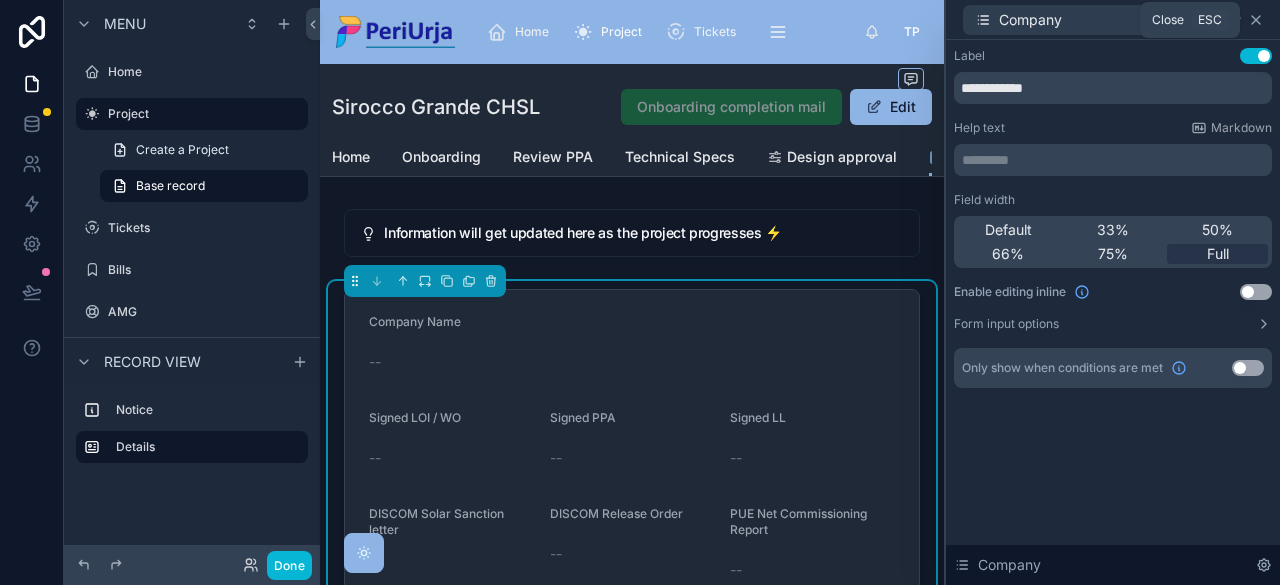 click 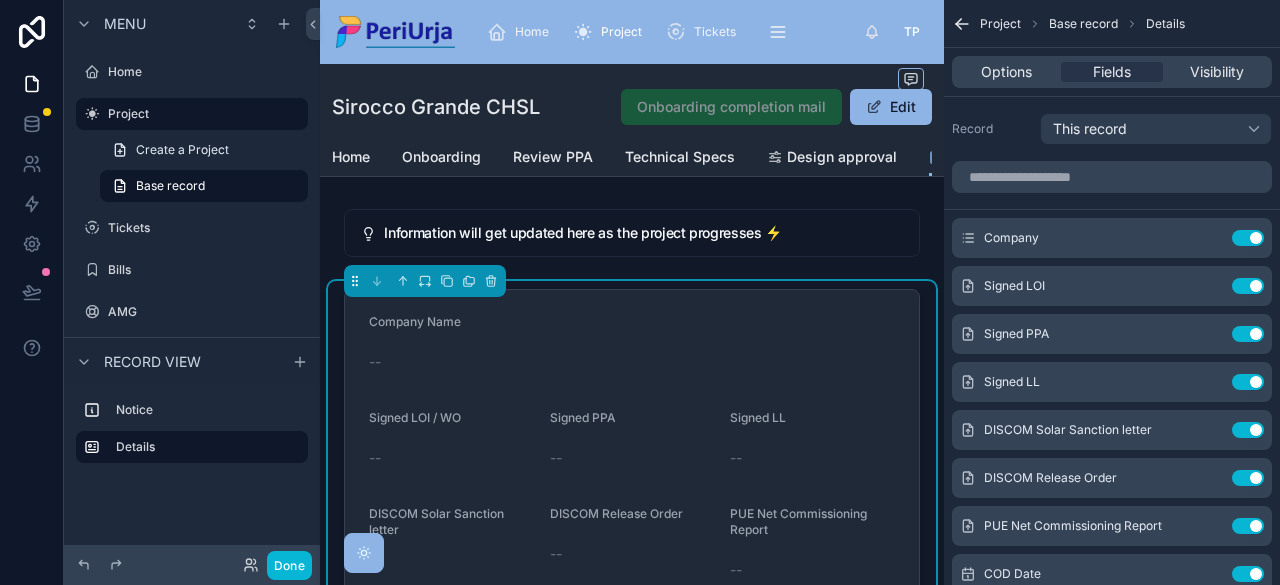 click 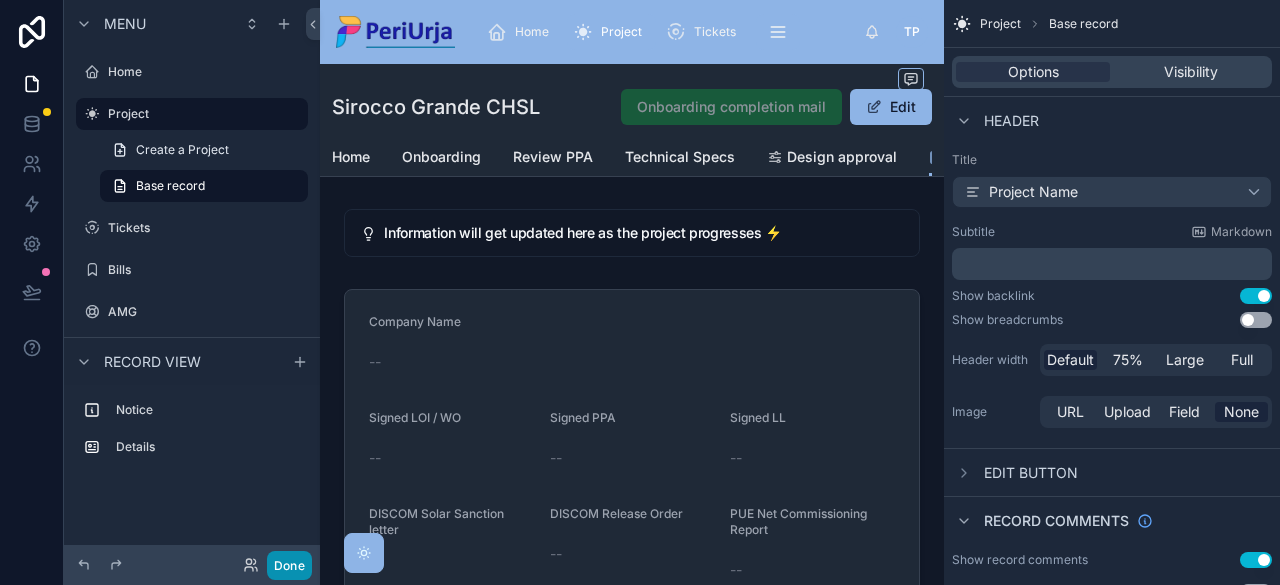 click on "Done" at bounding box center (289, 565) 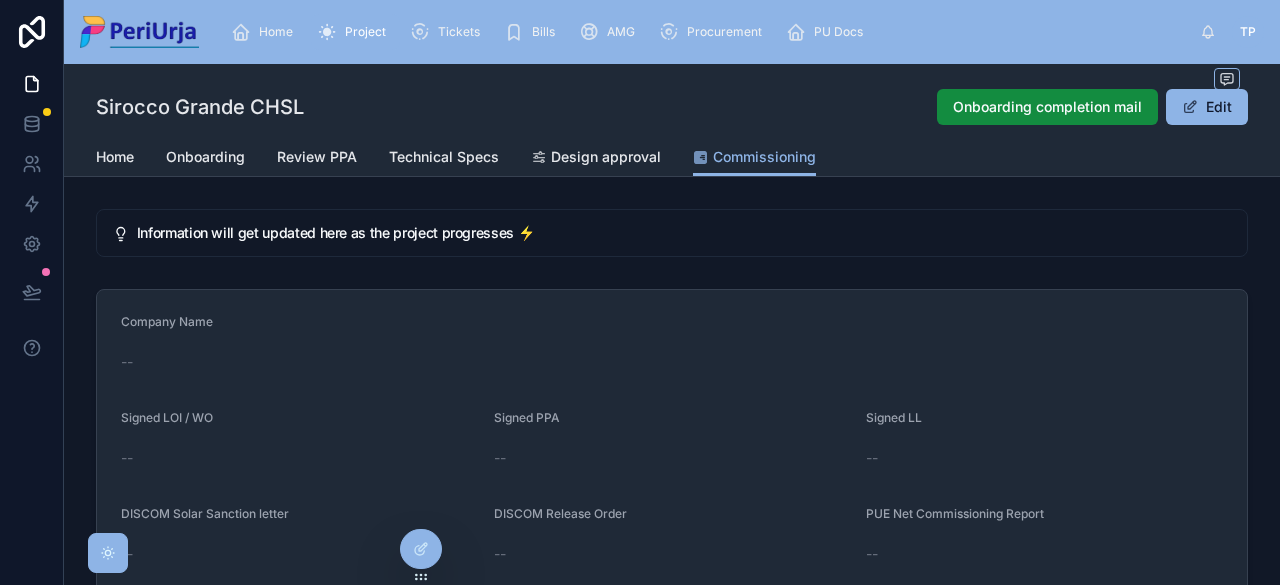 click on "DISCOM Solar Sanction letter" at bounding box center (299, 518) 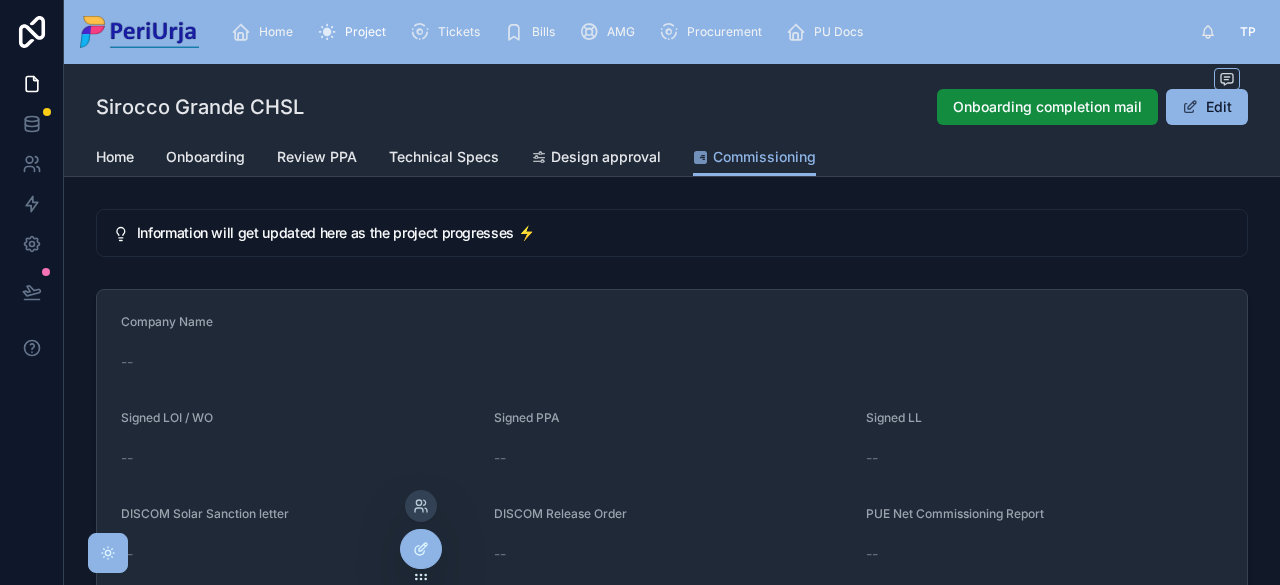 click 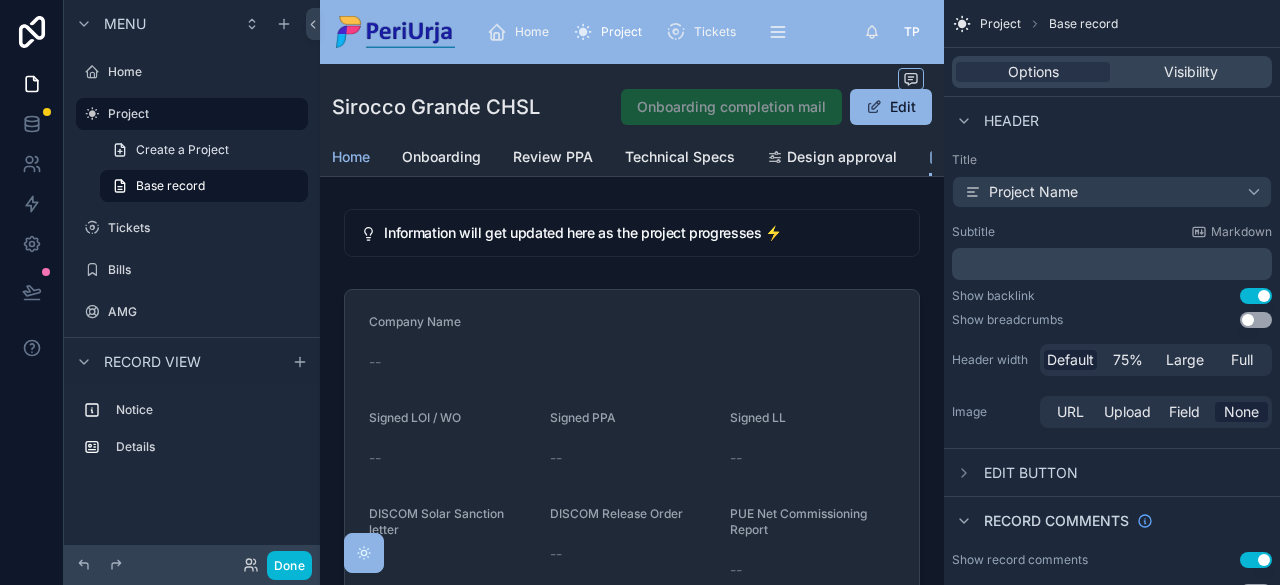 click on "Home" at bounding box center (351, 157) 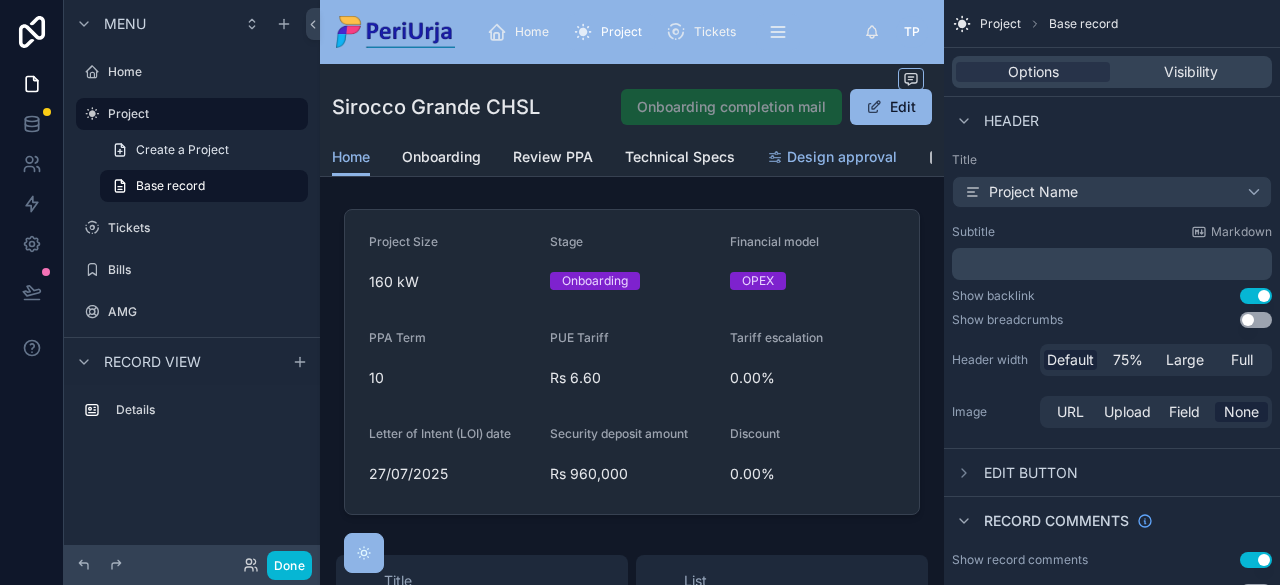 click on "Design approval" at bounding box center [842, 157] 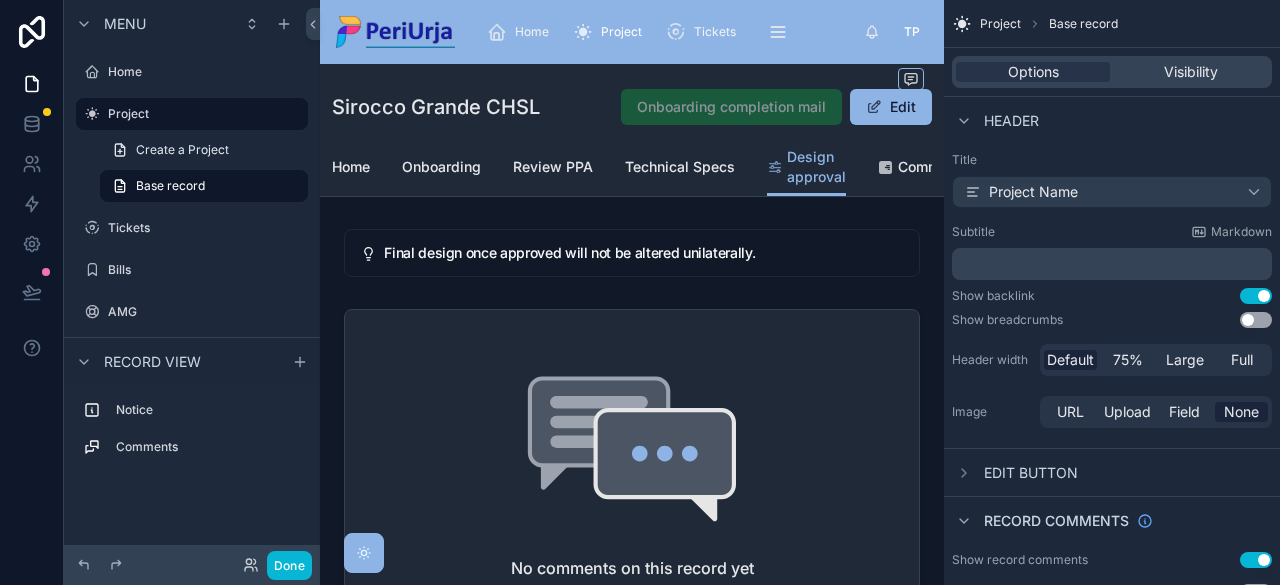 scroll, scrollTop: 0, scrollLeft: 78, axis: horizontal 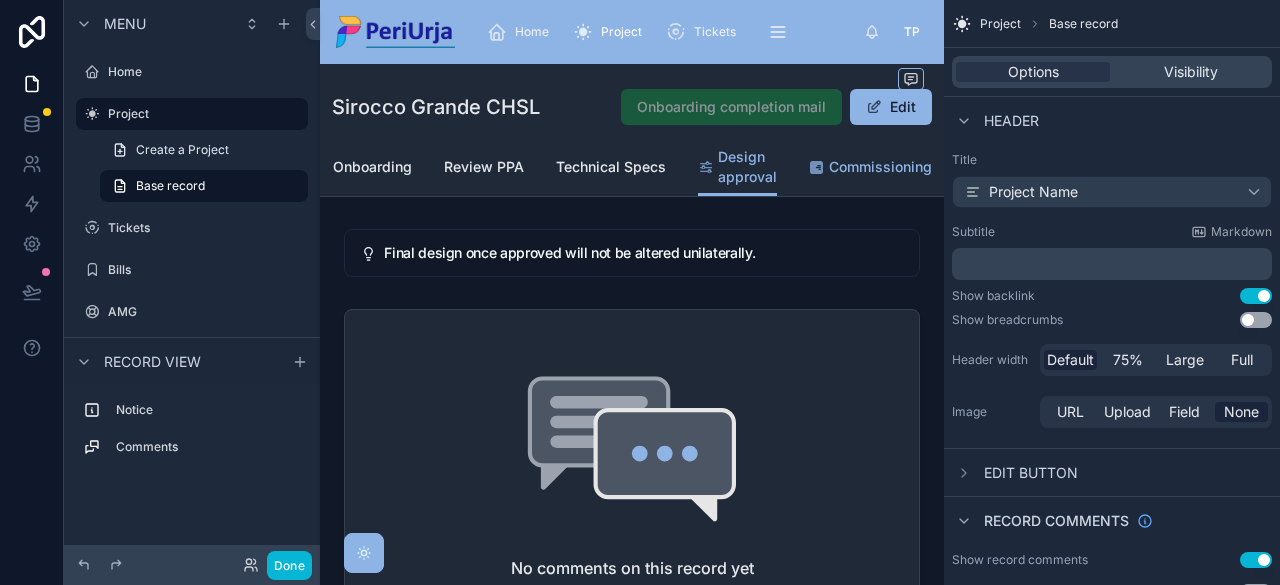 click on "Commissioning" at bounding box center [880, 167] 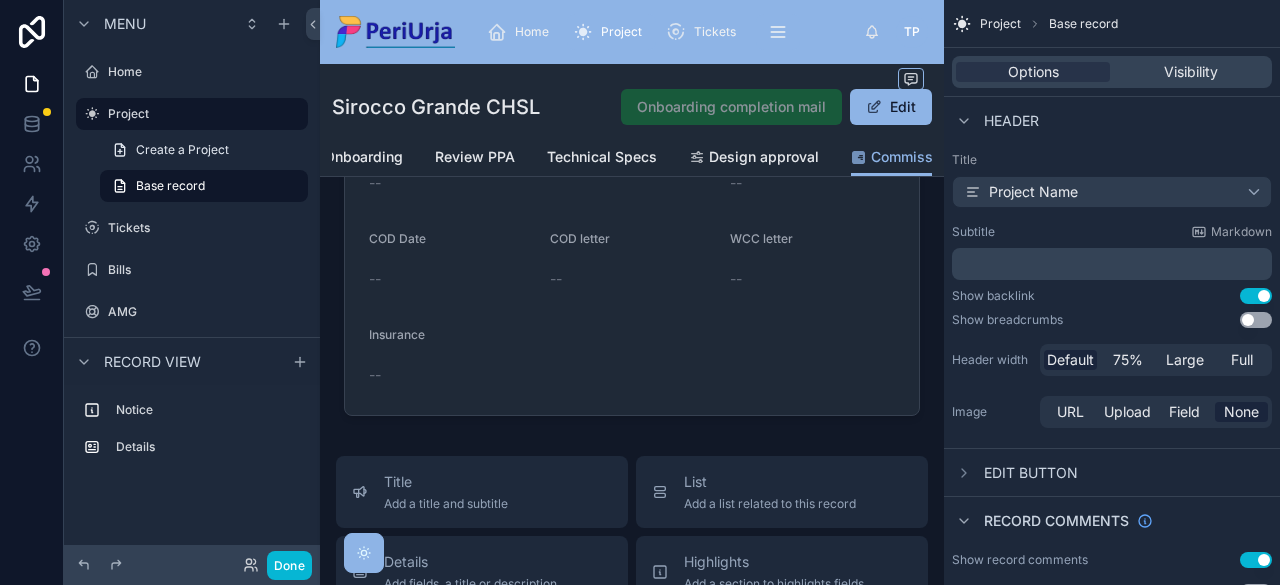 scroll, scrollTop: 400, scrollLeft: 0, axis: vertical 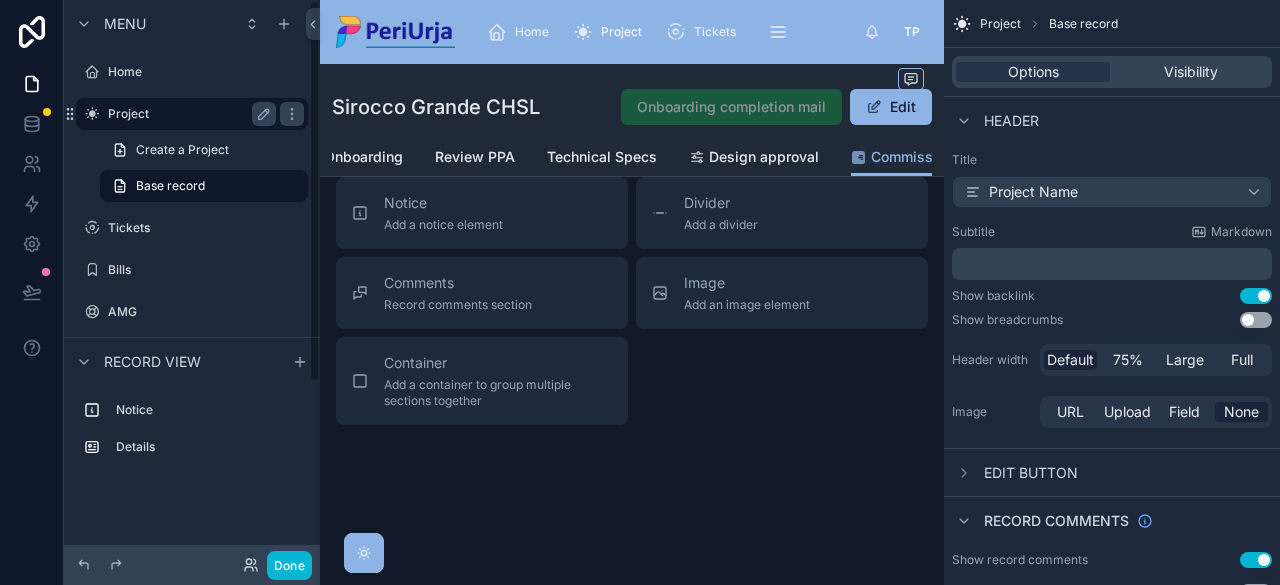 click on "Project" at bounding box center (188, 114) 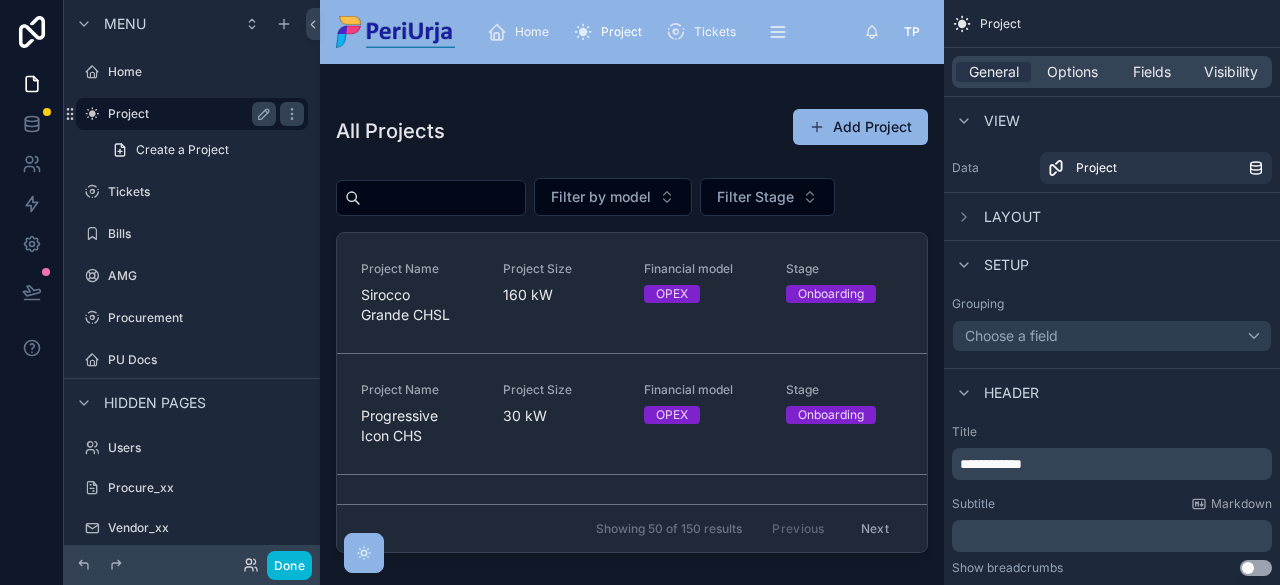 scroll, scrollTop: 0, scrollLeft: 0, axis: both 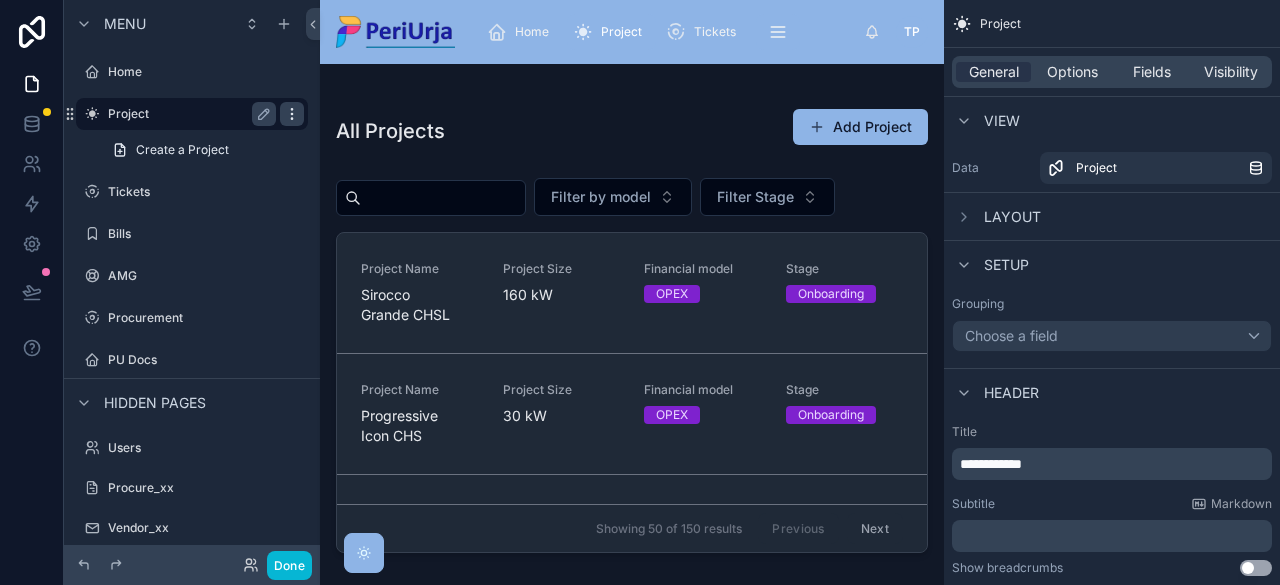 click at bounding box center (292, 114) 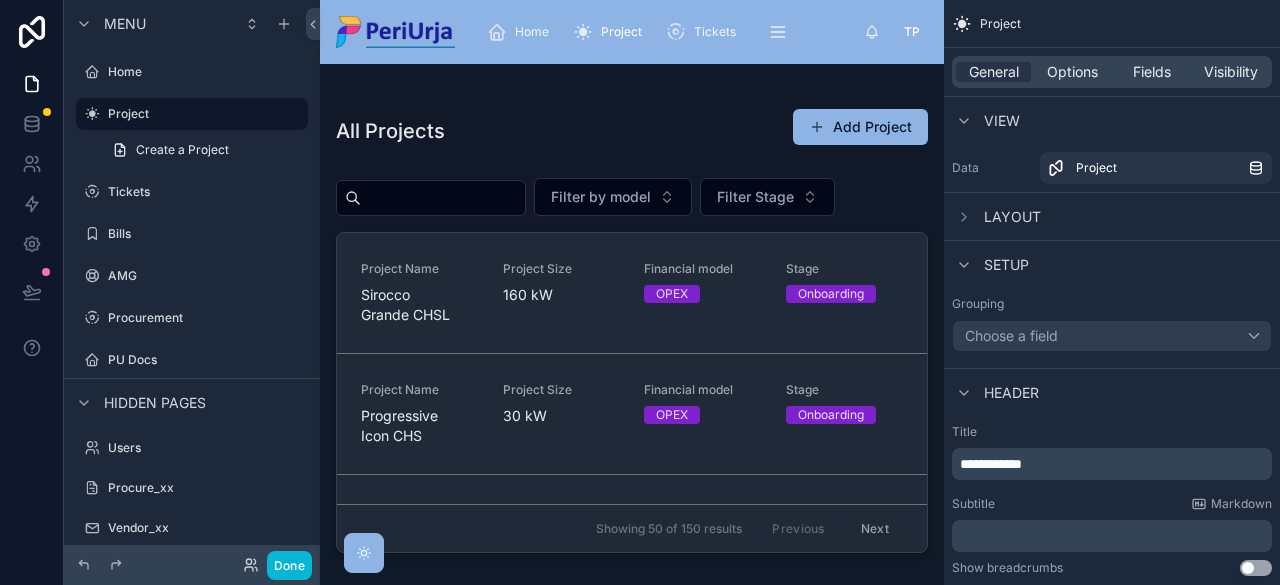 click on "All Projects Add Project" at bounding box center (632, 131) 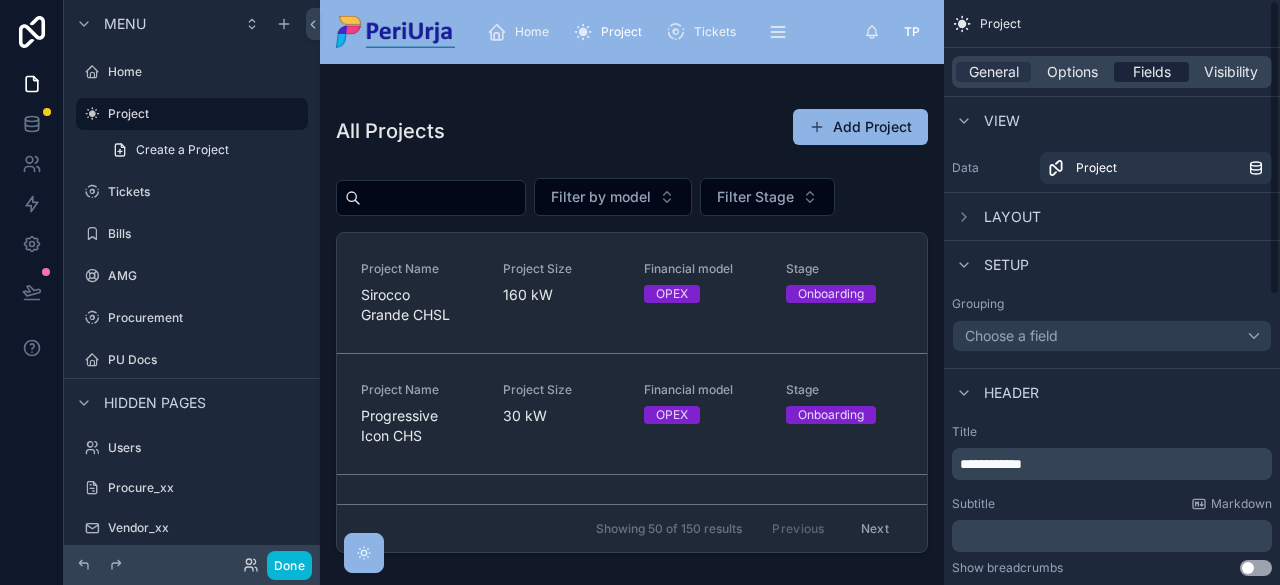click on "Fields" at bounding box center (1152, 72) 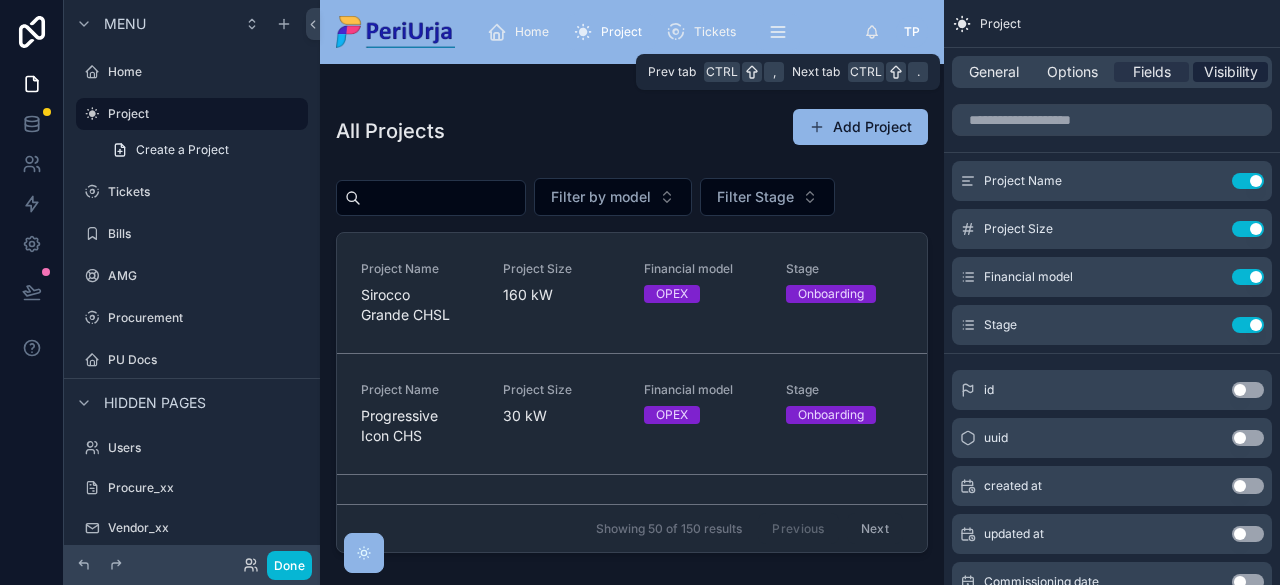 click on "Visibility" at bounding box center (1231, 72) 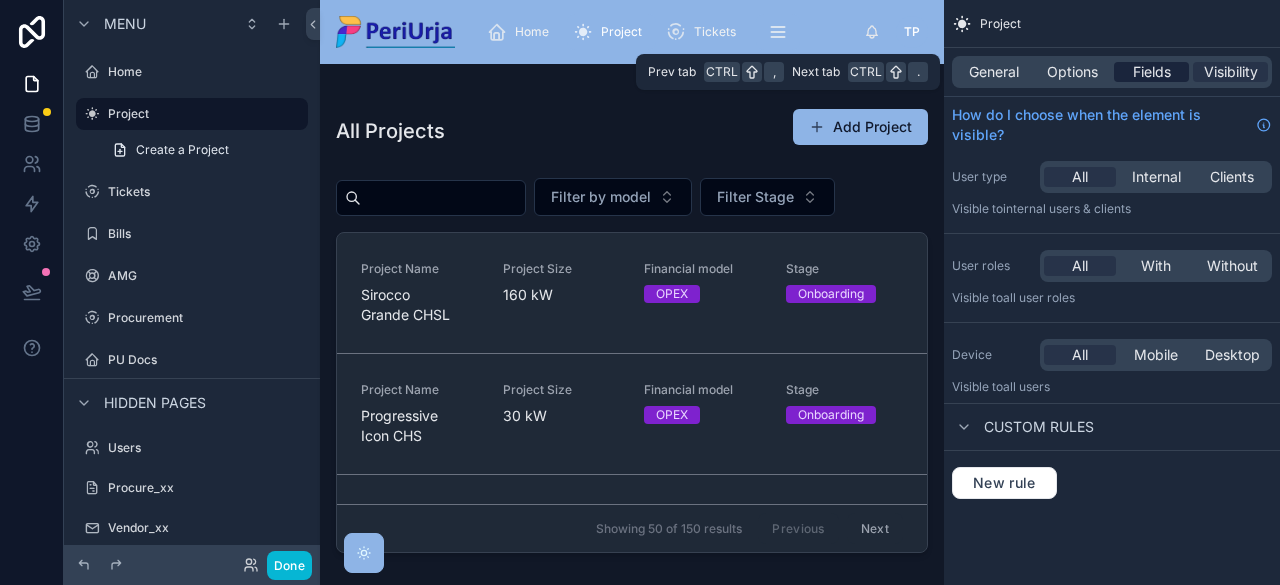 click on "Fields" at bounding box center (1151, 72) 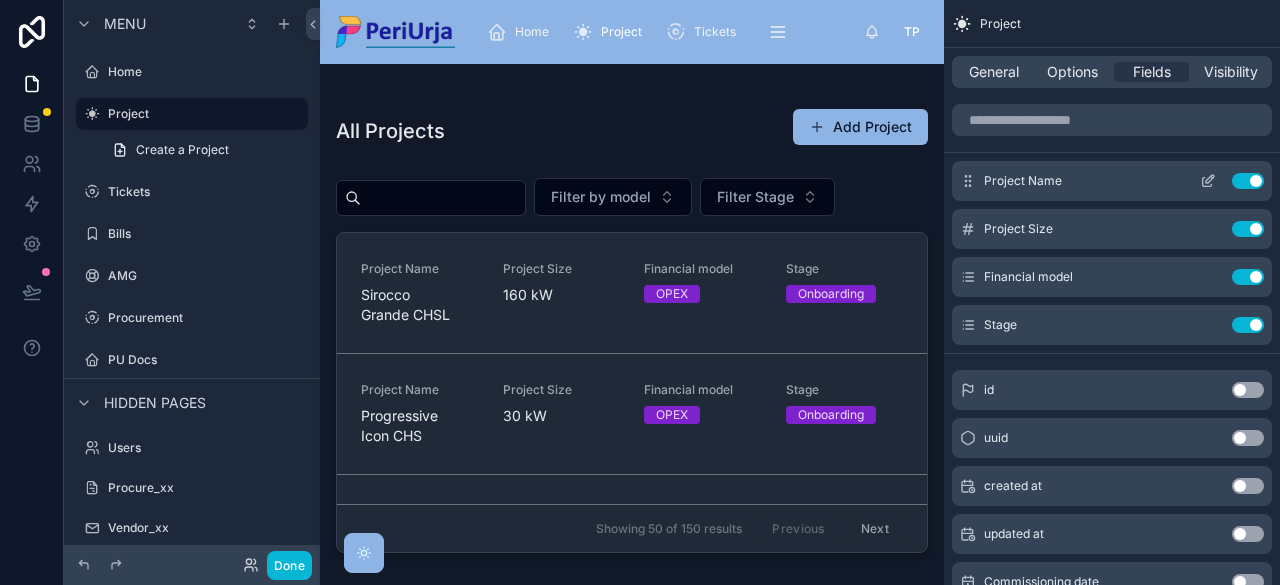 click on "Project Name" at bounding box center (1023, 181) 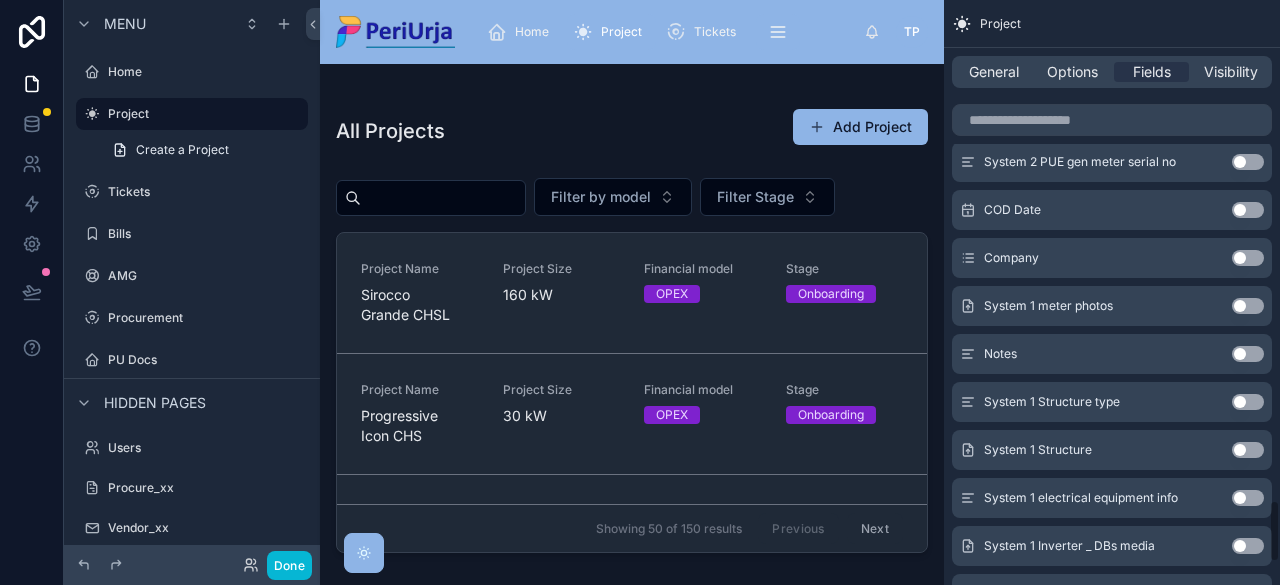 scroll, scrollTop: 4872, scrollLeft: 0, axis: vertical 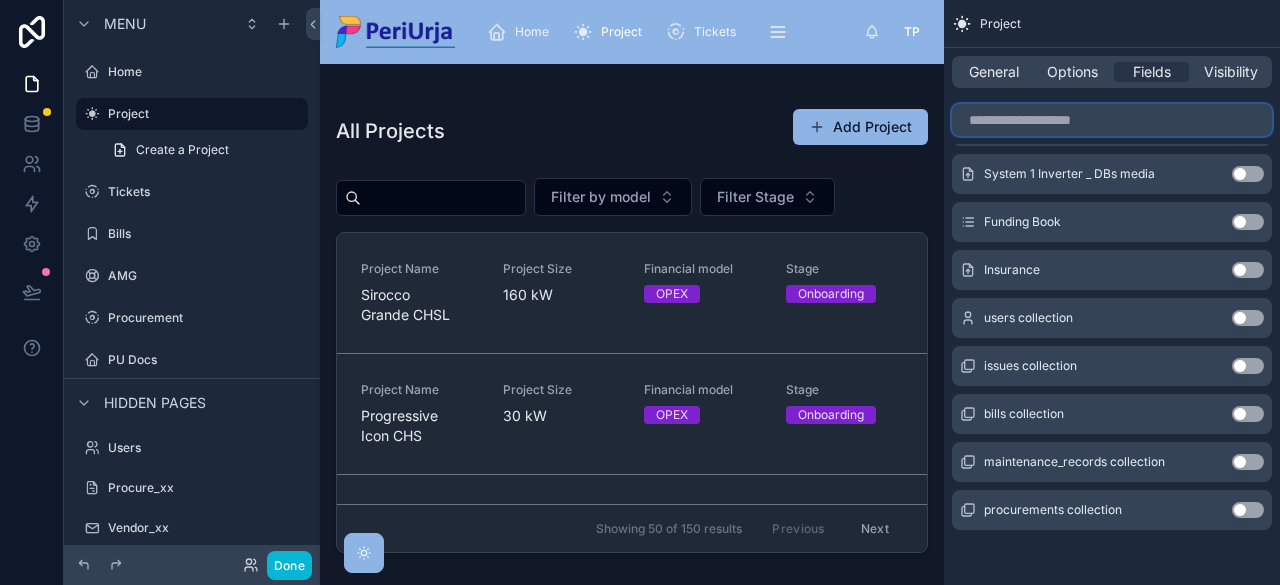 click at bounding box center (1112, 120) 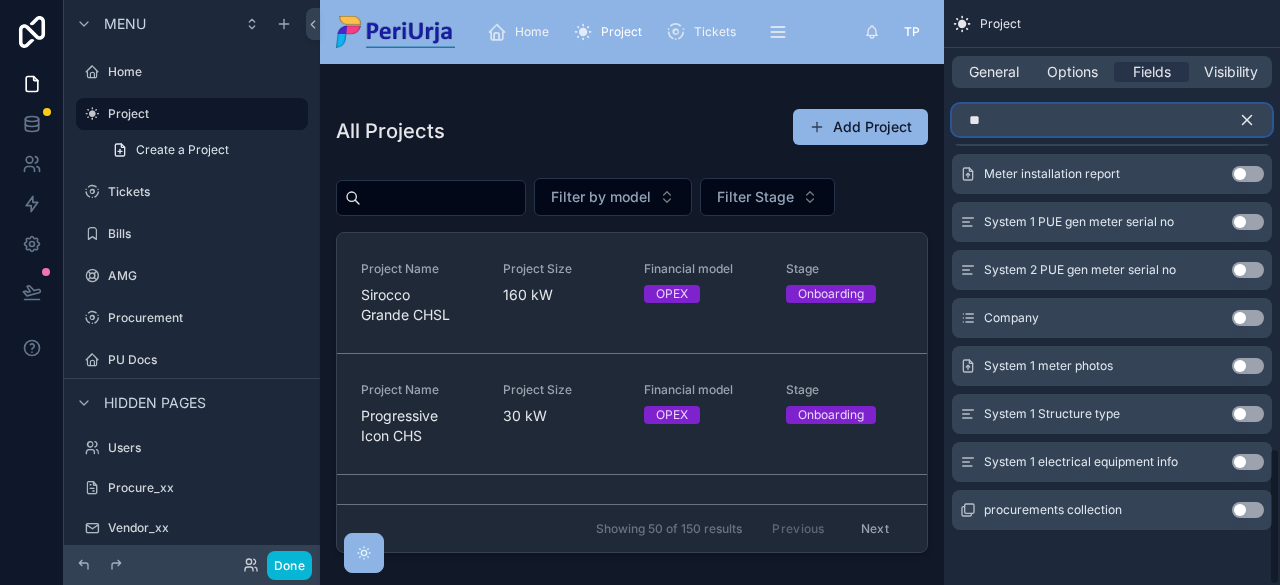 scroll, scrollTop: 0, scrollLeft: 0, axis: both 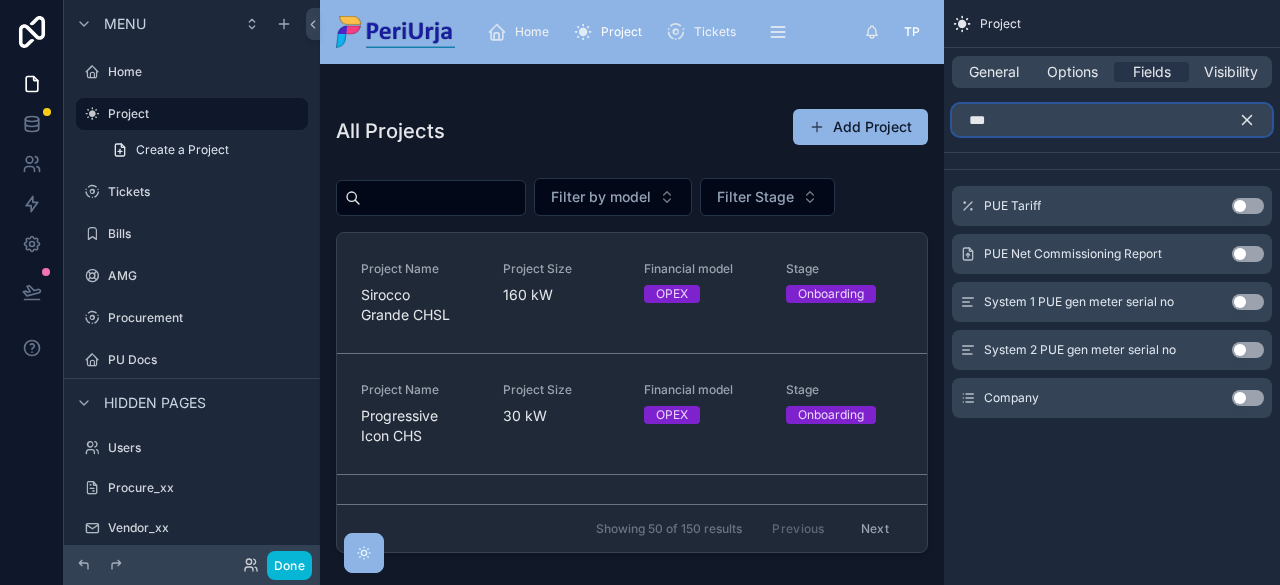 type on "***" 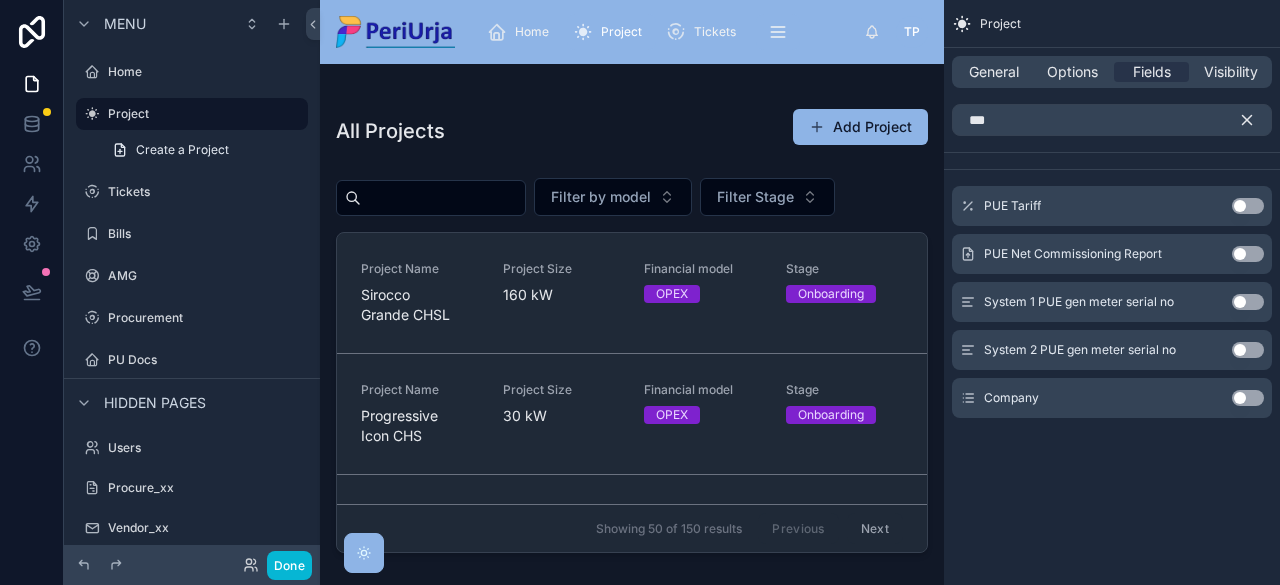 click 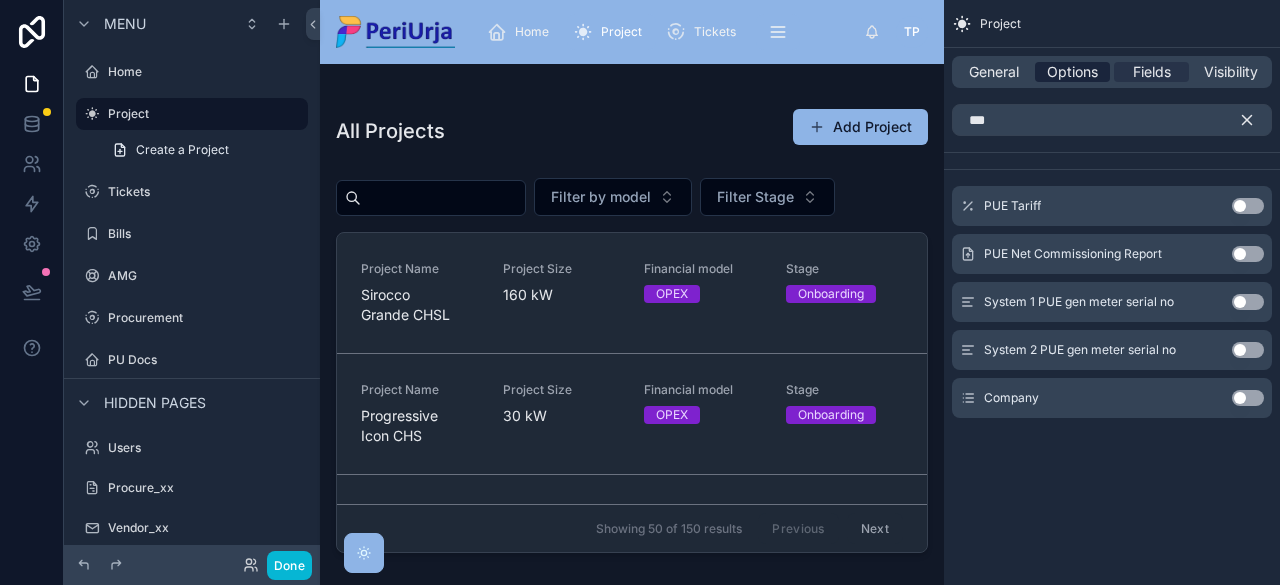type 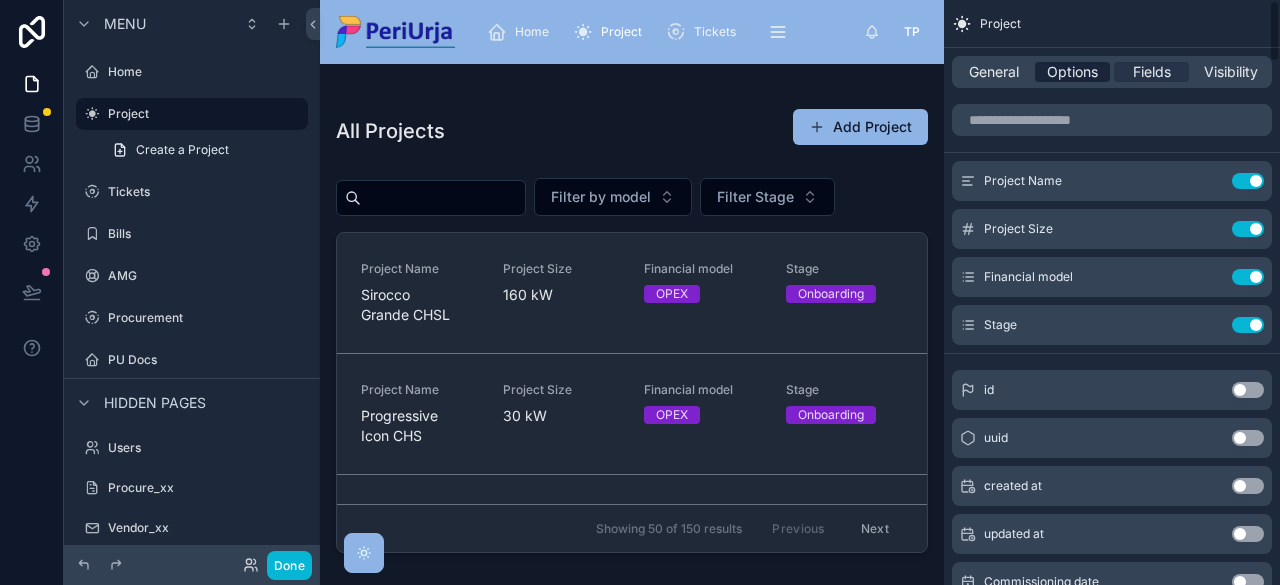 click on "Options" at bounding box center (1072, 72) 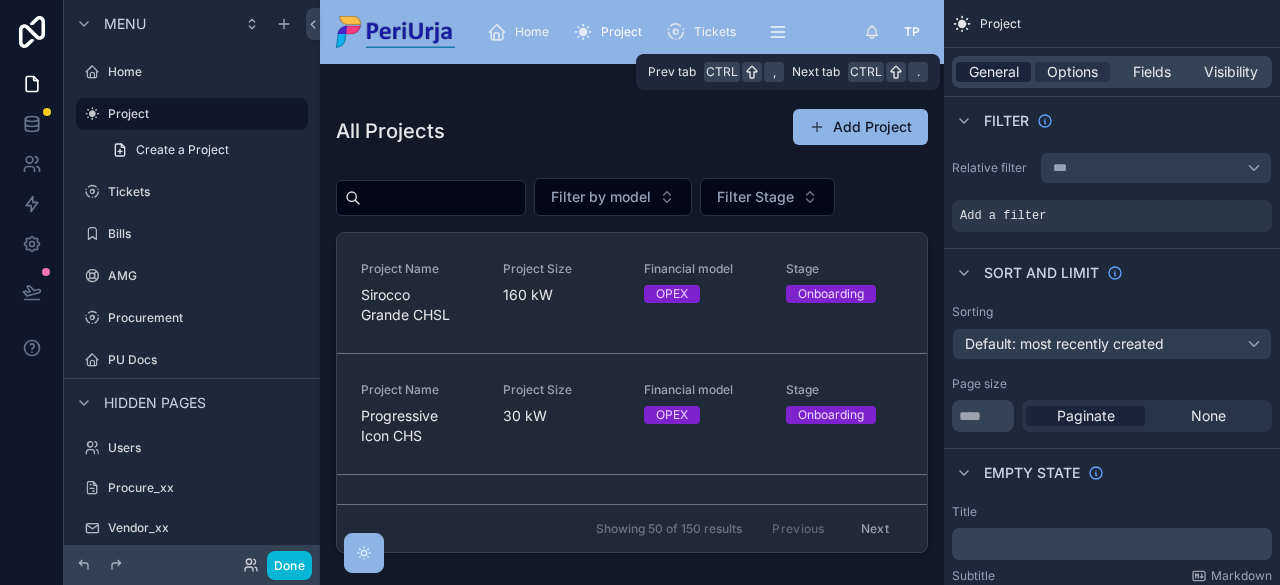 click on "General" at bounding box center (993, 72) 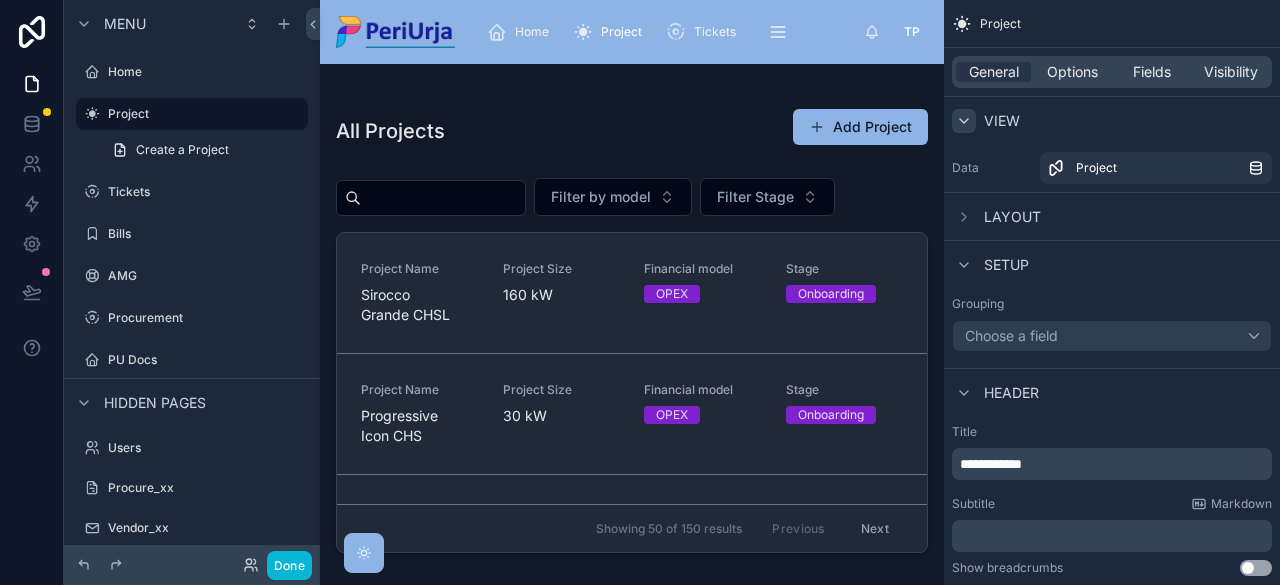 click 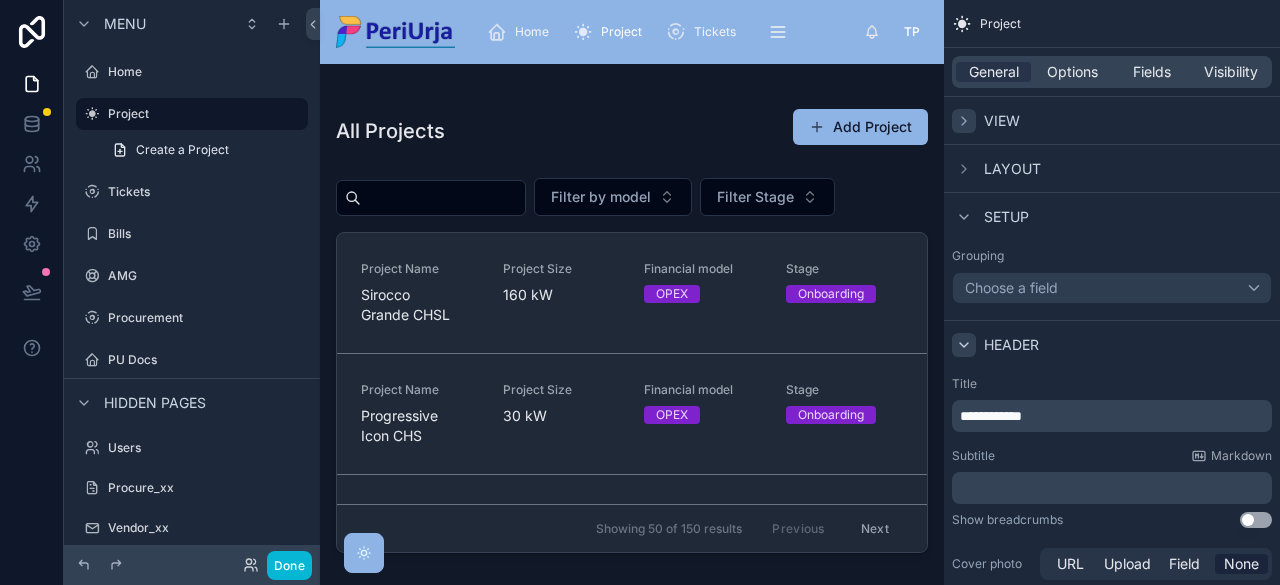 click 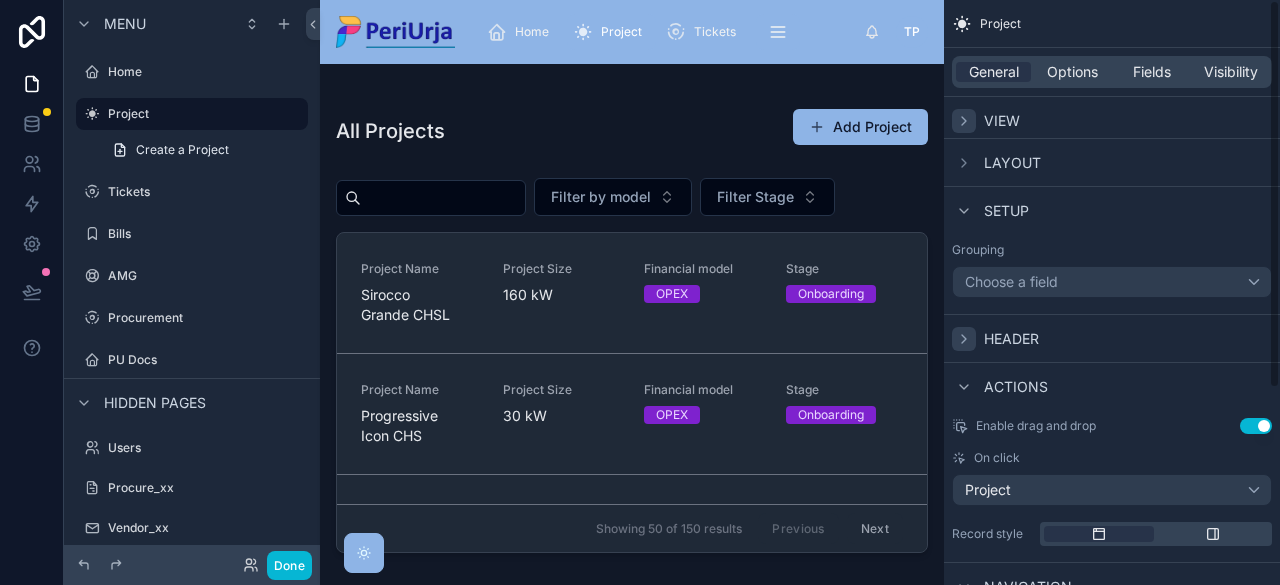 scroll, scrollTop: 0, scrollLeft: 0, axis: both 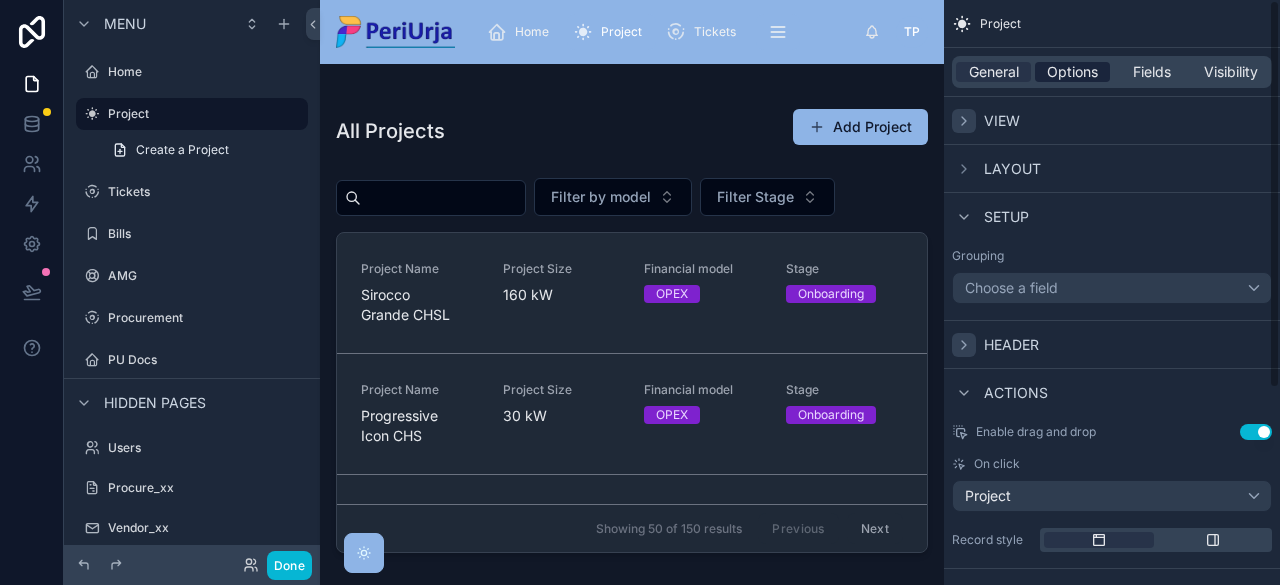 click on "Options" at bounding box center [1072, 72] 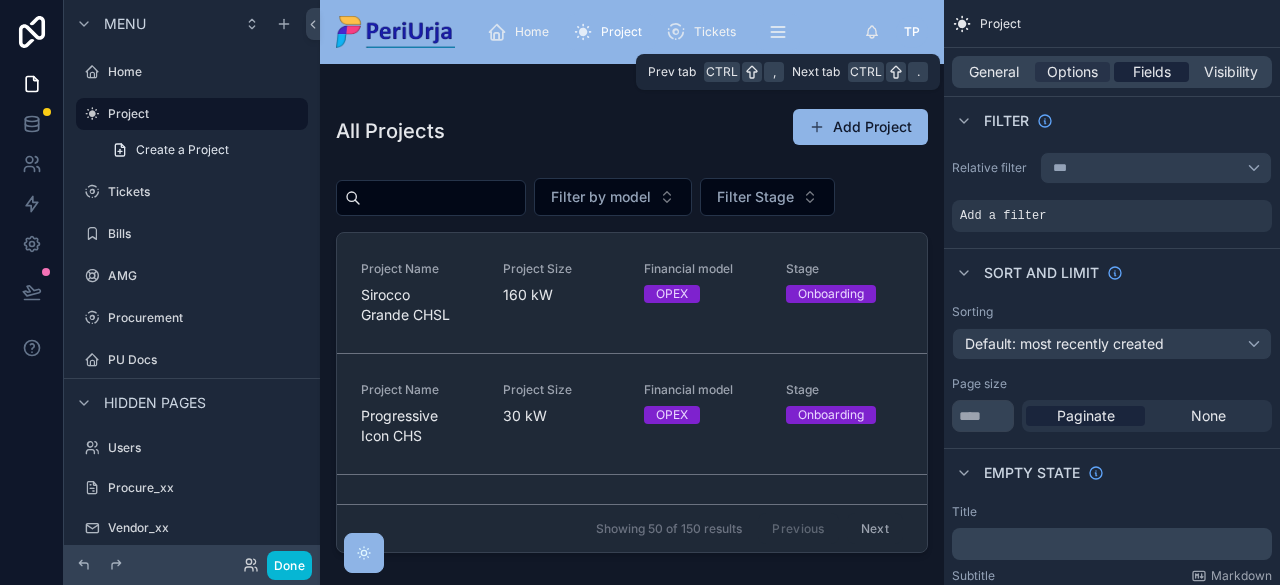 click on "Fields" at bounding box center [1152, 72] 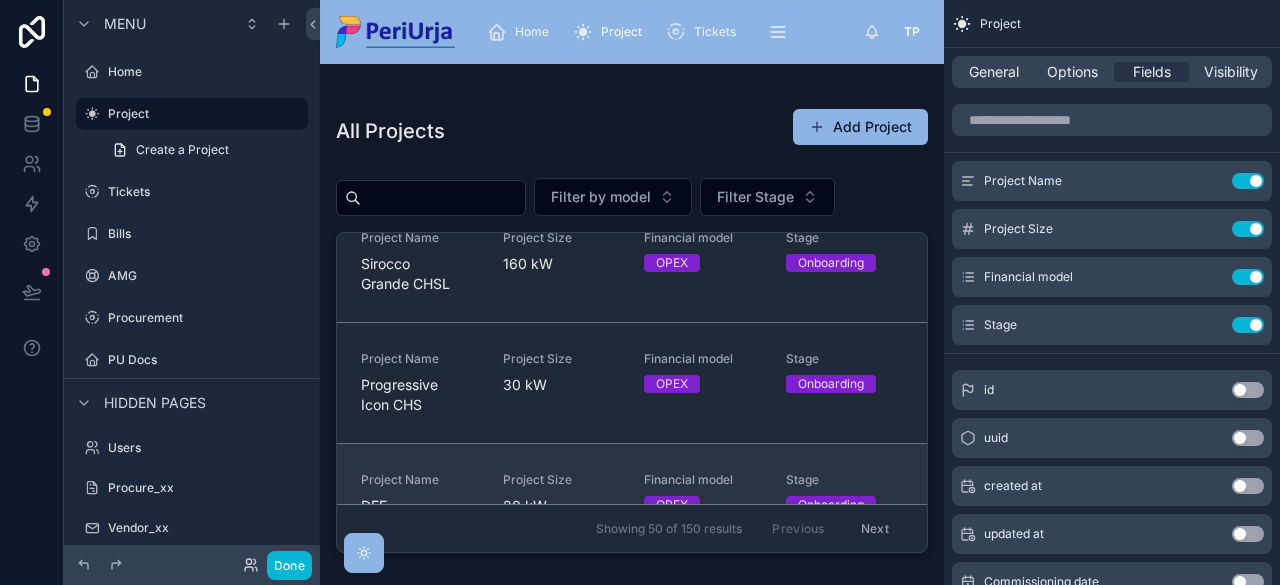 scroll, scrollTop: 0, scrollLeft: 0, axis: both 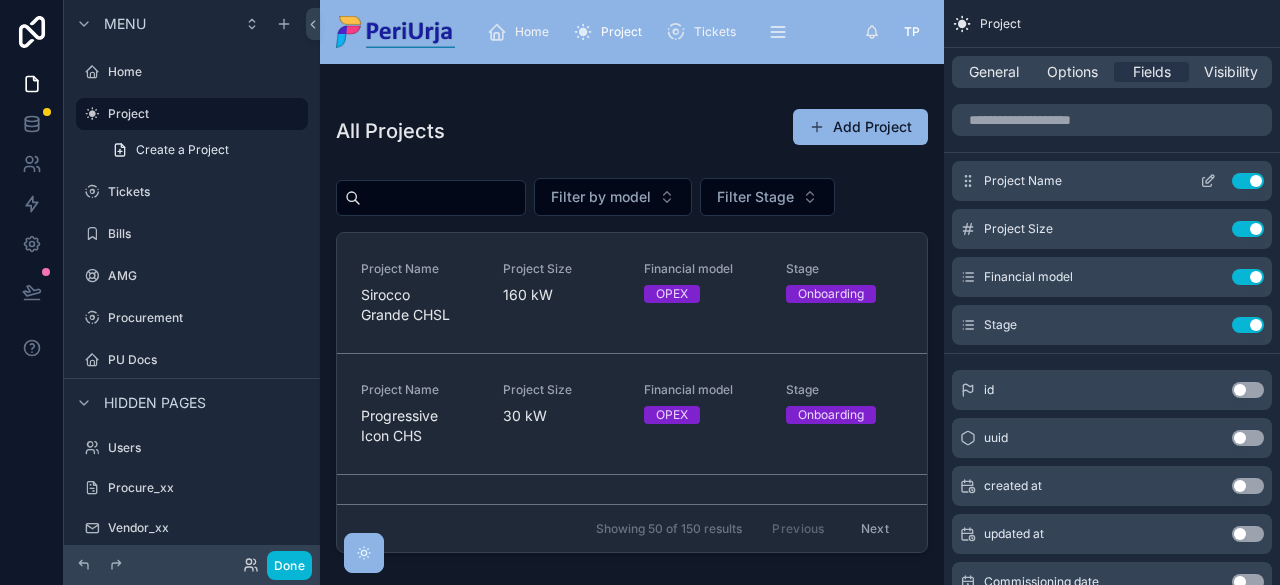 click 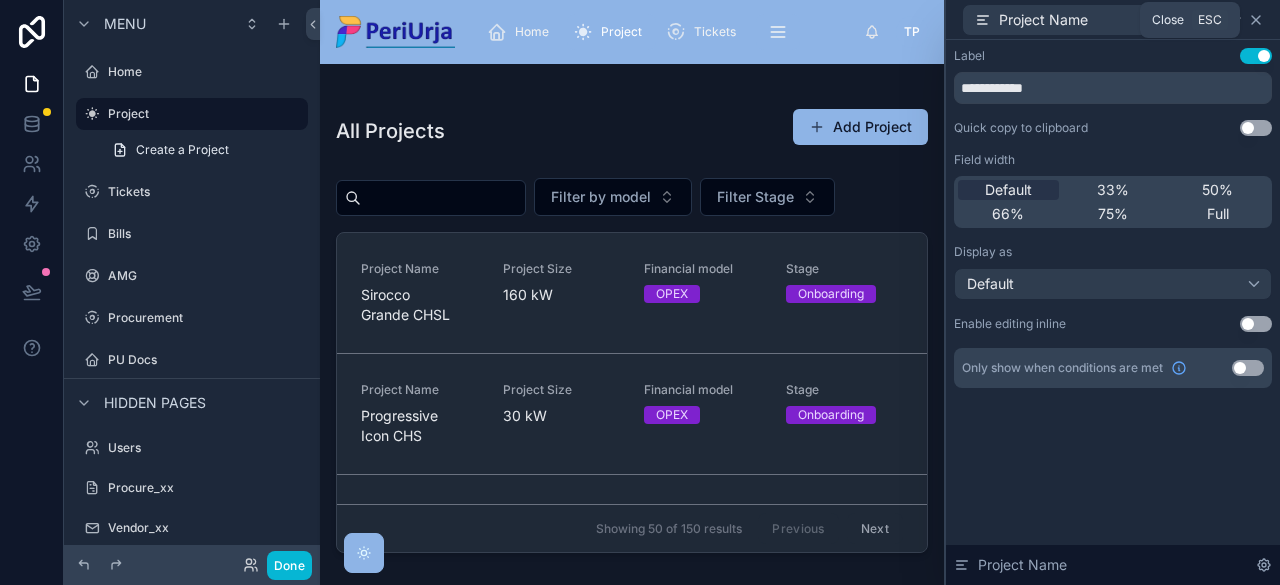 click 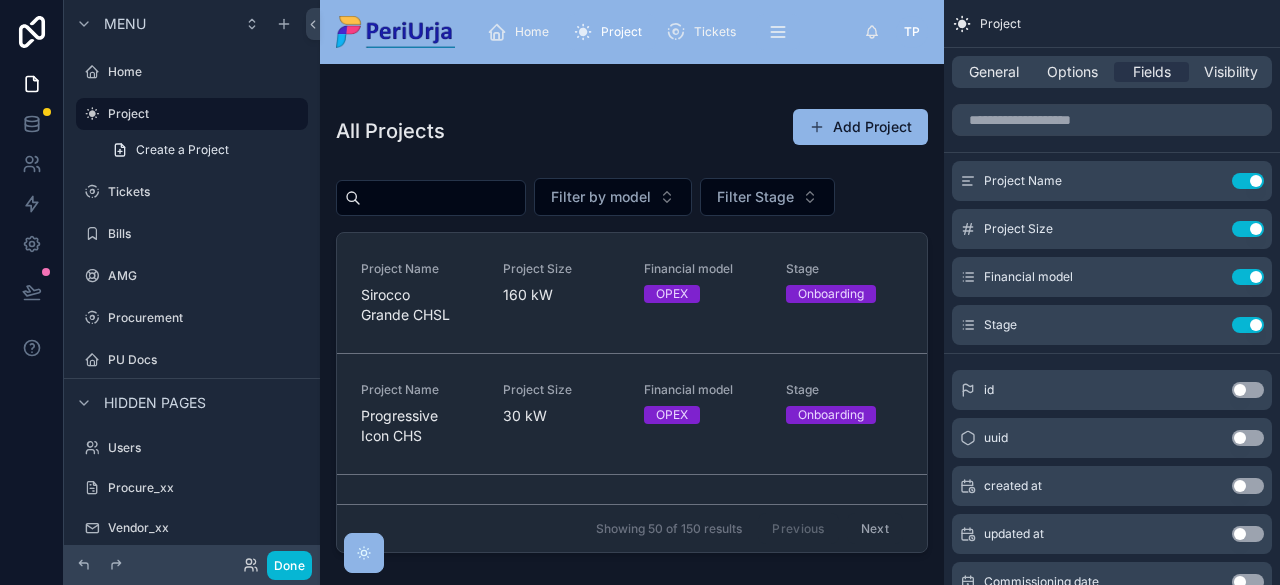 scroll, scrollTop: 0, scrollLeft: 0, axis: both 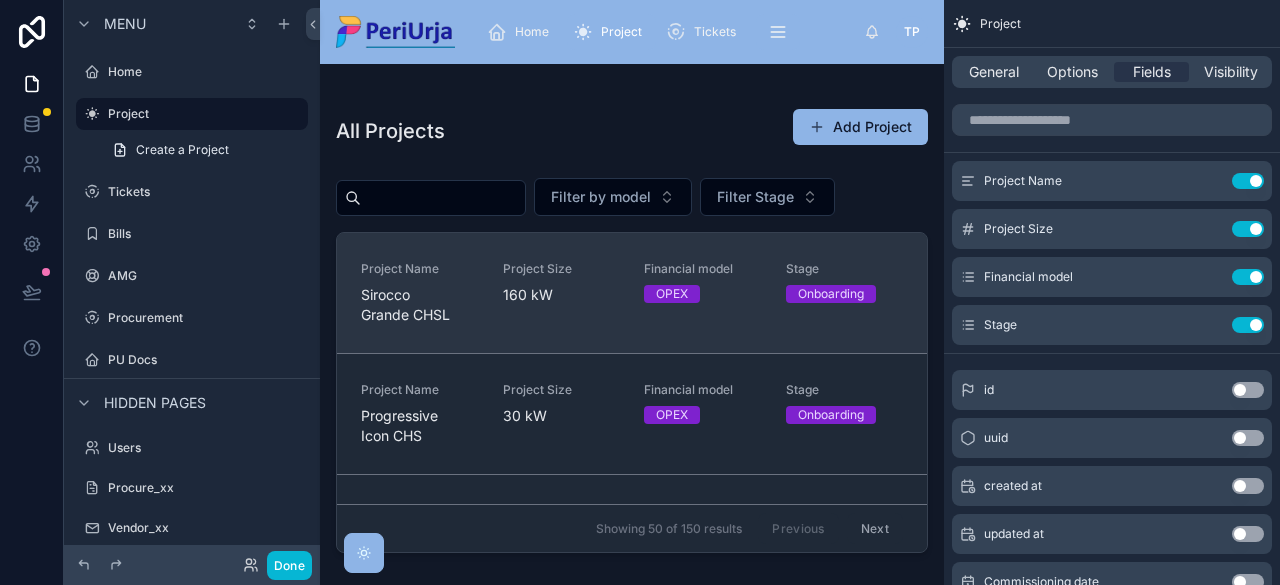 click on "Project Name Sirocco Grande CHSL Project Size 160 kW Financial model OPEX Stage Onboarding" at bounding box center [632, 293] 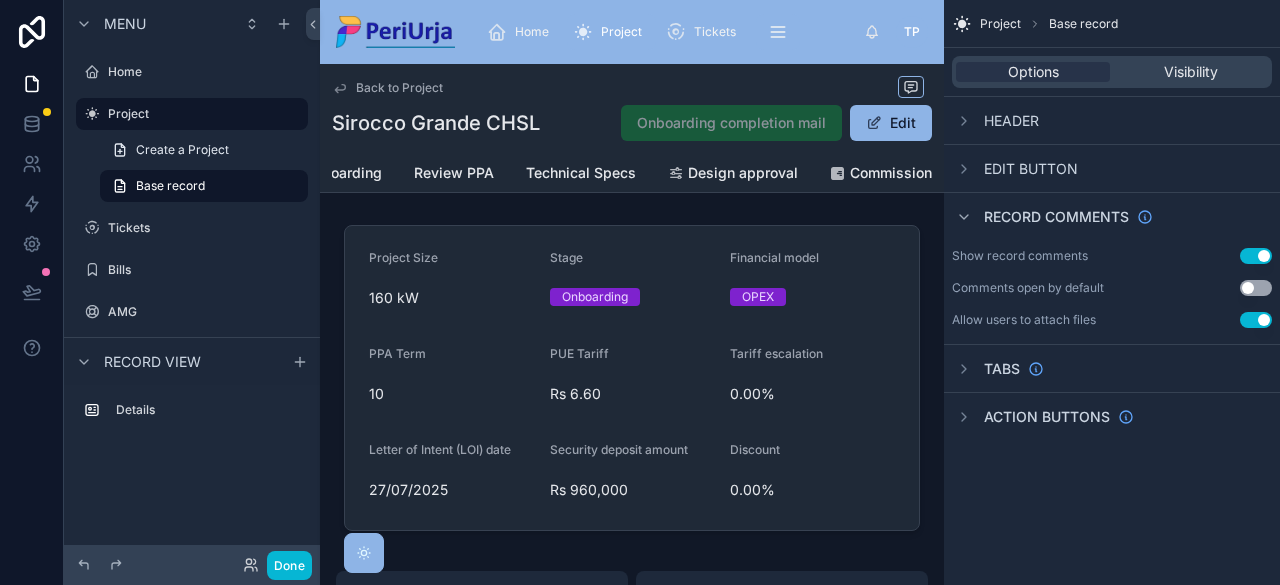 scroll, scrollTop: 0, scrollLeft: 102, axis: horizontal 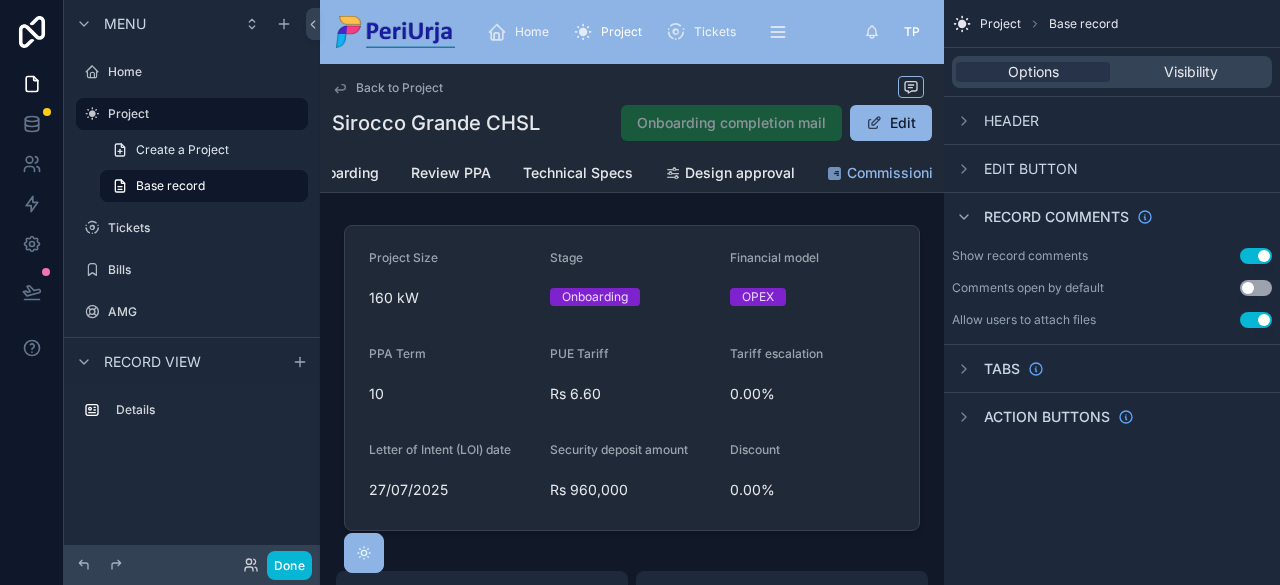 click on "Commissioning" at bounding box center [898, 173] 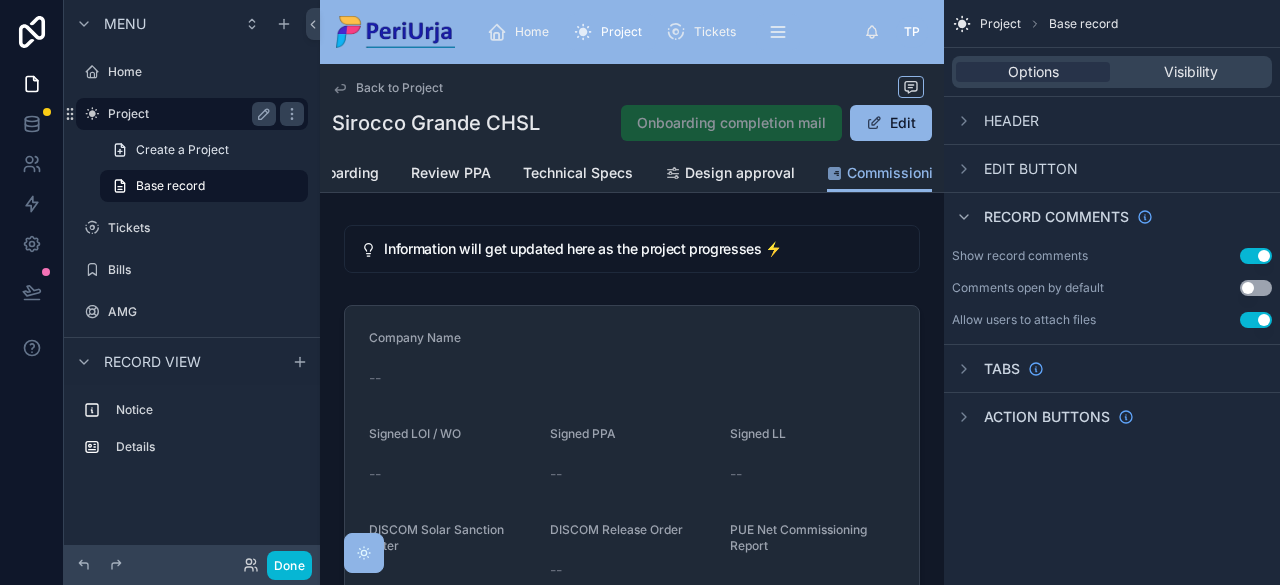 click on "Project" at bounding box center (188, 114) 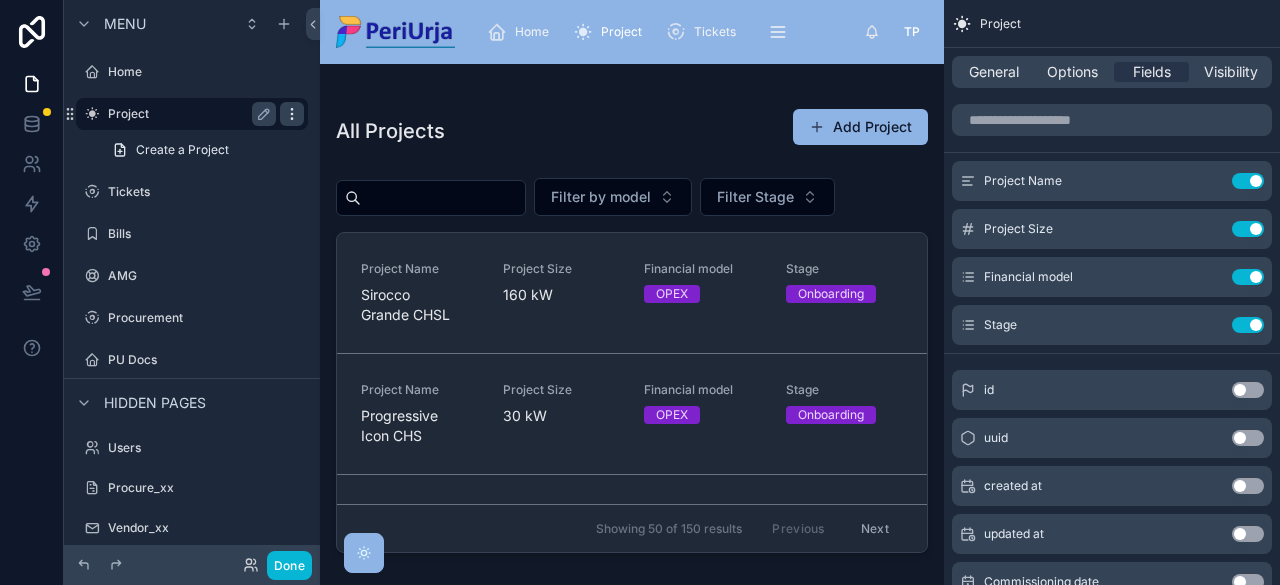 click 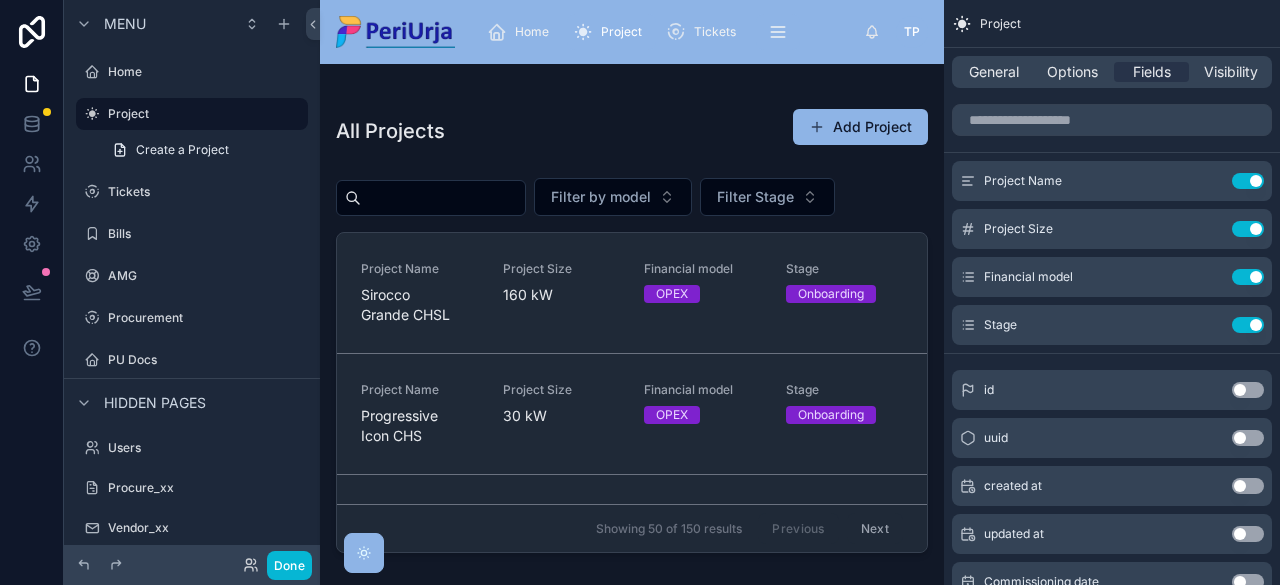 click on "All Projects Add Project Filter by model Filter Stage Project Name Sirocco Grande CHSL Project Size 160 kW Financial model OPEX Stage Onboarding Project Name Progressive Icon CHS Project Size 30 kW Financial model OPEX Stage Onboarding Project Name DEF Project Size 20 kW Financial model OPEX Stage Onboarding Project Name ABC  Project Size 10 kW Financial model -- Stage -- Project Name Nana Vishnu Heights CHS LTD Project Size 50 kW Financial model -- Stage -- Project Name Terra Greens CHS LTD  Project Size 80 kW Financial model OPEX Stage Onboarding Project Name Shree Siddhivinayak Tower CHS LTD Project Size 25 kW Financial model OPEX Stage Under execution Project Name Vighnaharta CHS Ltd Project Size 15 kW Financial model OPEX Stage Under execution Project Name Jaydeep Tower CHS LTD Project Size 35 kW Financial model CAPEX Stage -- Project Name Shree Meadows CHS LTD Project Size 33 kW Financial model OPEX Stage Commissioned Project Name Mantra Essence Build B CHS LTD Project Size 18 kW Financial model OPEX" at bounding box center (632, 328) 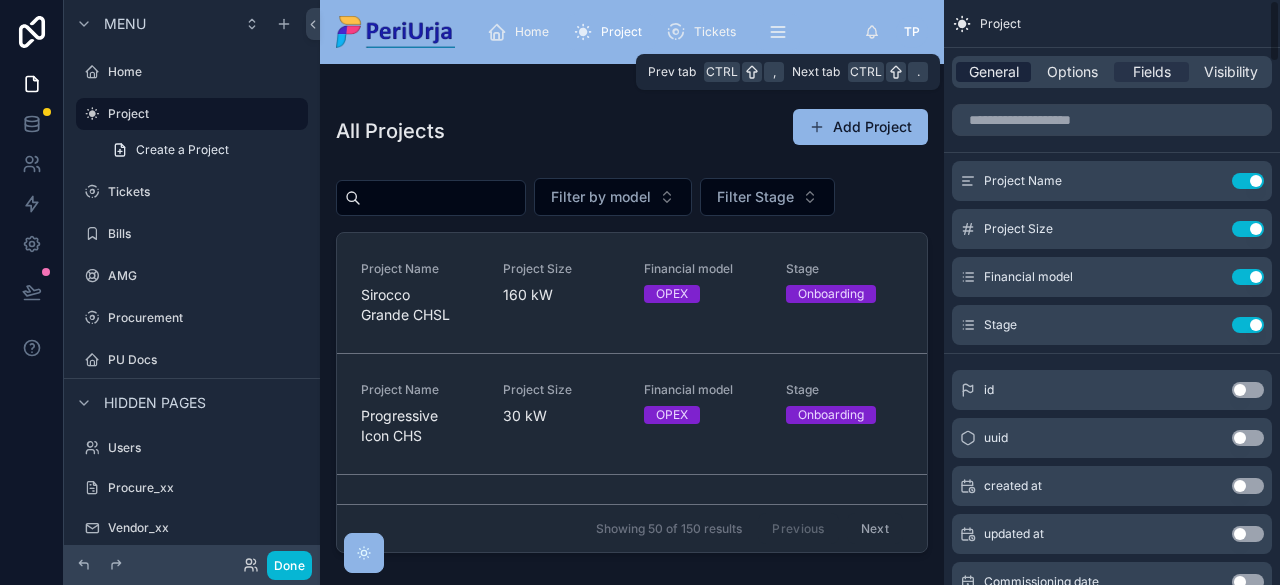click on "General" at bounding box center [994, 72] 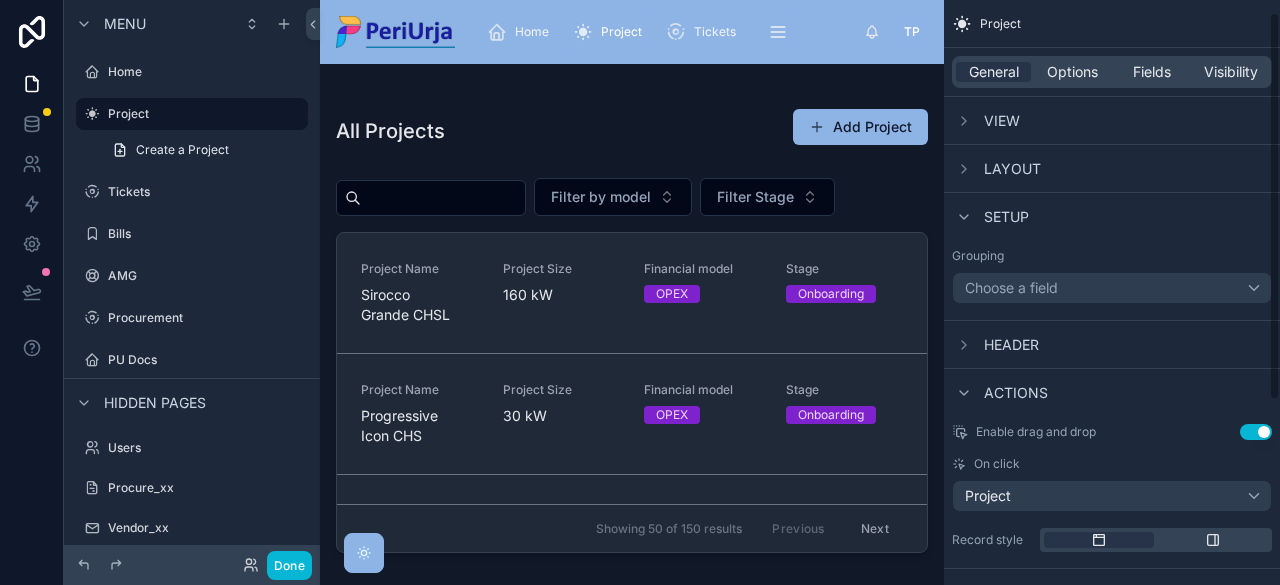 scroll, scrollTop: 294, scrollLeft: 0, axis: vertical 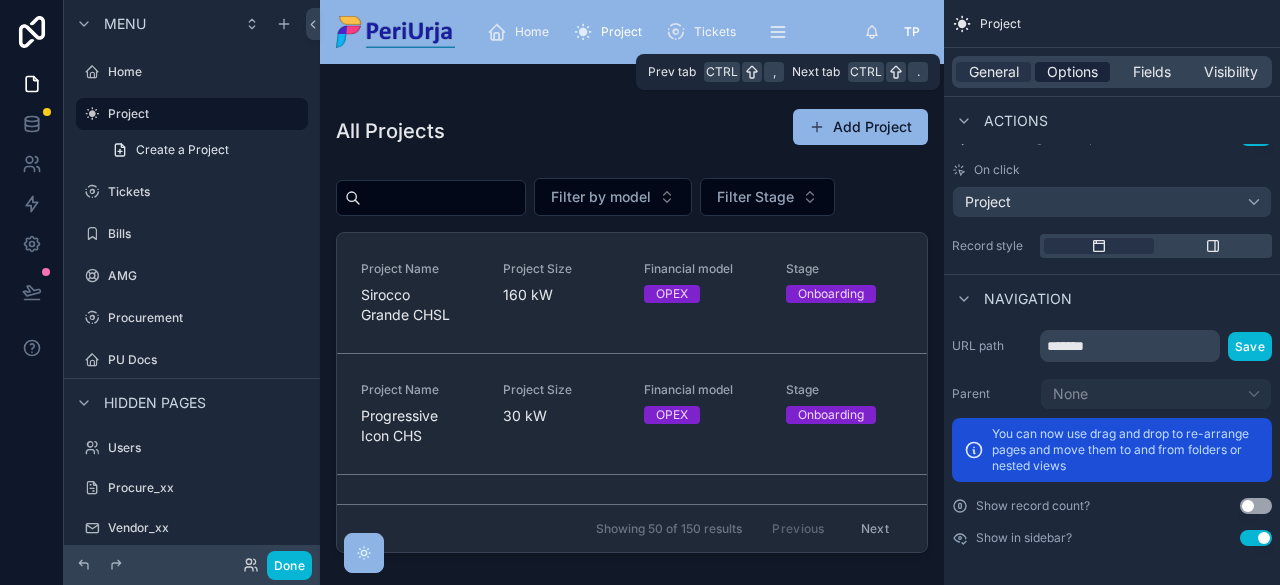 click on "Options" at bounding box center [1072, 72] 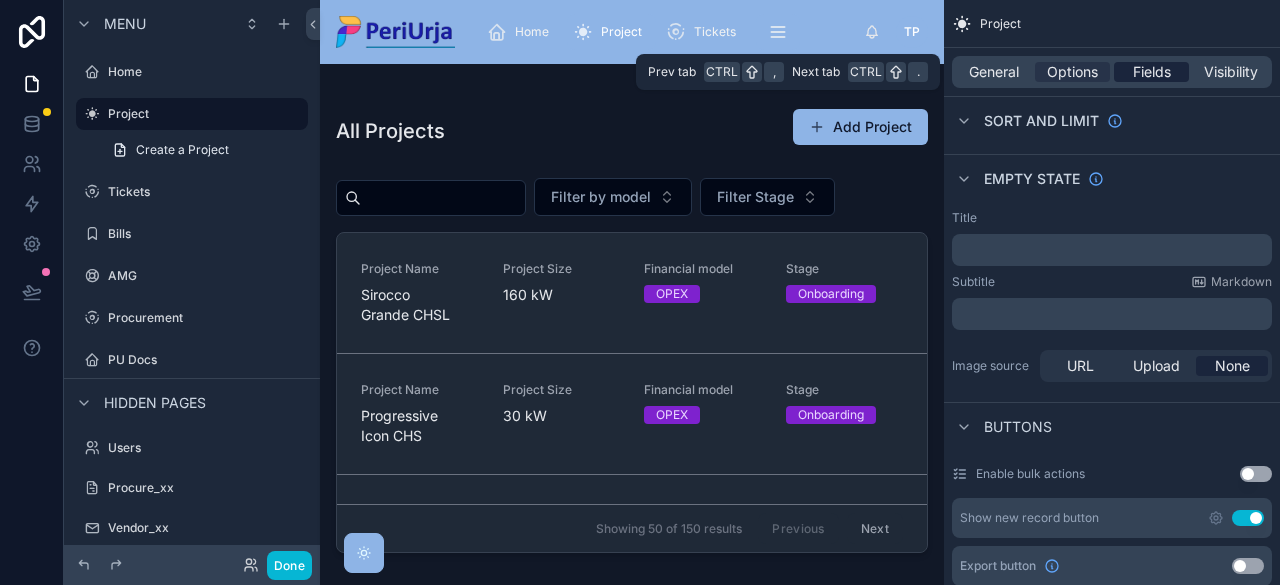 click on "Fields" at bounding box center [1152, 72] 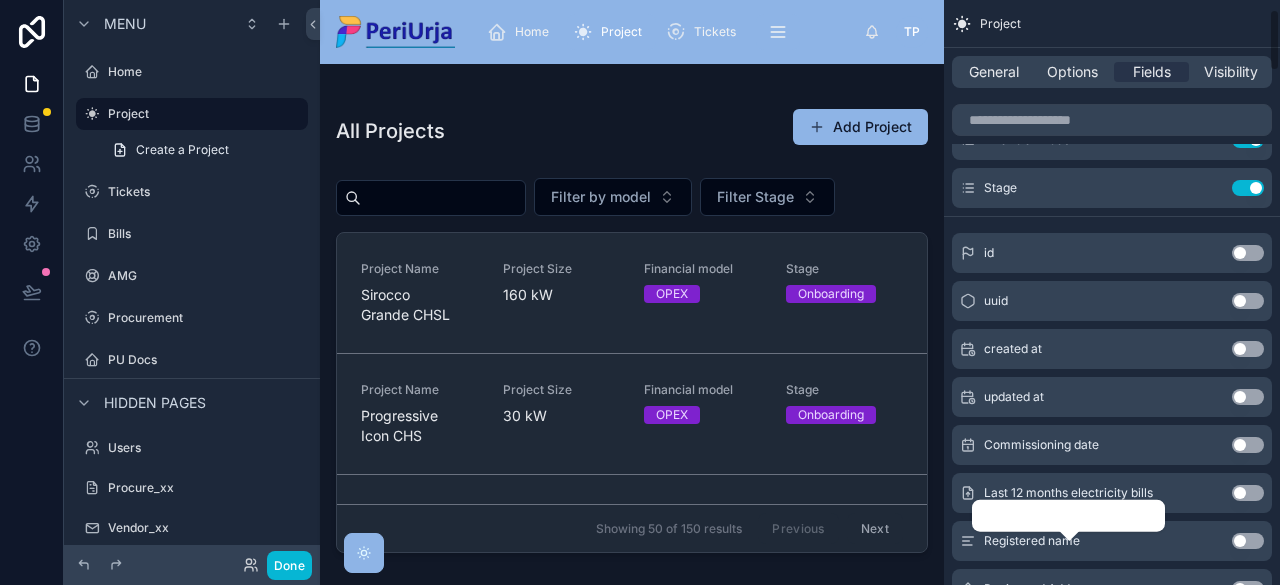 scroll, scrollTop: 0, scrollLeft: 0, axis: both 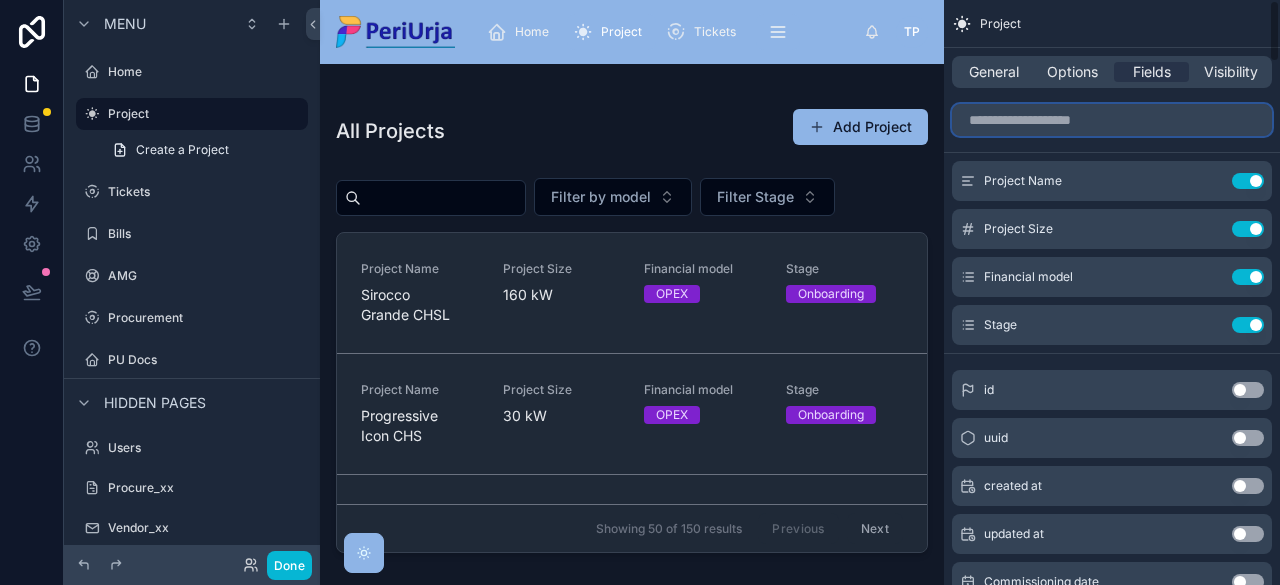 click at bounding box center (1112, 120) 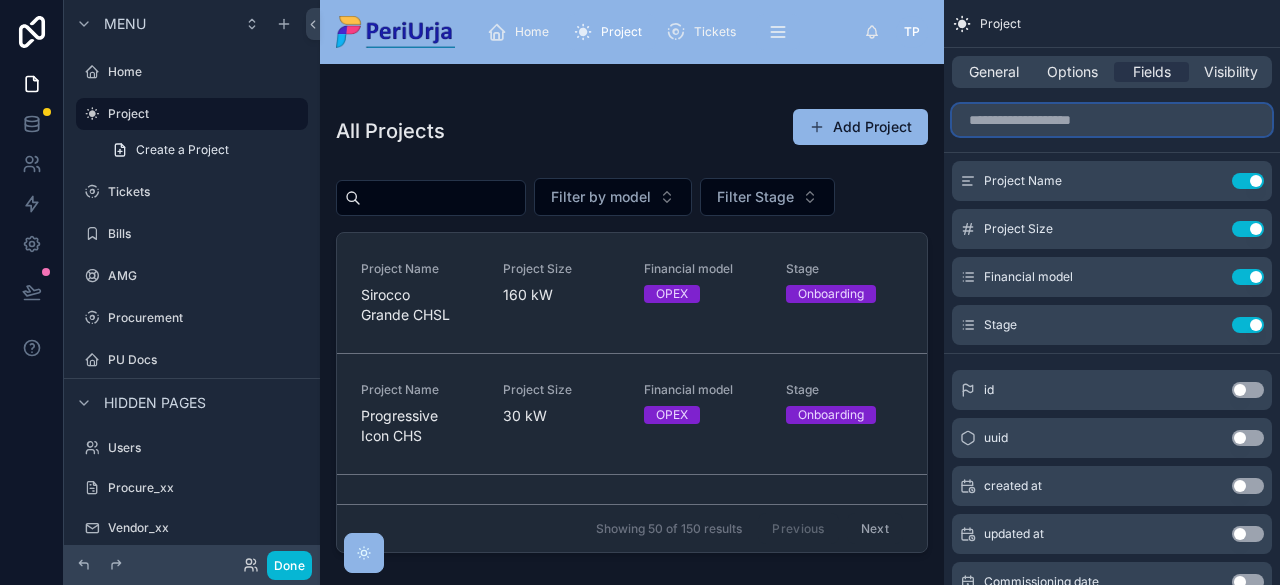 paste on "**********" 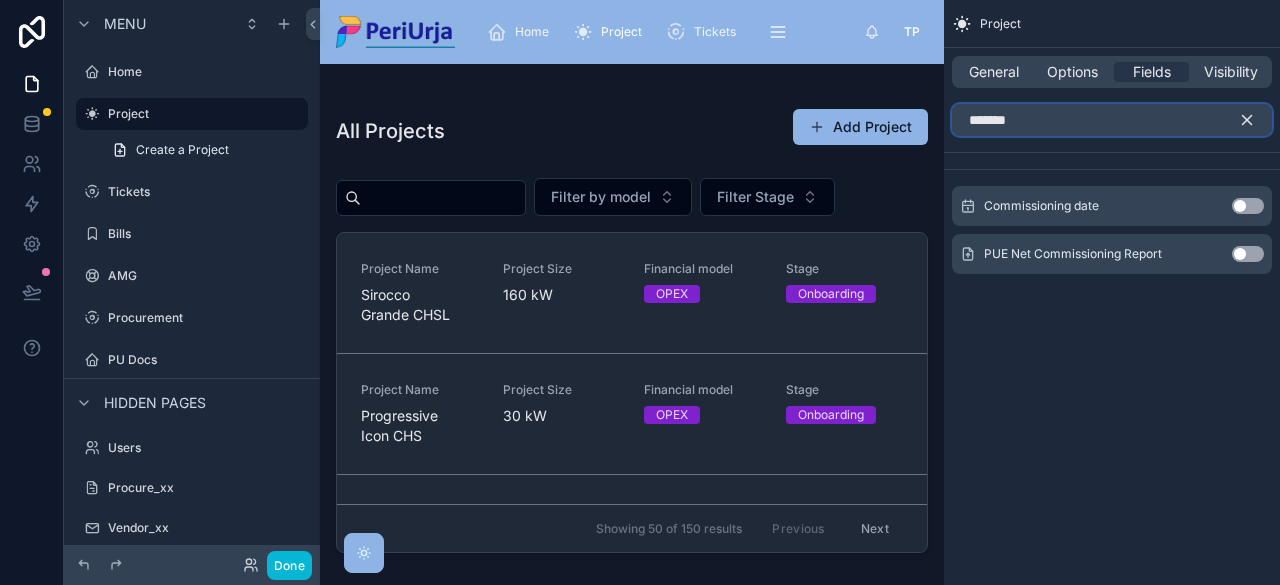 type on "*******" 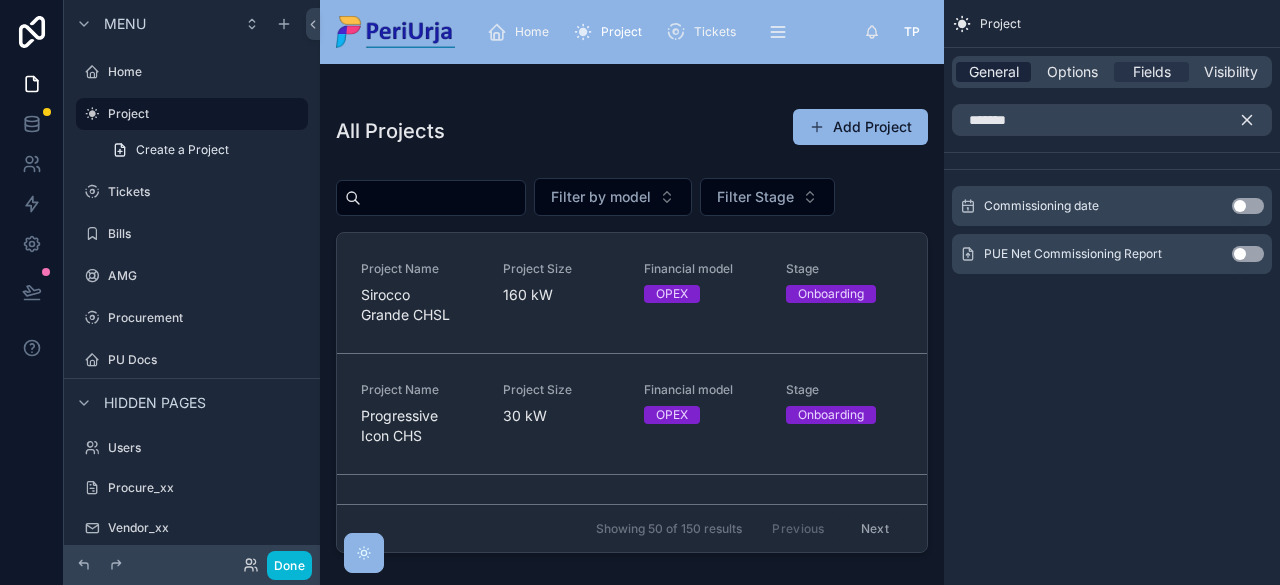 click on "General" at bounding box center [994, 72] 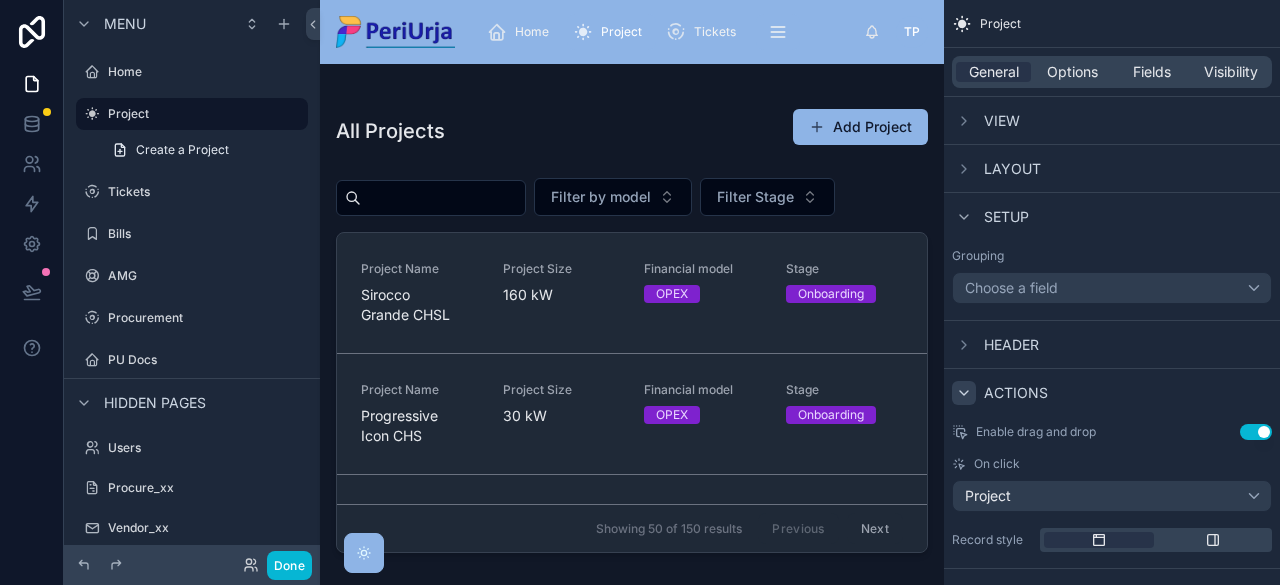 click at bounding box center (964, 393) 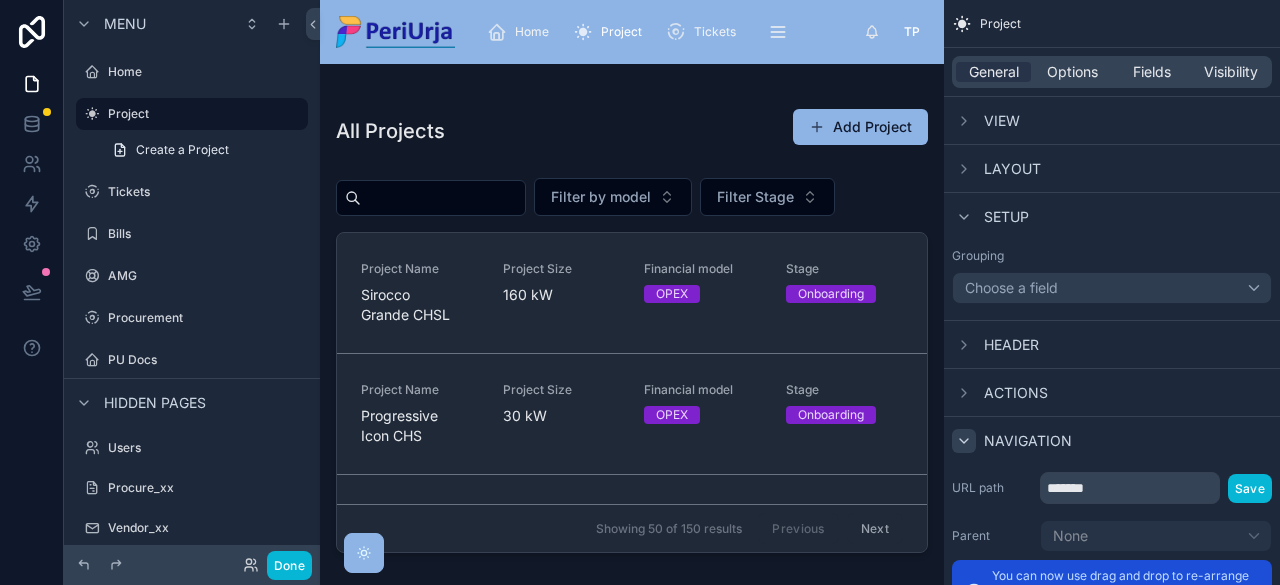 click 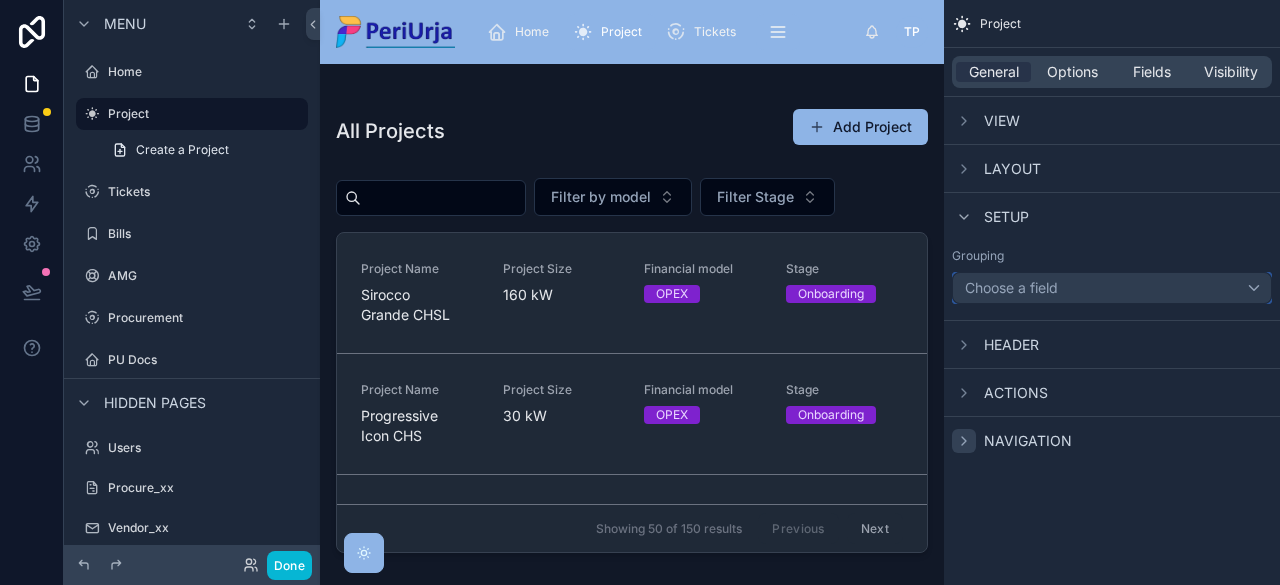 click on "Choose a field" at bounding box center (1112, 288) 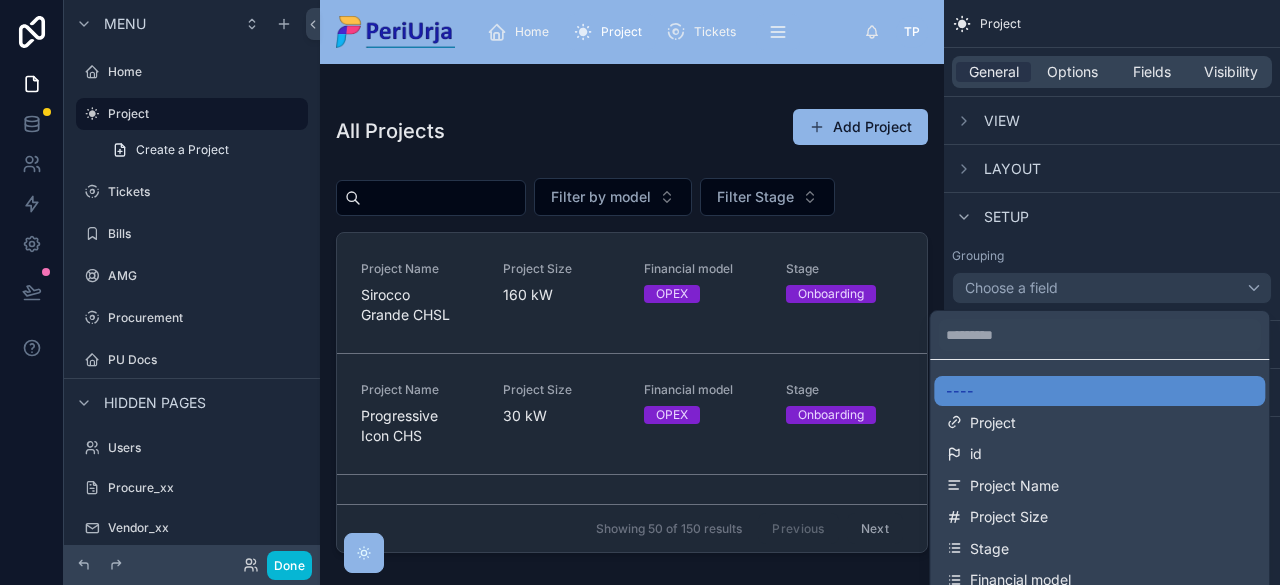 click at bounding box center [640, 292] 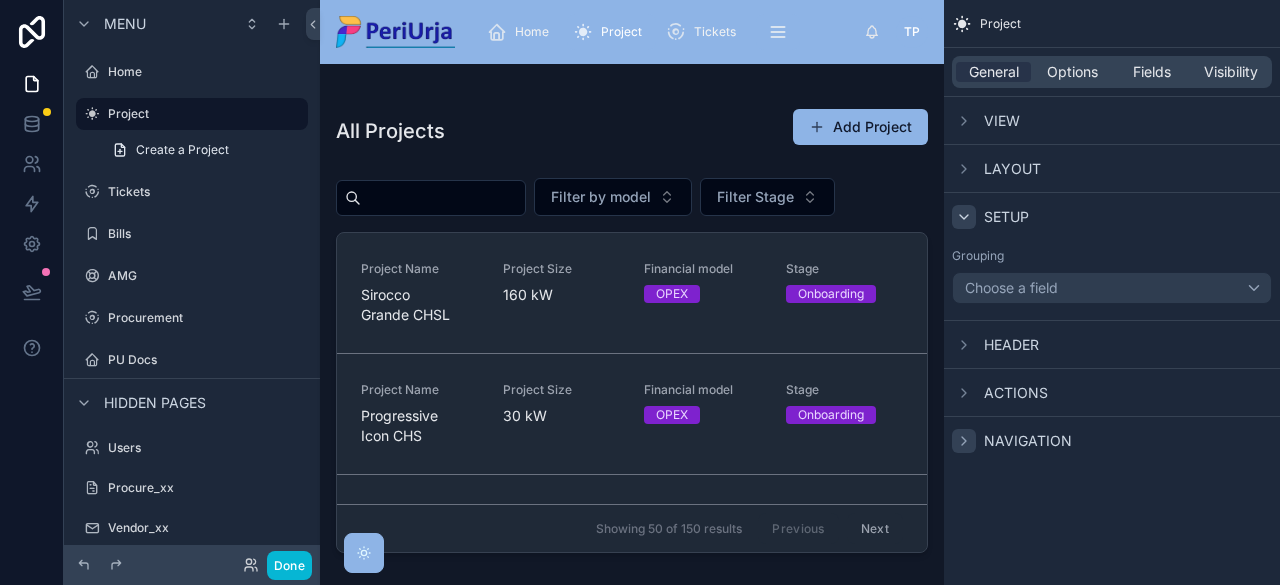 click at bounding box center [964, 217] 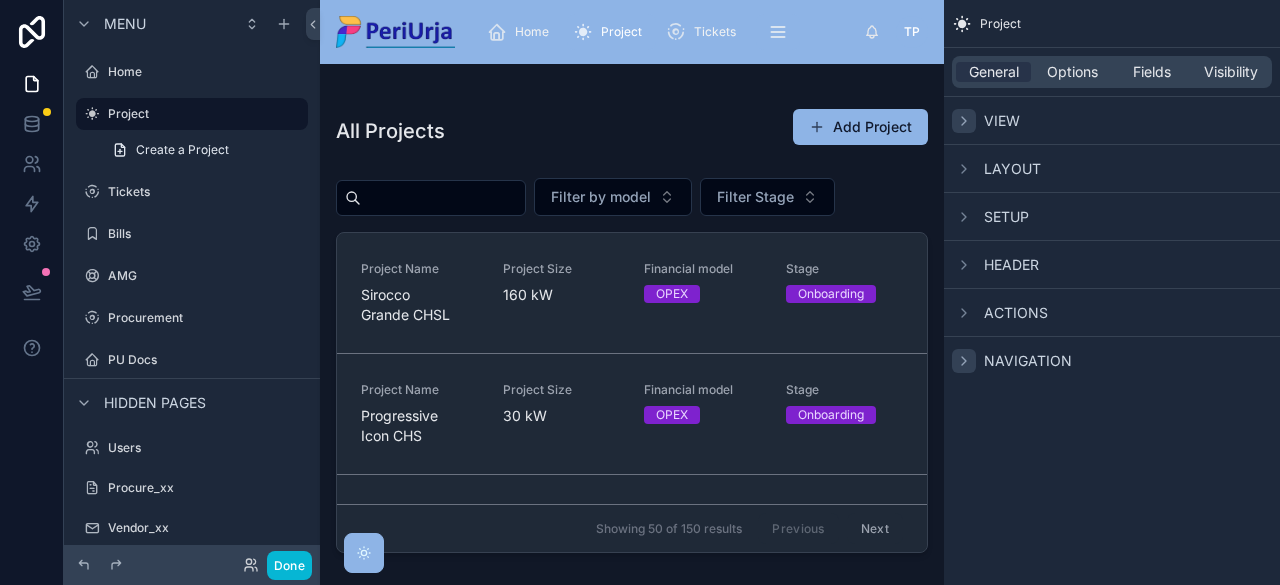 click at bounding box center [964, 121] 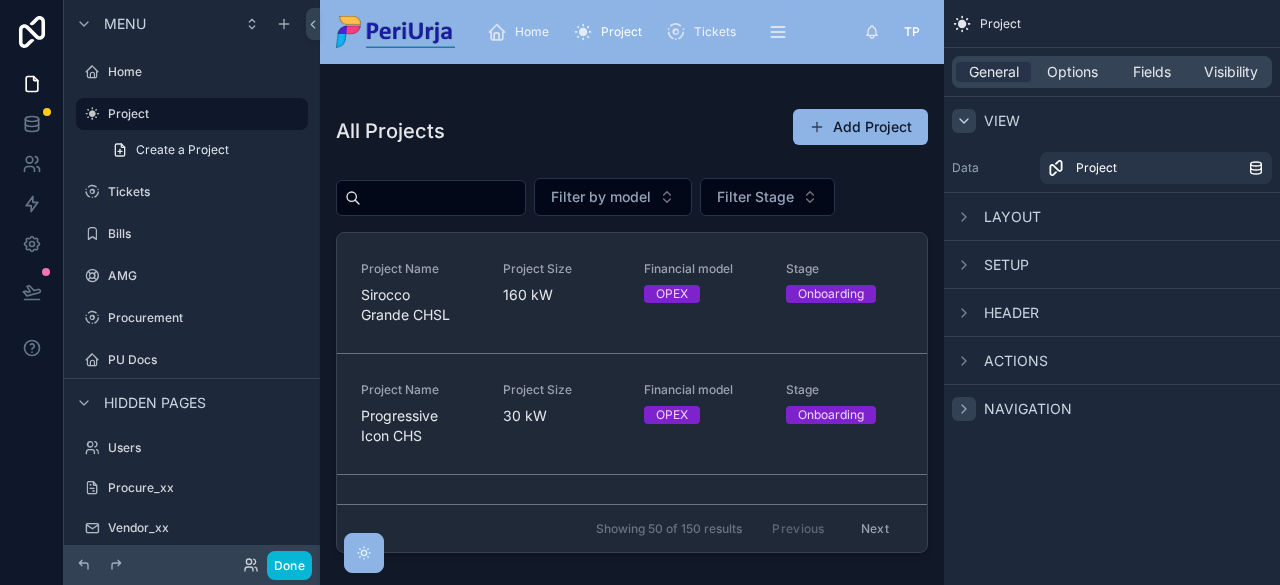 click 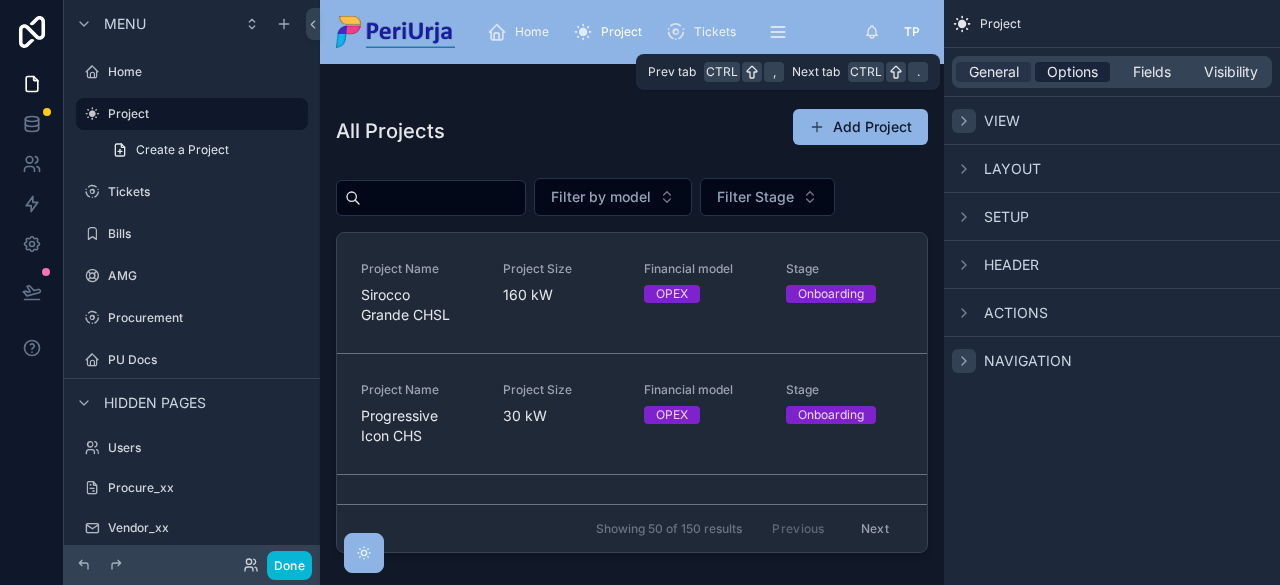 click on "Options" at bounding box center (1072, 72) 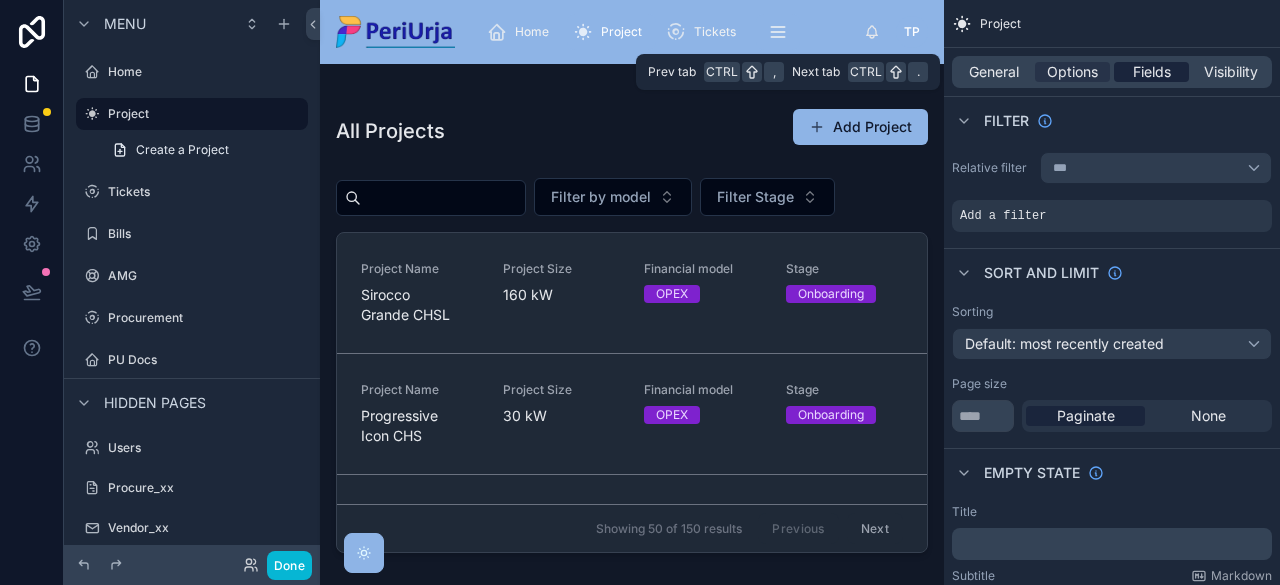 click on "Fields" at bounding box center [1152, 72] 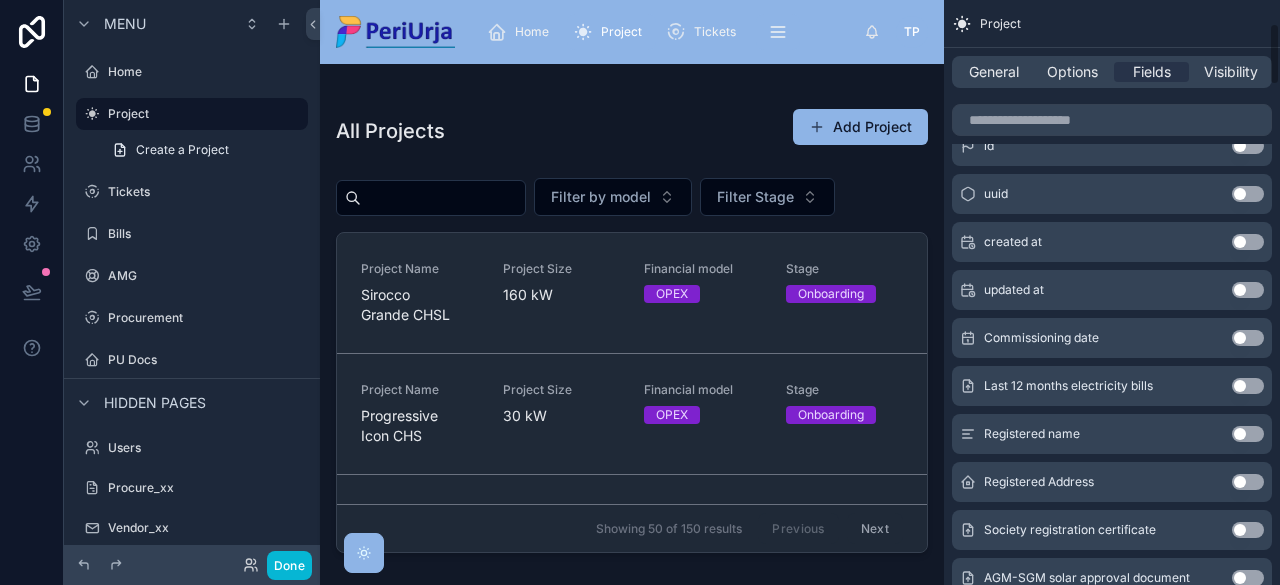 scroll, scrollTop: 300, scrollLeft: 0, axis: vertical 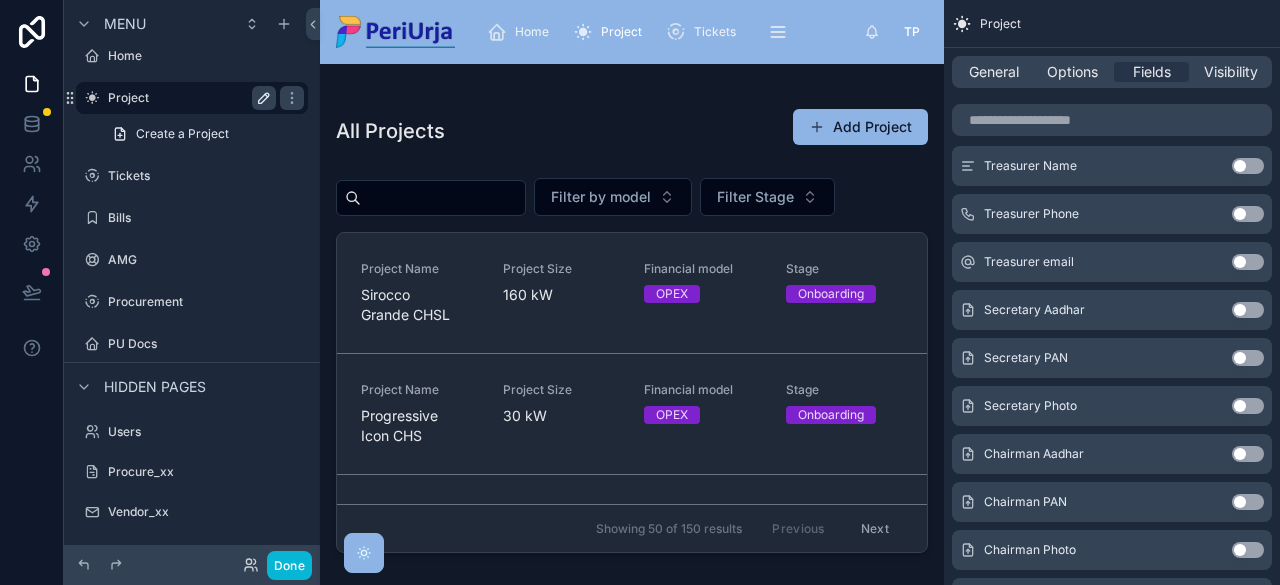 click 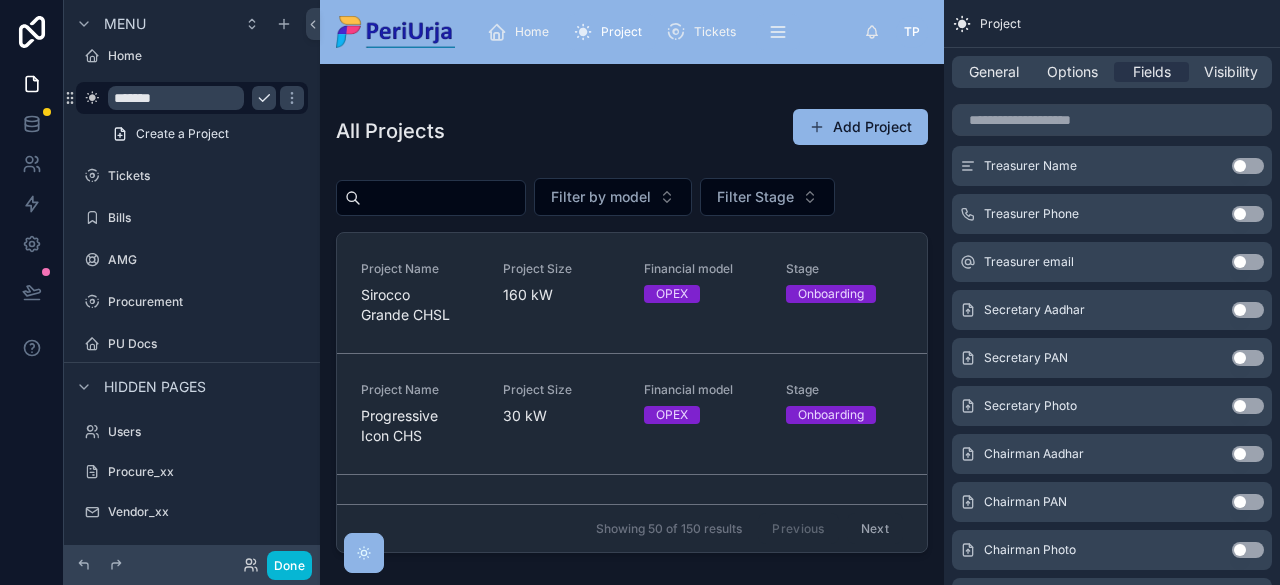 click on "All Projects Add Project" at bounding box center [632, 131] 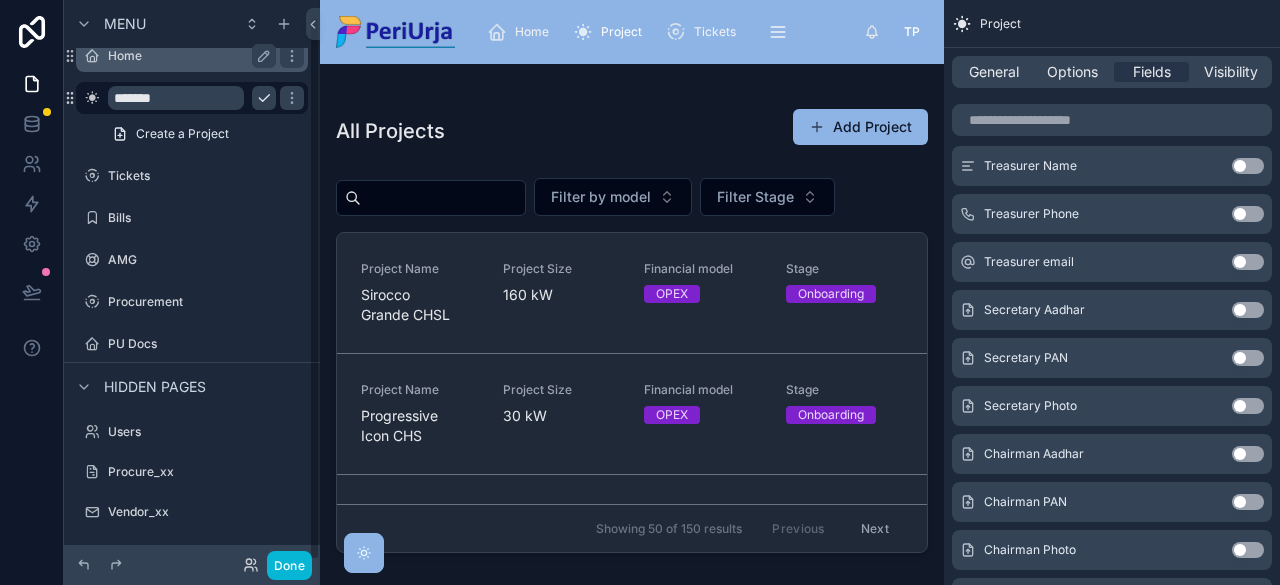 click on "Home" at bounding box center (188, 56) 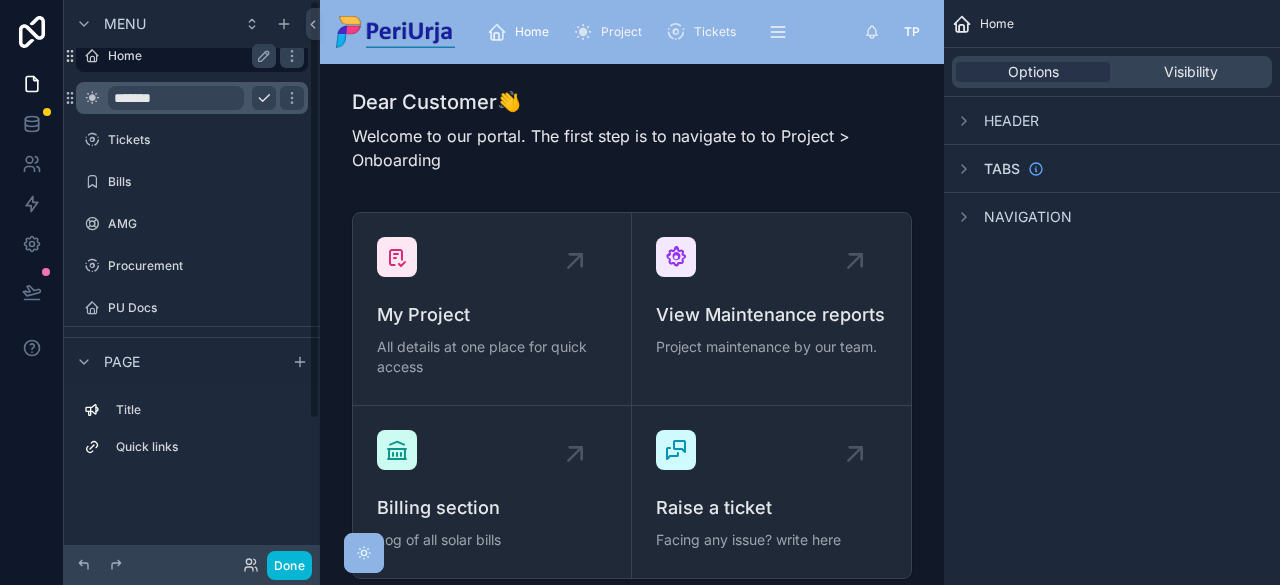 scroll, scrollTop: 0, scrollLeft: 0, axis: both 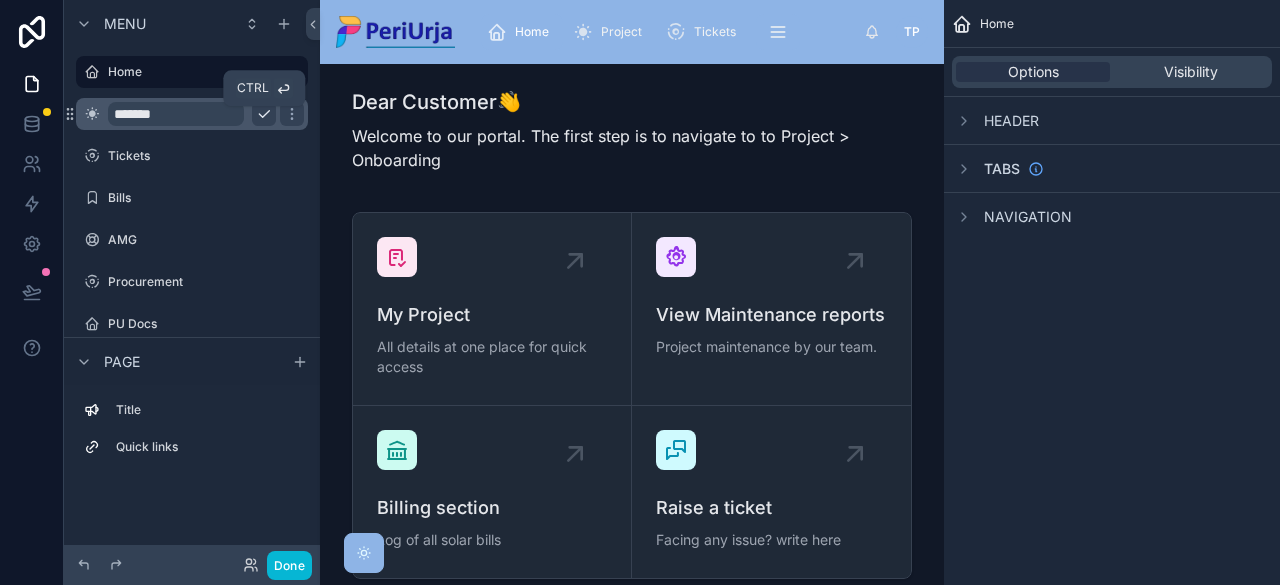 click 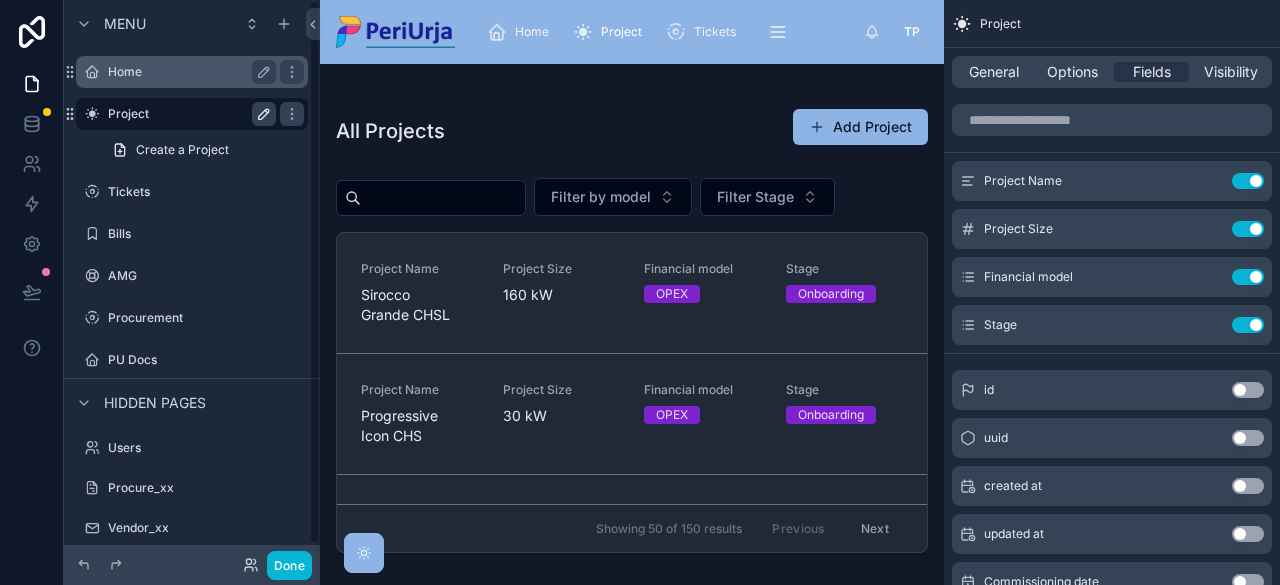 click on "Home" at bounding box center [192, 72] 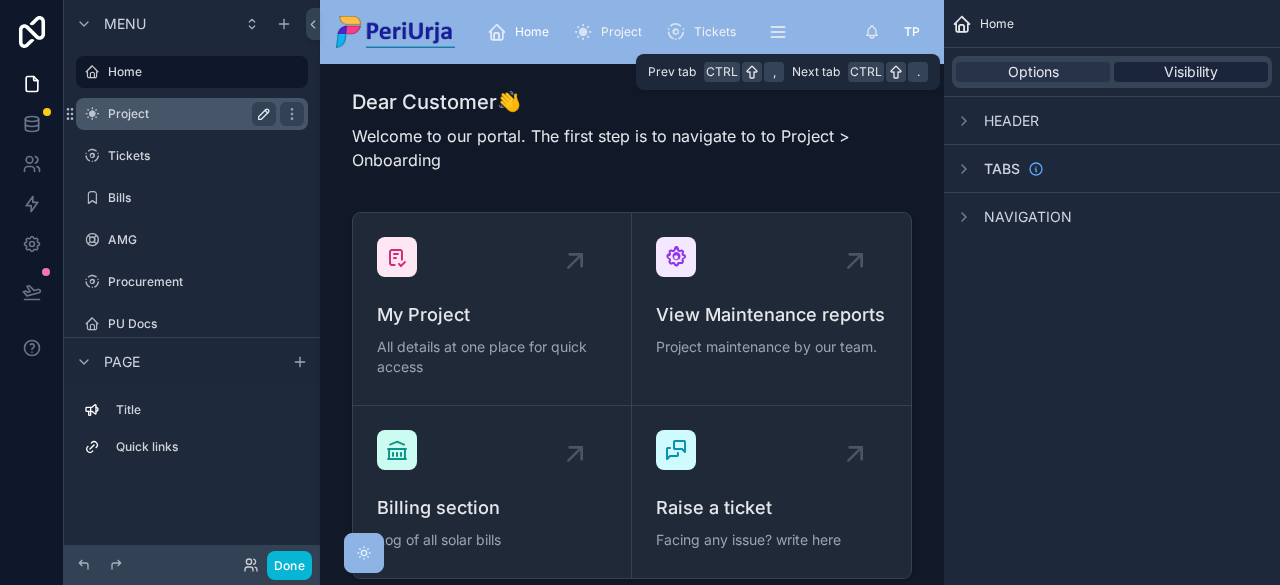 click on "Visibility" at bounding box center [1191, 72] 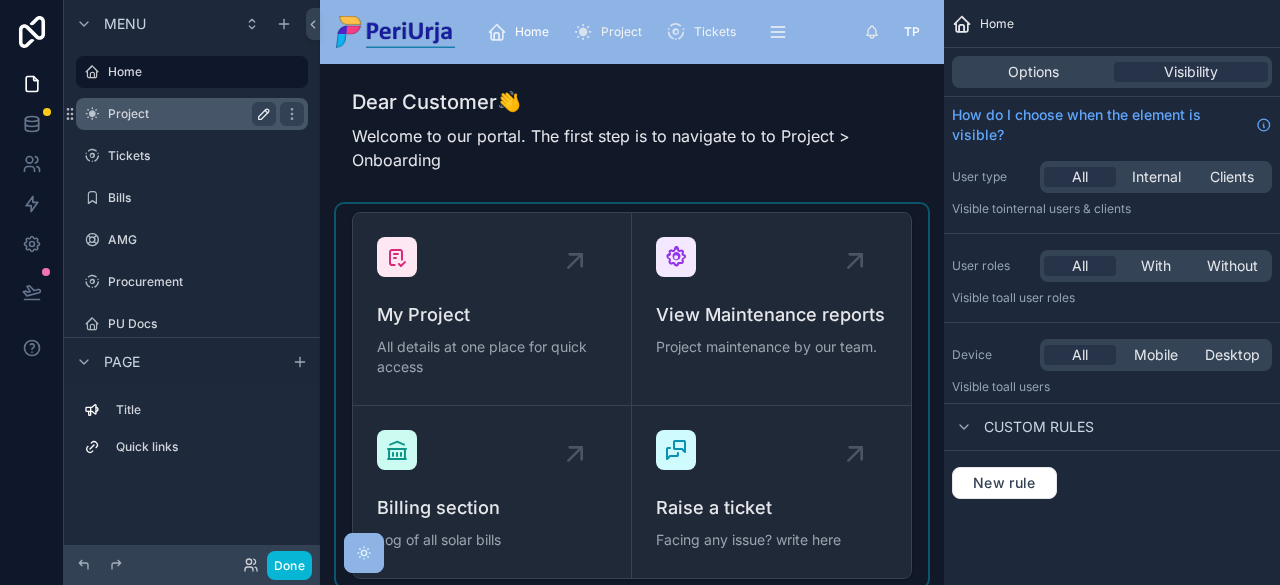 click at bounding box center (632, 395) 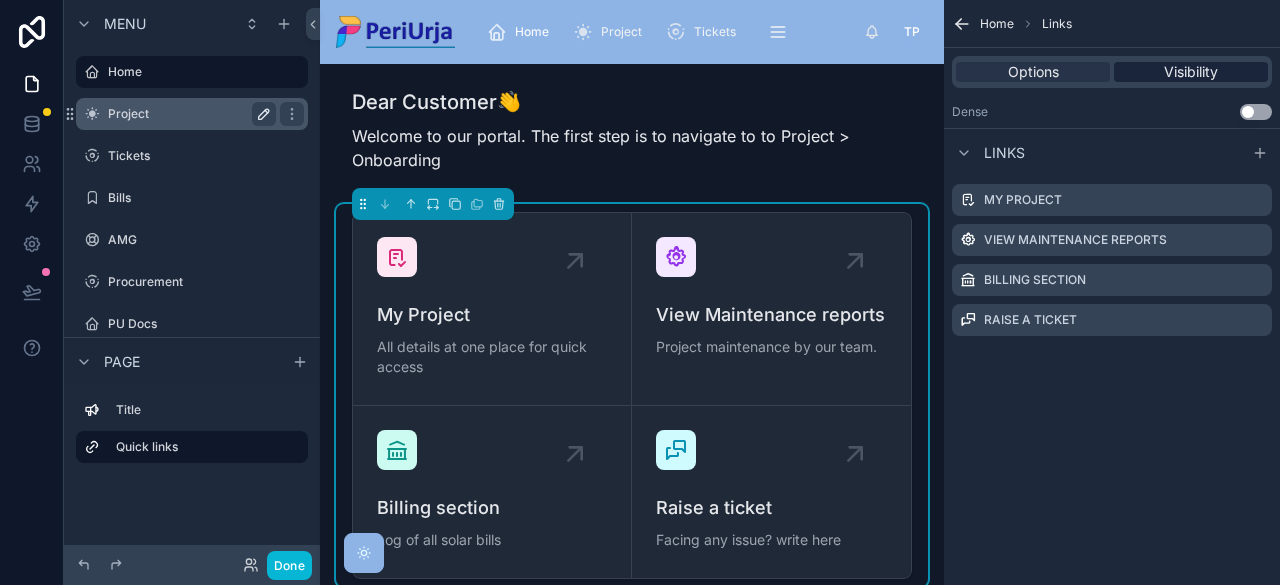 click on "Visibility" at bounding box center (1191, 72) 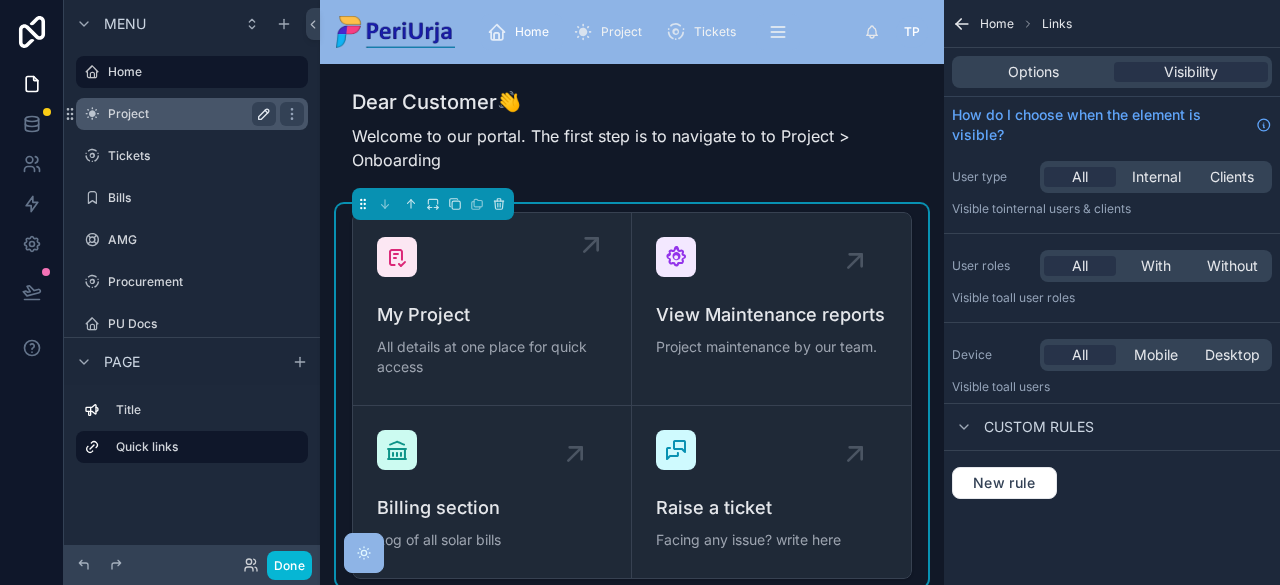 click on "My Project All details at one place for quick access" at bounding box center (492, 309) 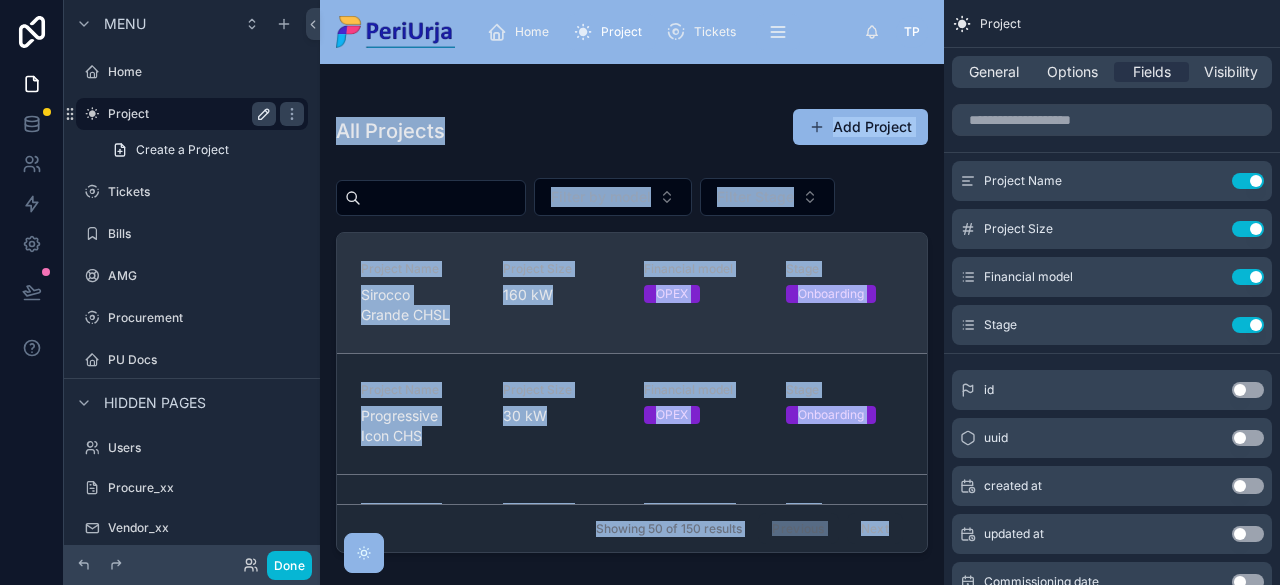 click on "Project Name Sirocco Grande CHSL Project Size 160 kW Financial model OPEX Stage Onboarding" at bounding box center (632, 293) 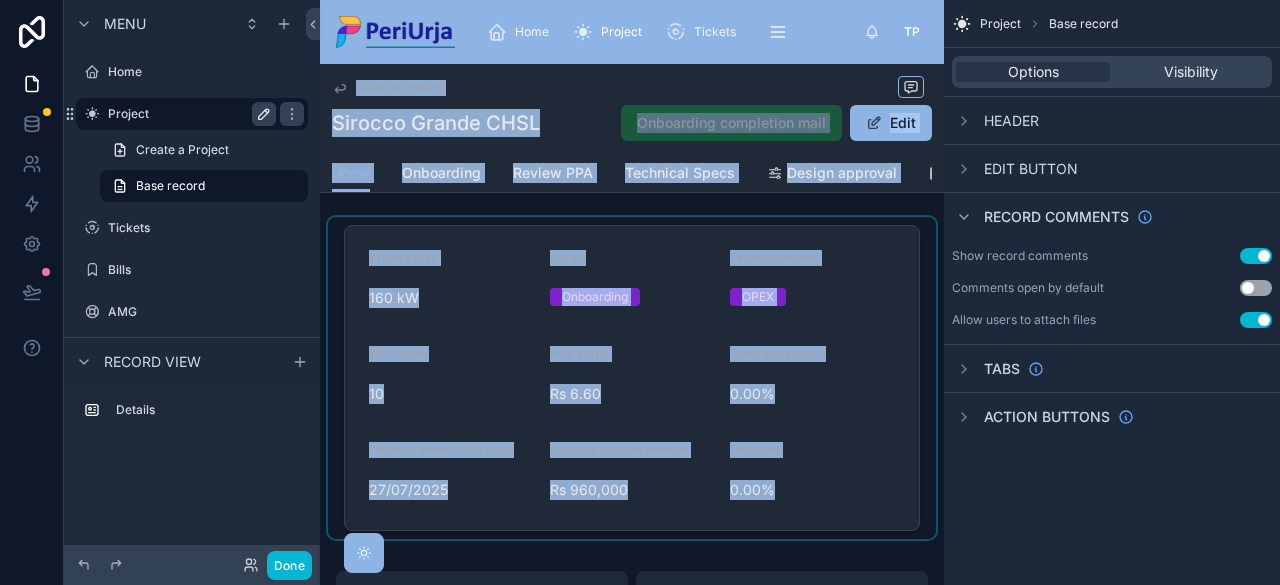 click at bounding box center (632, 378) 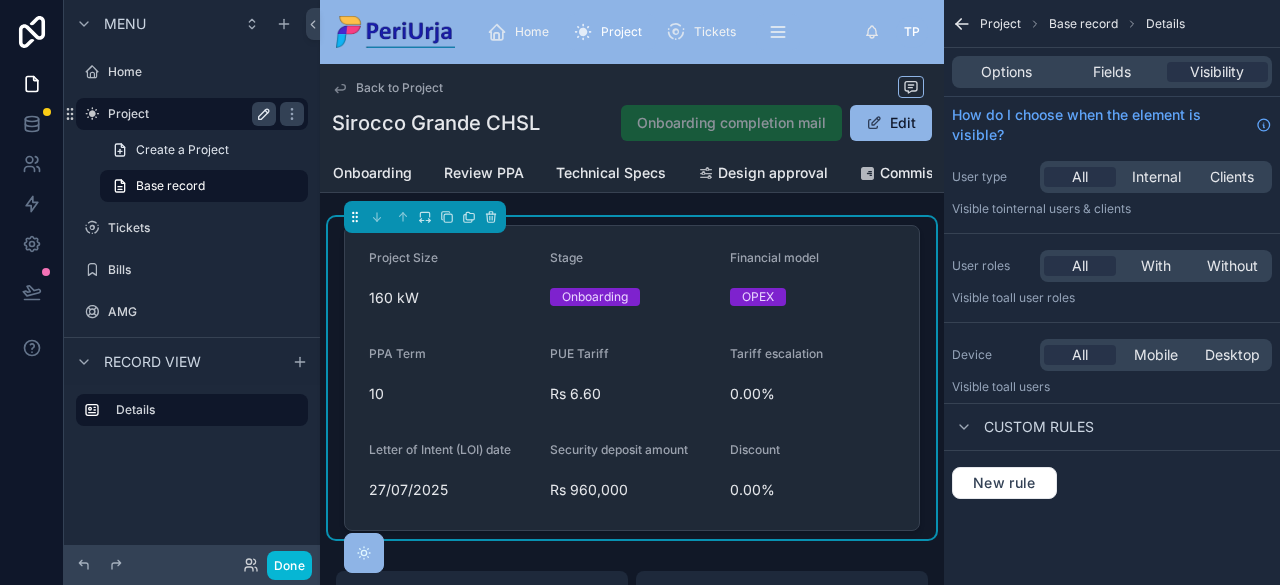 scroll, scrollTop: 0, scrollLeft: 128, axis: horizontal 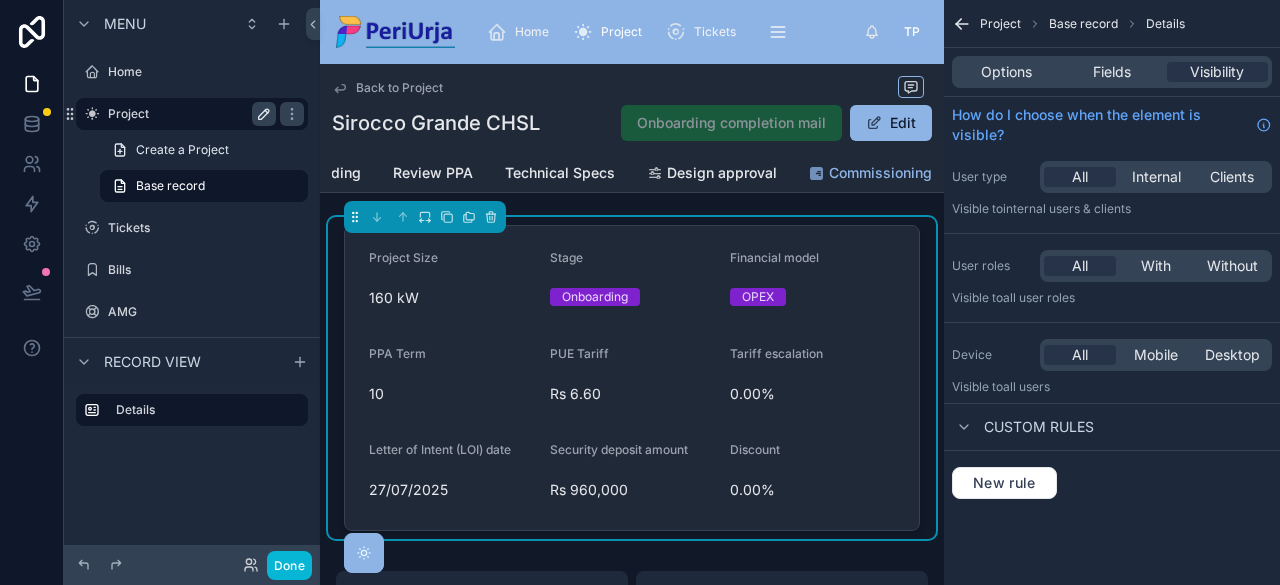 click on "Commissioning" at bounding box center (880, 173) 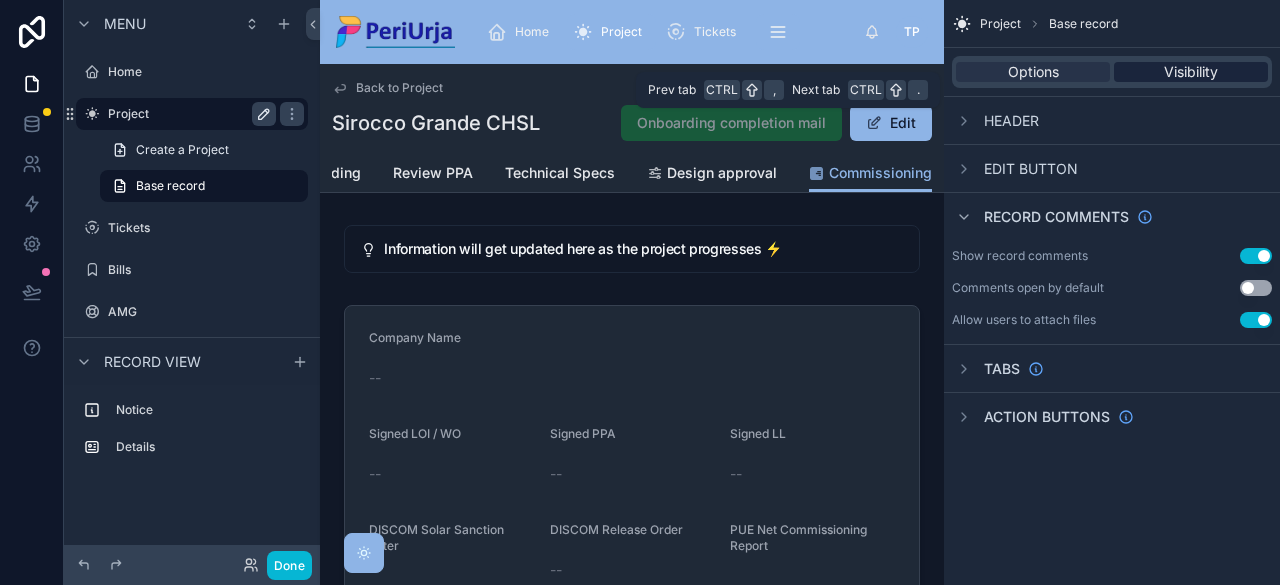 click on "Visibility" at bounding box center (1191, 72) 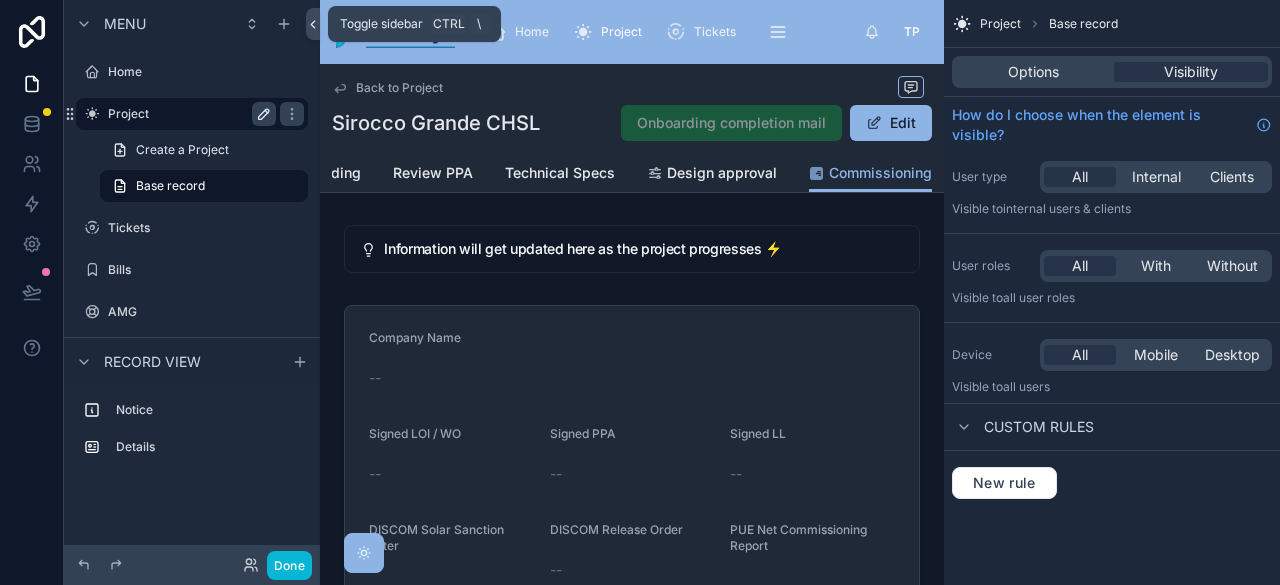 click 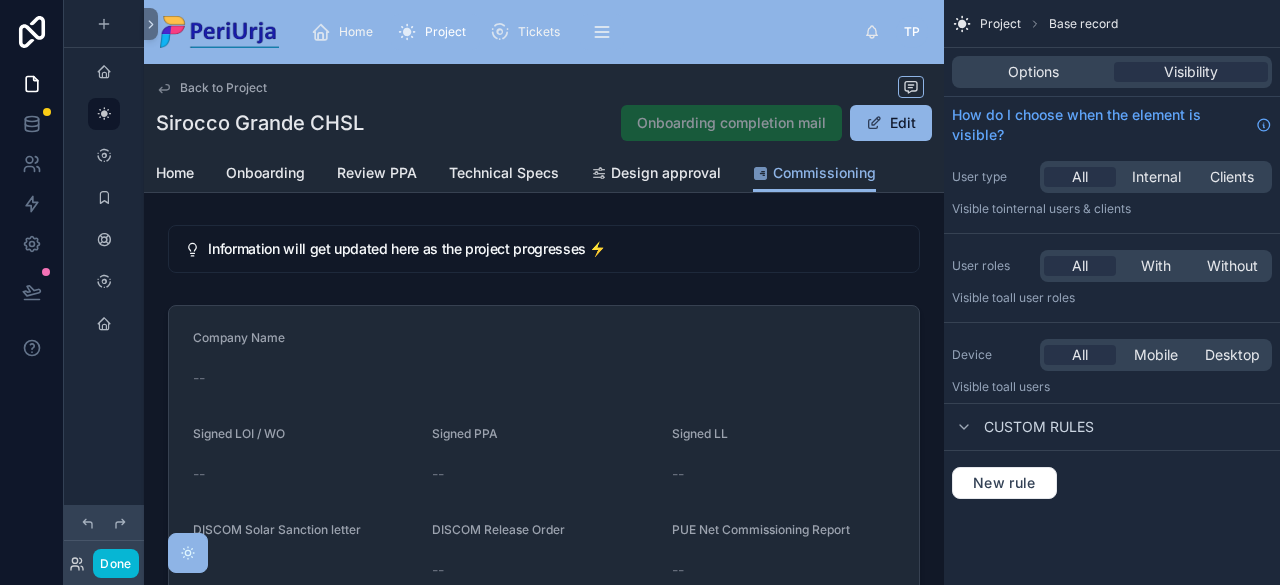 scroll, scrollTop: 0, scrollLeft: 0, axis: both 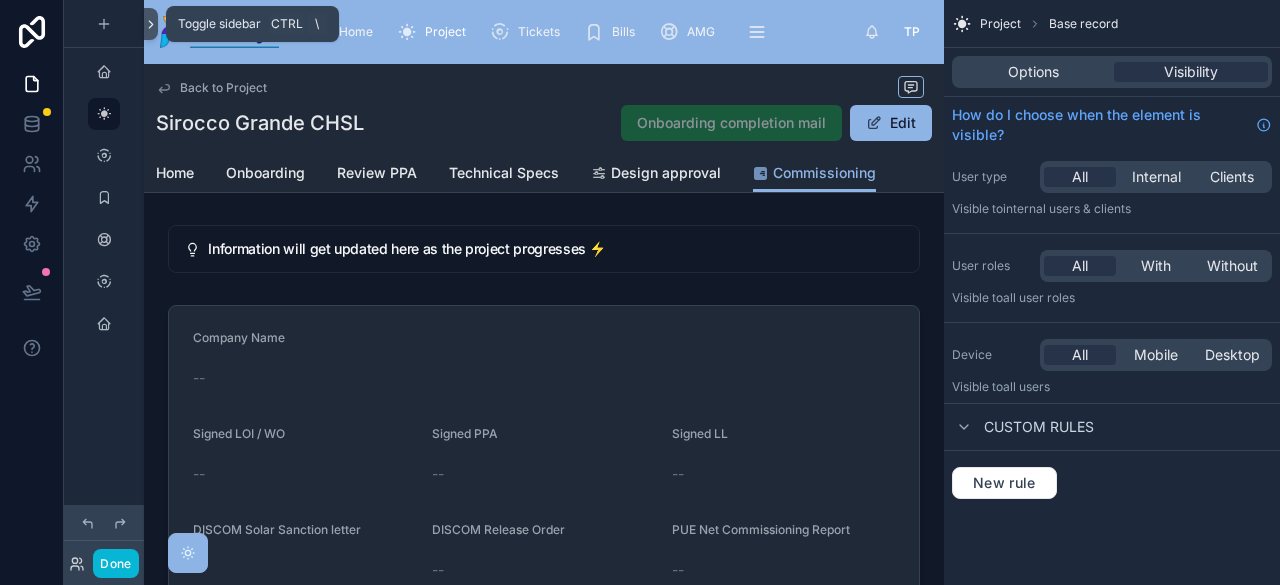 click 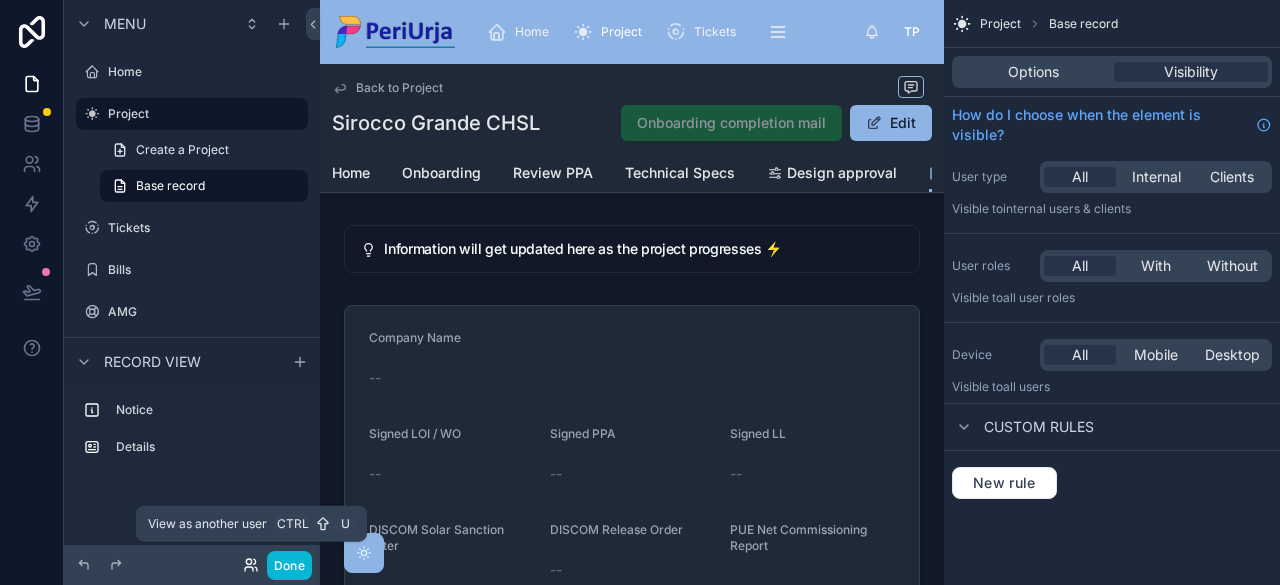 click 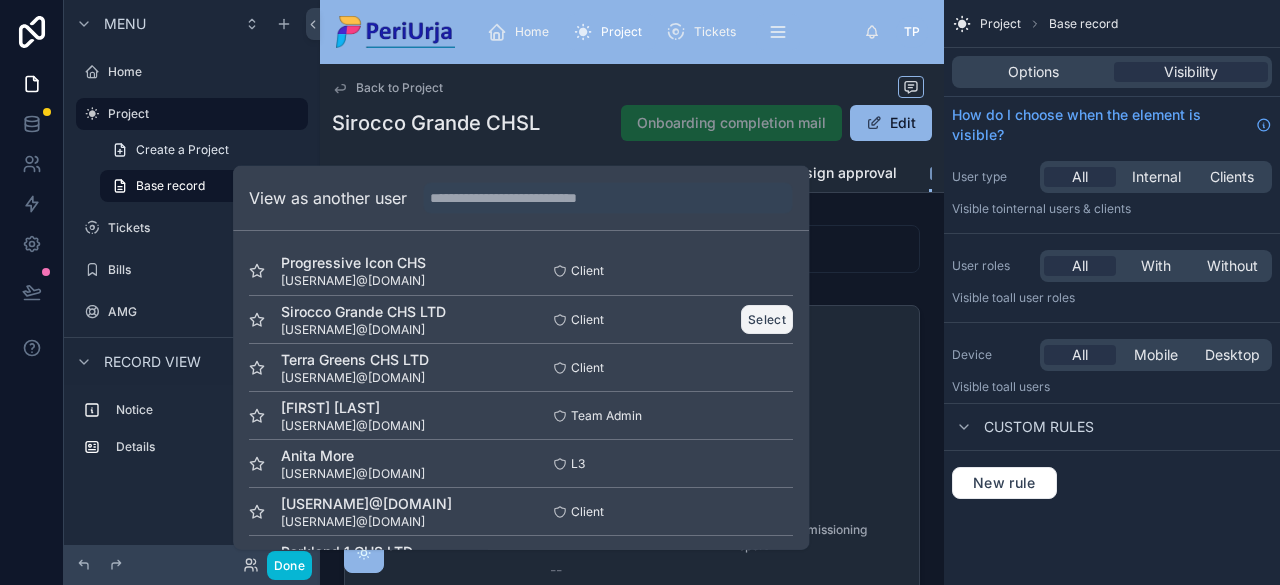 click on "Select" at bounding box center (768, 319) 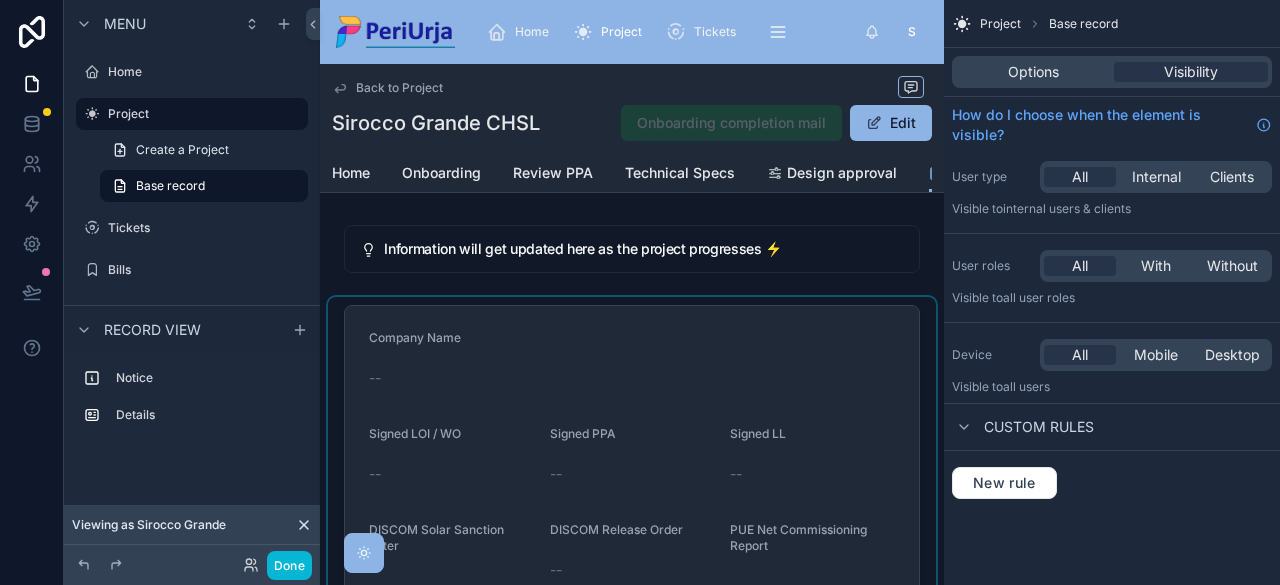 scroll, scrollTop: 0, scrollLeft: 0, axis: both 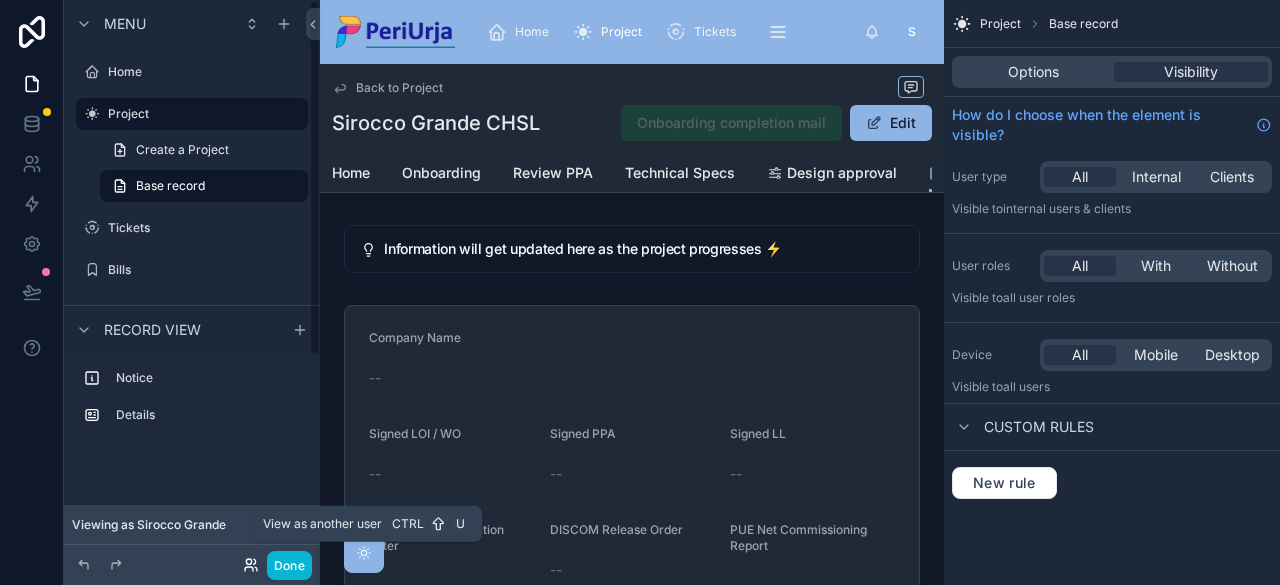 click 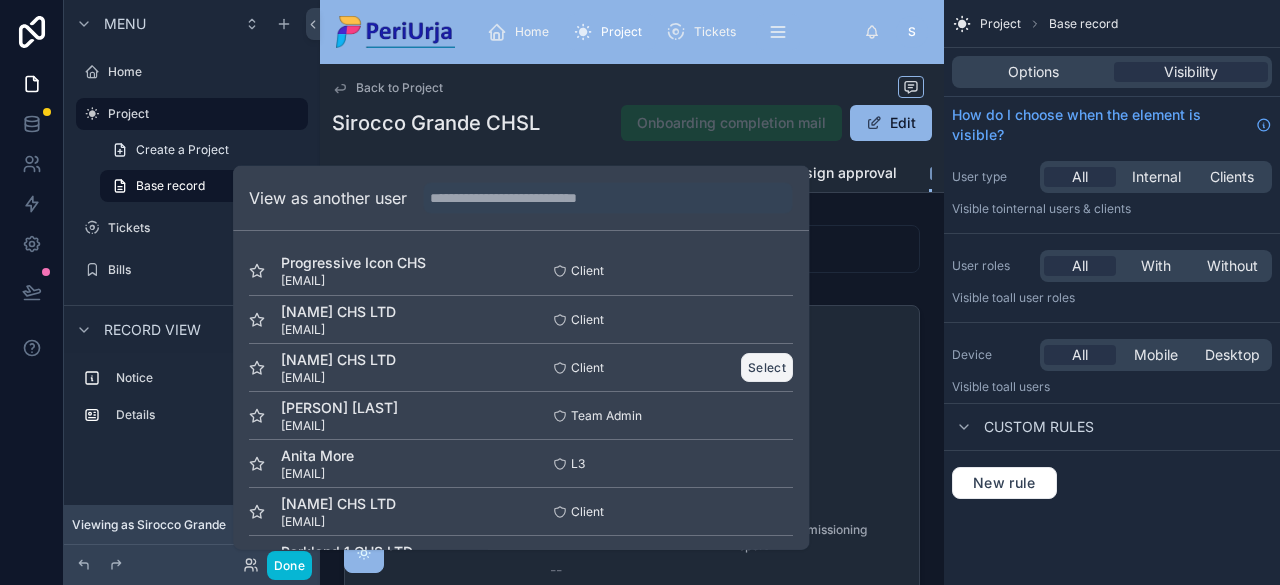 click on "Select" at bounding box center [768, 367] 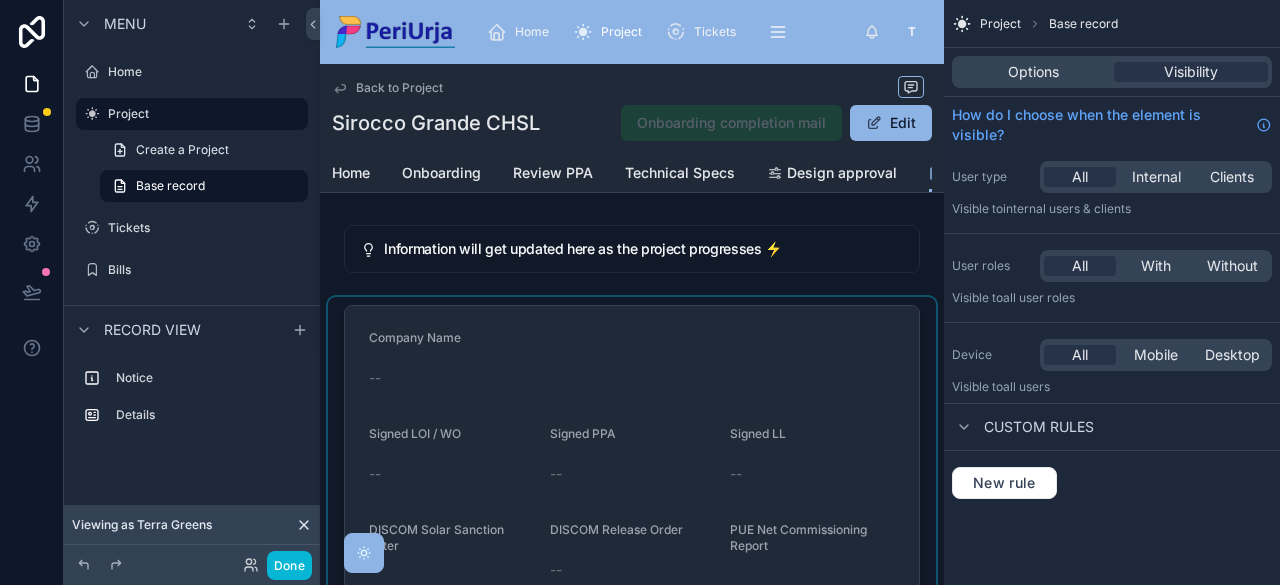 scroll, scrollTop: 0, scrollLeft: 0, axis: both 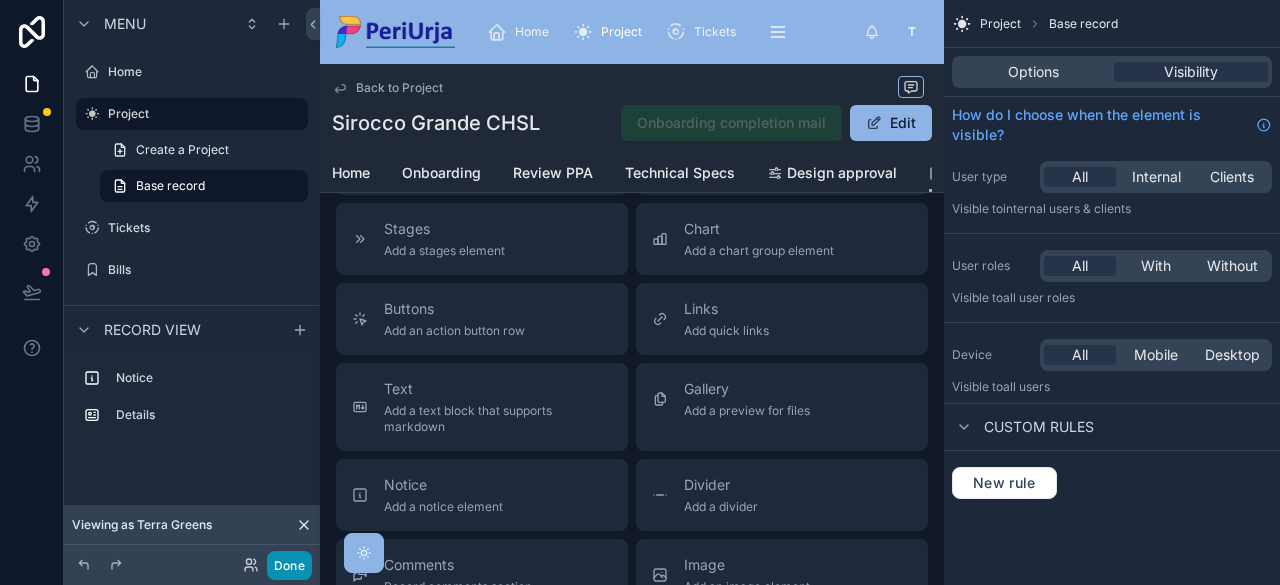 click on "Done" at bounding box center [289, 565] 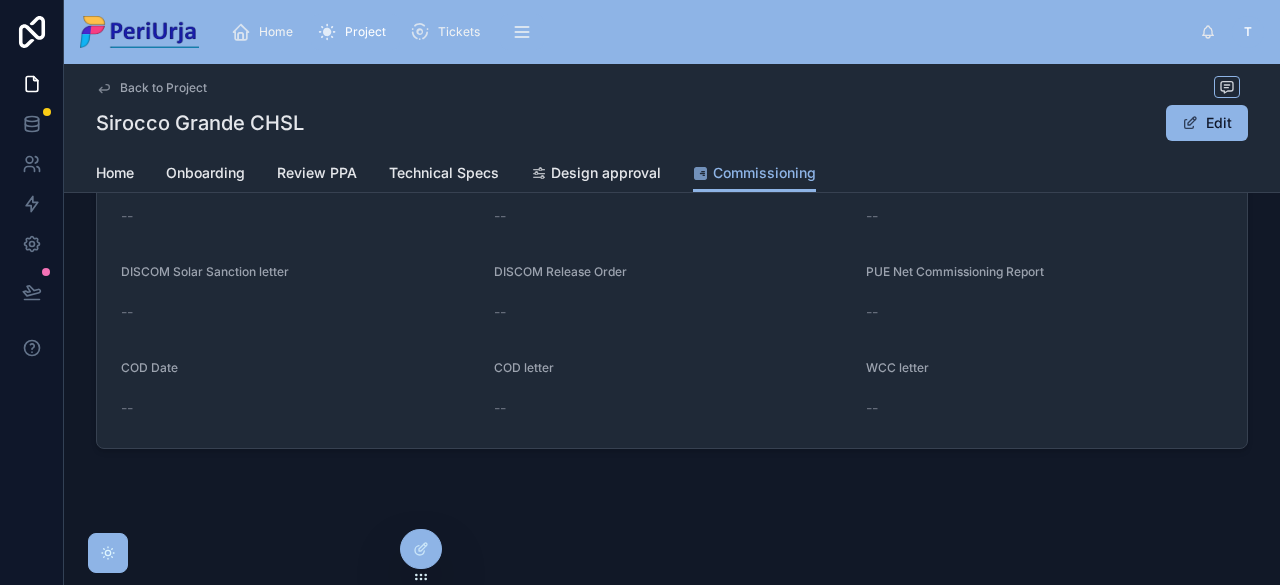scroll, scrollTop: 256, scrollLeft: 0, axis: vertical 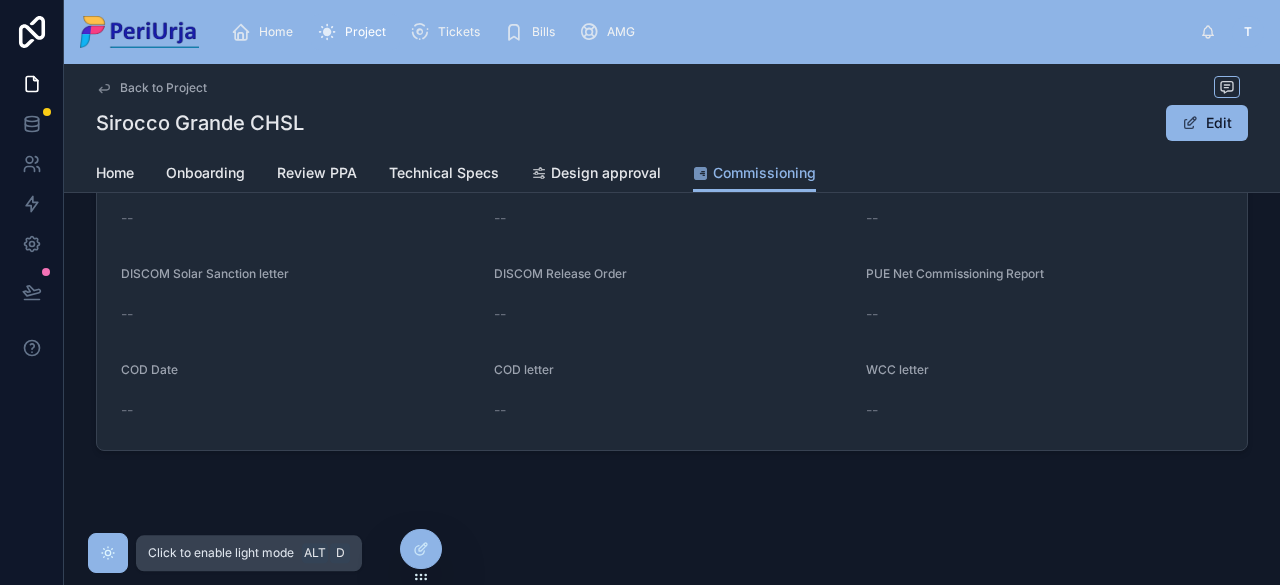 click 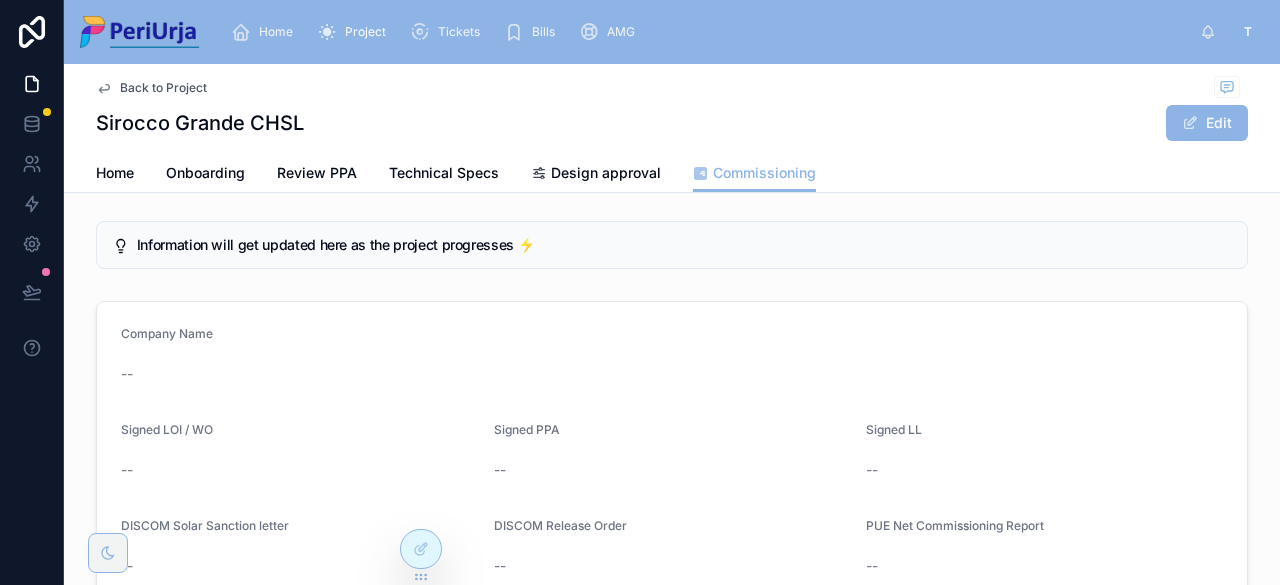 scroll, scrollTop: 0, scrollLeft: 0, axis: both 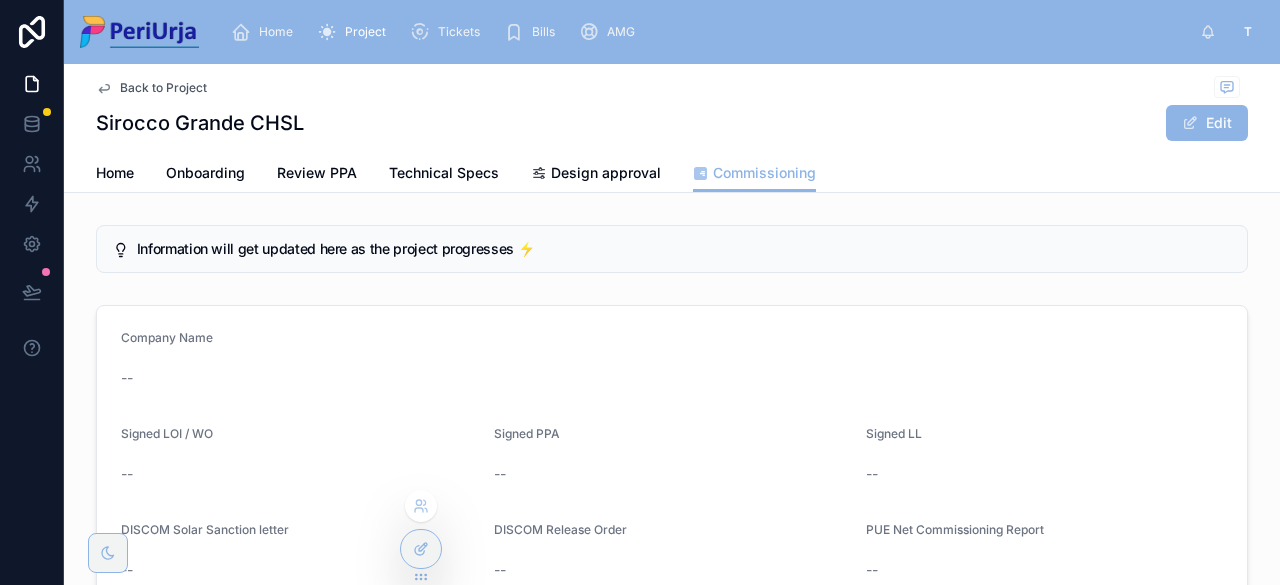click 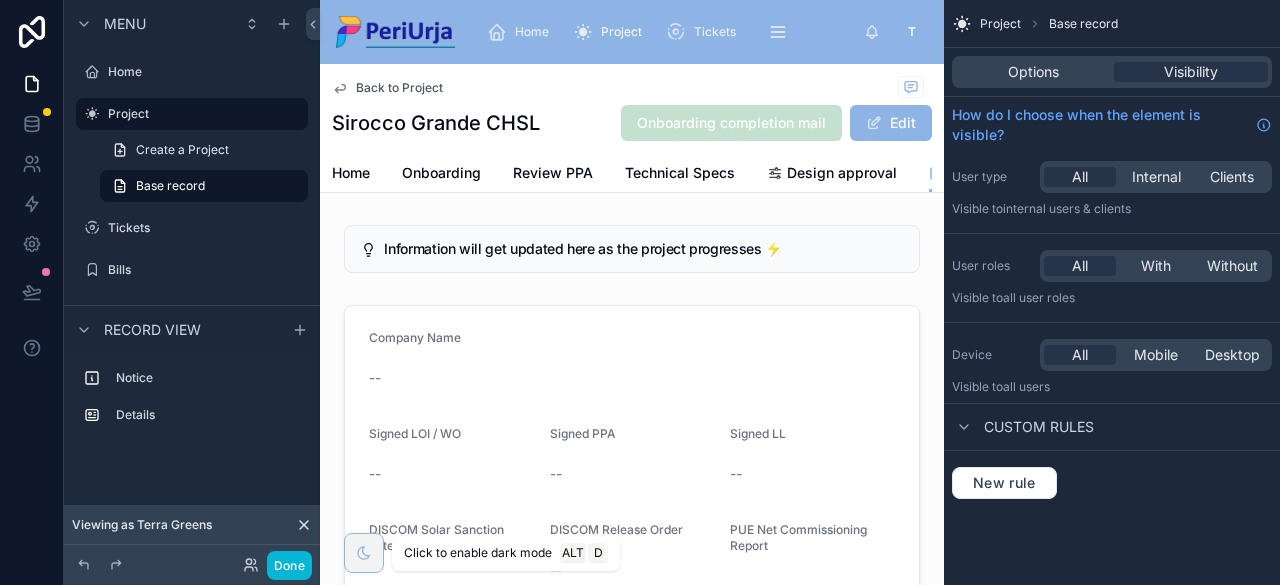 click 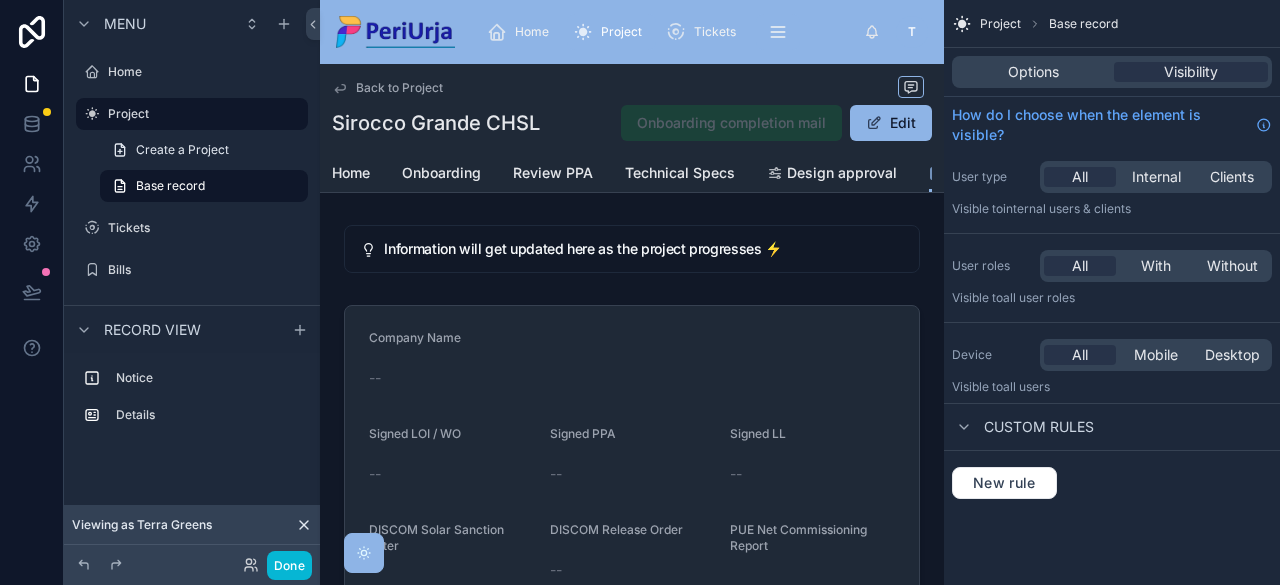click 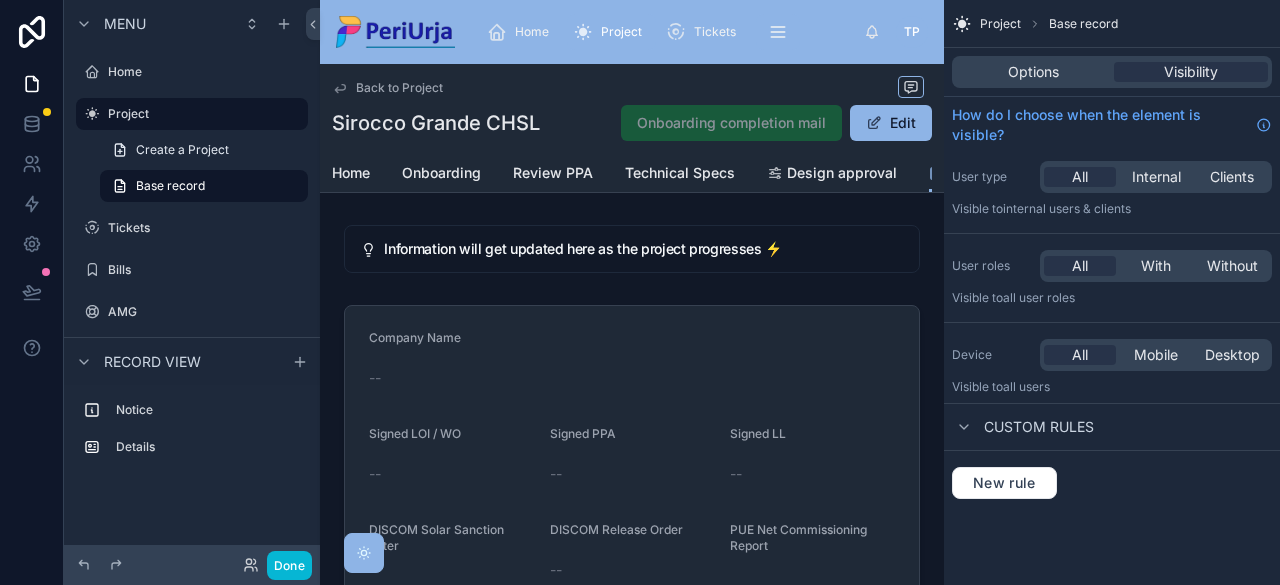 click on "Project" at bounding box center (1000, 24) 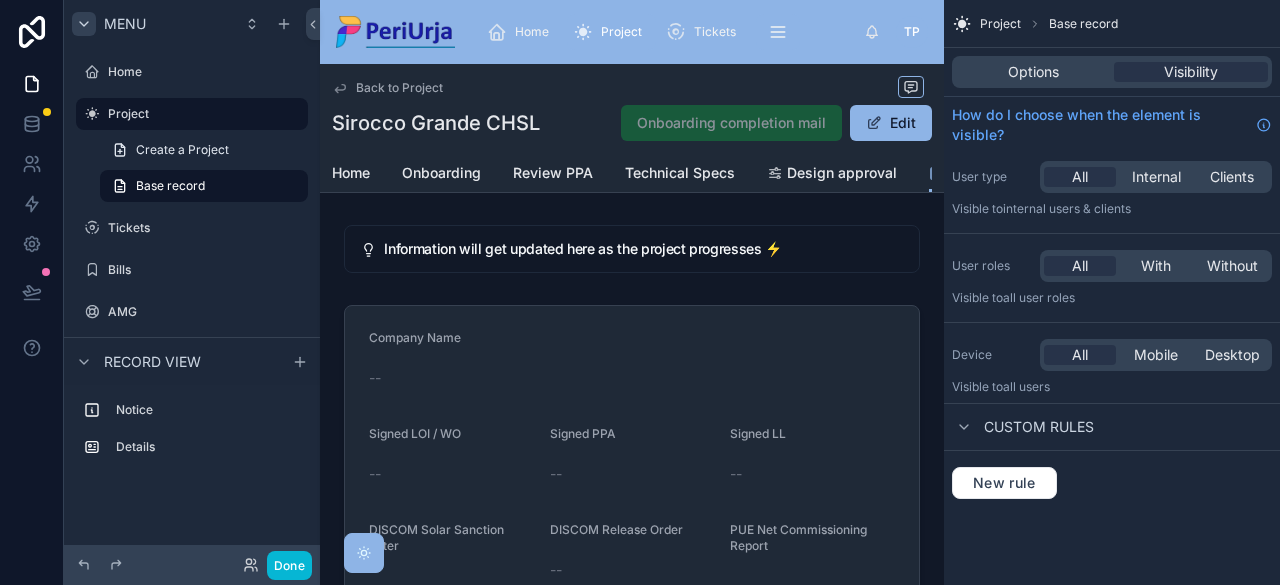 click 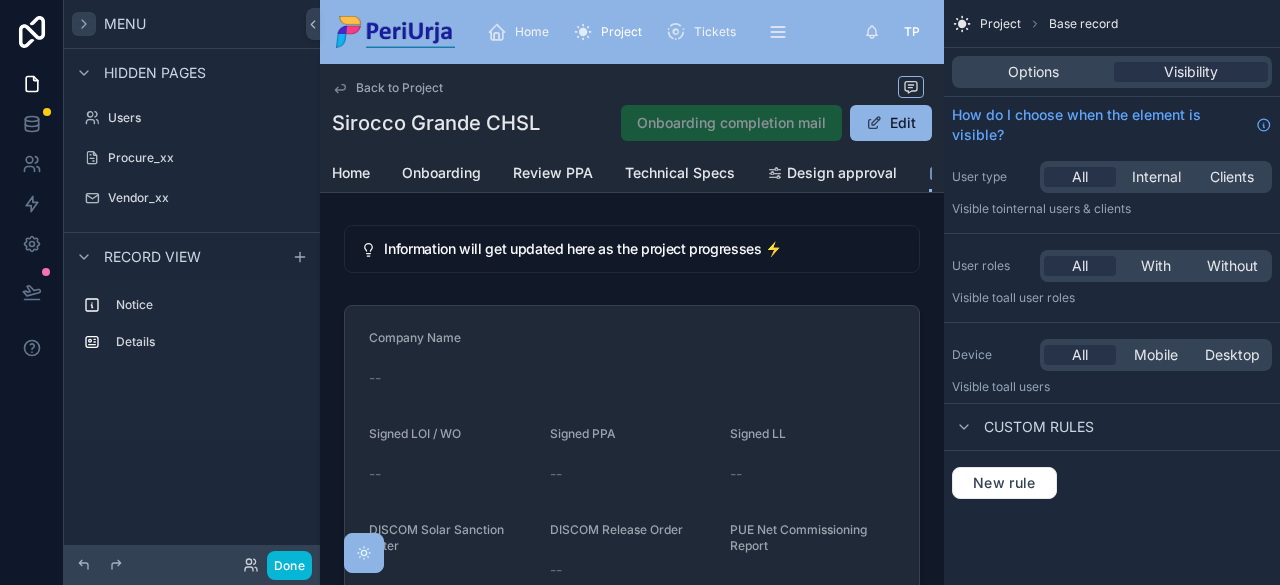 click on "Menu" at bounding box center [125, 24] 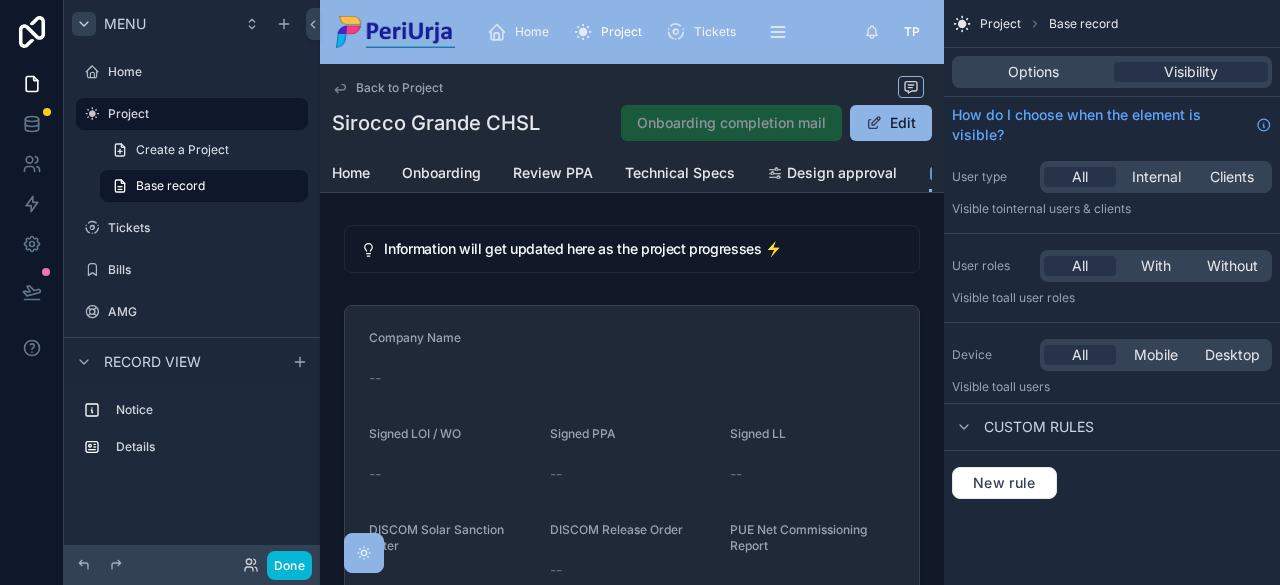 click on "Menu" at bounding box center (125, 24) 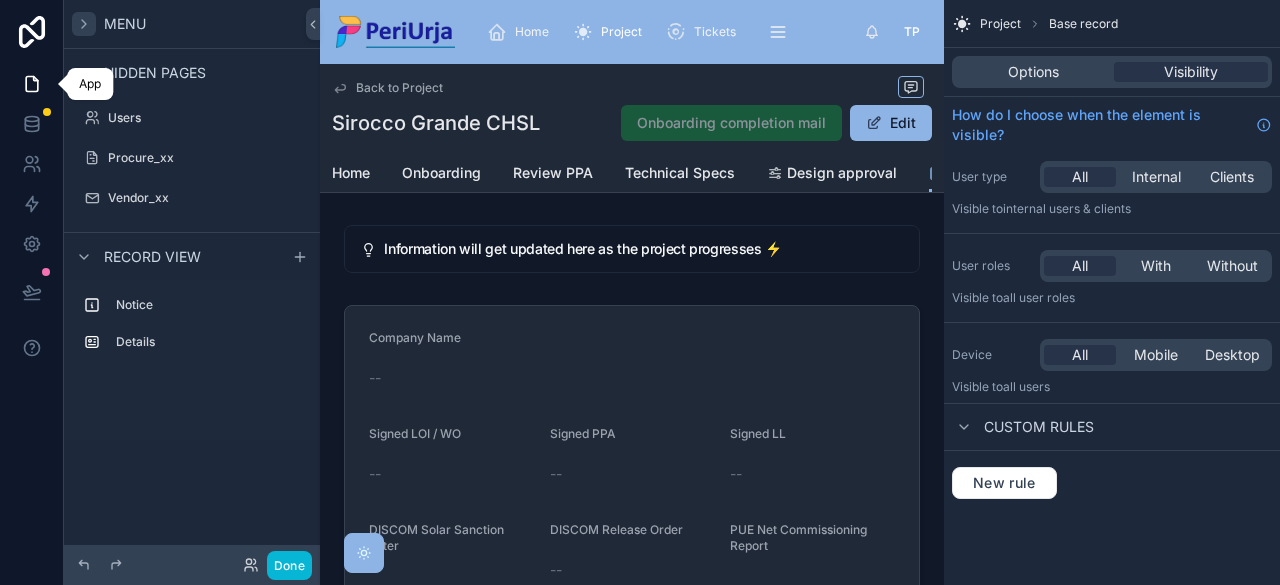 click 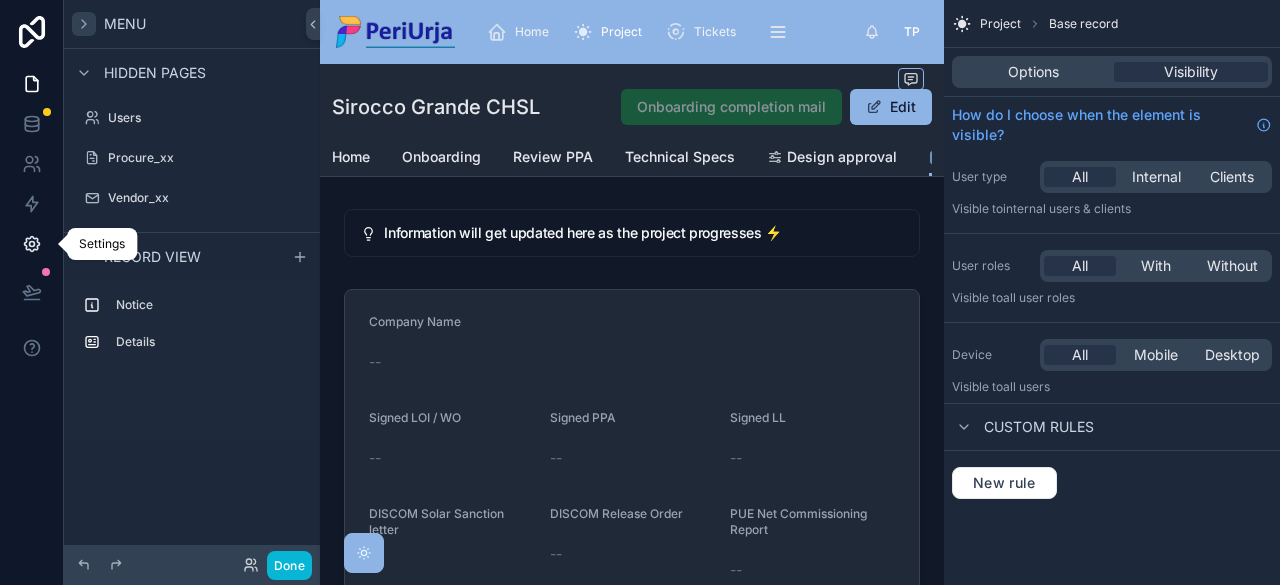 click 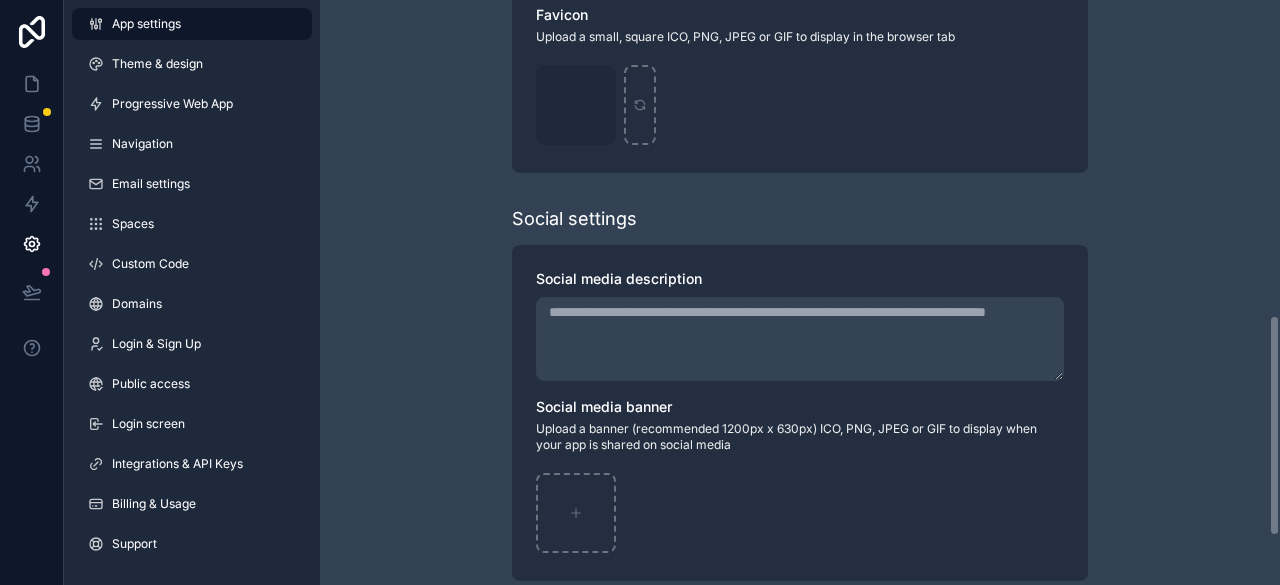 scroll, scrollTop: 961, scrollLeft: 0, axis: vertical 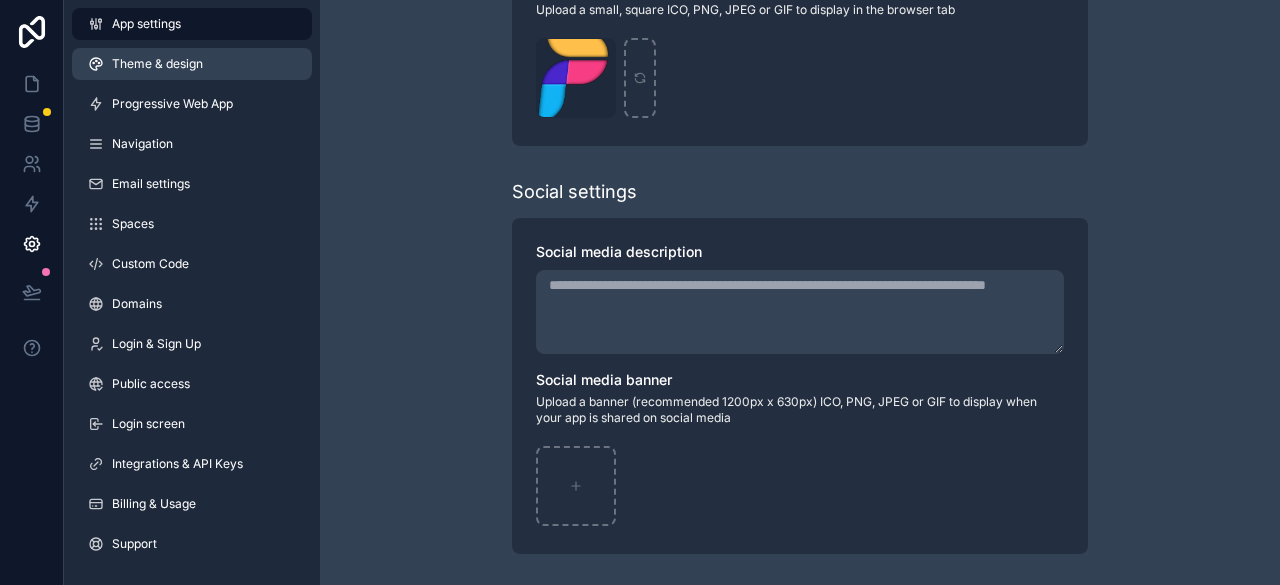 click on "Theme & design" at bounding box center (192, 64) 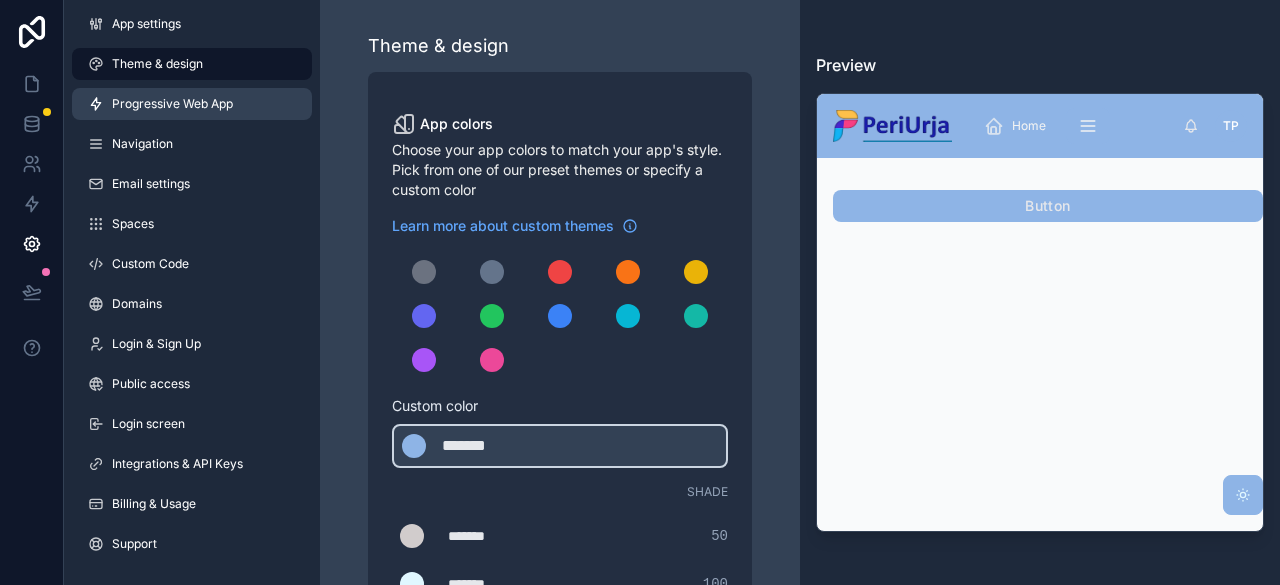 click on "Progressive Web App" at bounding box center [192, 104] 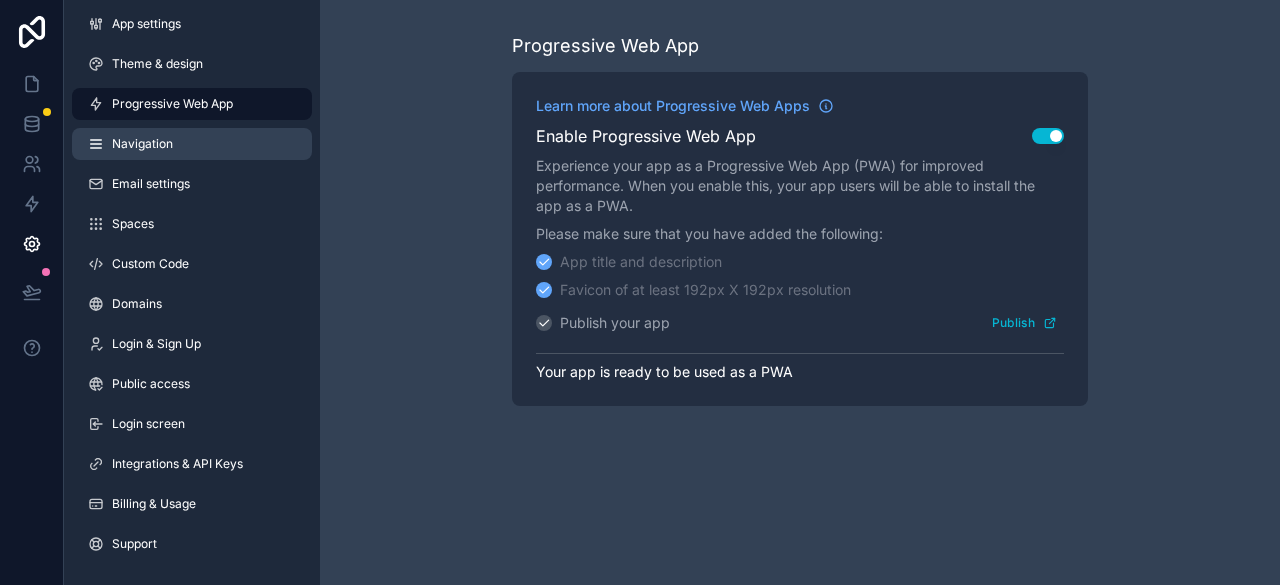 click on "Navigation" at bounding box center (192, 144) 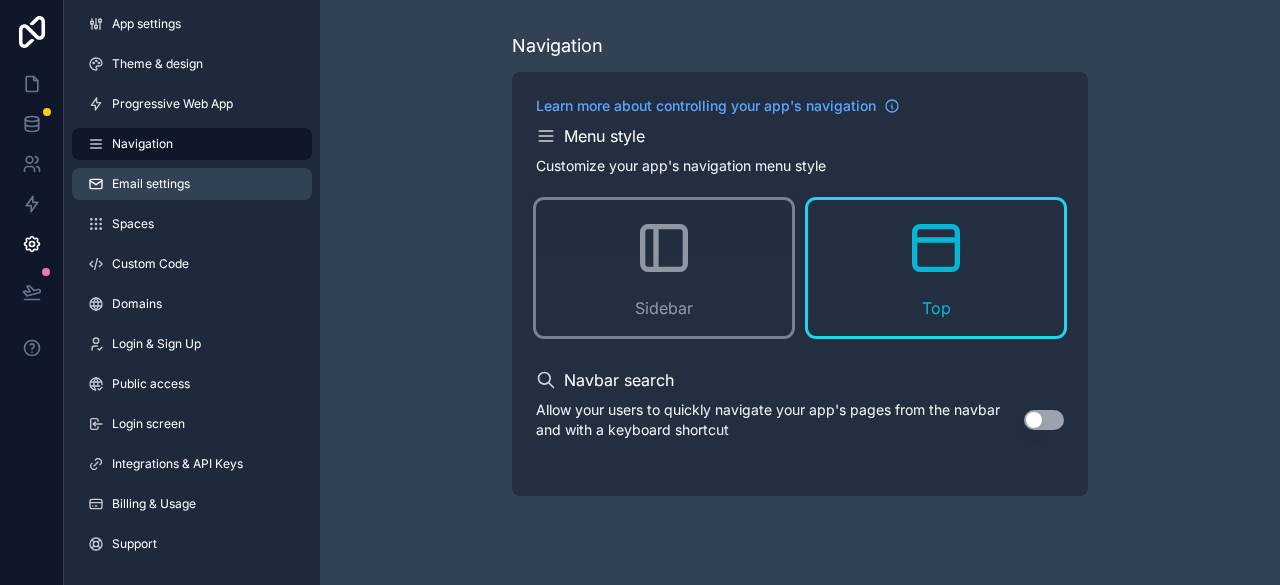 click on "Email settings" at bounding box center [151, 184] 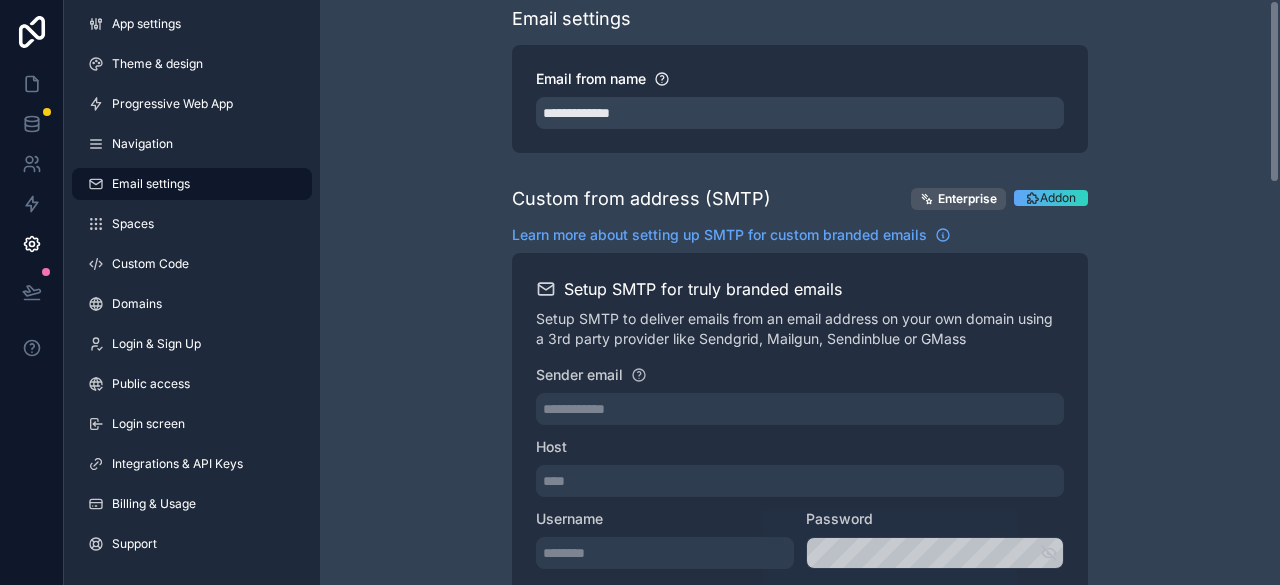 scroll, scrollTop: 0, scrollLeft: 0, axis: both 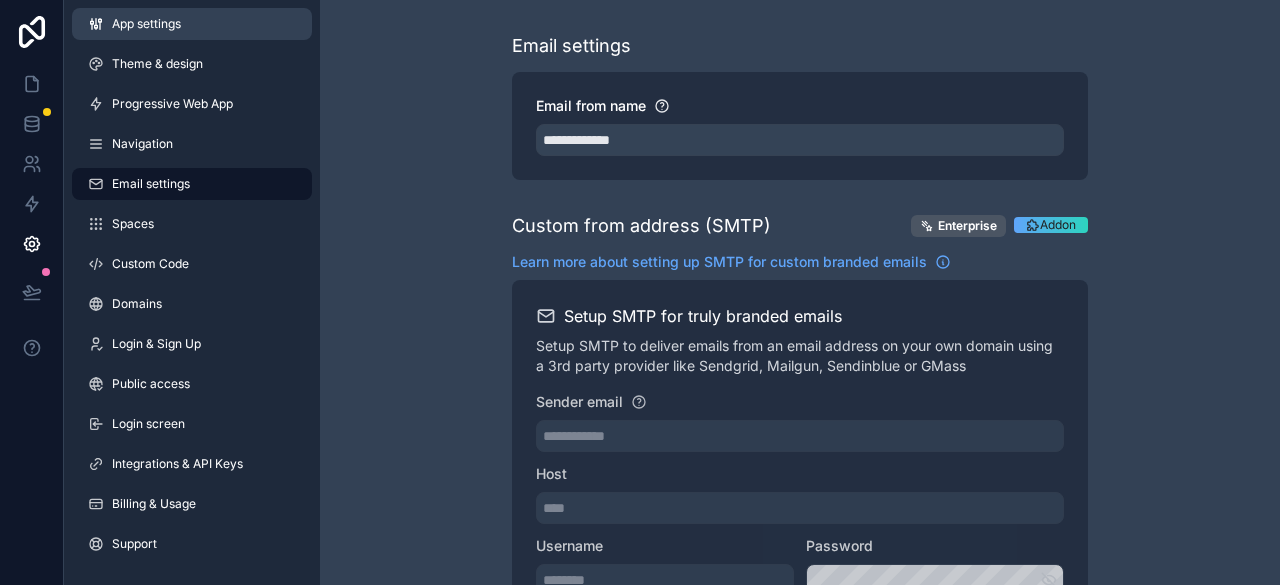 click on "App settings" at bounding box center (146, 24) 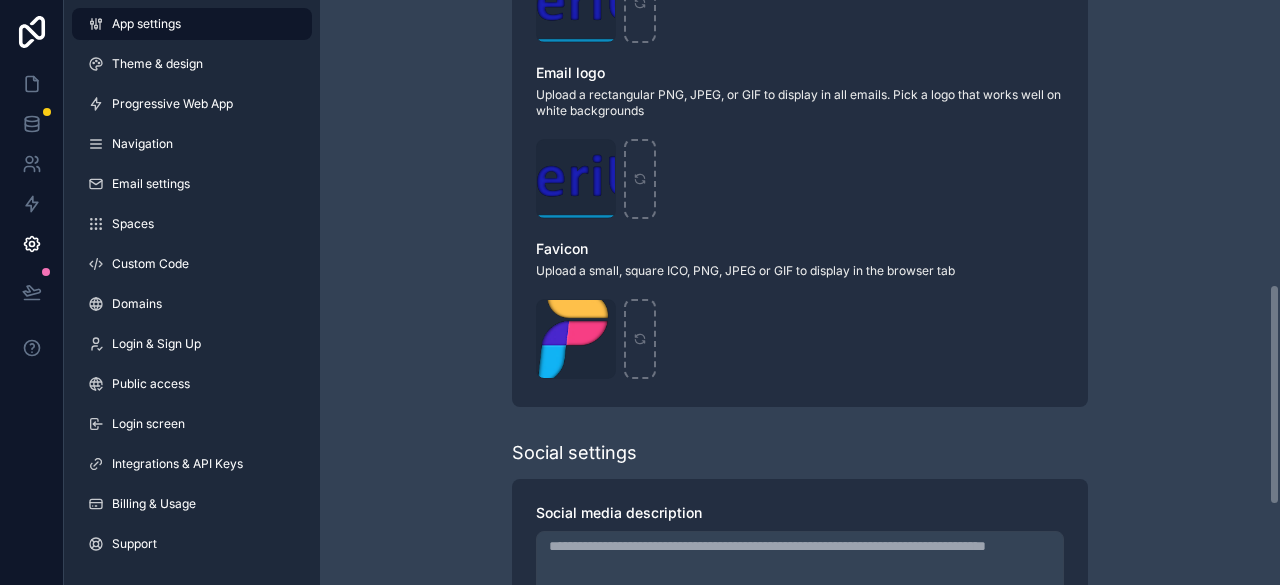scroll, scrollTop: 961, scrollLeft: 0, axis: vertical 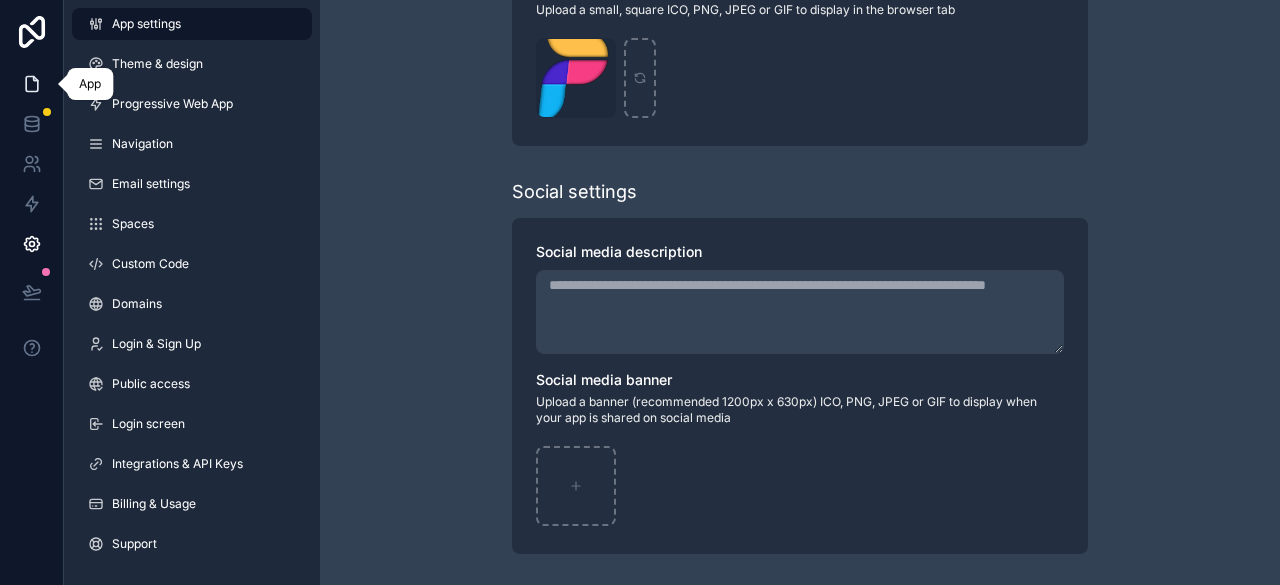 click 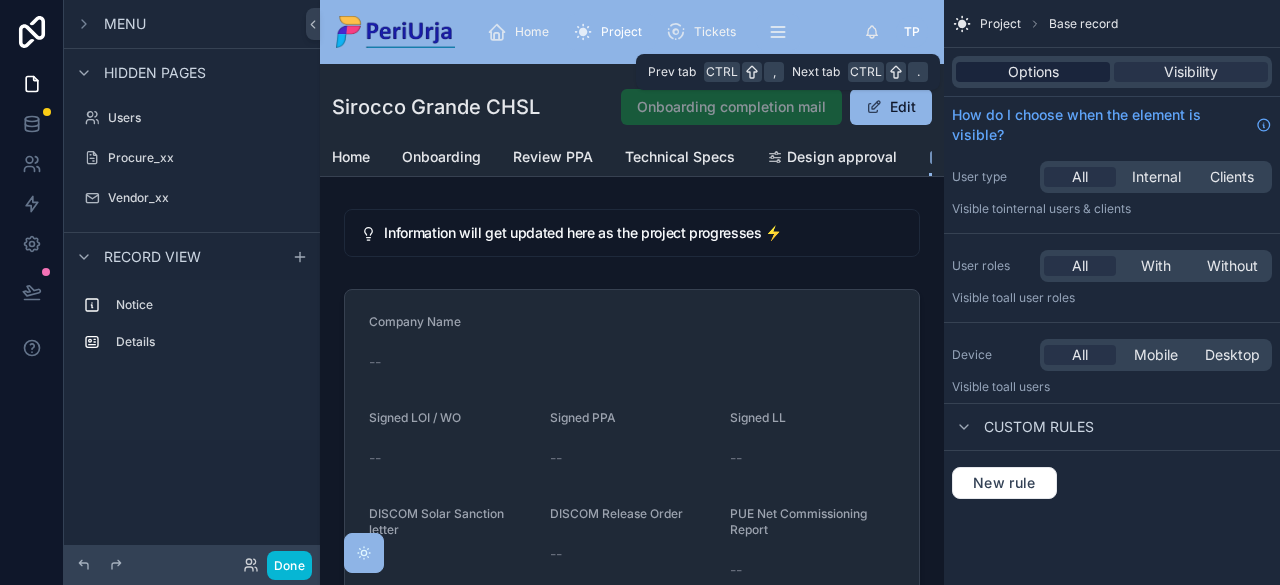 click on "Options" at bounding box center [1033, 72] 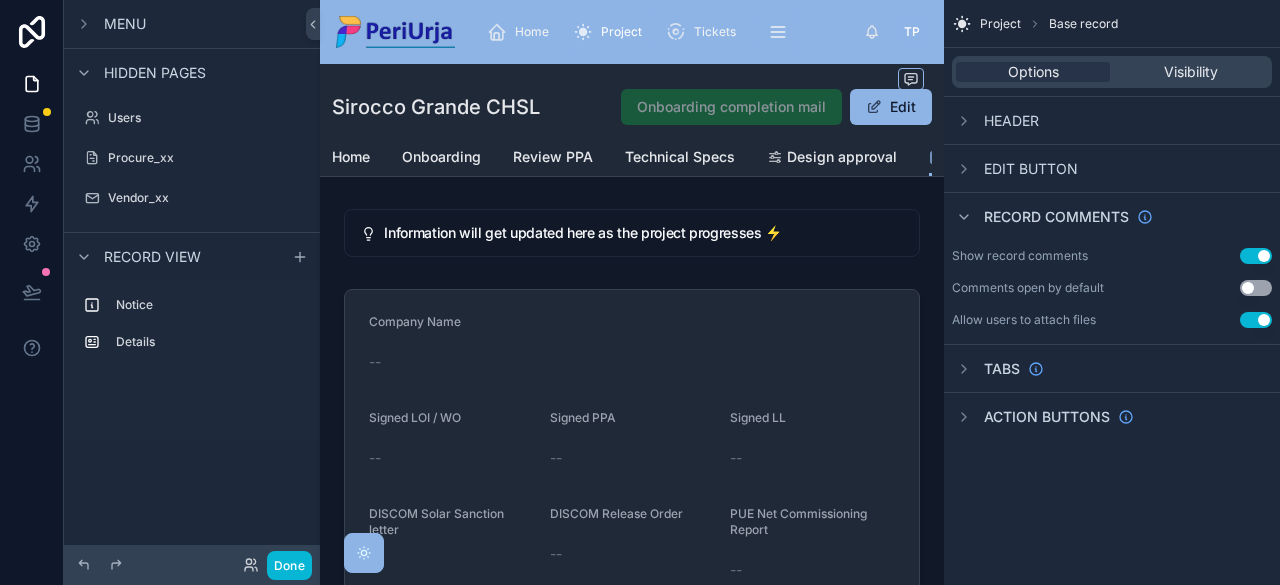 click on "Header" at bounding box center (995, 121) 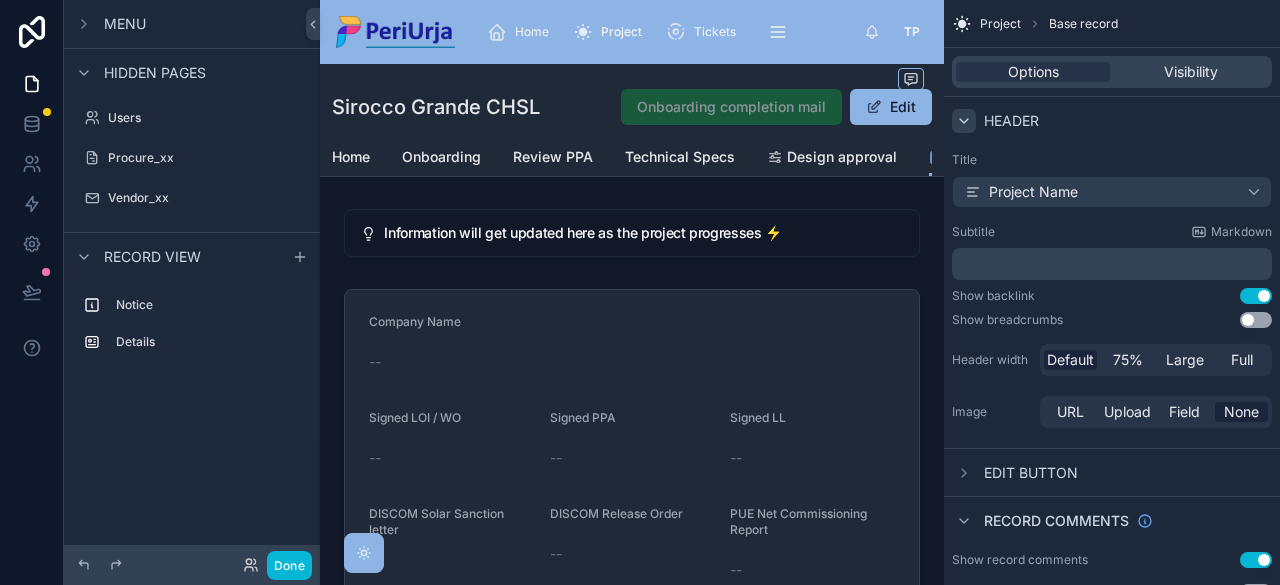 click 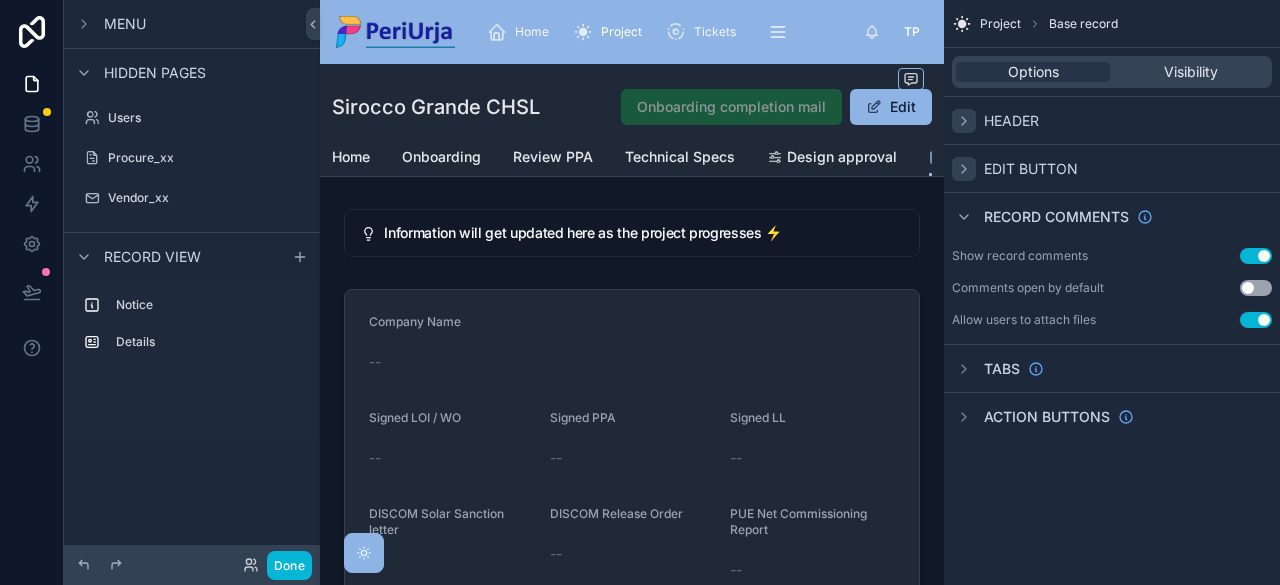 click 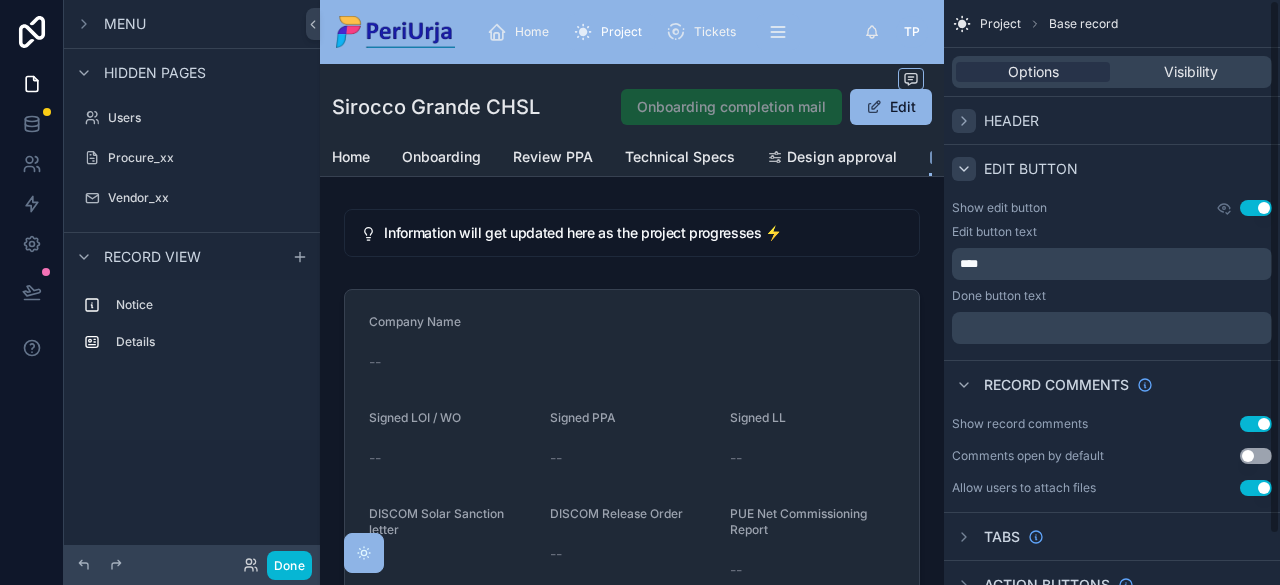 click 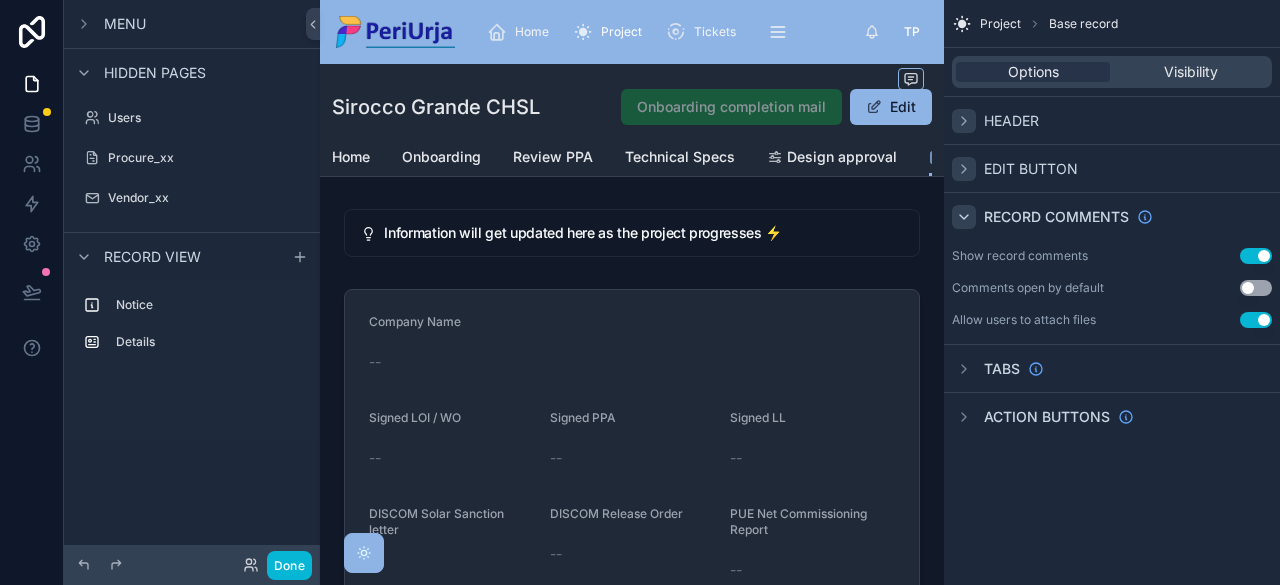 click 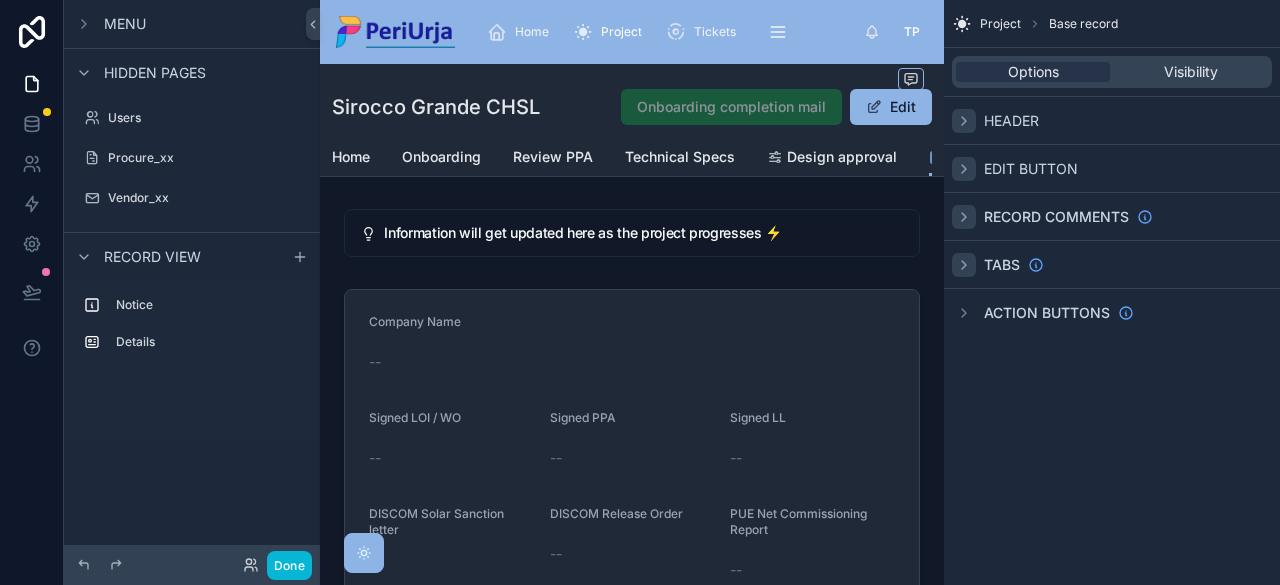 click at bounding box center [964, 265] 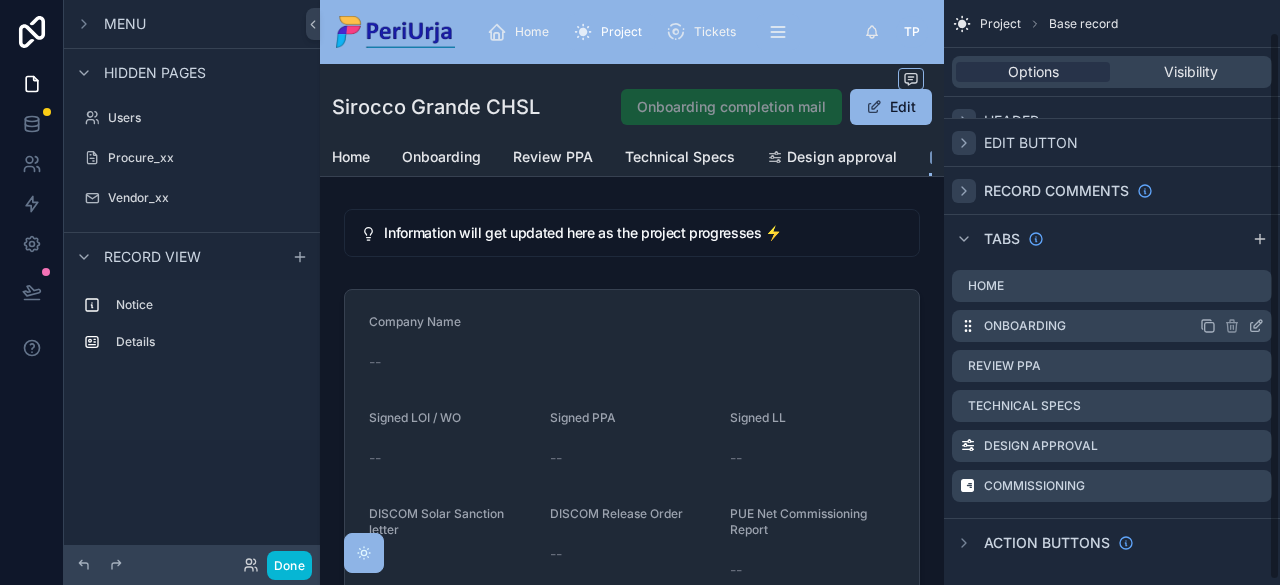 scroll, scrollTop: 38, scrollLeft: 0, axis: vertical 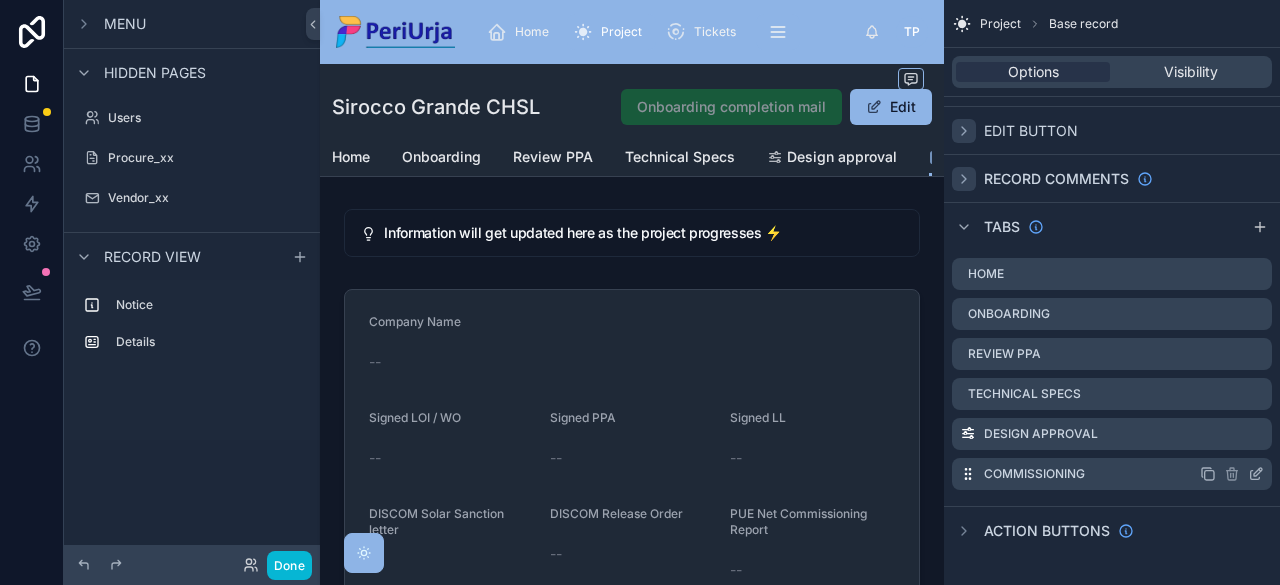 click 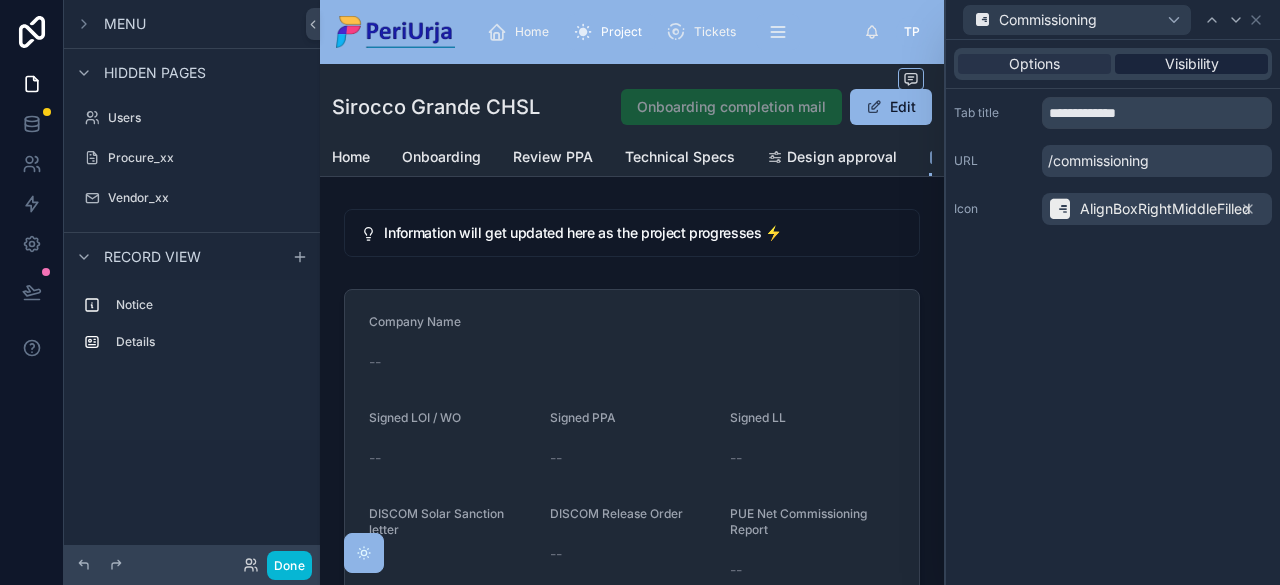 click on "Visibility" at bounding box center (1192, 64) 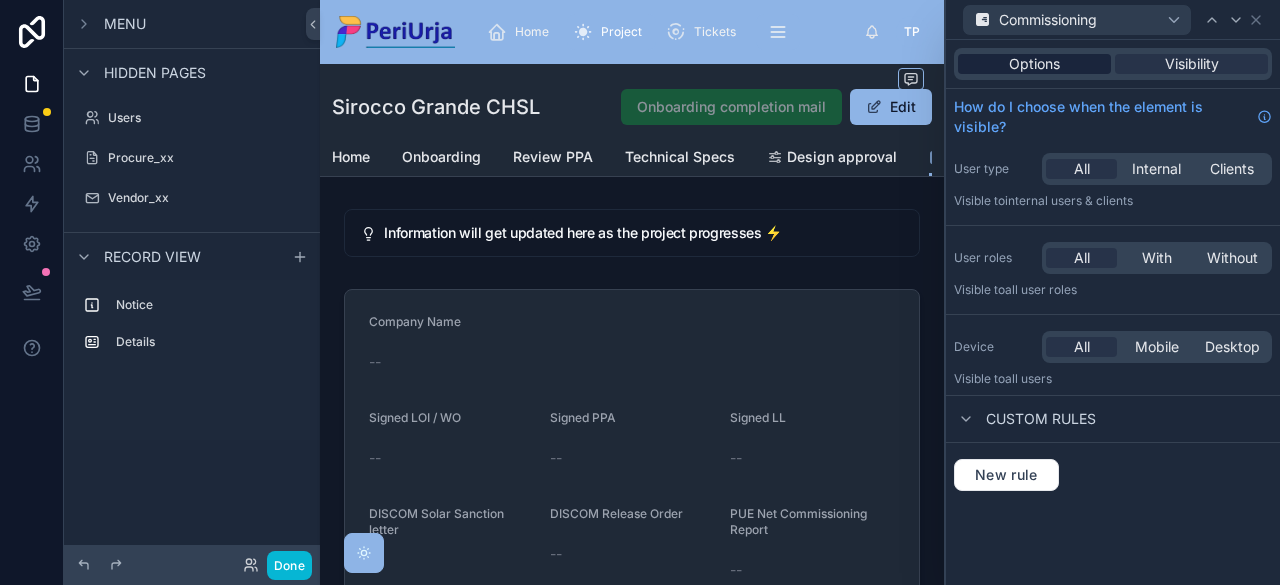 click on "Options" at bounding box center (1034, 64) 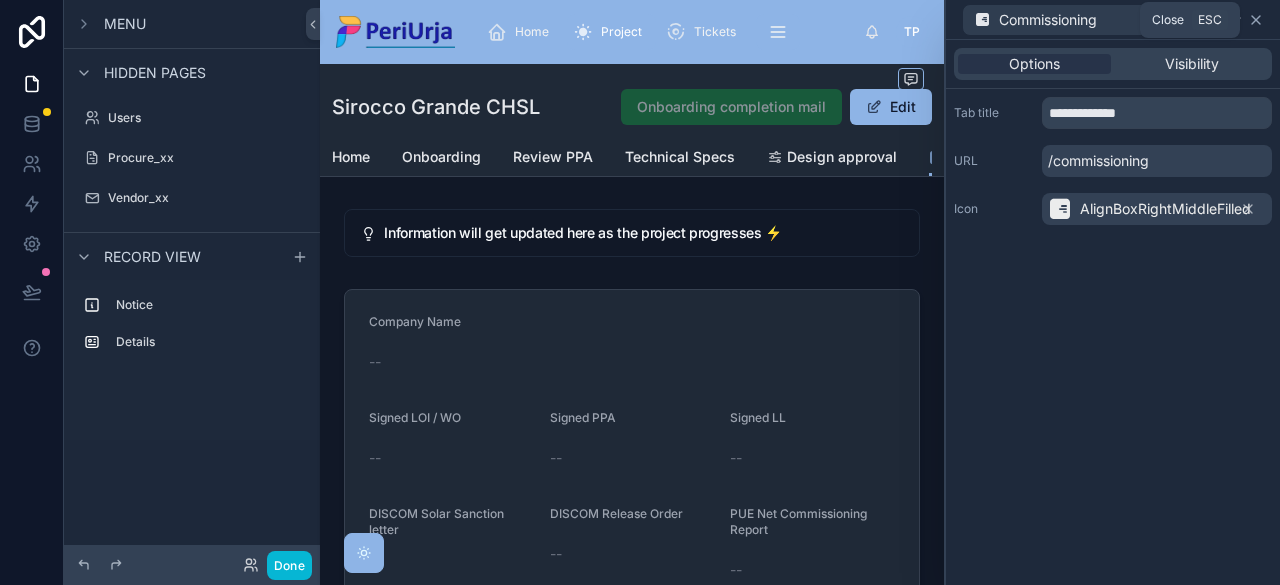 click 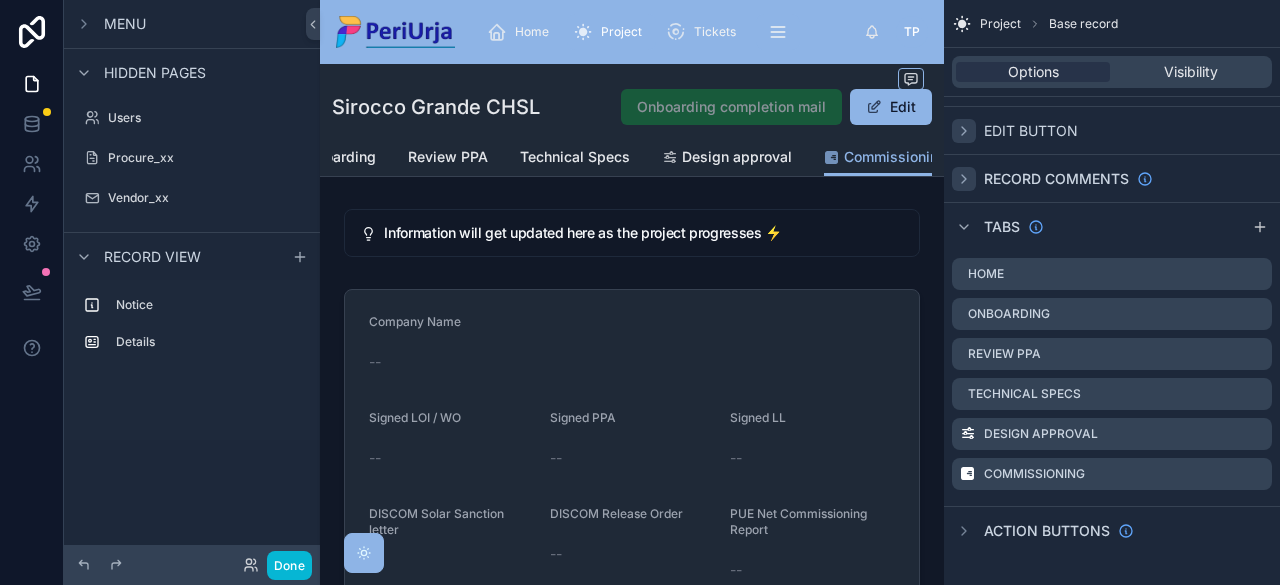 scroll, scrollTop: 0, scrollLeft: 115, axis: horizontal 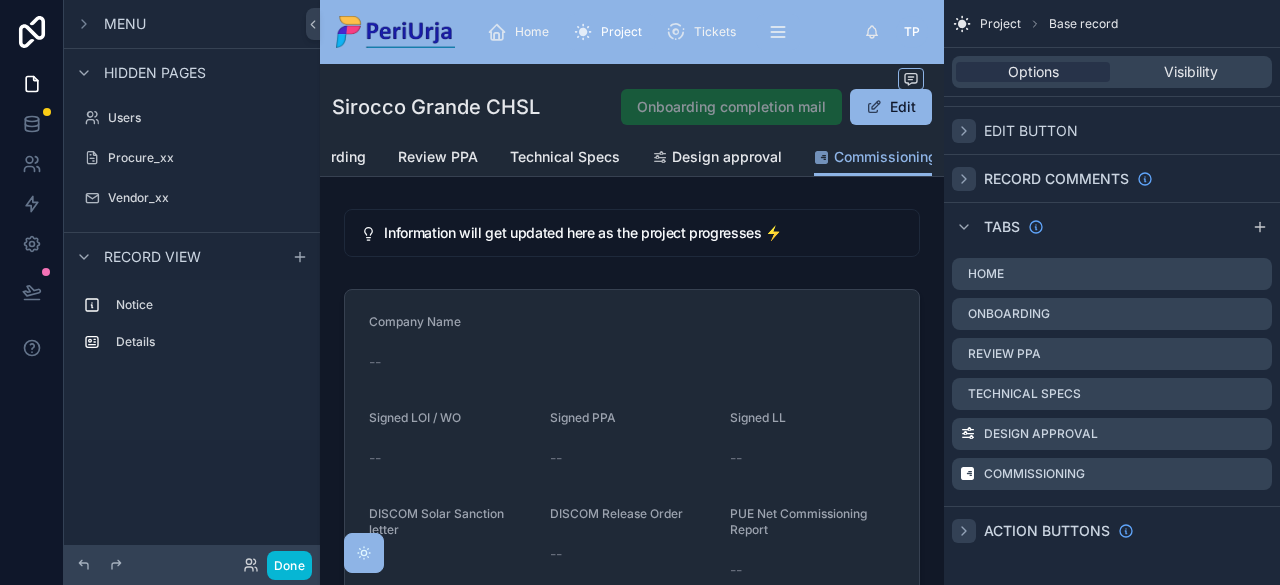 click 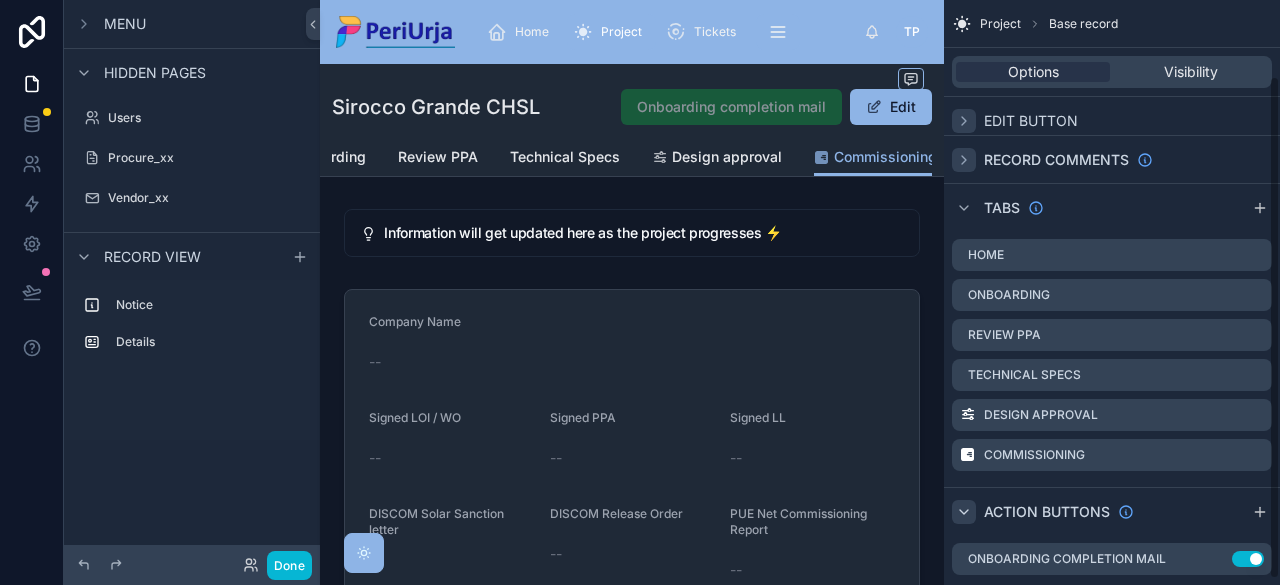 scroll, scrollTop: 0, scrollLeft: 0, axis: both 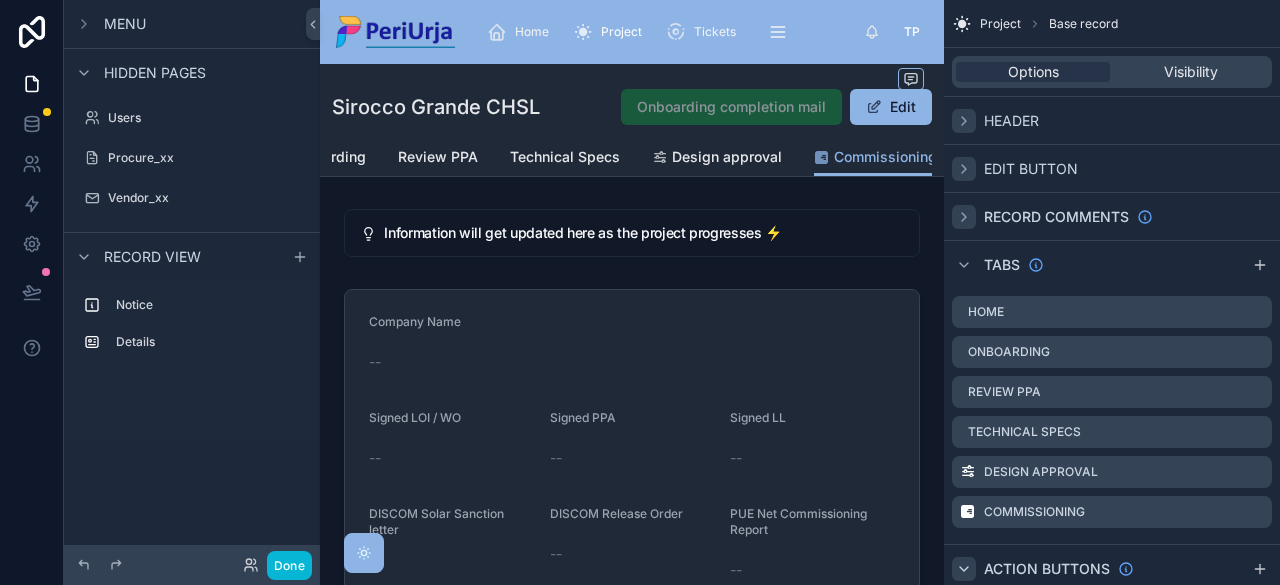click 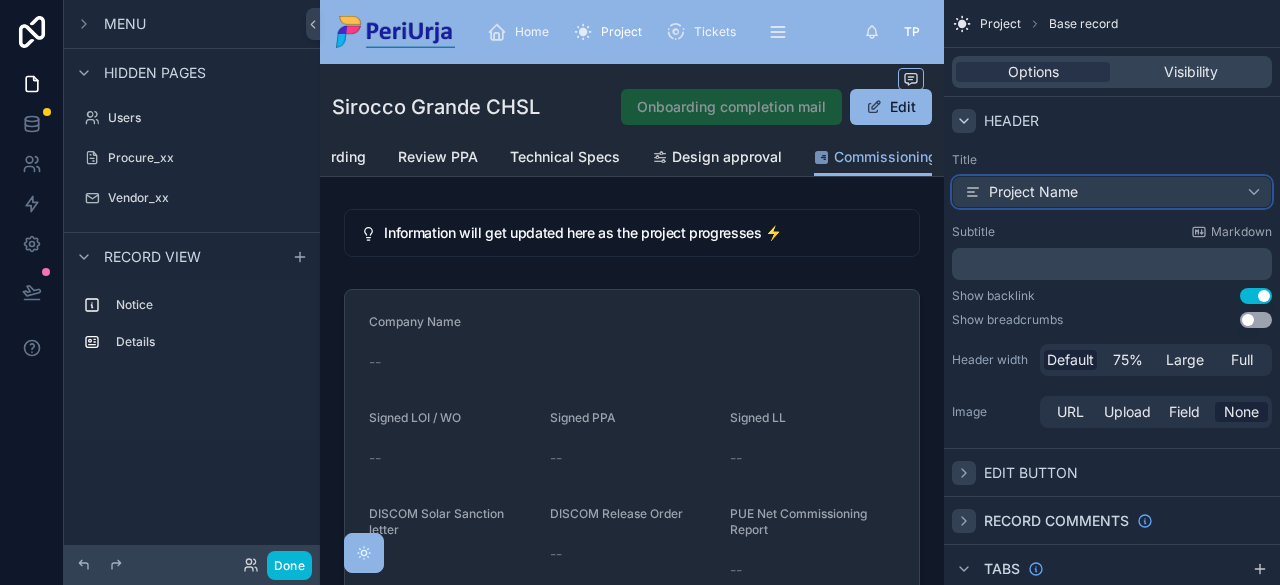click on "Project Name" at bounding box center (1112, 192) 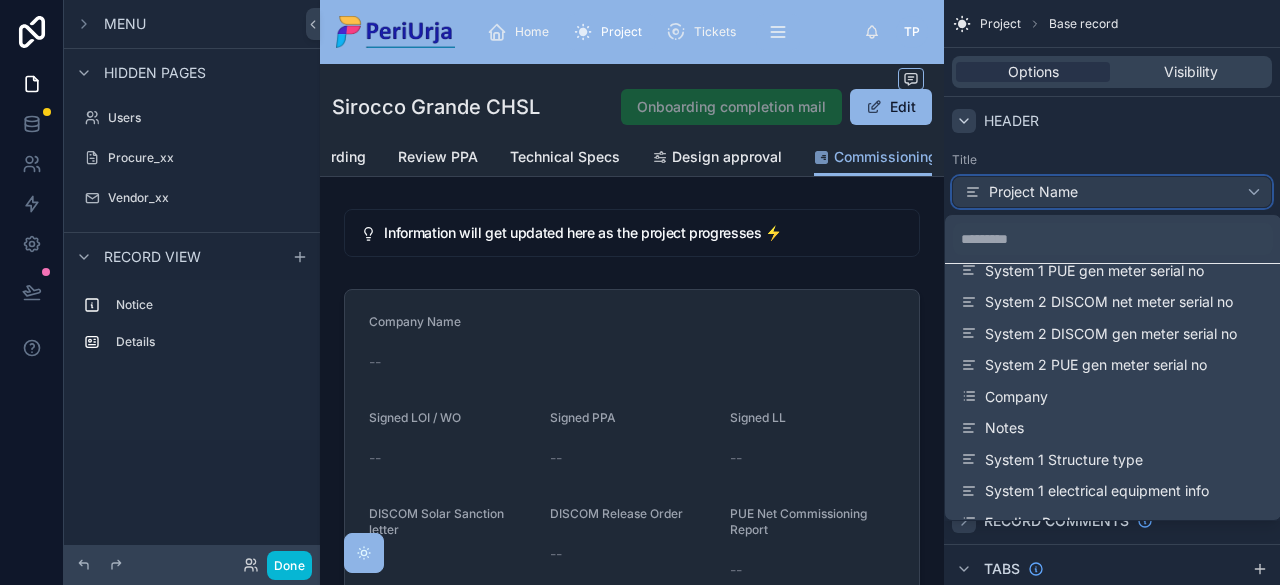 scroll, scrollTop: 1463, scrollLeft: 0, axis: vertical 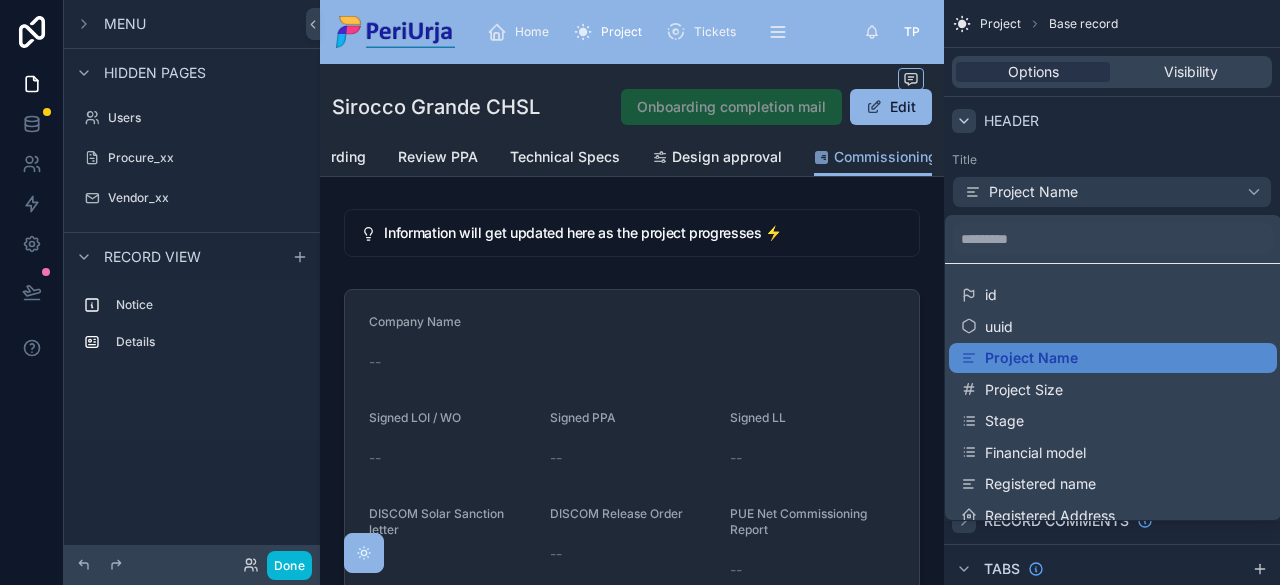 click at bounding box center [640, 292] 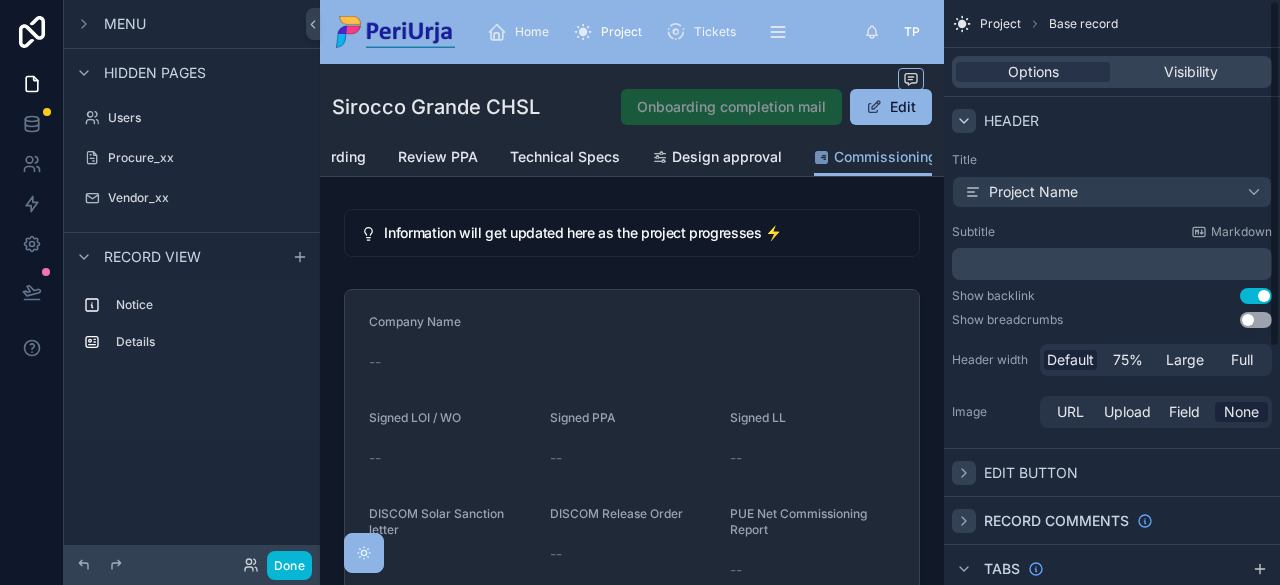 click 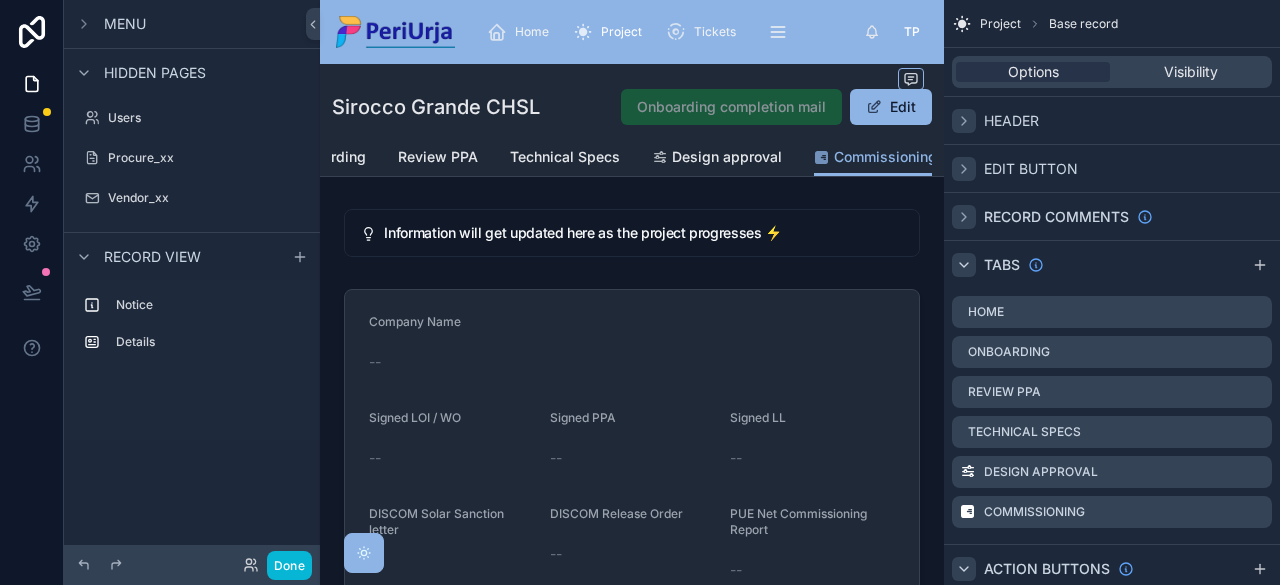 click 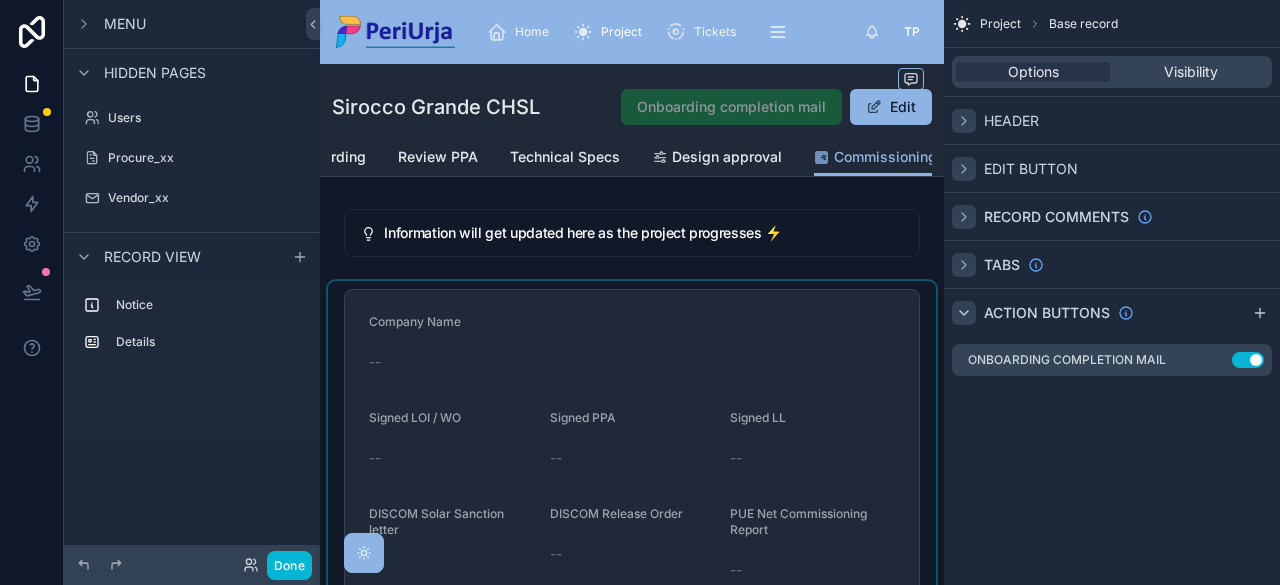 click at bounding box center [632, 546] 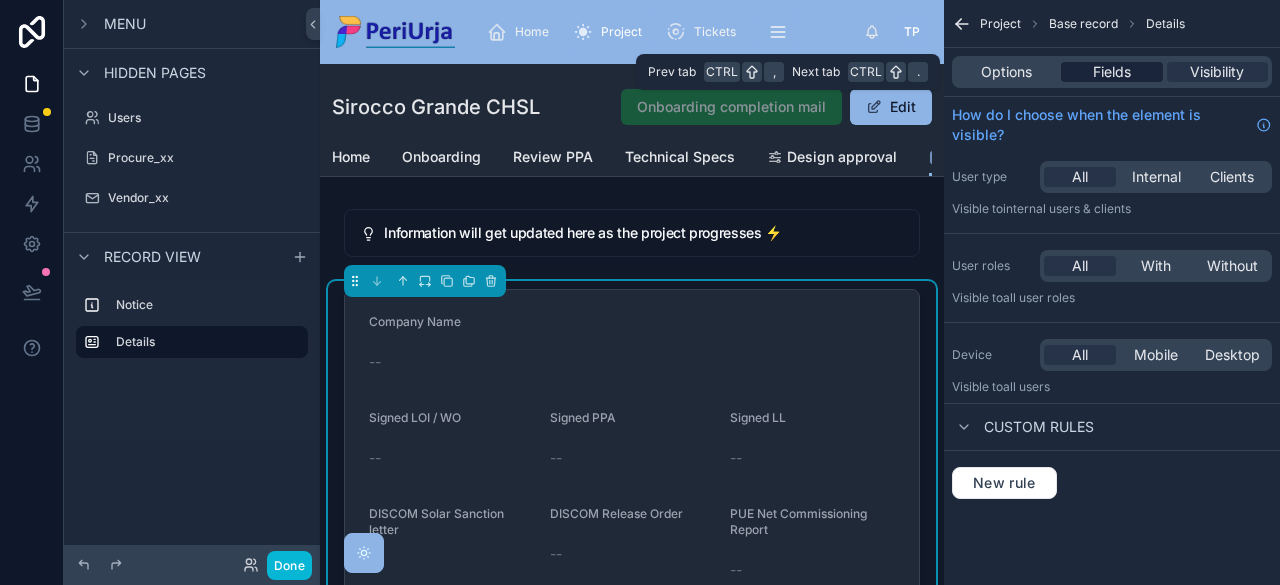 click on "Fields" at bounding box center [1112, 72] 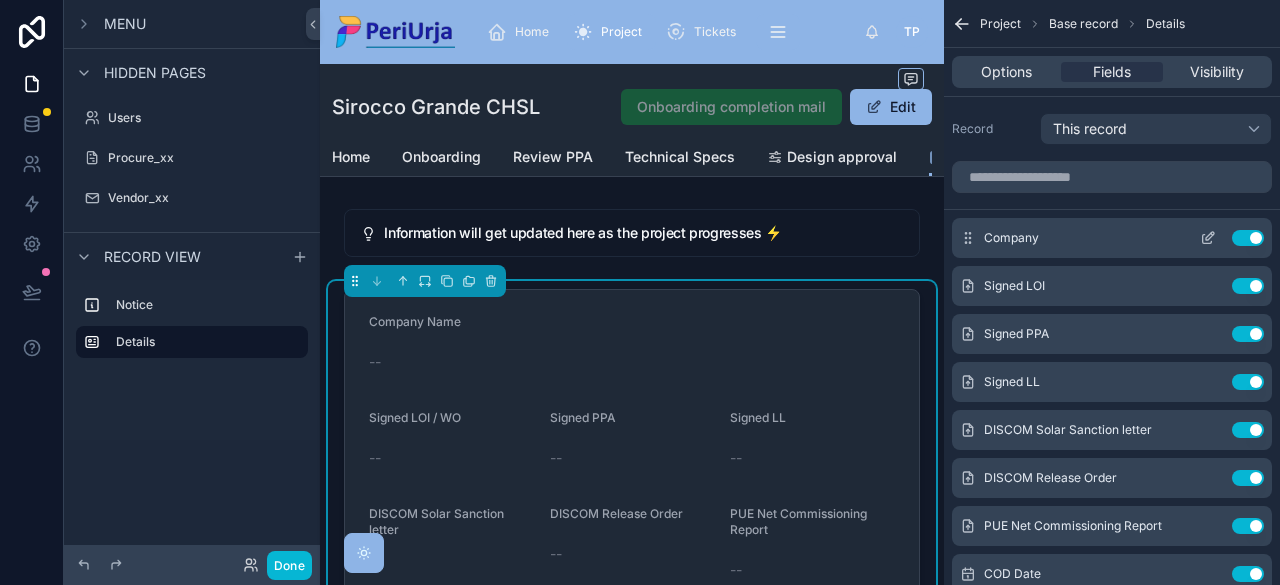 click 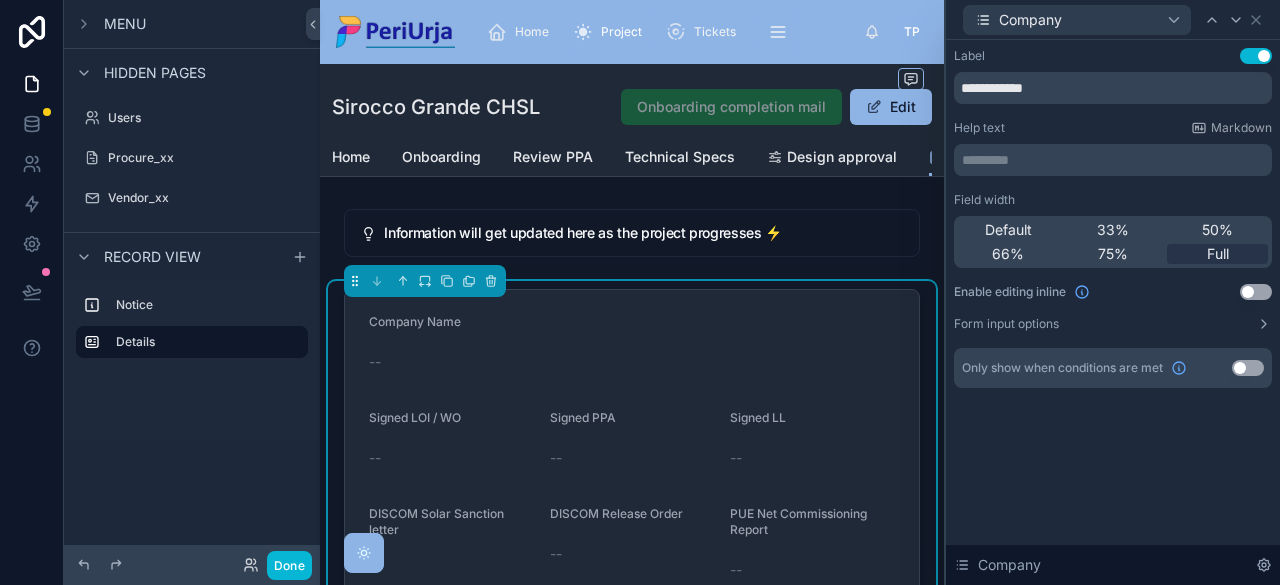 click on "Use setting" at bounding box center [1256, 56] 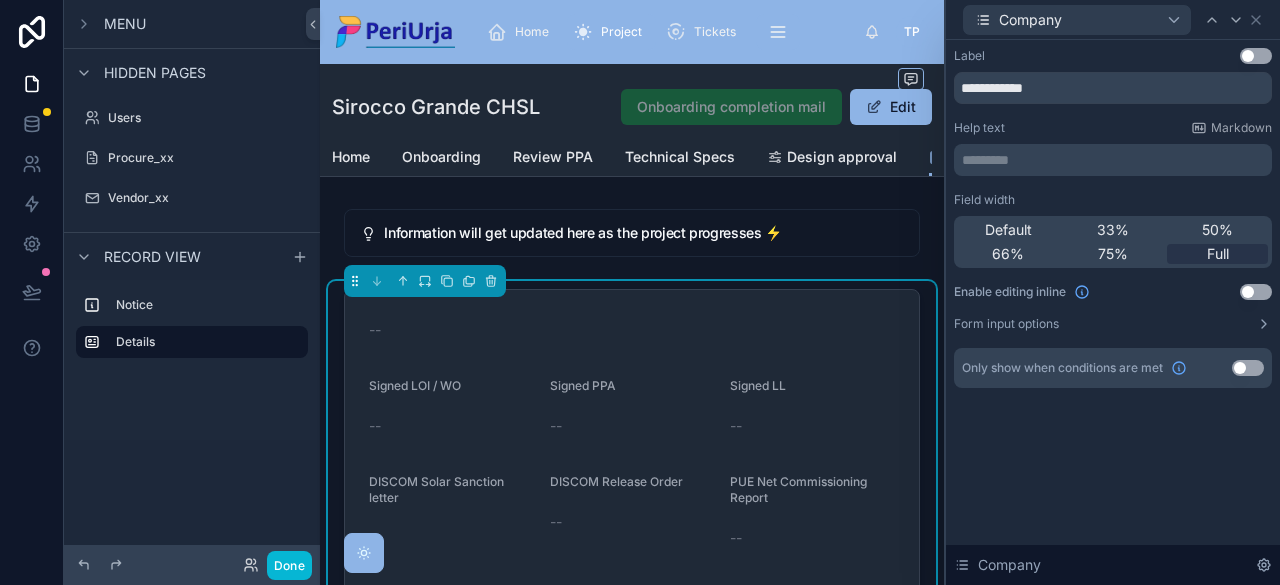 click on "Use setting" at bounding box center [1256, 56] 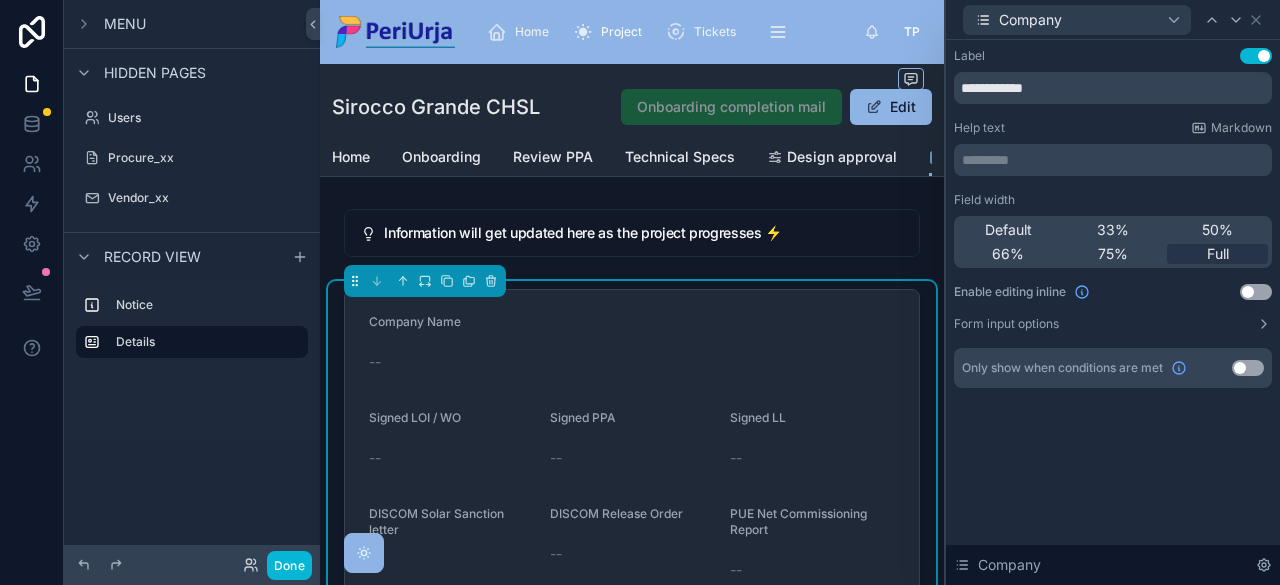 click on "Use setting" at bounding box center [1256, 56] 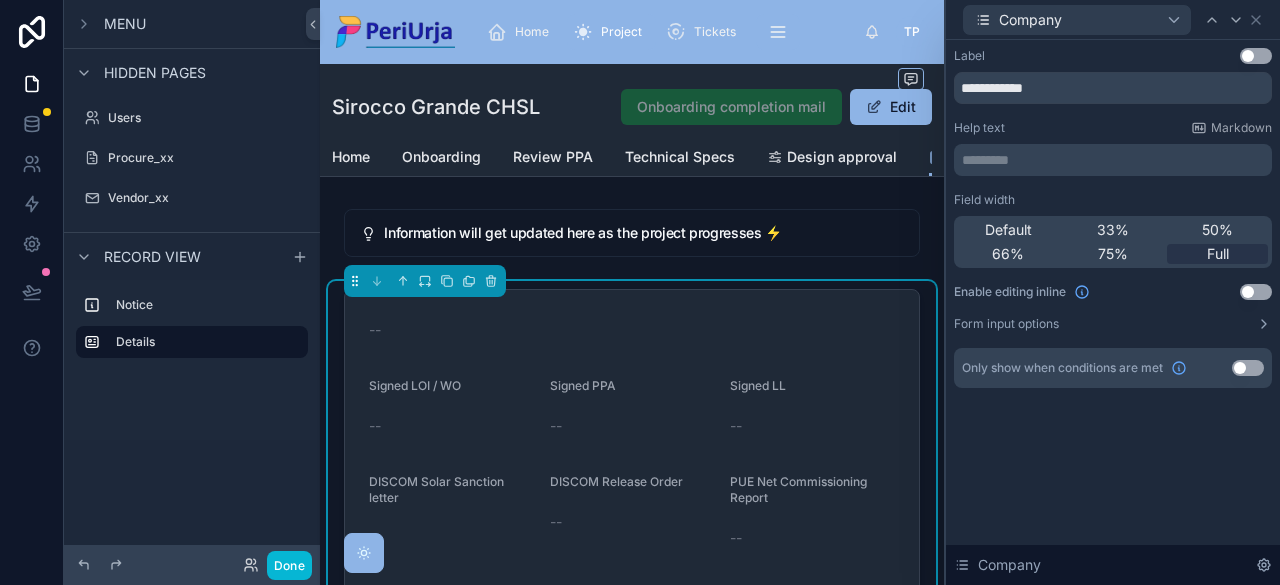click on "Use setting" at bounding box center [1256, 56] 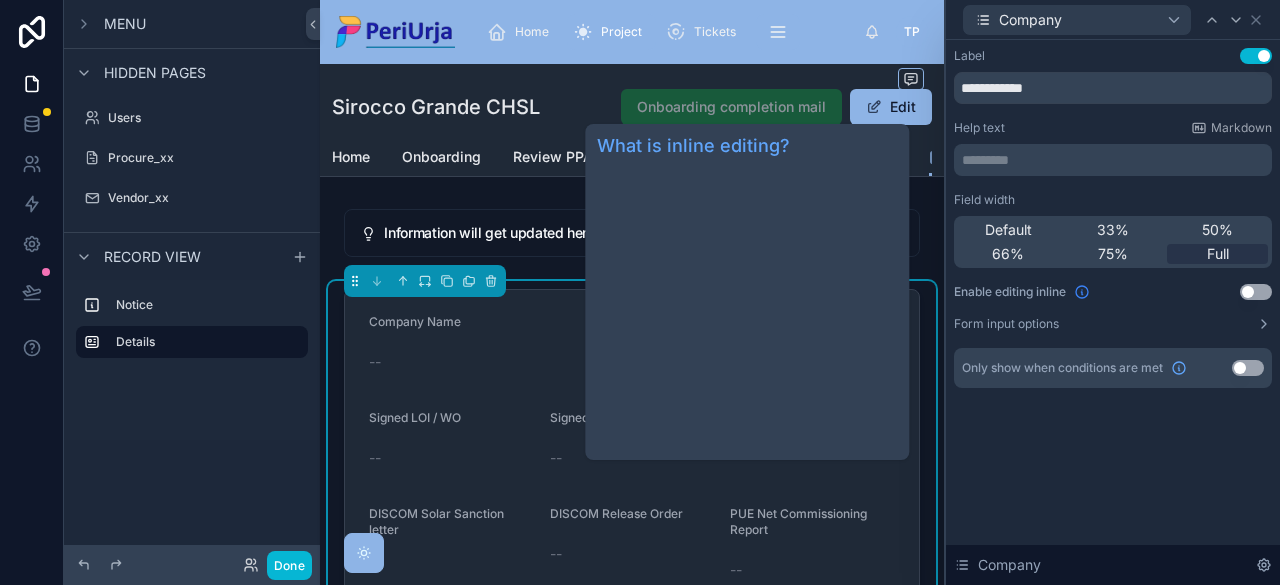 click 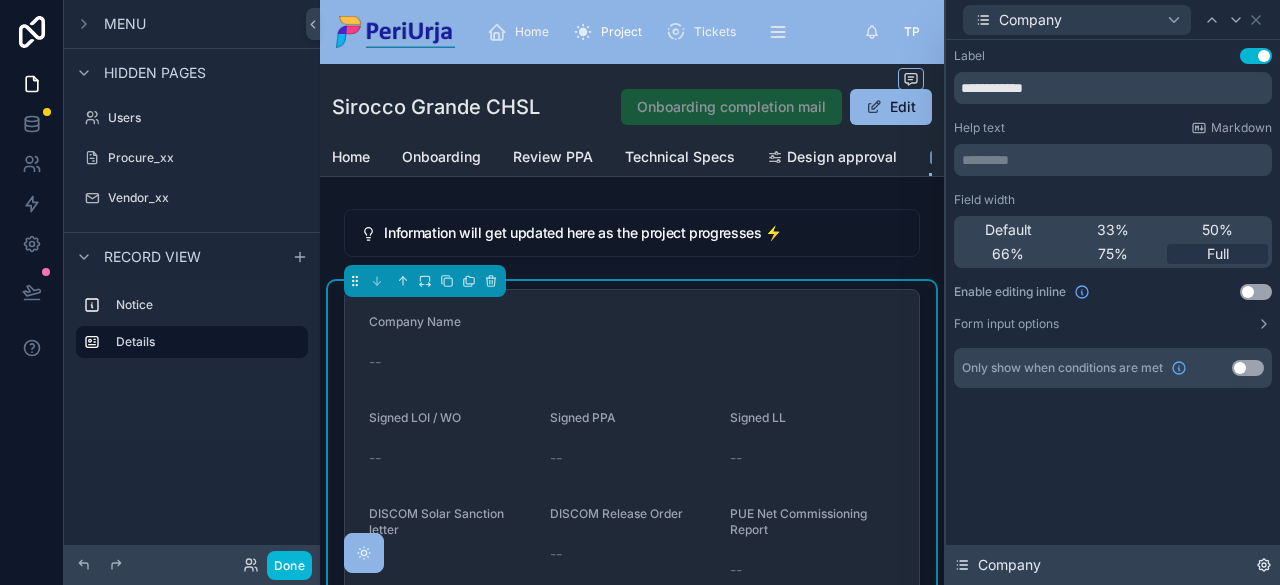 click 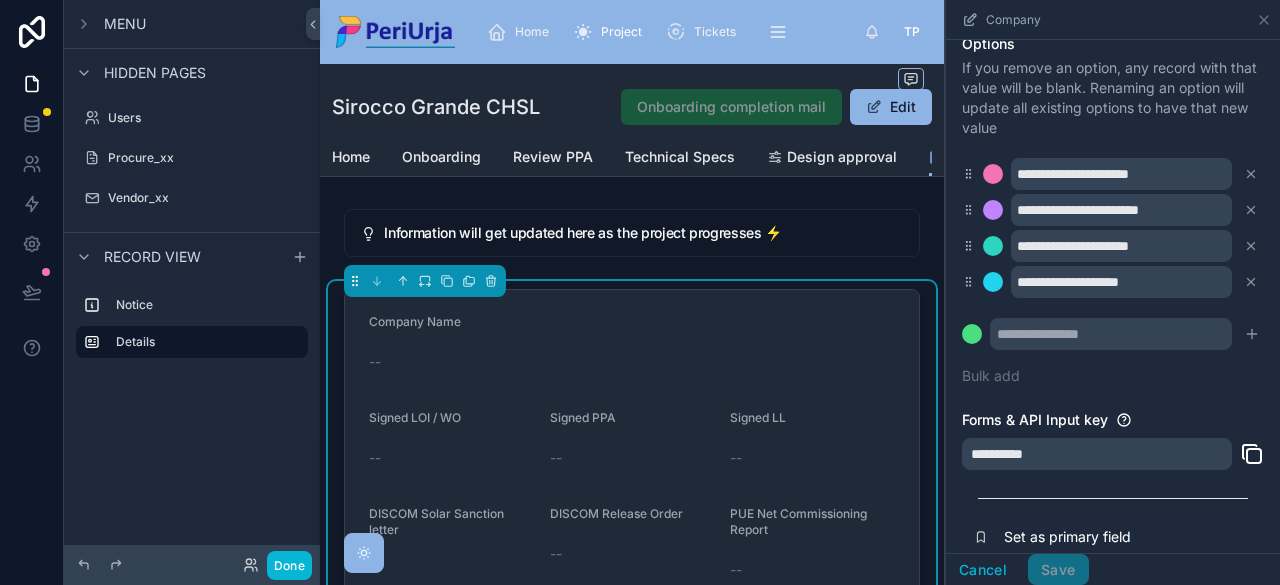 scroll, scrollTop: 240, scrollLeft: 0, axis: vertical 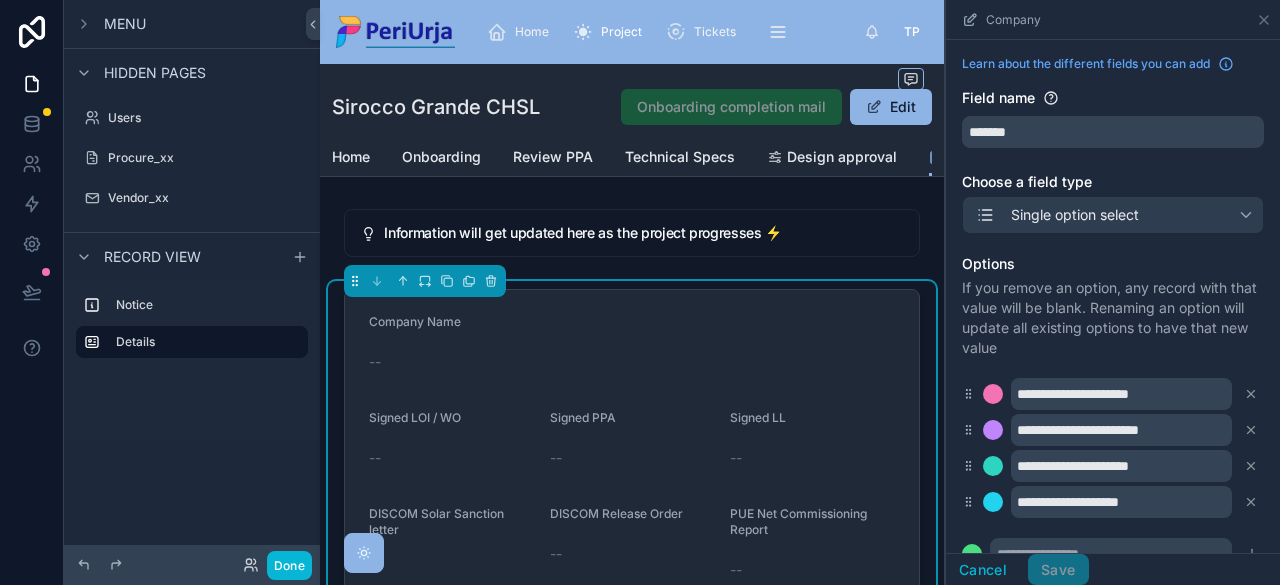 click on "Company Name" at bounding box center (415, 321) 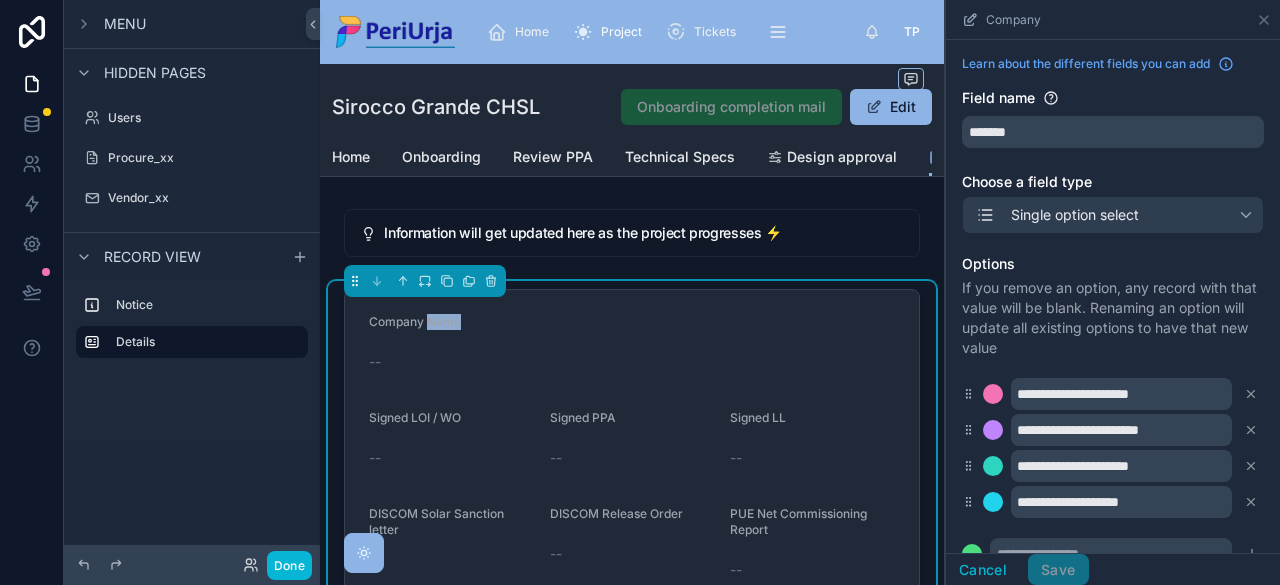 click on "Company Name" at bounding box center (415, 321) 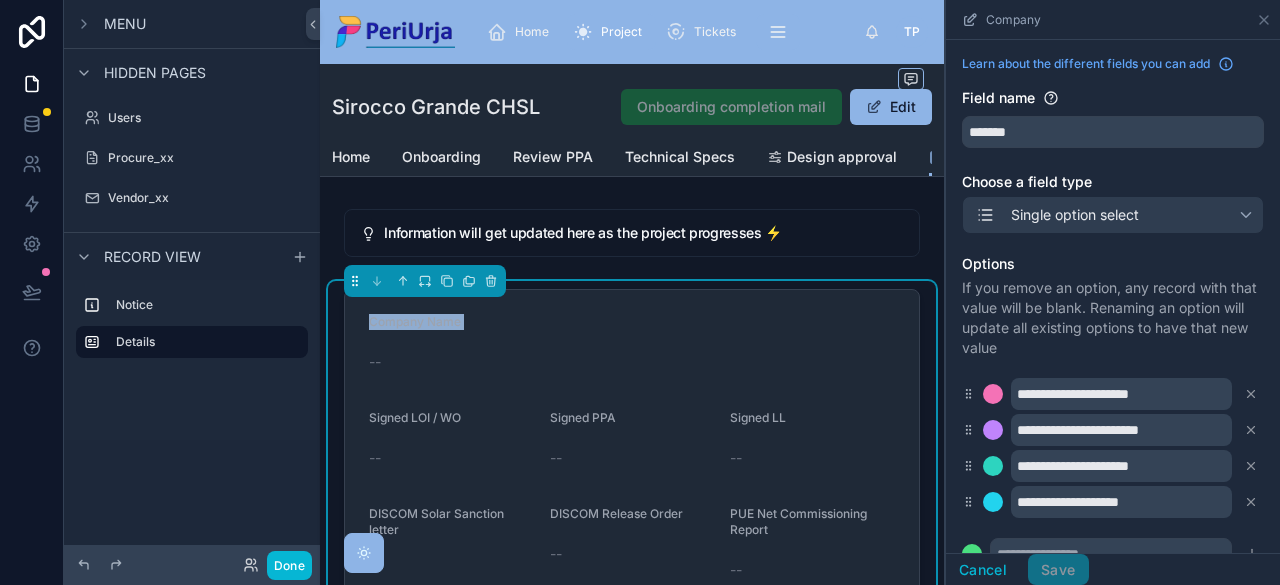 click on "Company Name" at bounding box center (415, 321) 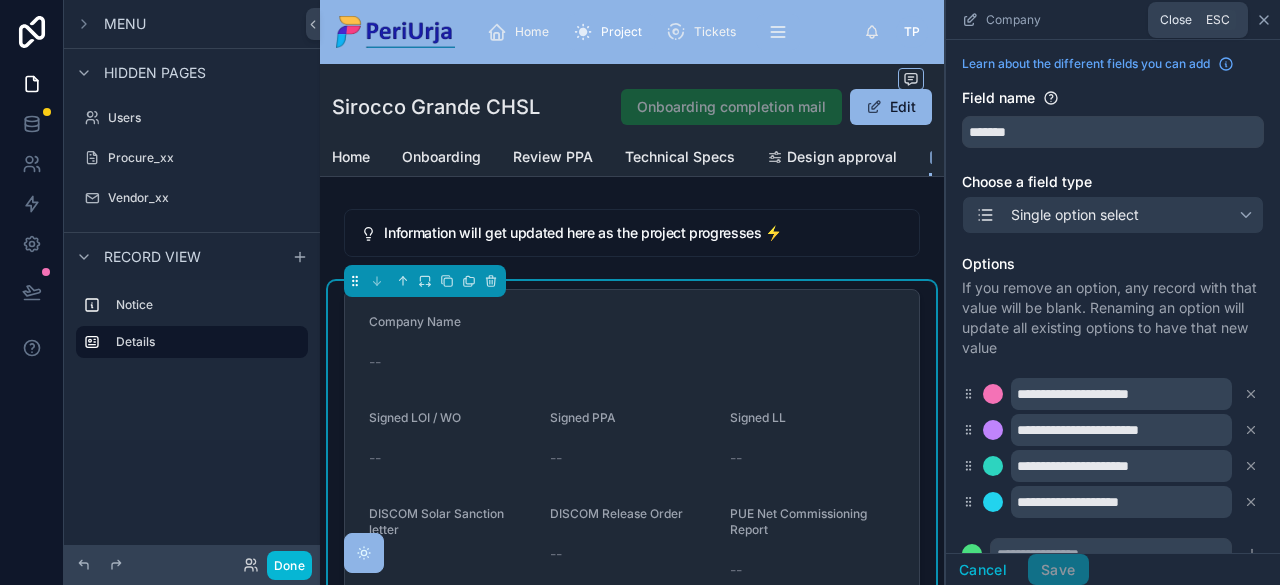 click 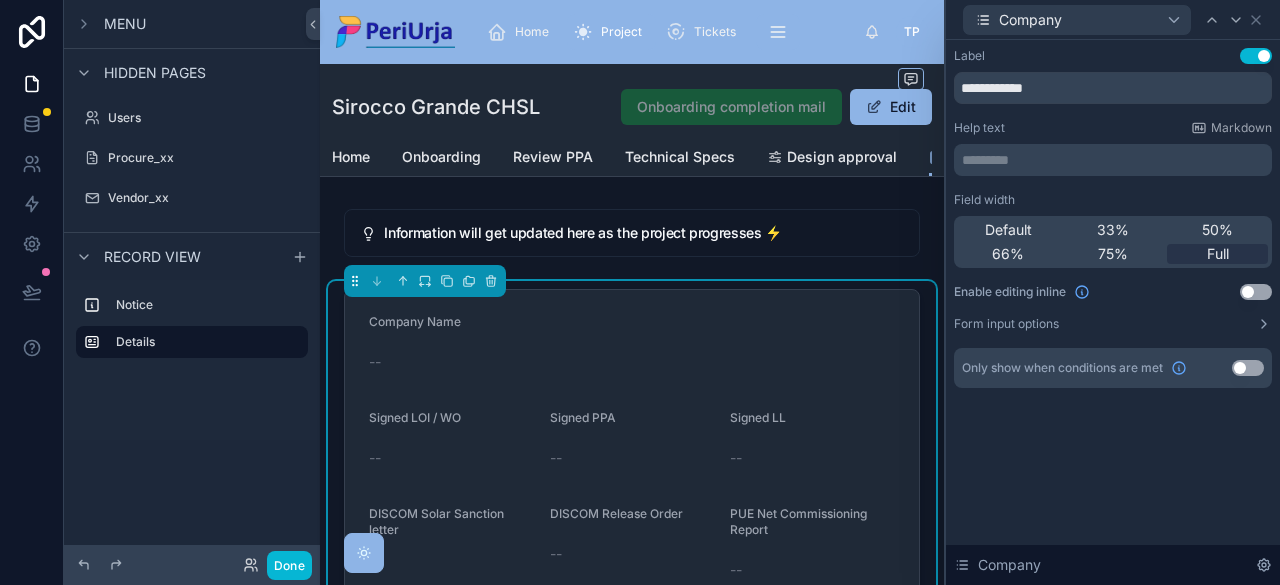 click on "Use setting" at bounding box center (1256, 56) 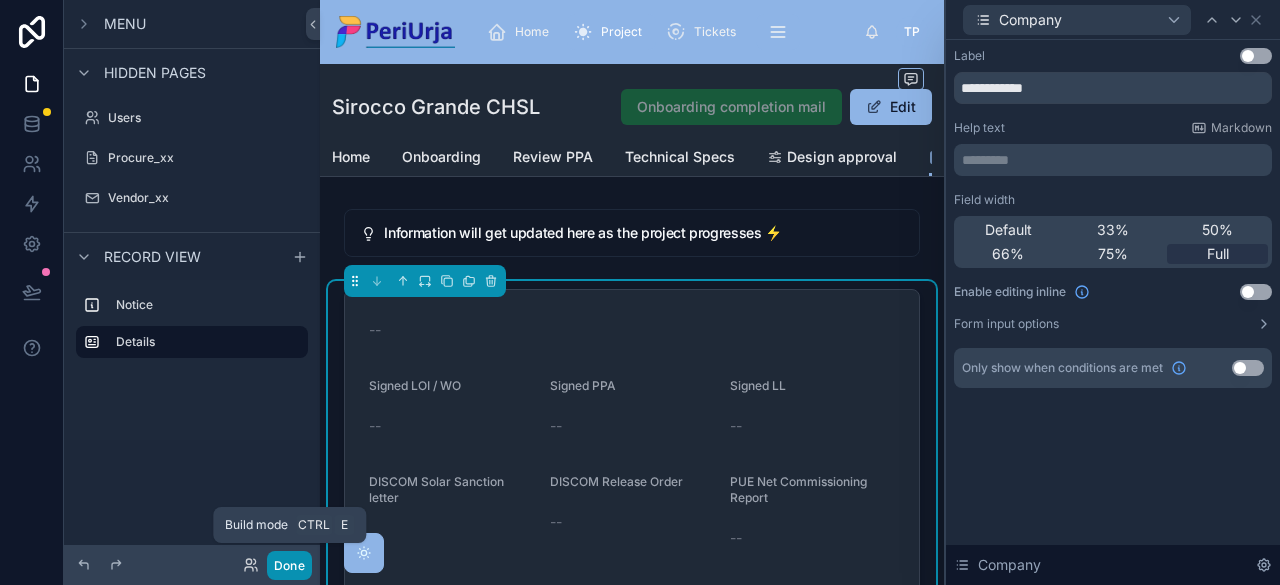click on "Done" at bounding box center [289, 565] 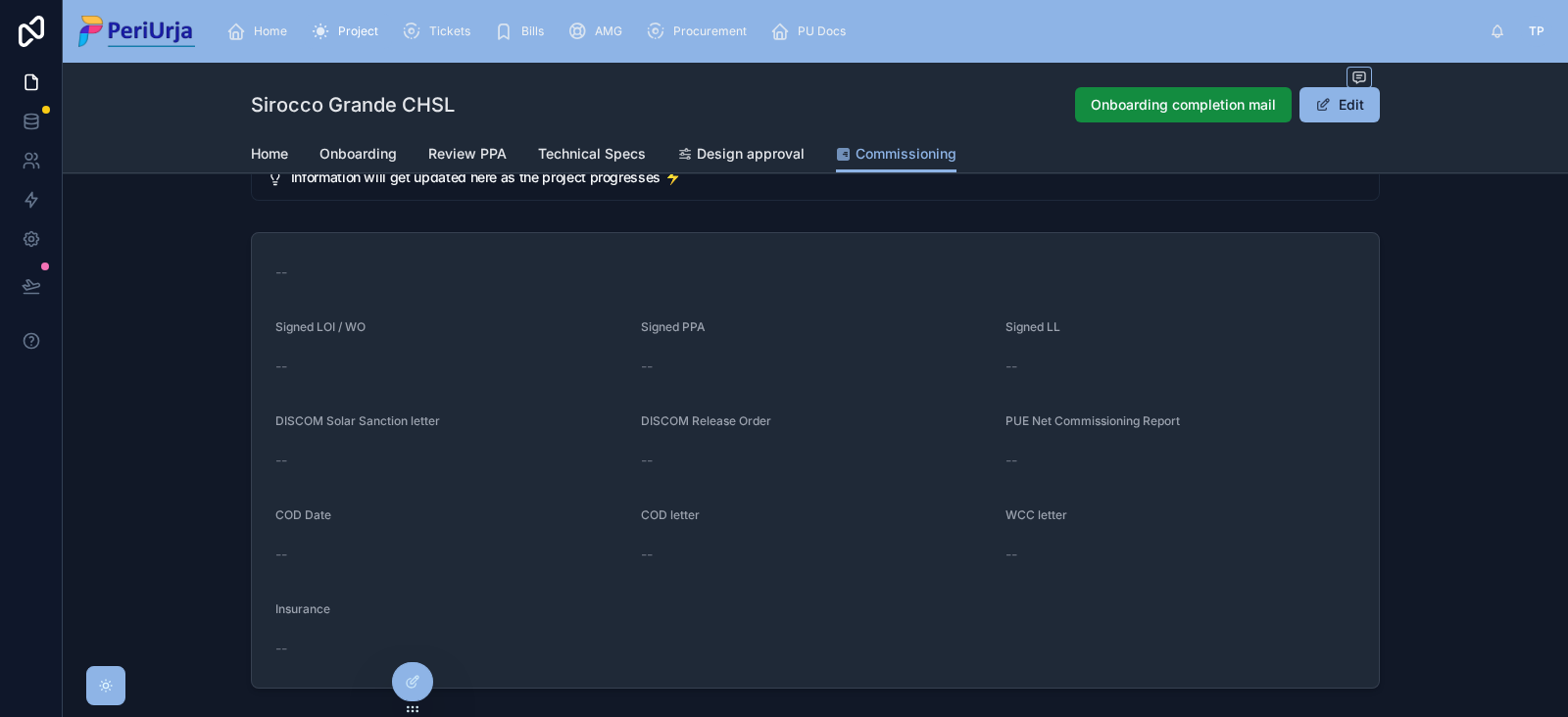scroll, scrollTop: 0, scrollLeft: 0, axis: both 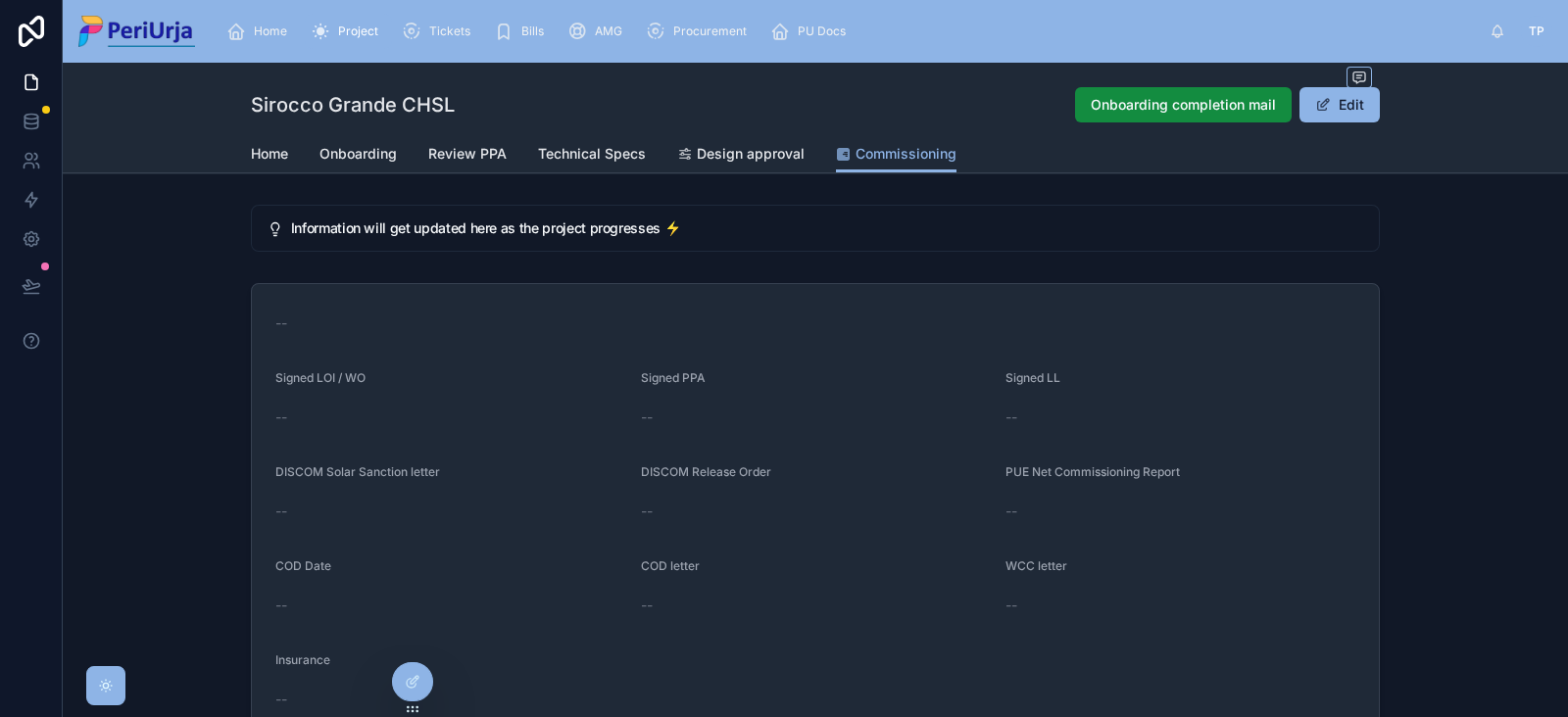 click on "-- Signed LOI / WO -- Signed PPA -- Signed LL -- DISCOM Solar Sanction letter -- DISCOM Release Order -- PUE Net Commissioning Report -- COD Date -- COD letter -- WCC letter -- Insurance --" at bounding box center [815, 511] 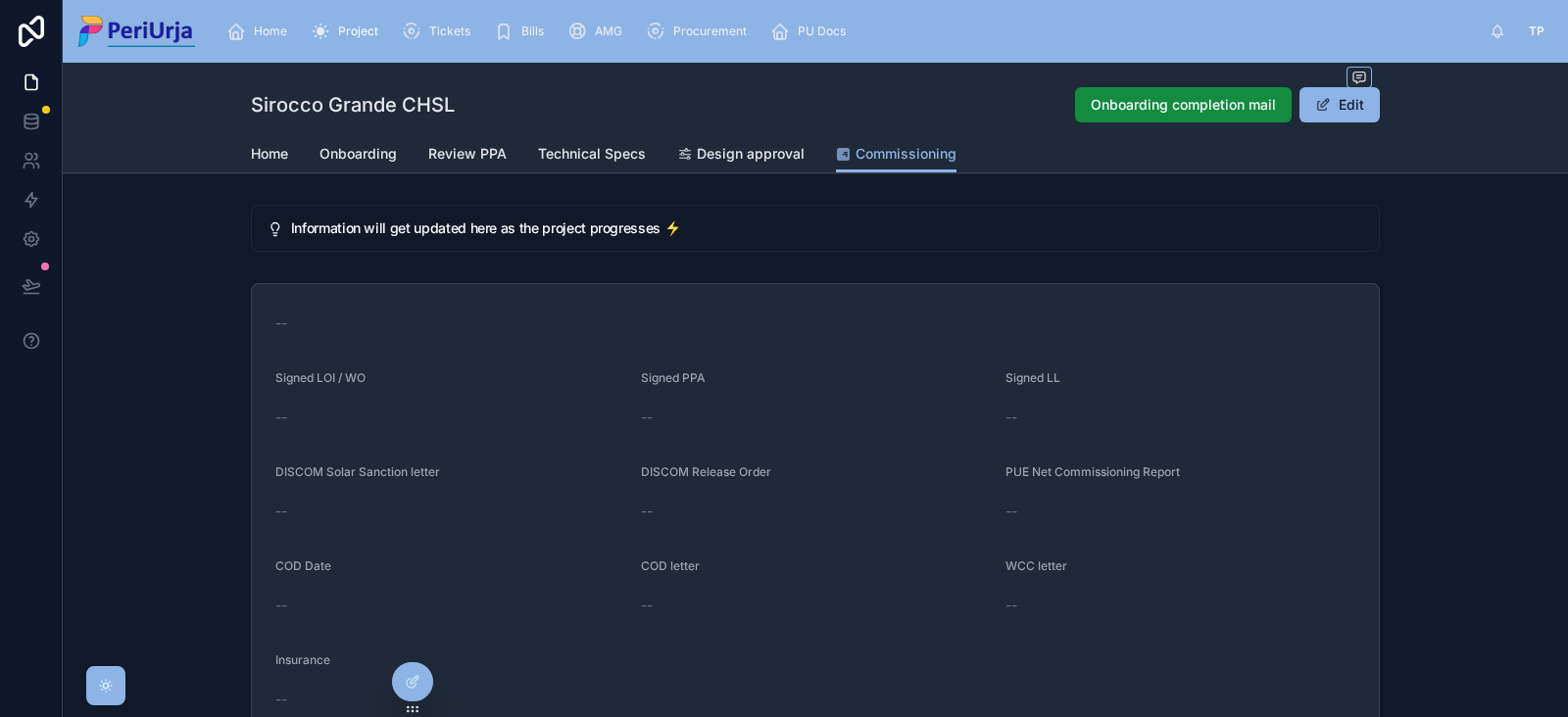 click on "Signed LOI / WO" at bounding box center (450, 382) 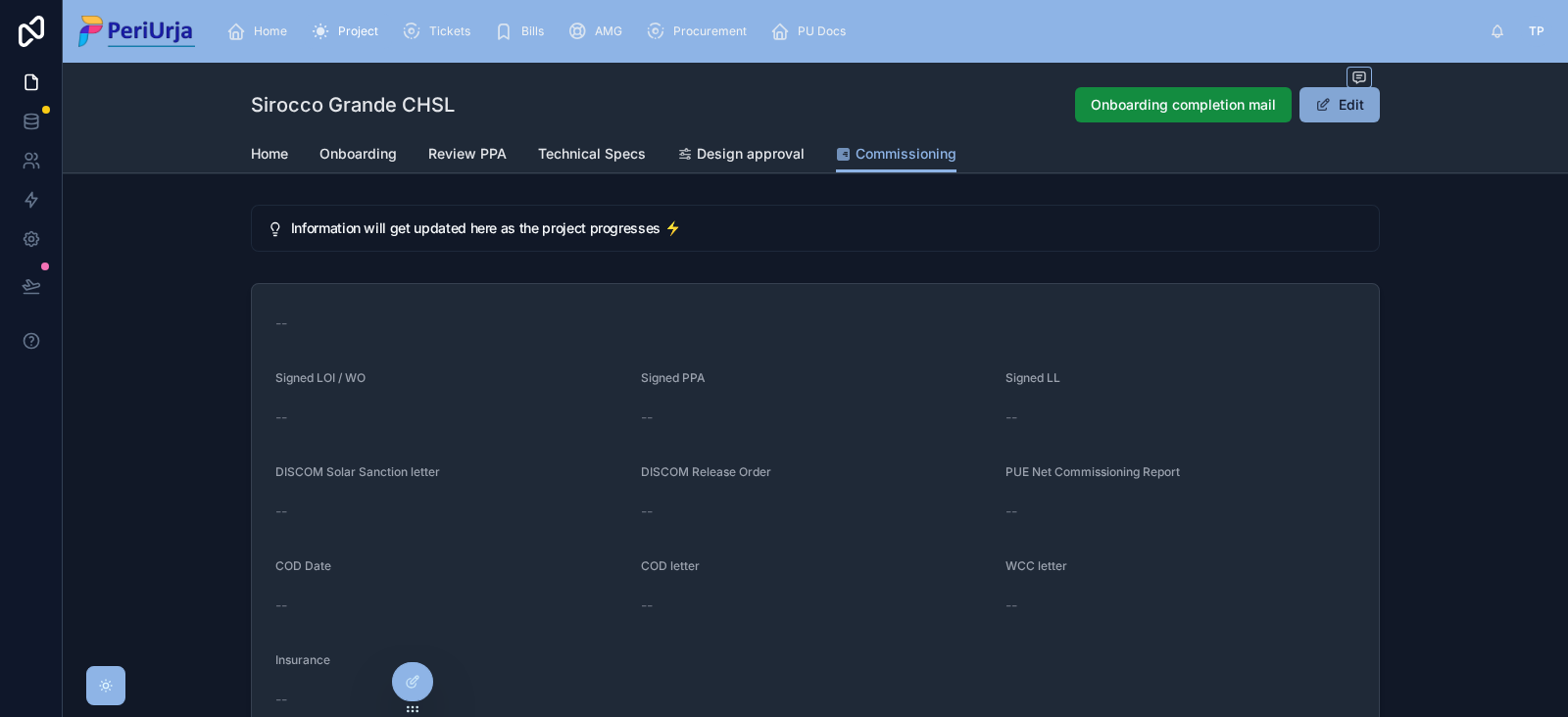 click on "Edit" at bounding box center (1340, 105) 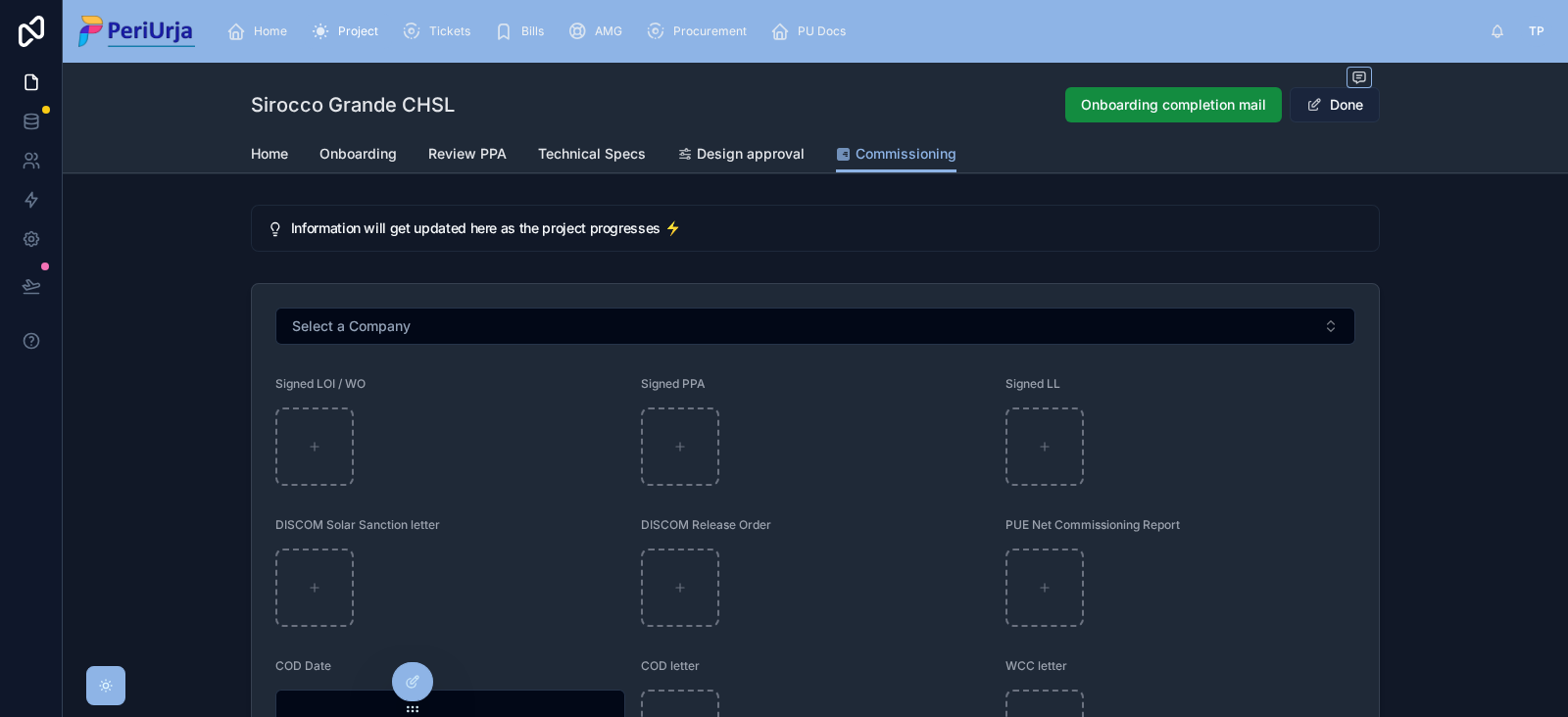 click on "Done" at bounding box center (1335, 105) 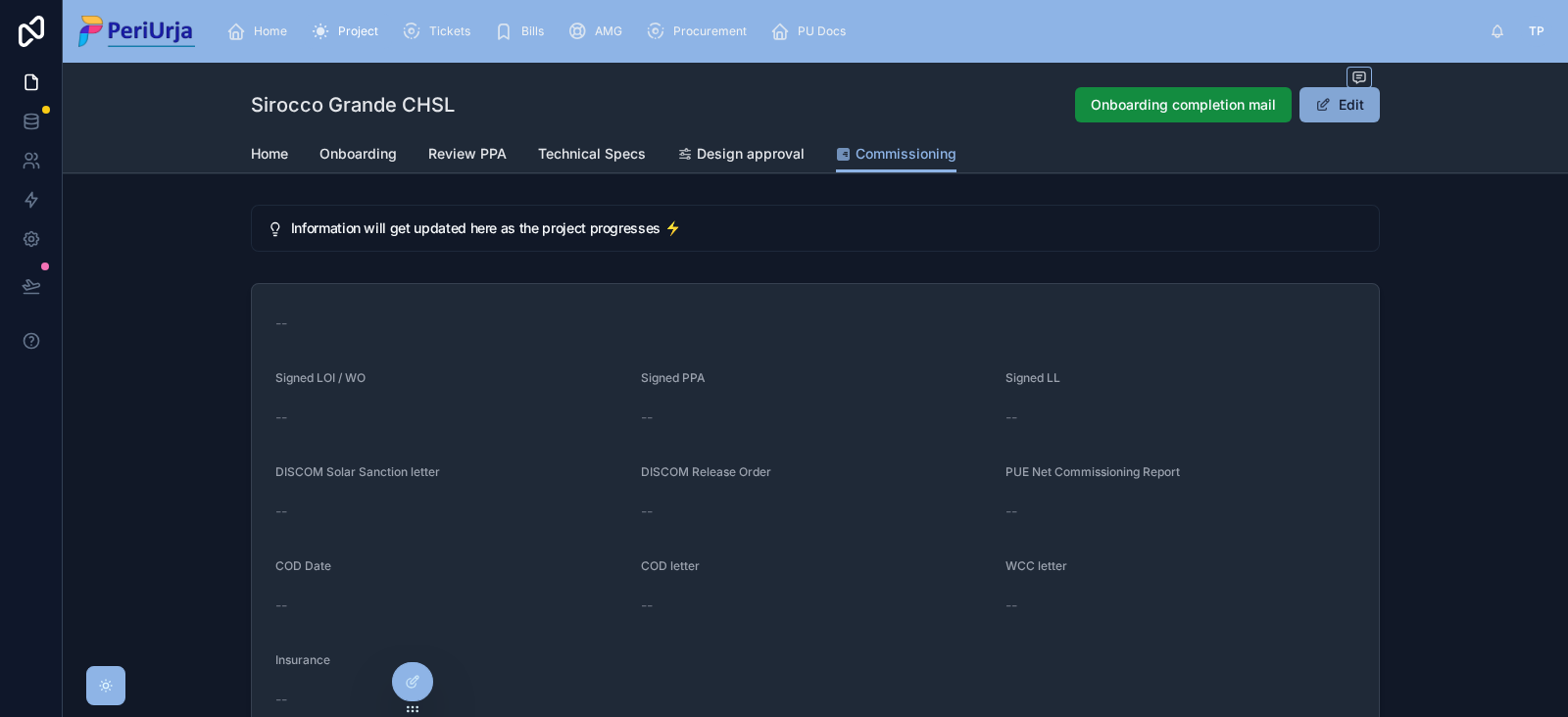 click on "Edit" at bounding box center [1340, 105] 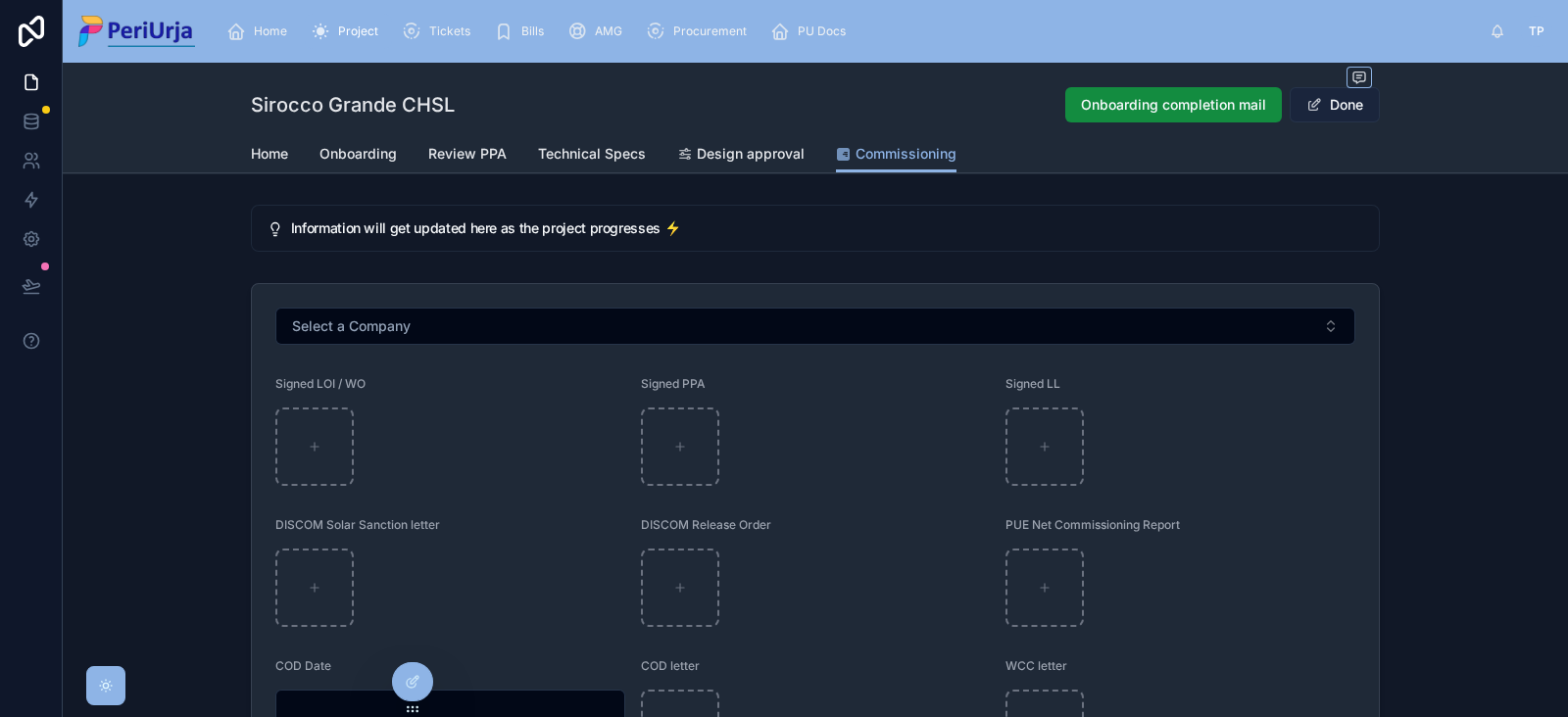 click on "Done" at bounding box center [1335, 105] 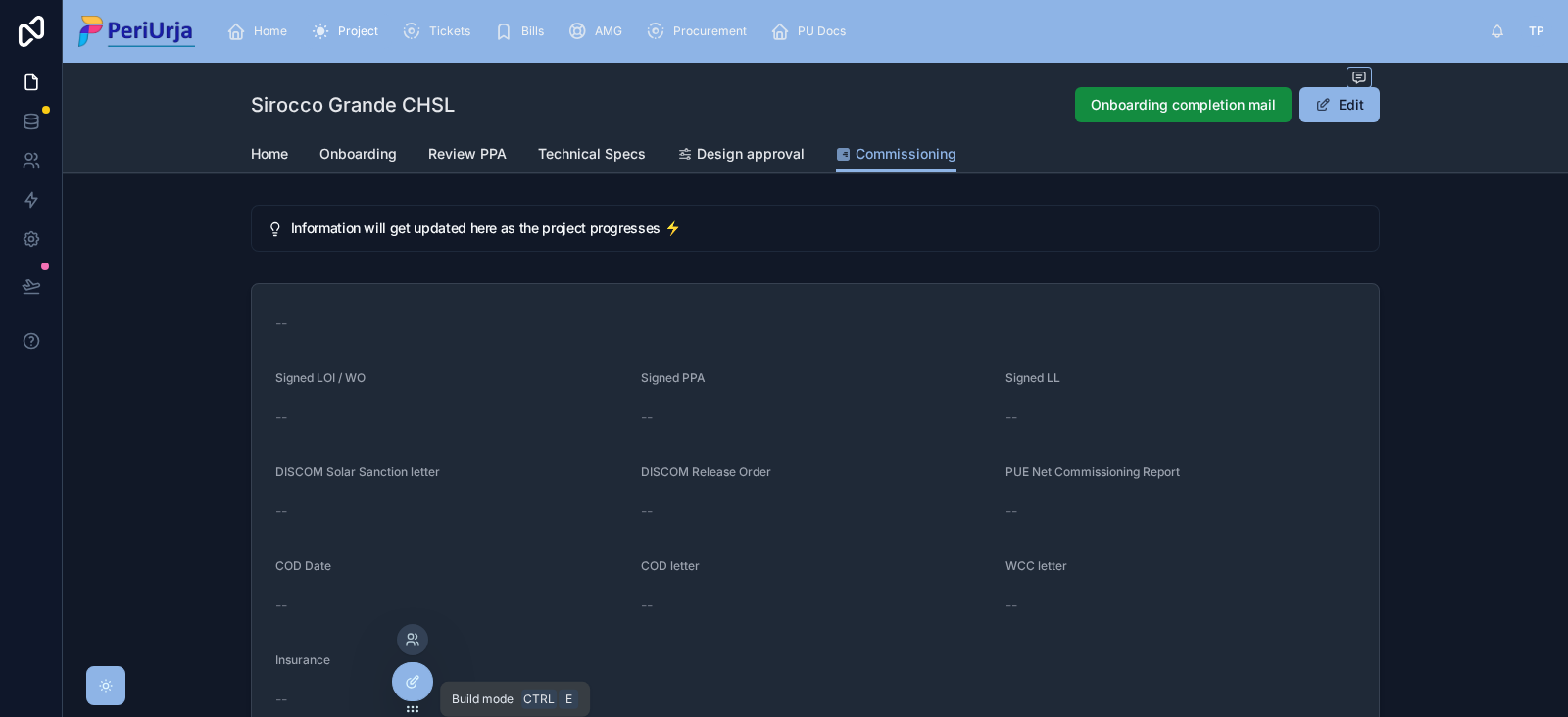 click at bounding box center (413, 682) 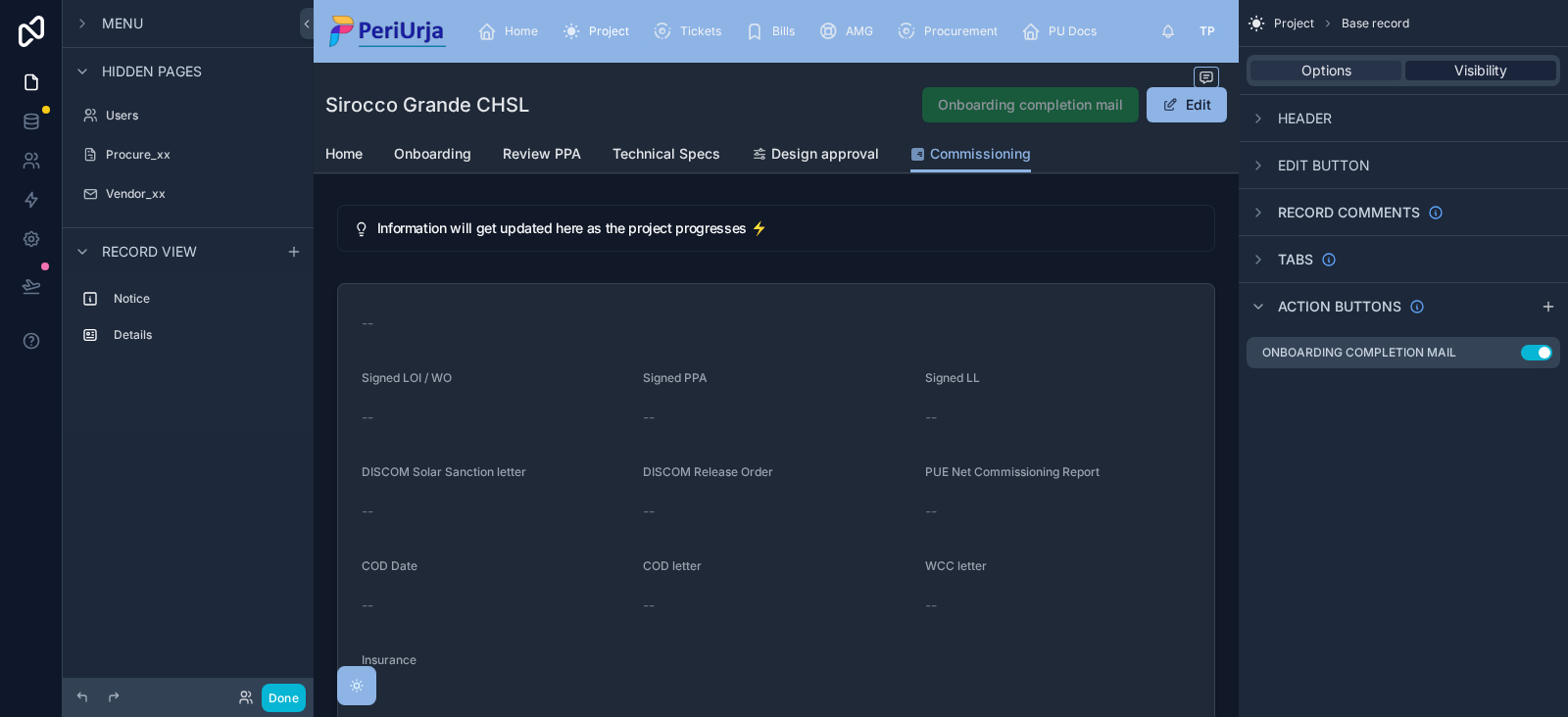 click on "Visibility" at bounding box center (1481, 71) 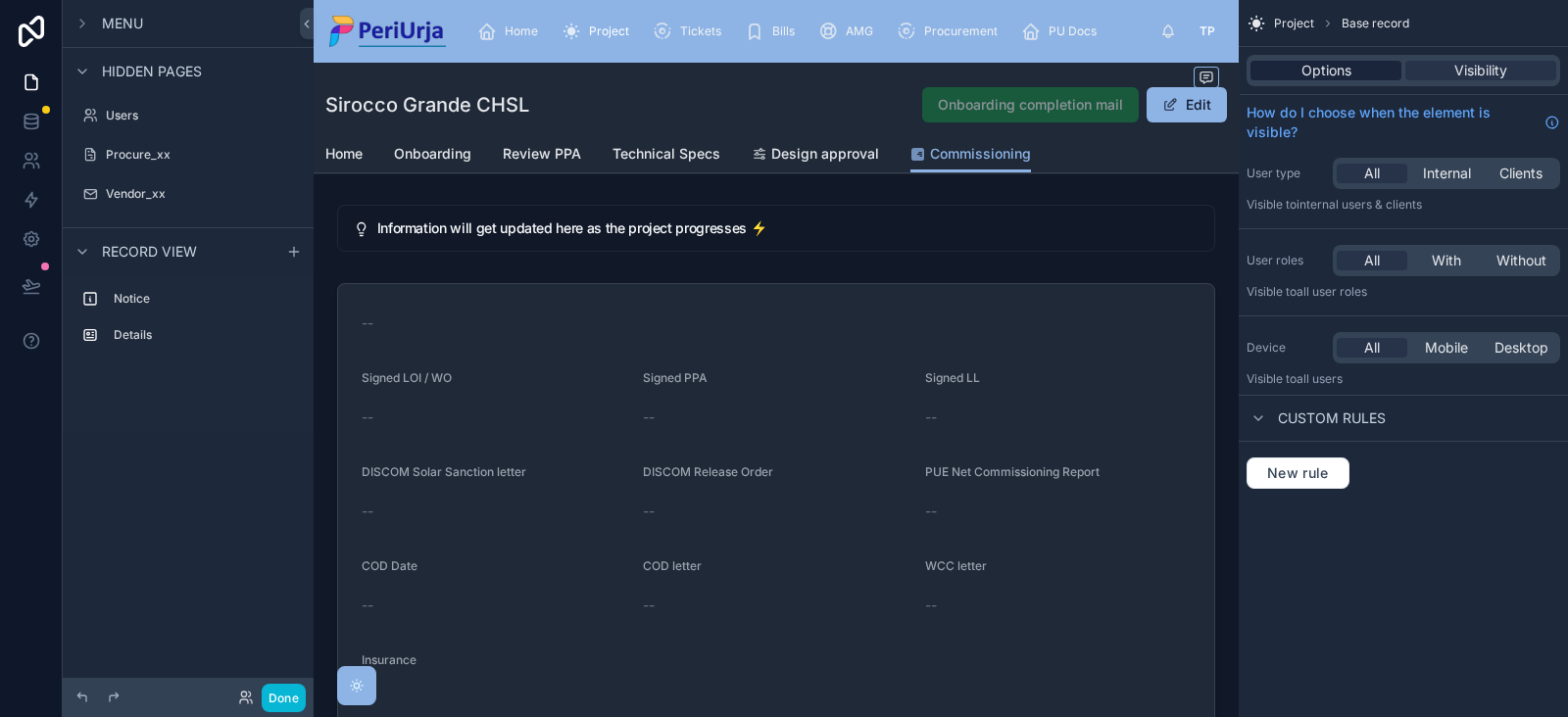 click on "Options" at bounding box center (1326, 71) 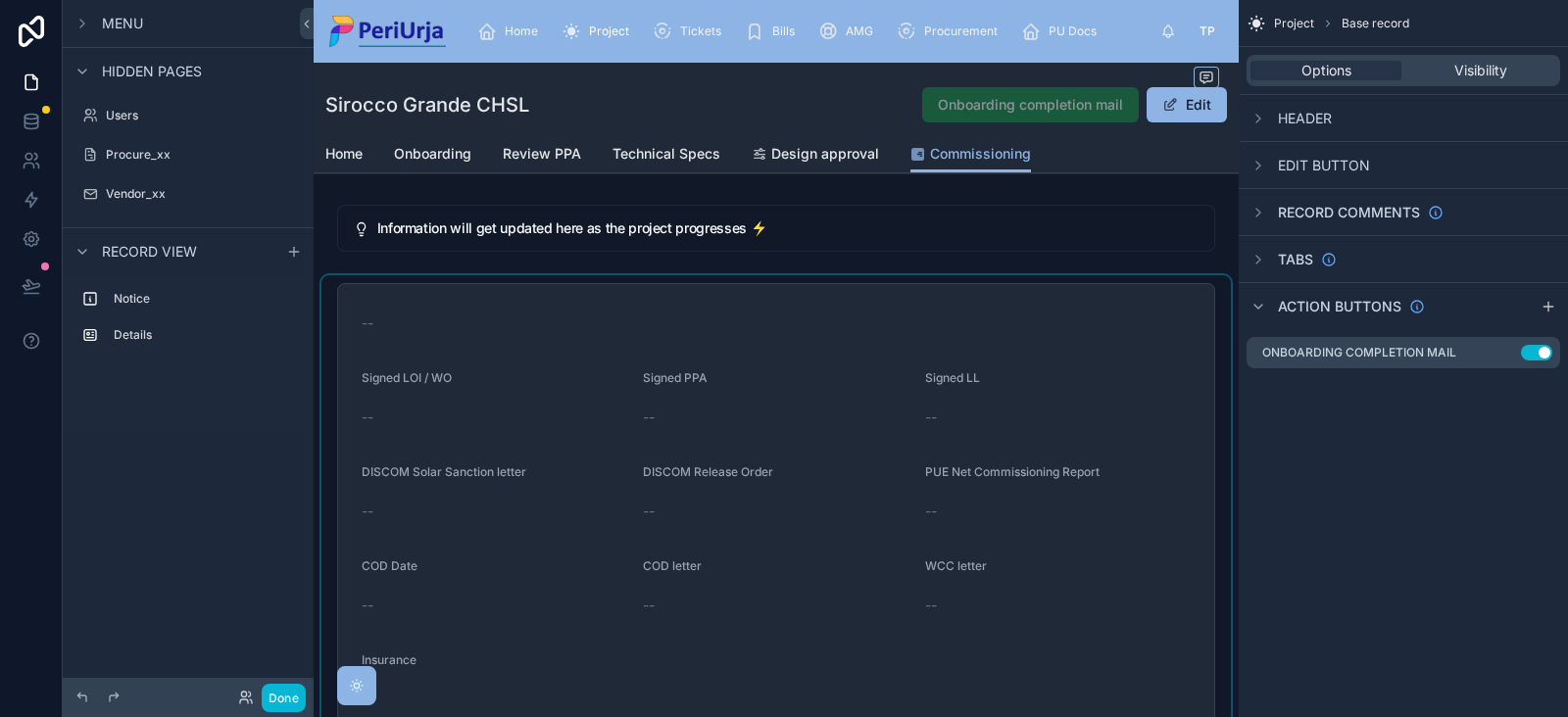 click at bounding box center (776, 511) 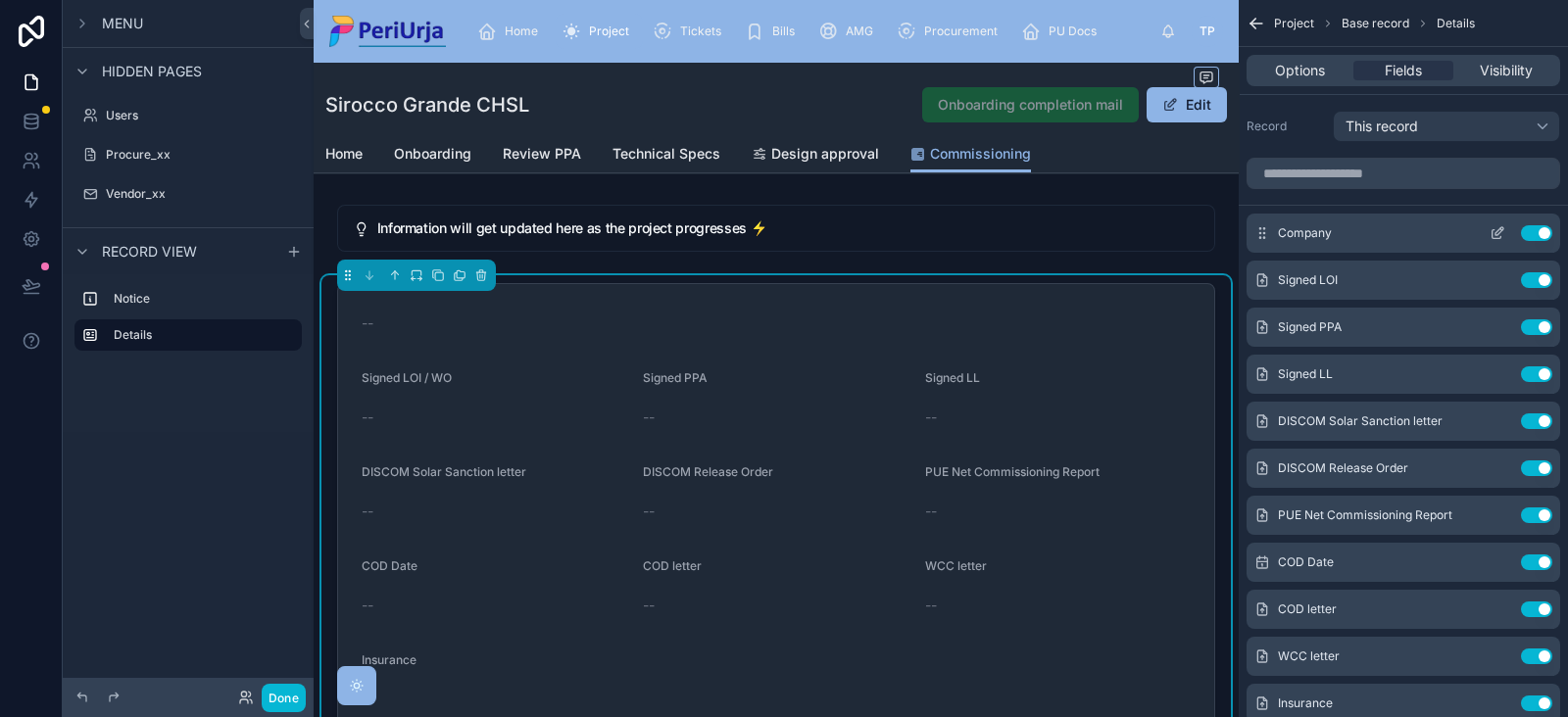 click 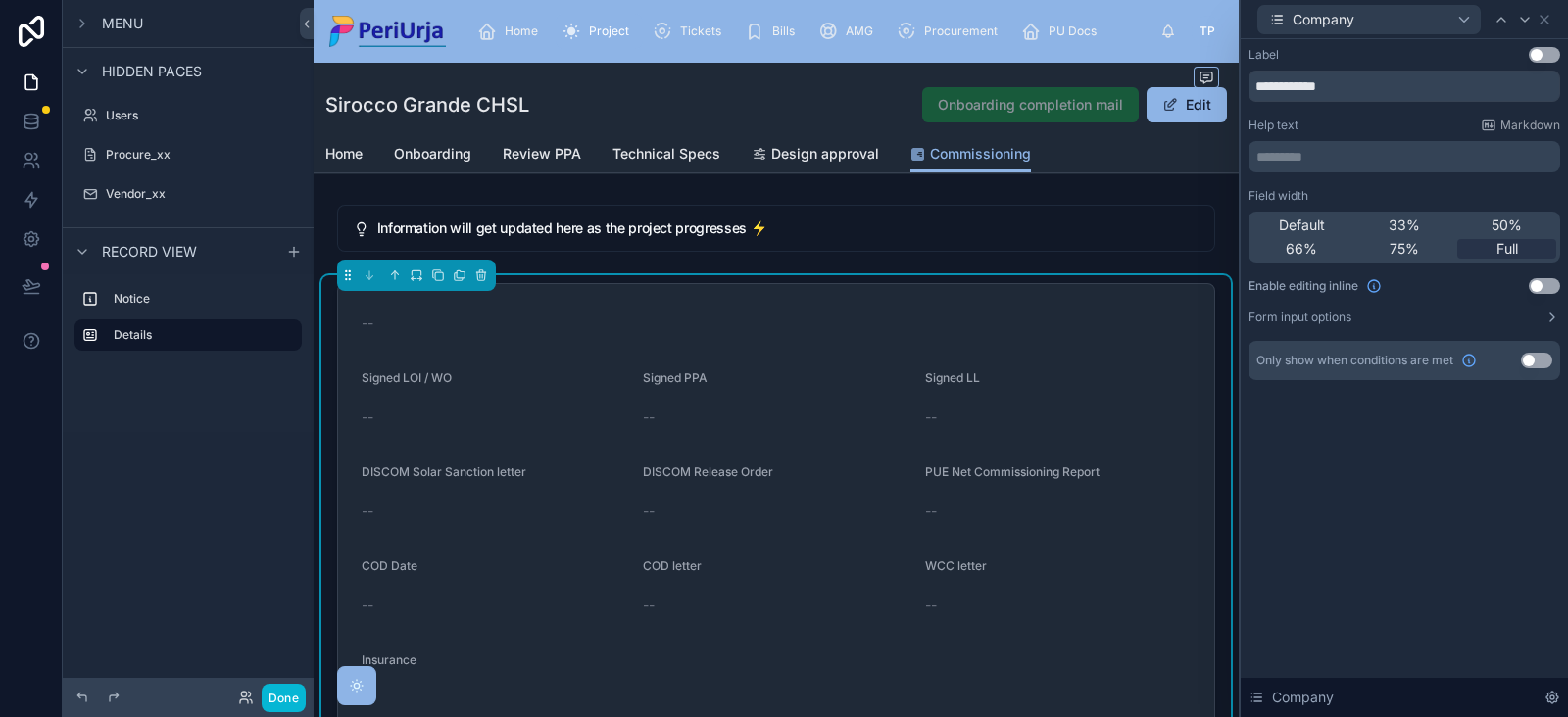 click on "Use setting" at bounding box center [1544, 55] 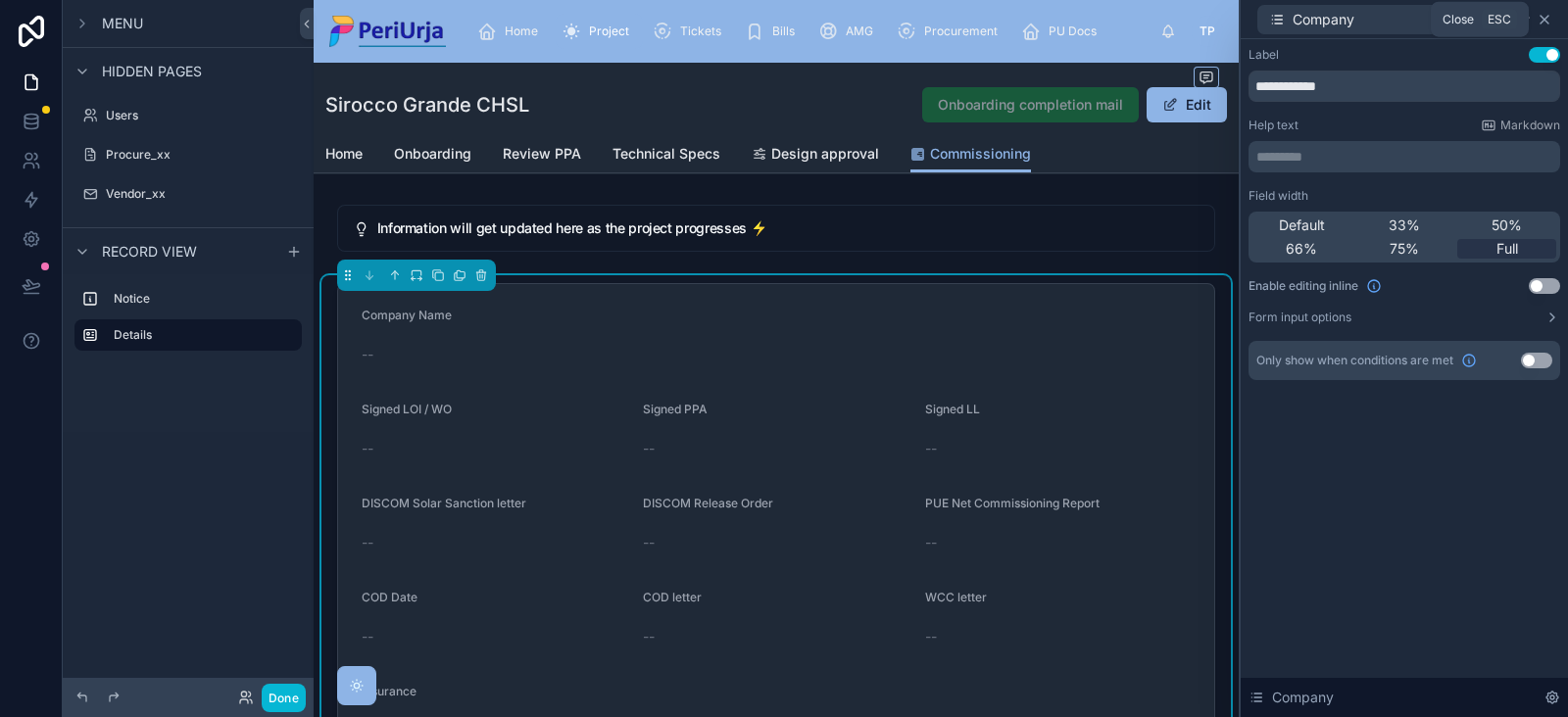 click 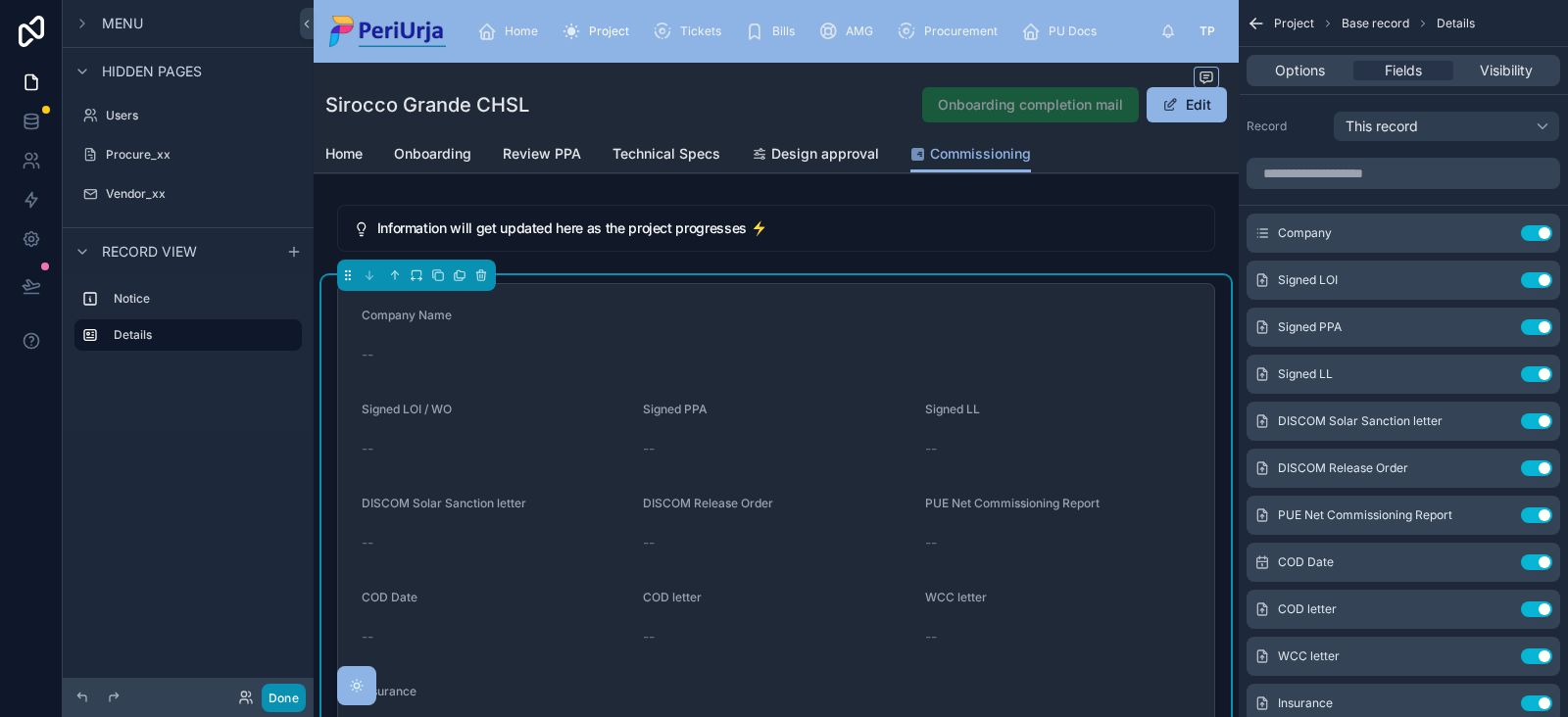 click on "Done" at bounding box center (283, 697) 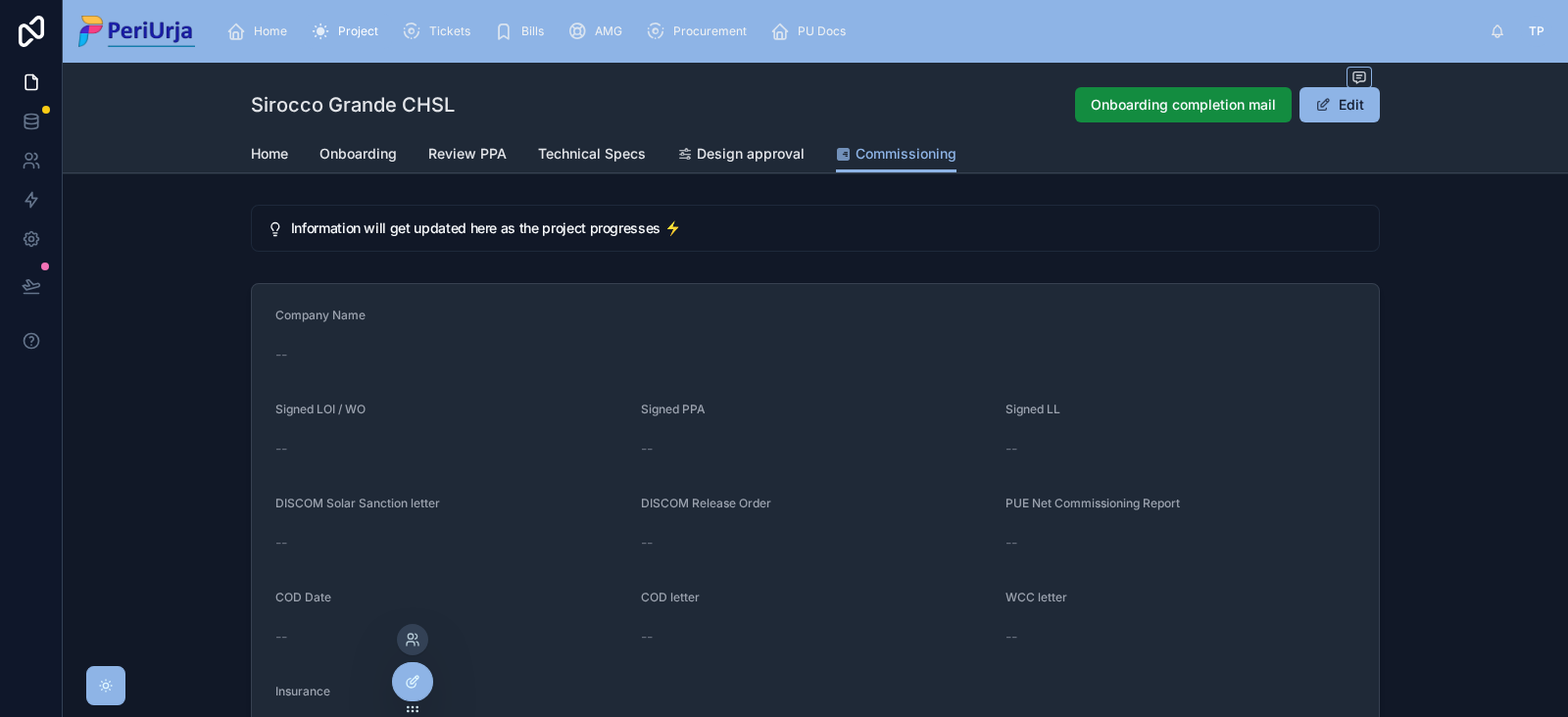 click at bounding box center (413, 682) 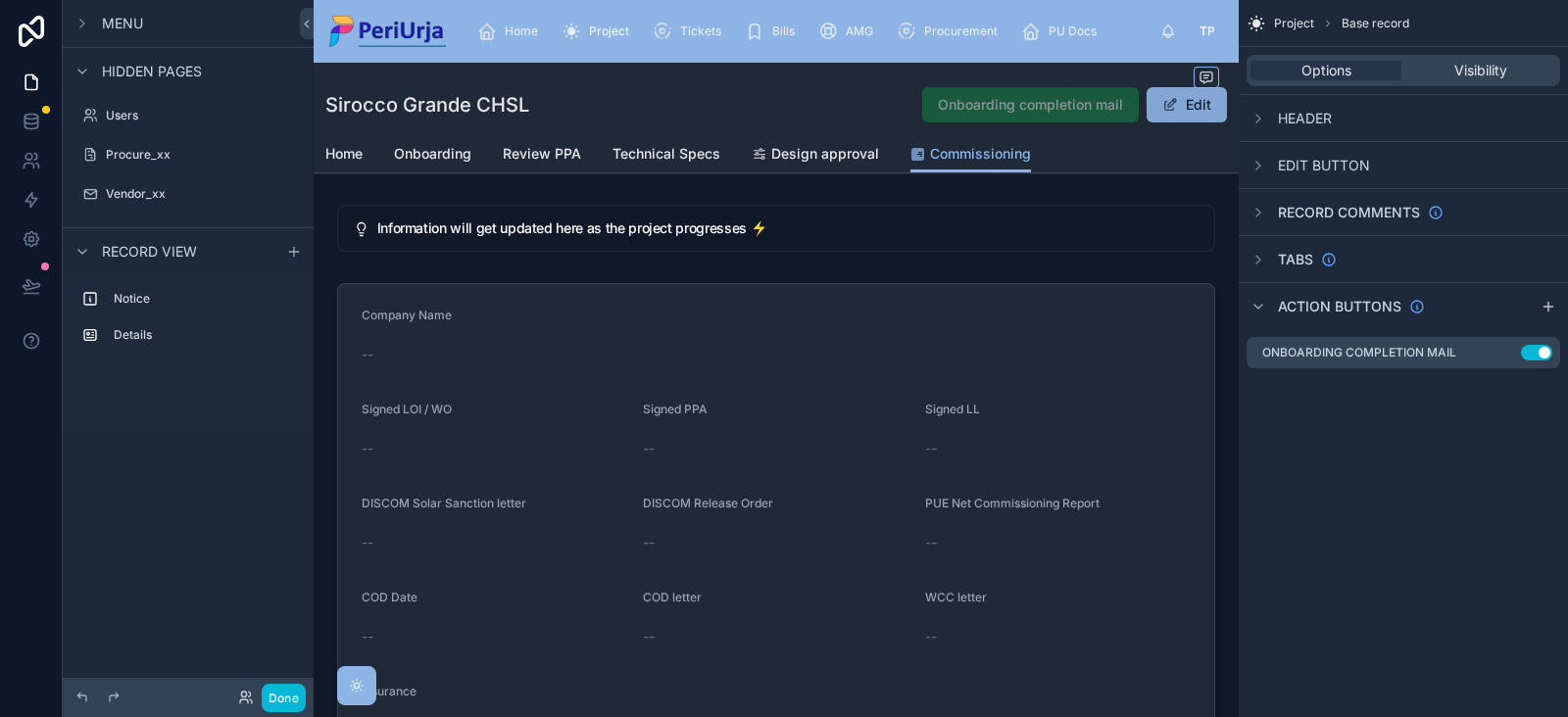 click on "Edit" at bounding box center [1187, 105] 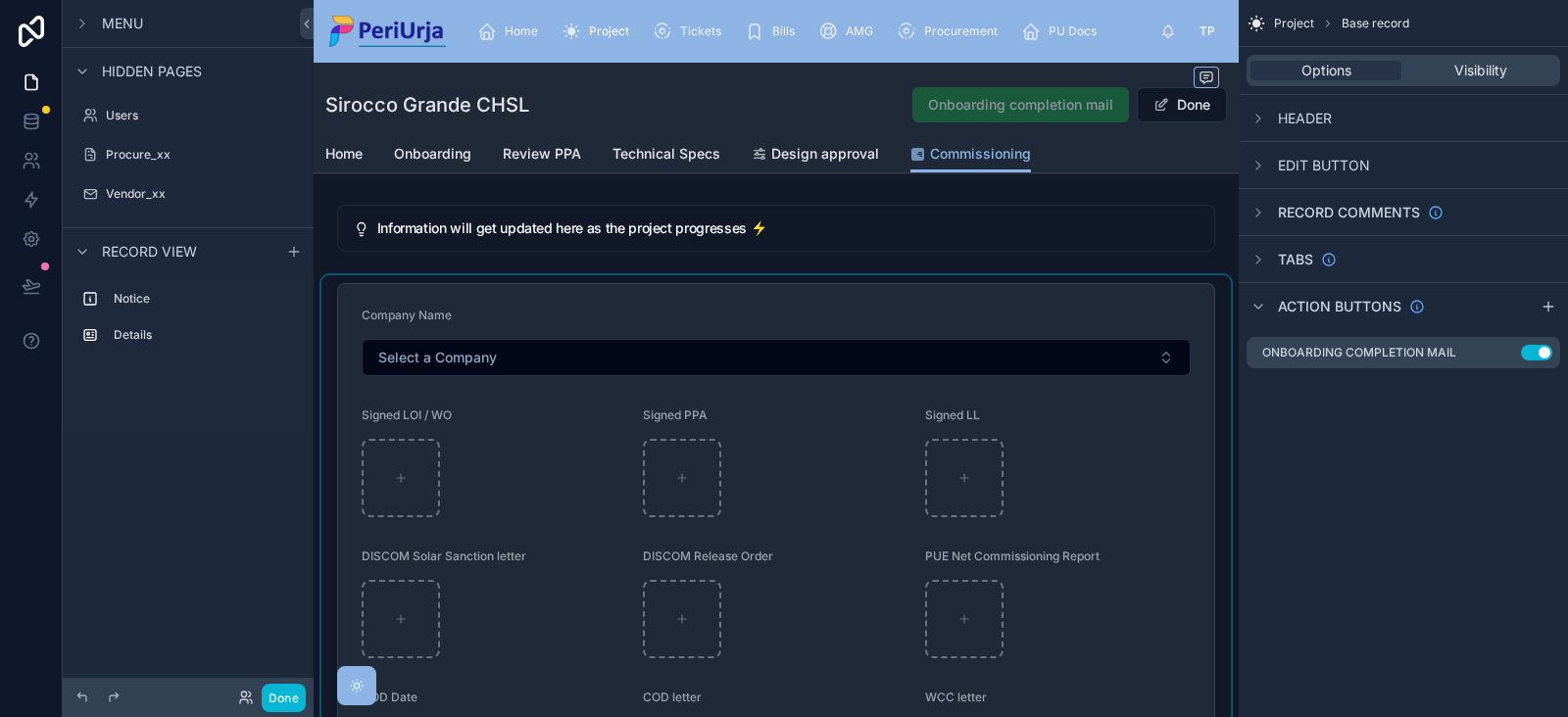 click at bounding box center [776, 624] 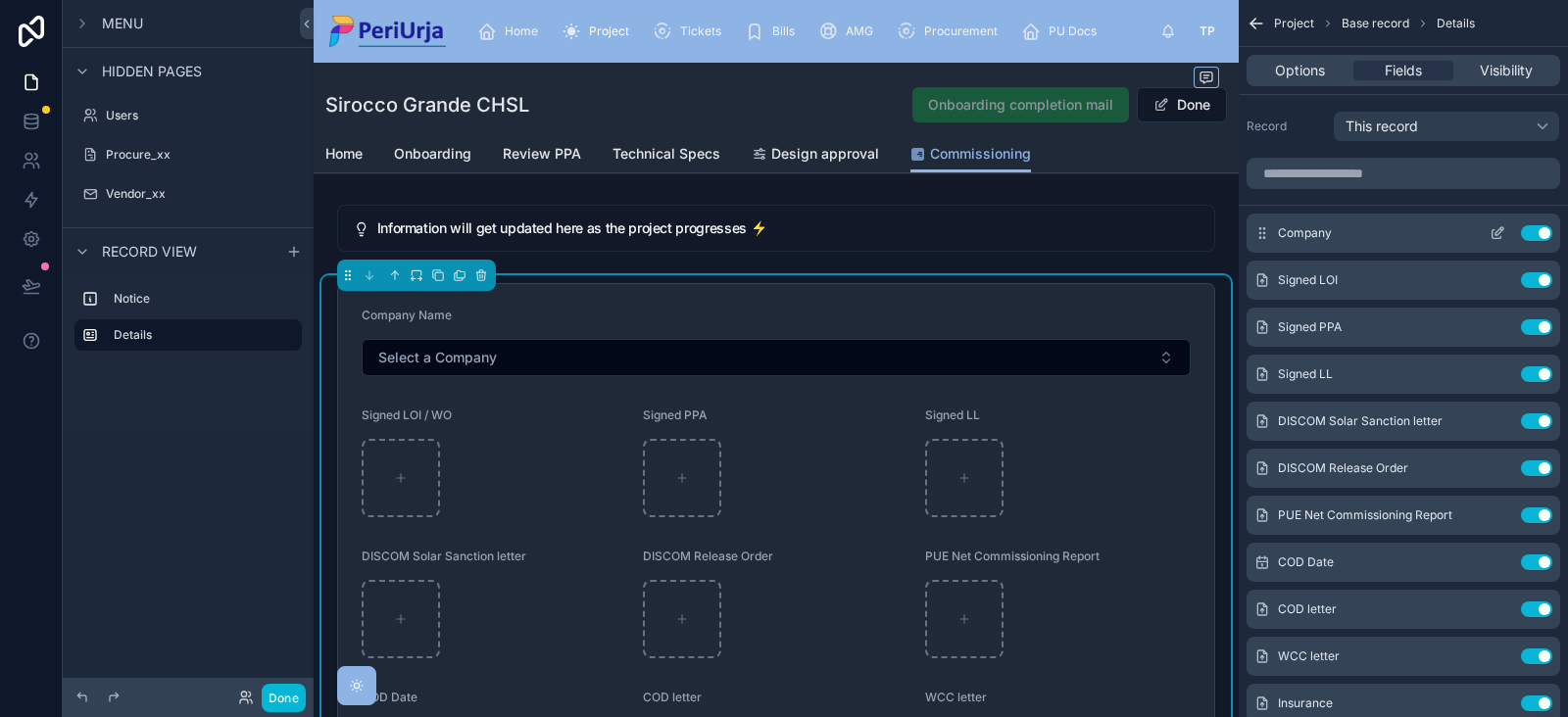 click 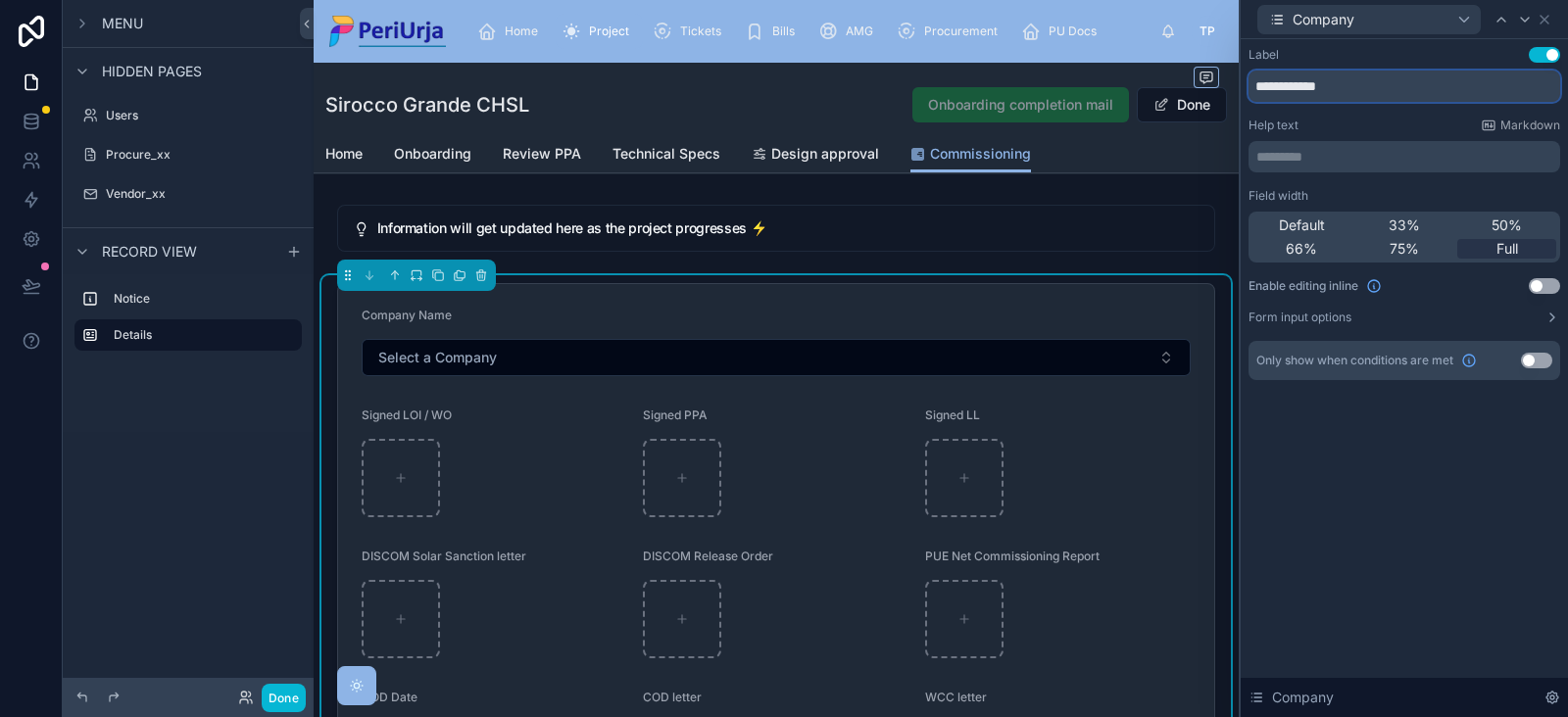 click on "**********" at bounding box center [1404, 86] 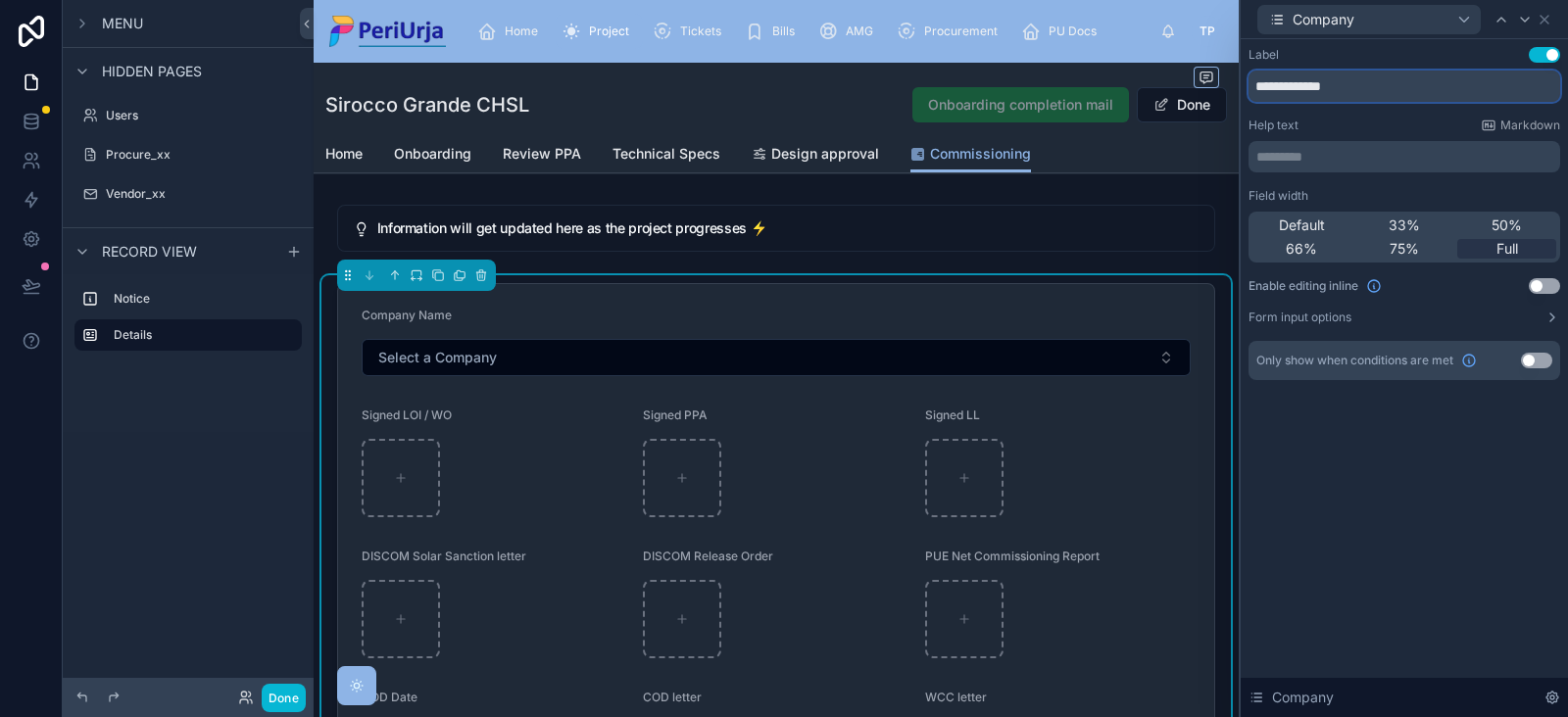 type on "**********" 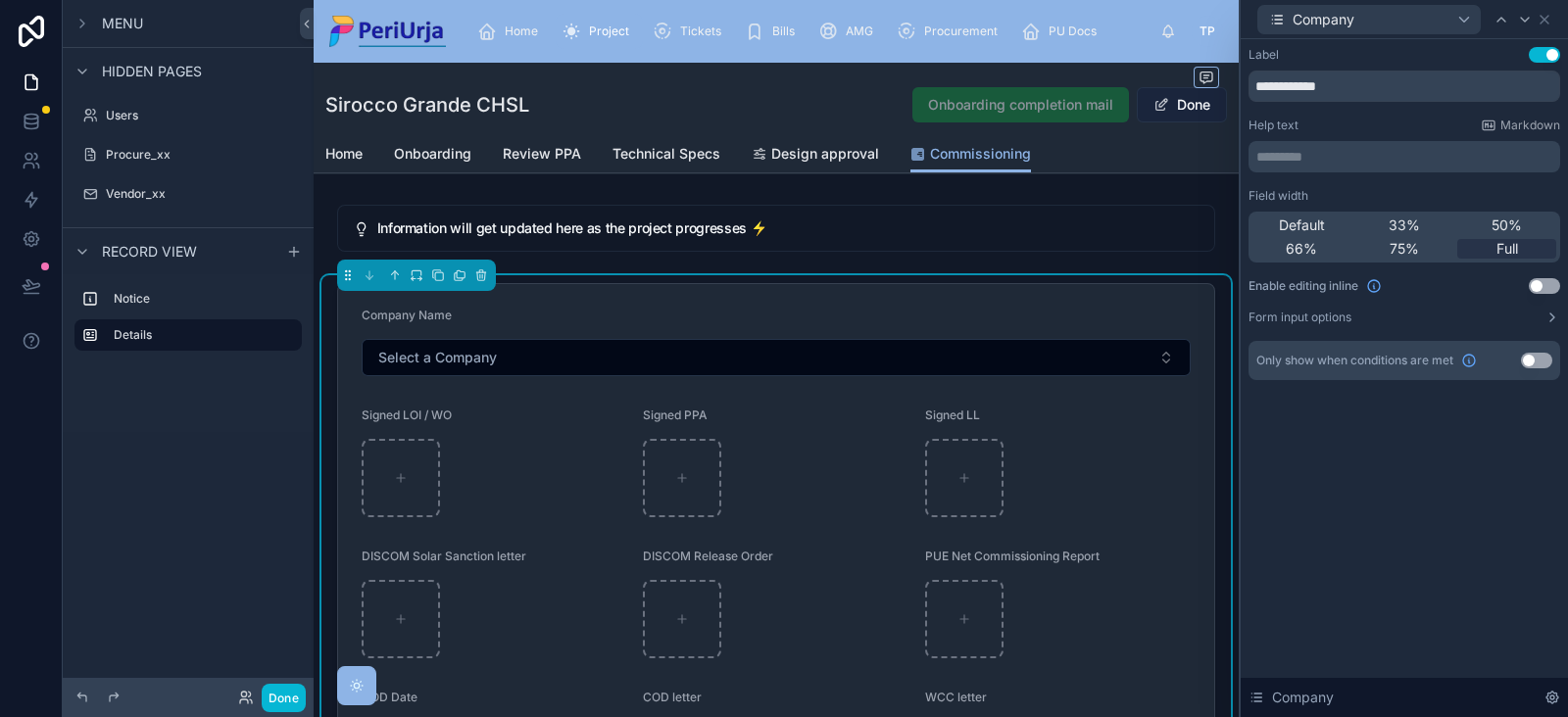 click on "Done" at bounding box center (1182, 105) 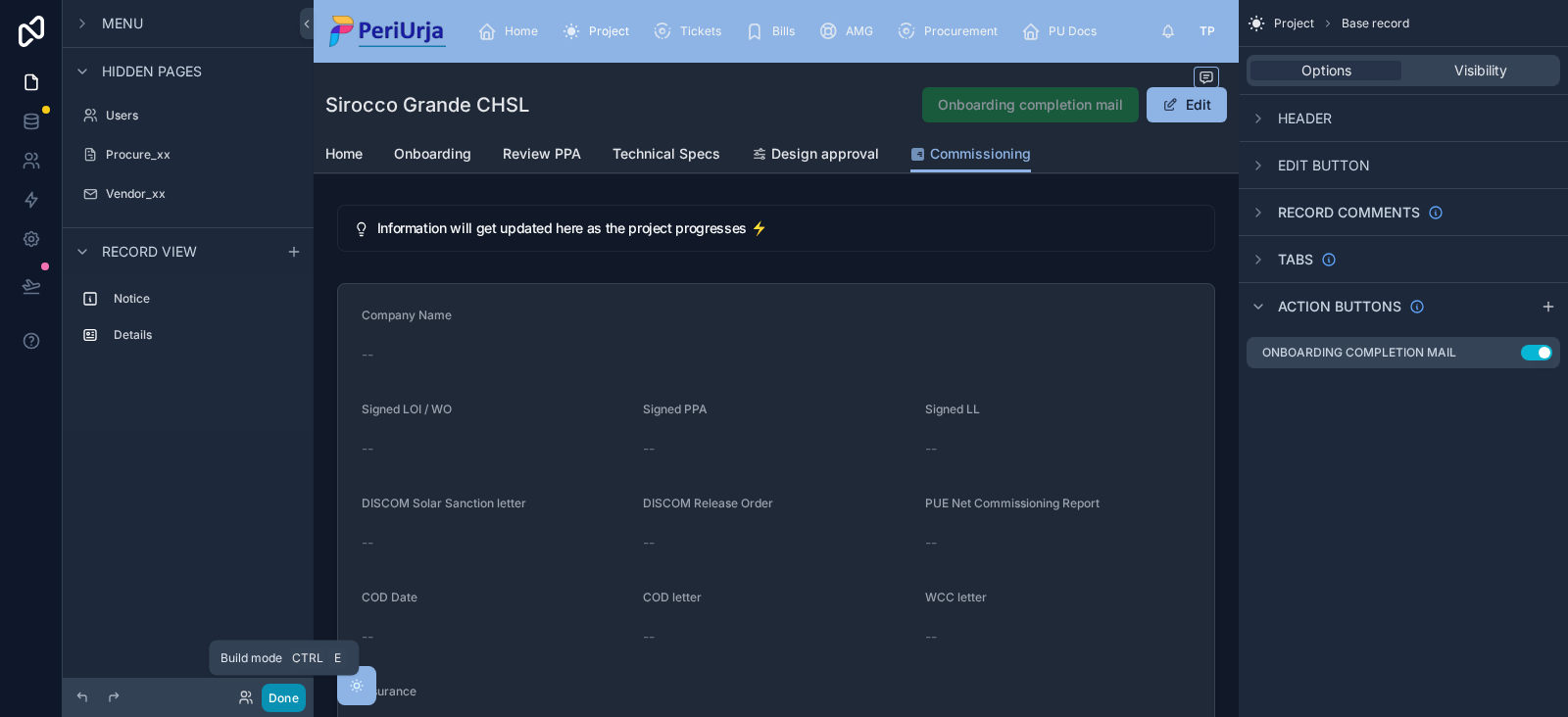 click on "Done" at bounding box center [283, 697] 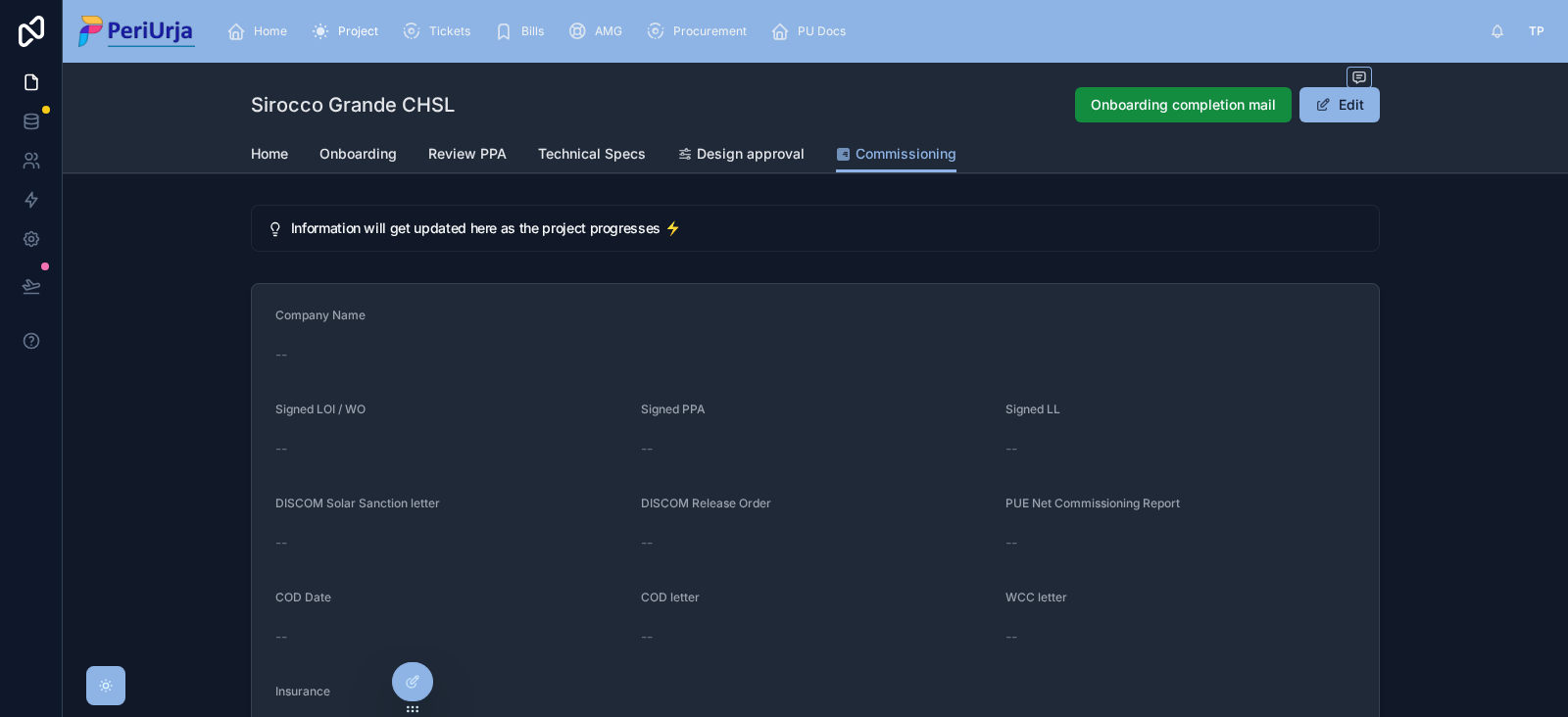 click on "Home" at bounding box center [270, 31] 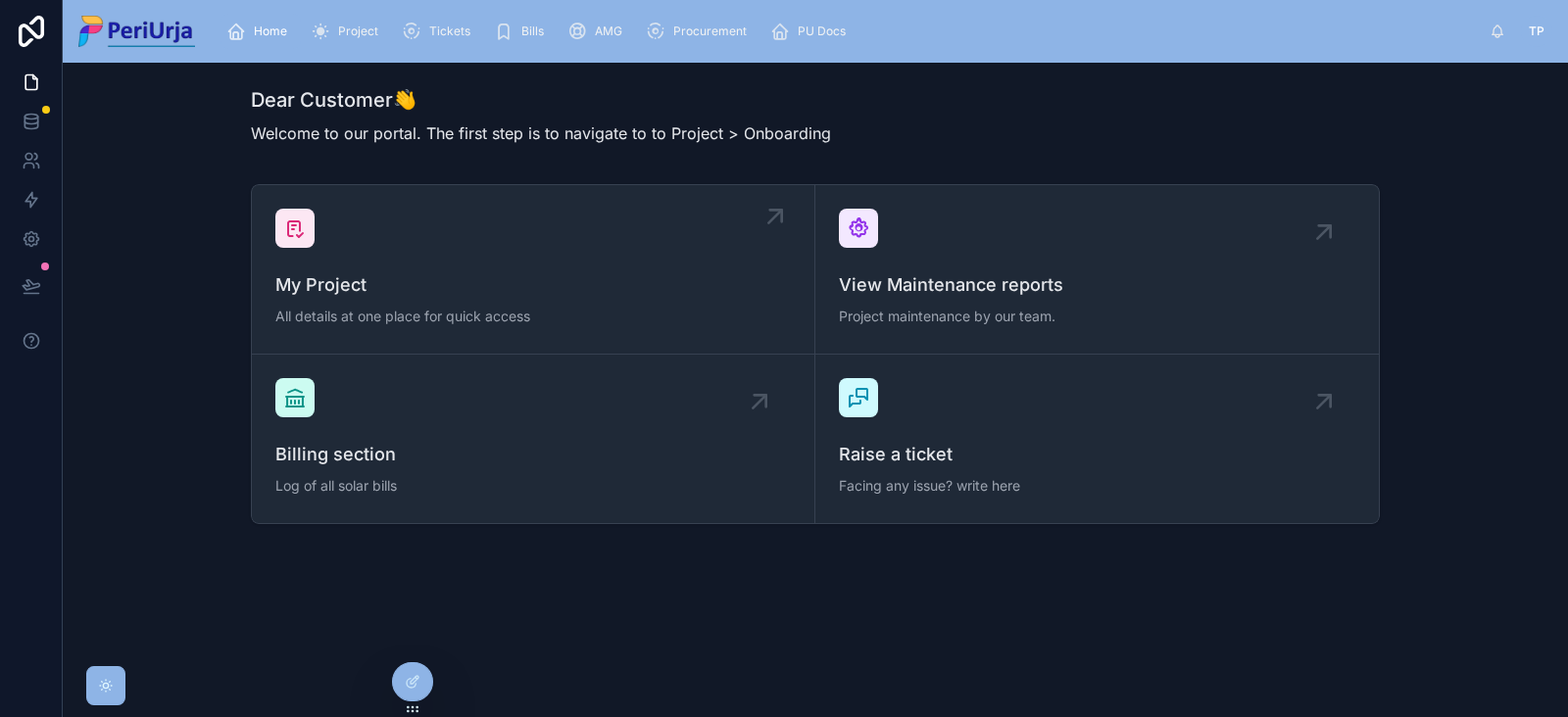 click on "My Project" at bounding box center (533, 285) 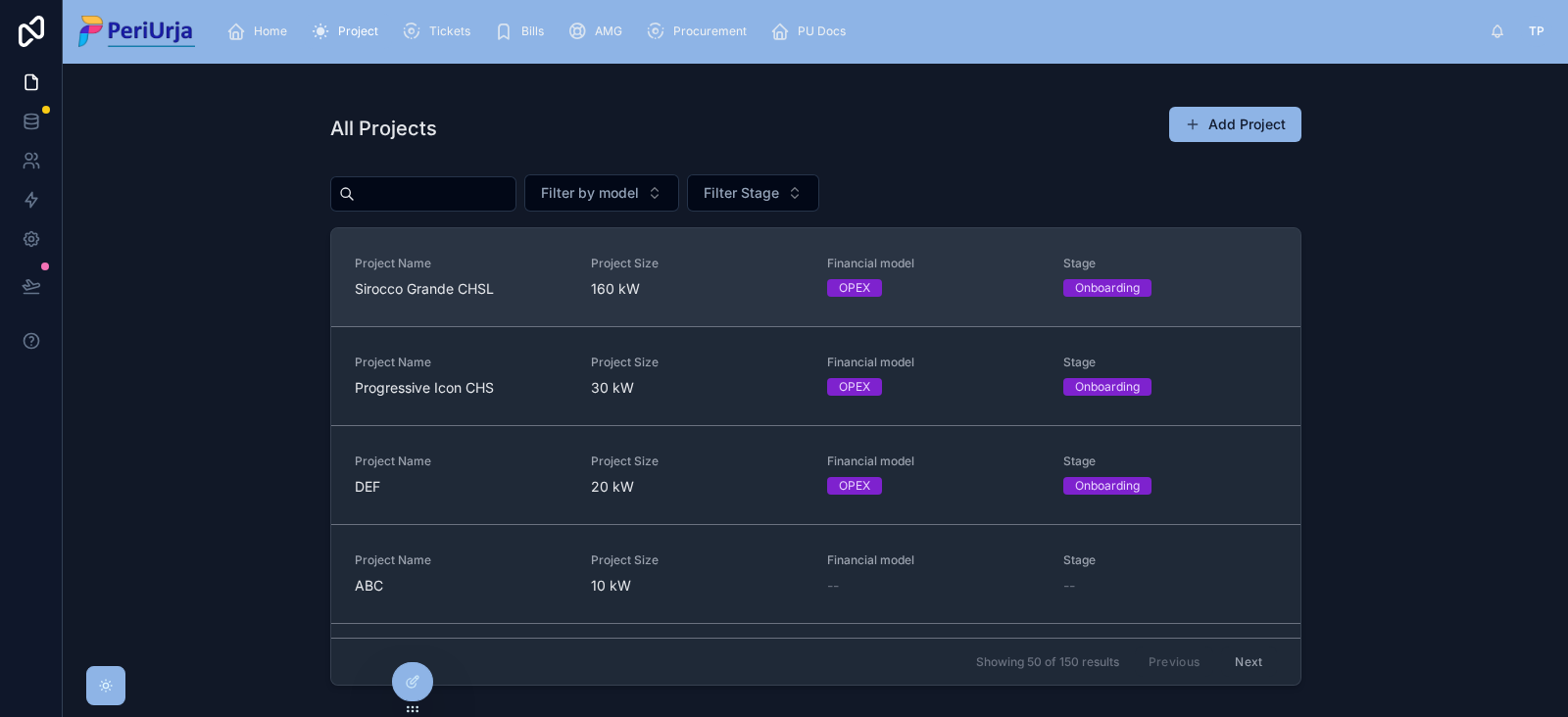 click on "160 kW" at bounding box center [697, 289] 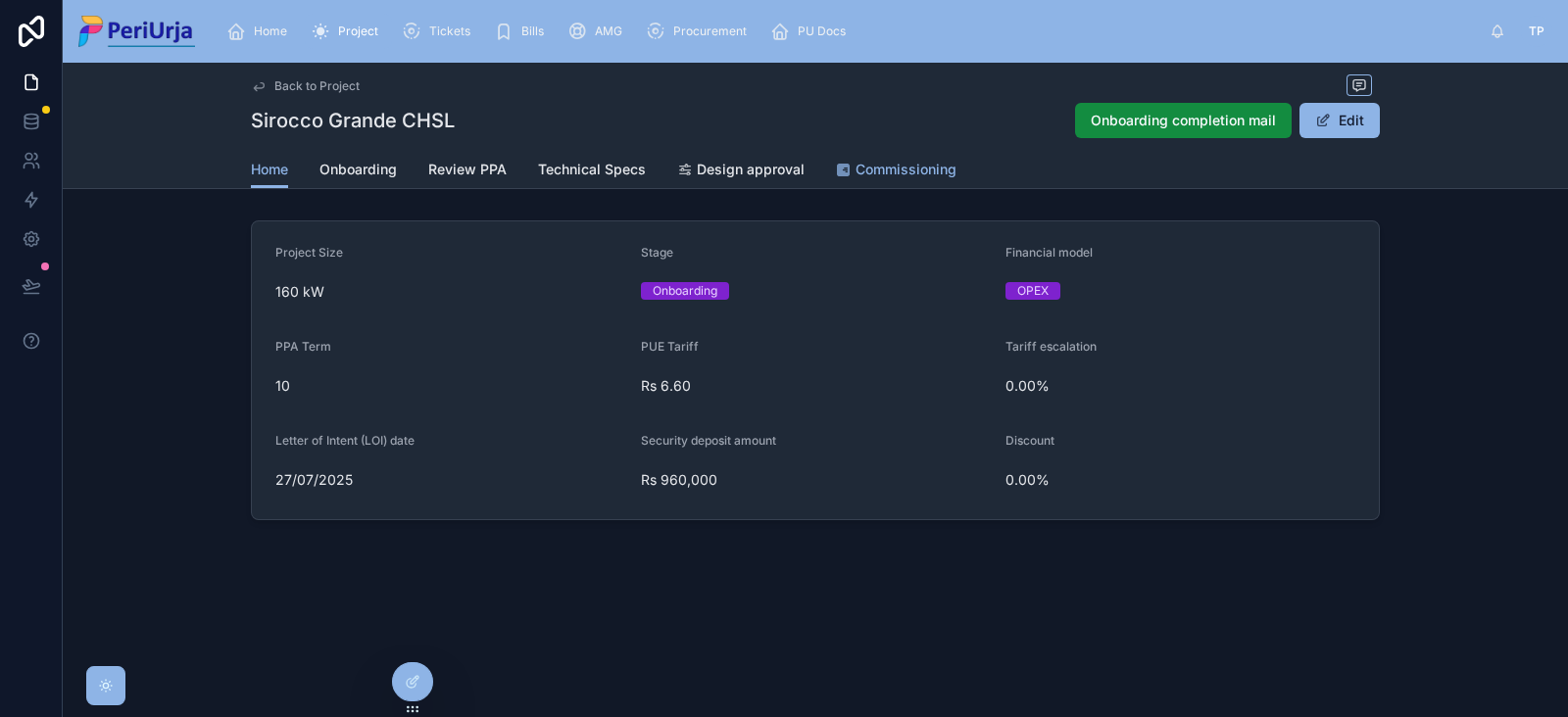 click on "Commissioning" at bounding box center [906, 169] 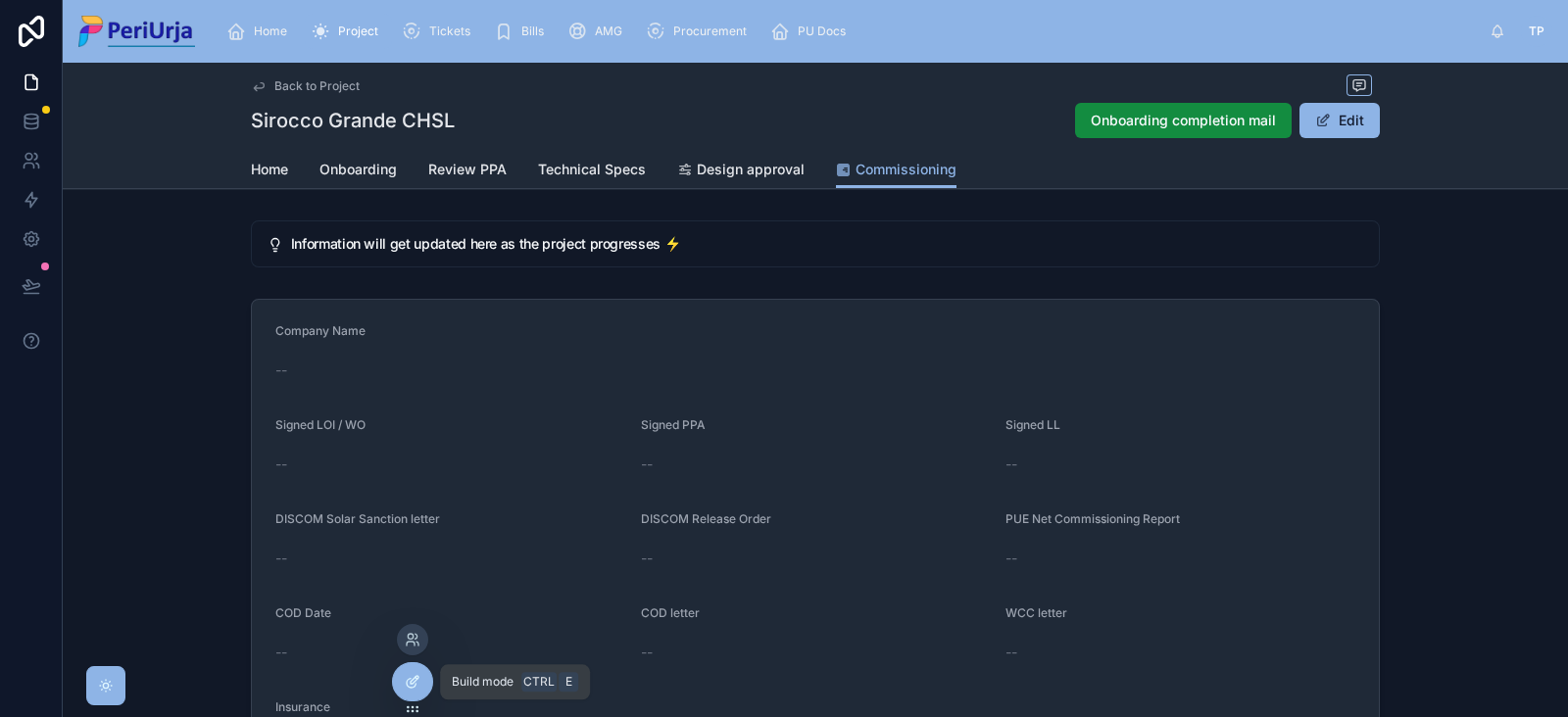 click 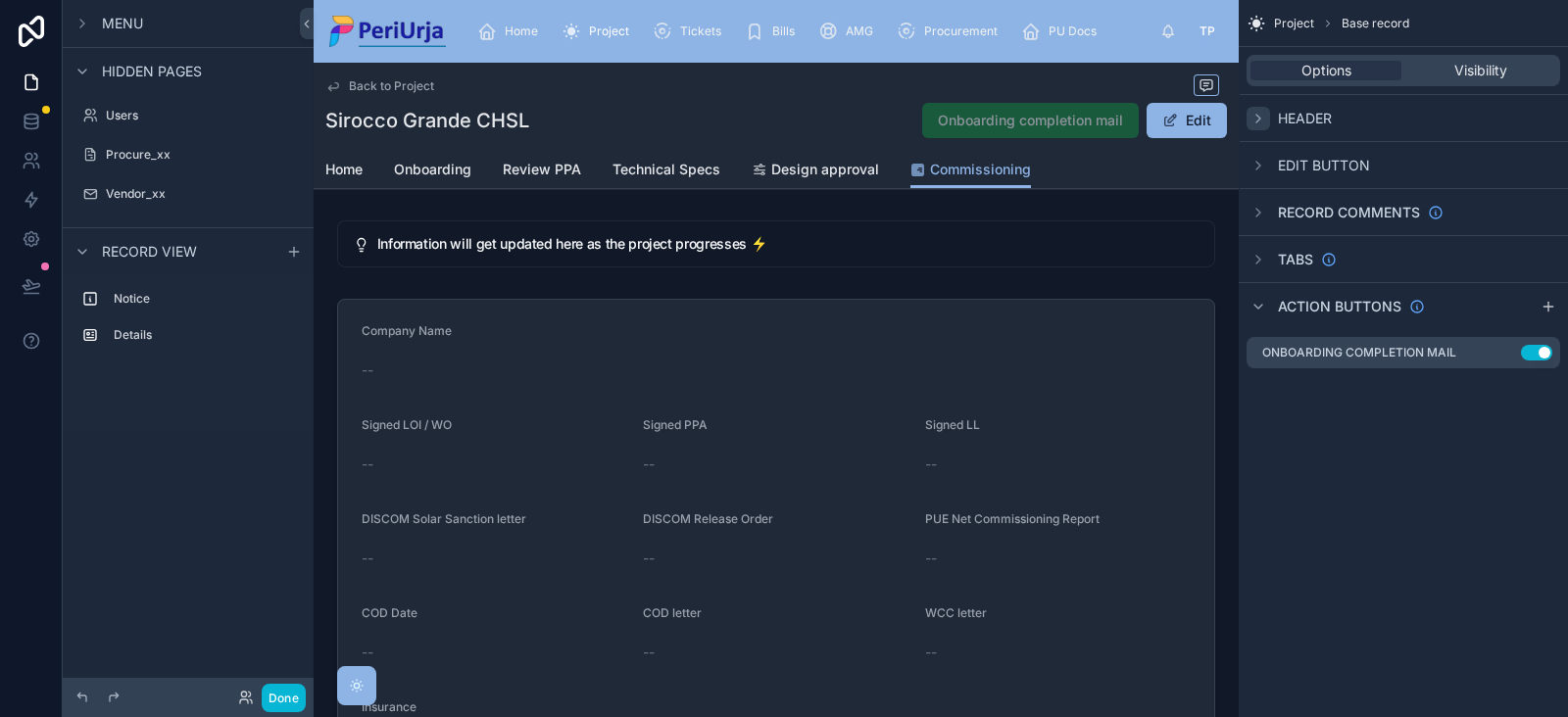 click 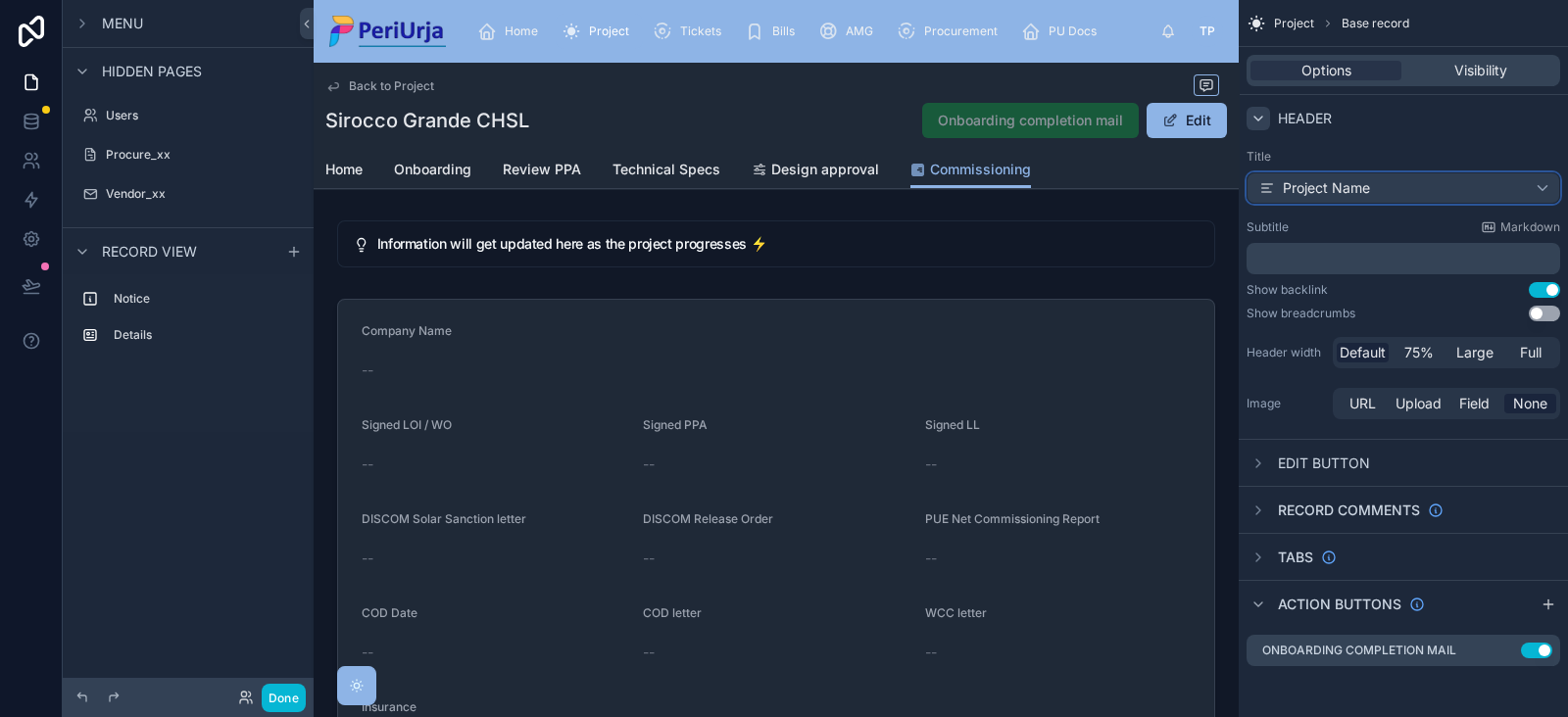 click on "Project Name" at bounding box center [1403, 188] 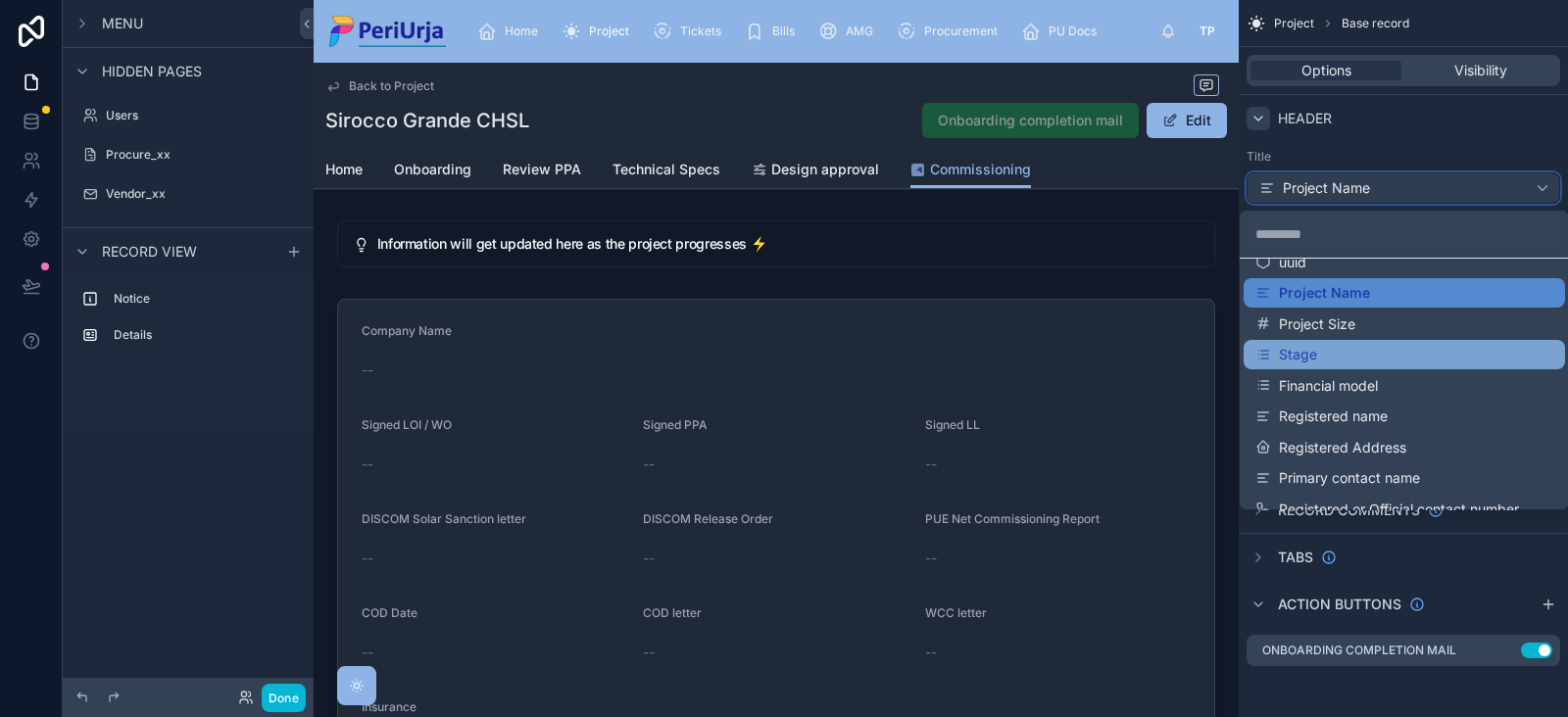 scroll, scrollTop: 0, scrollLeft: 0, axis: both 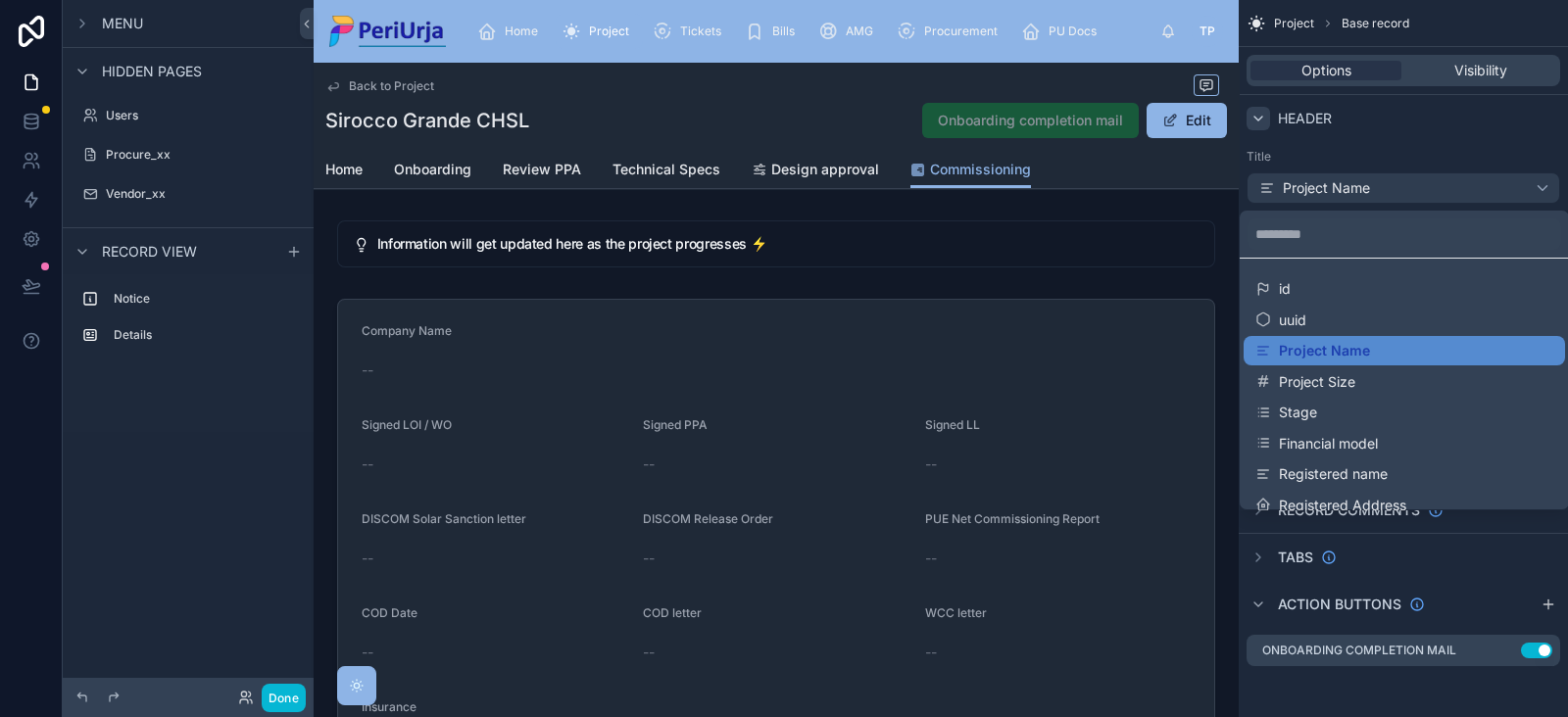 click at bounding box center (784, 358) 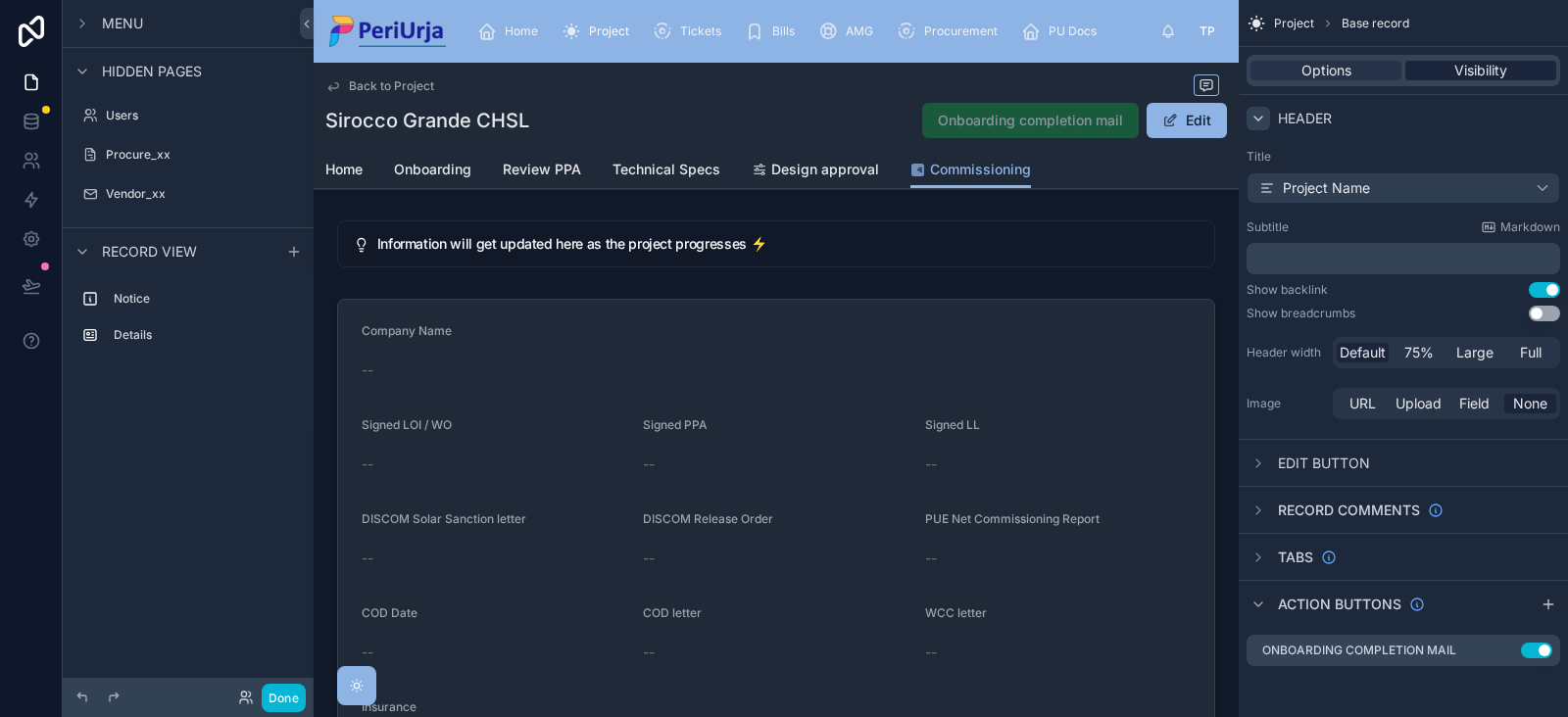 click on "Visibility" at bounding box center [1481, 71] 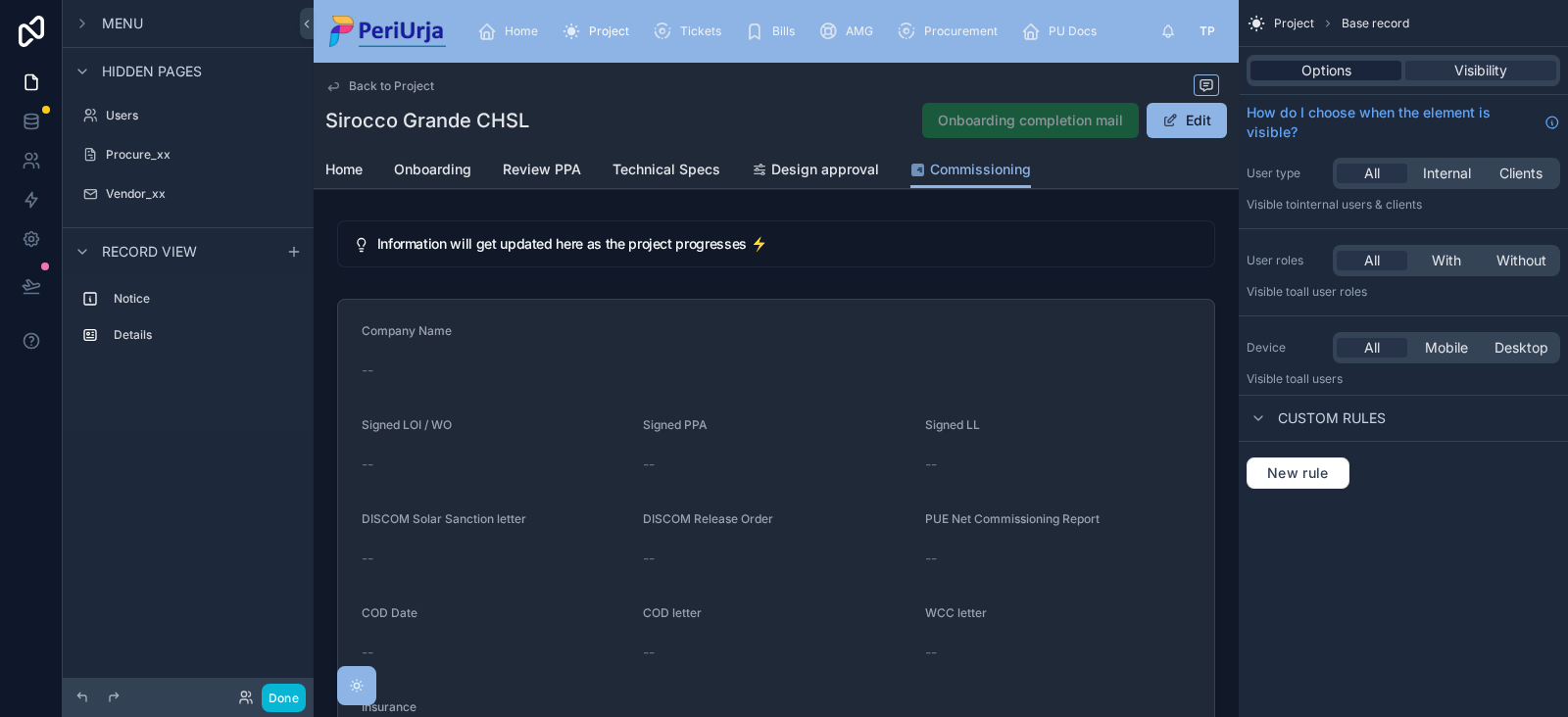 click on "Options" at bounding box center [1326, 71] 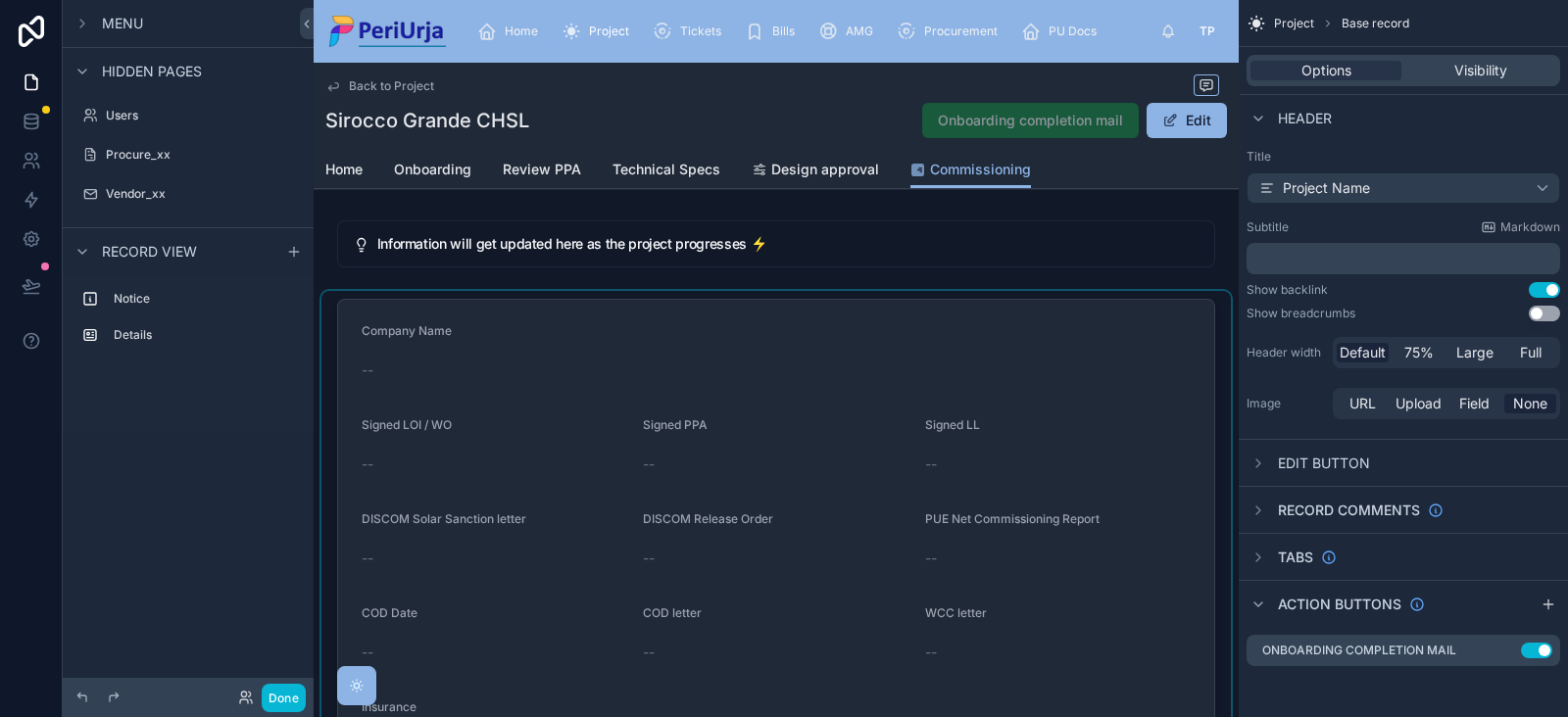 click at bounding box center [776, 543] 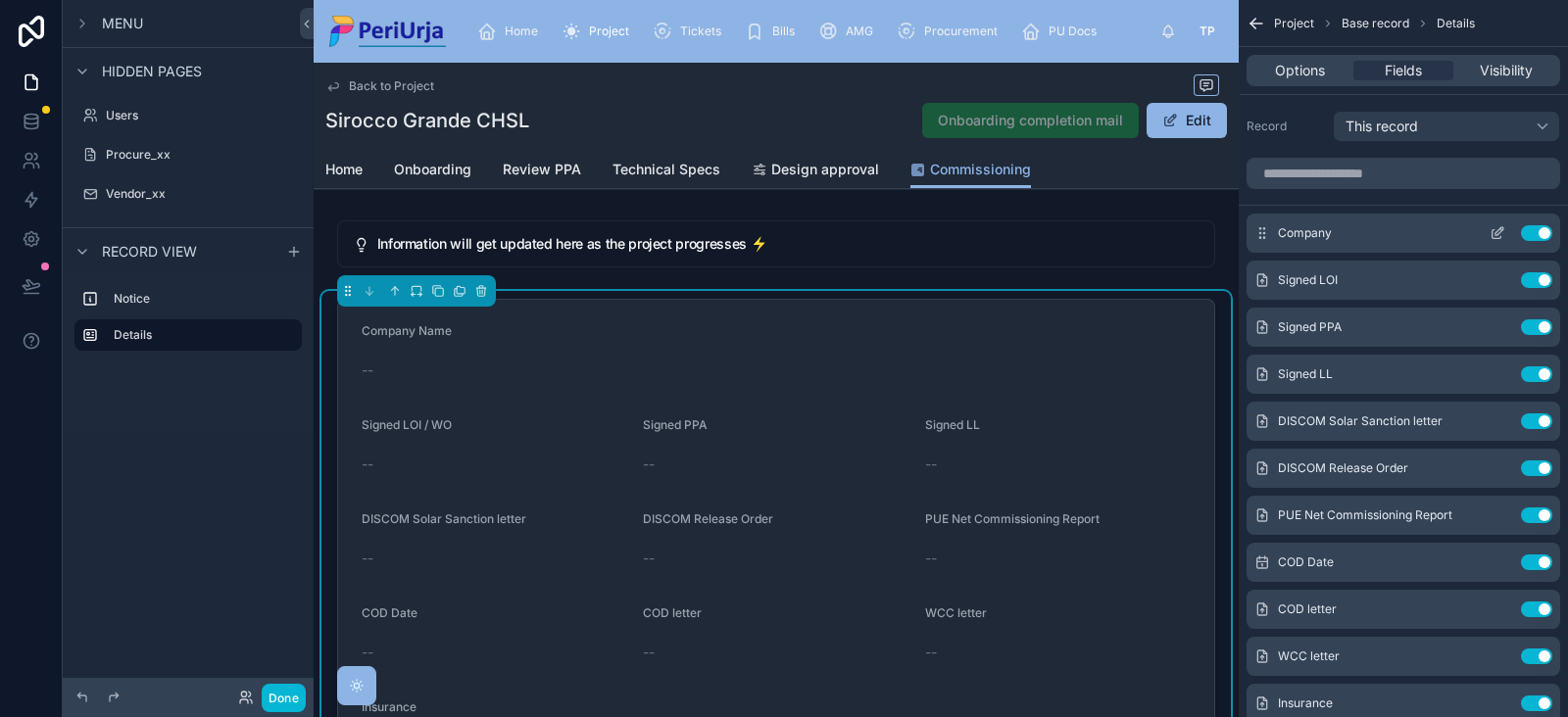 click 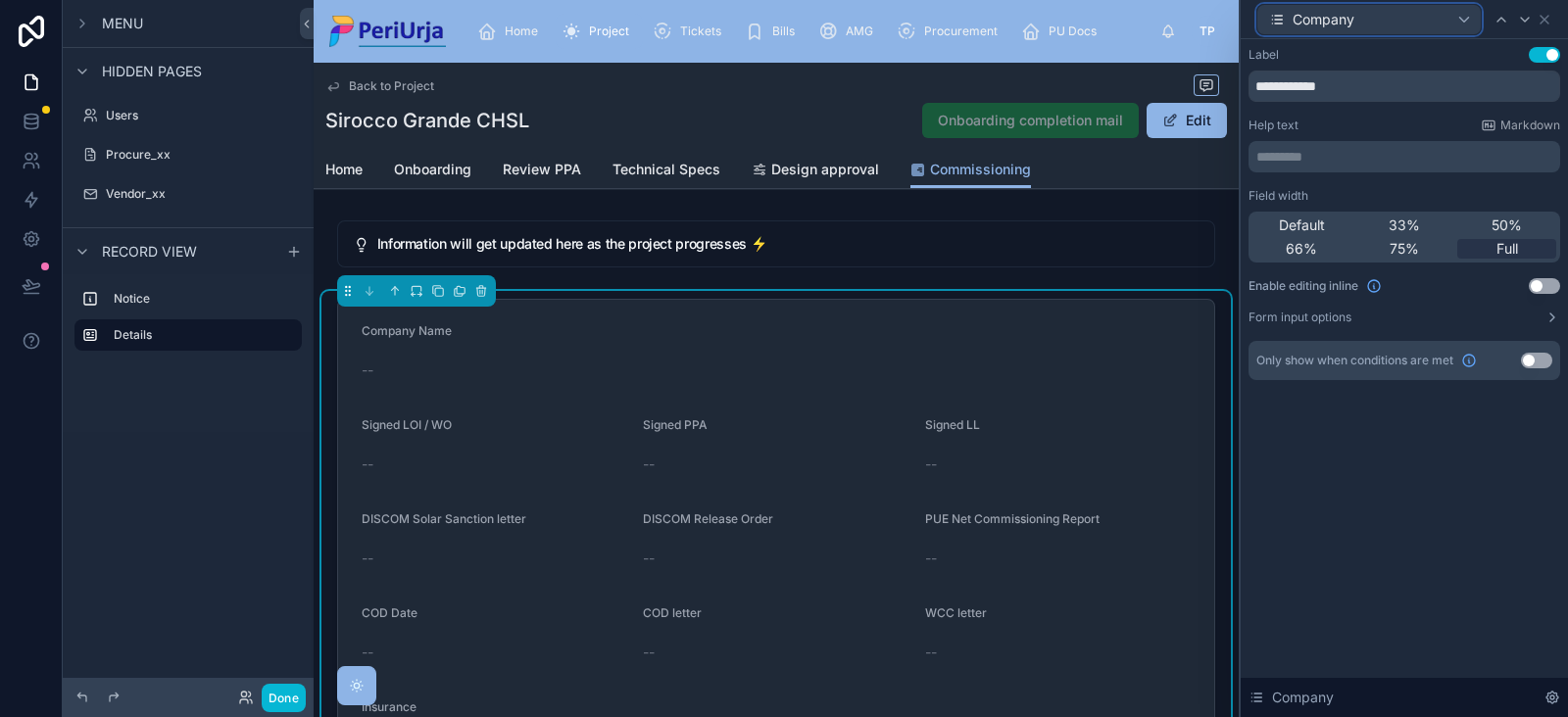 click on "Company" at bounding box center [1369, 20] 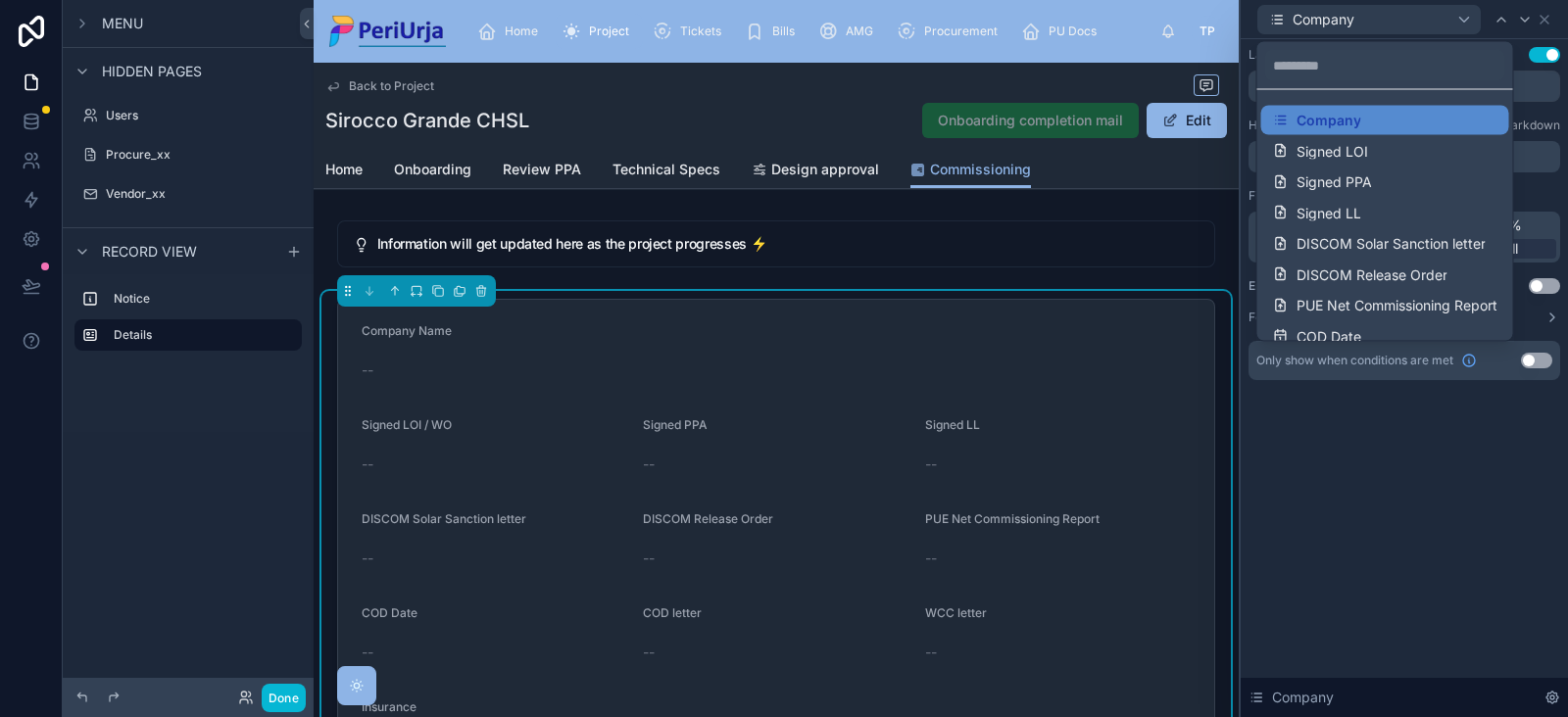 click at bounding box center [1404, 358] 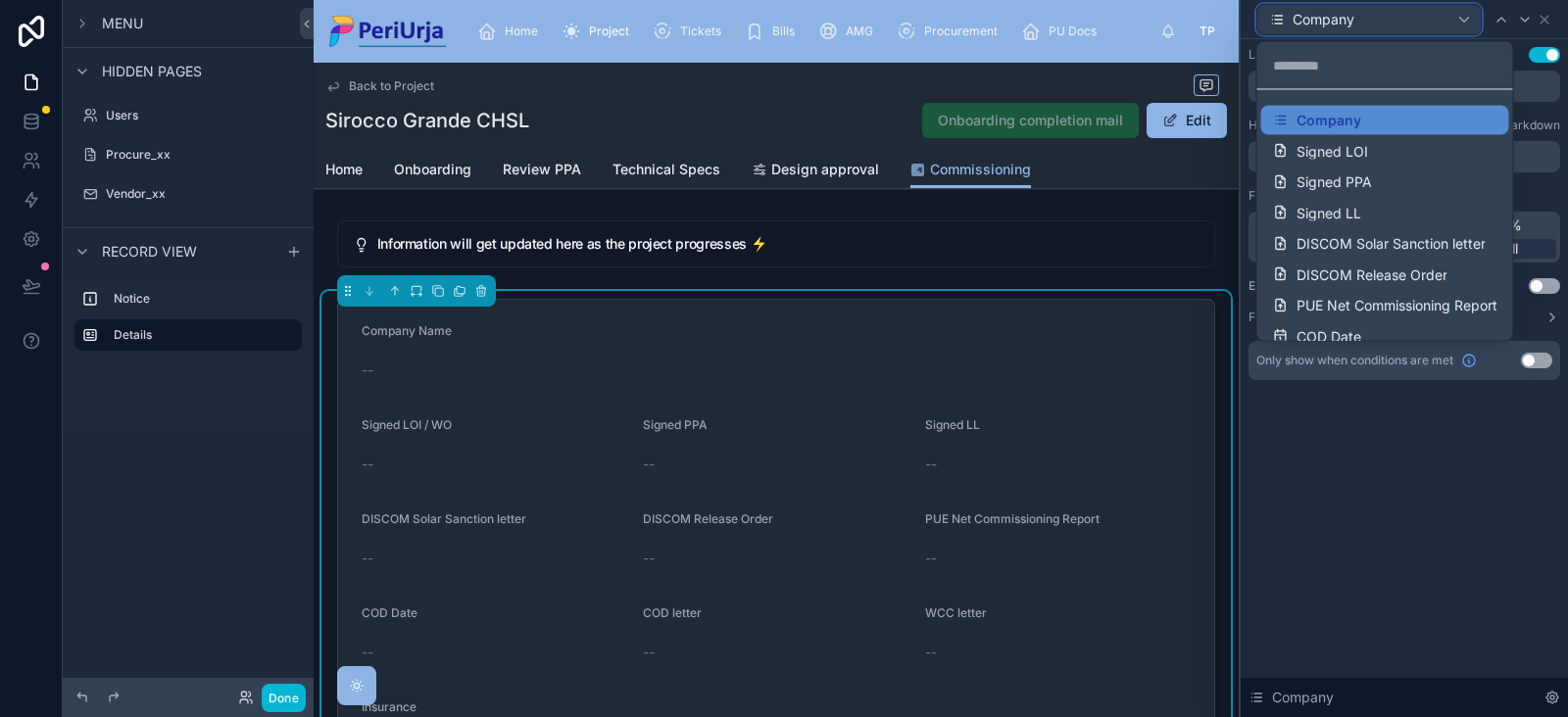 click on "Company" at bounding box center [1369, 20] 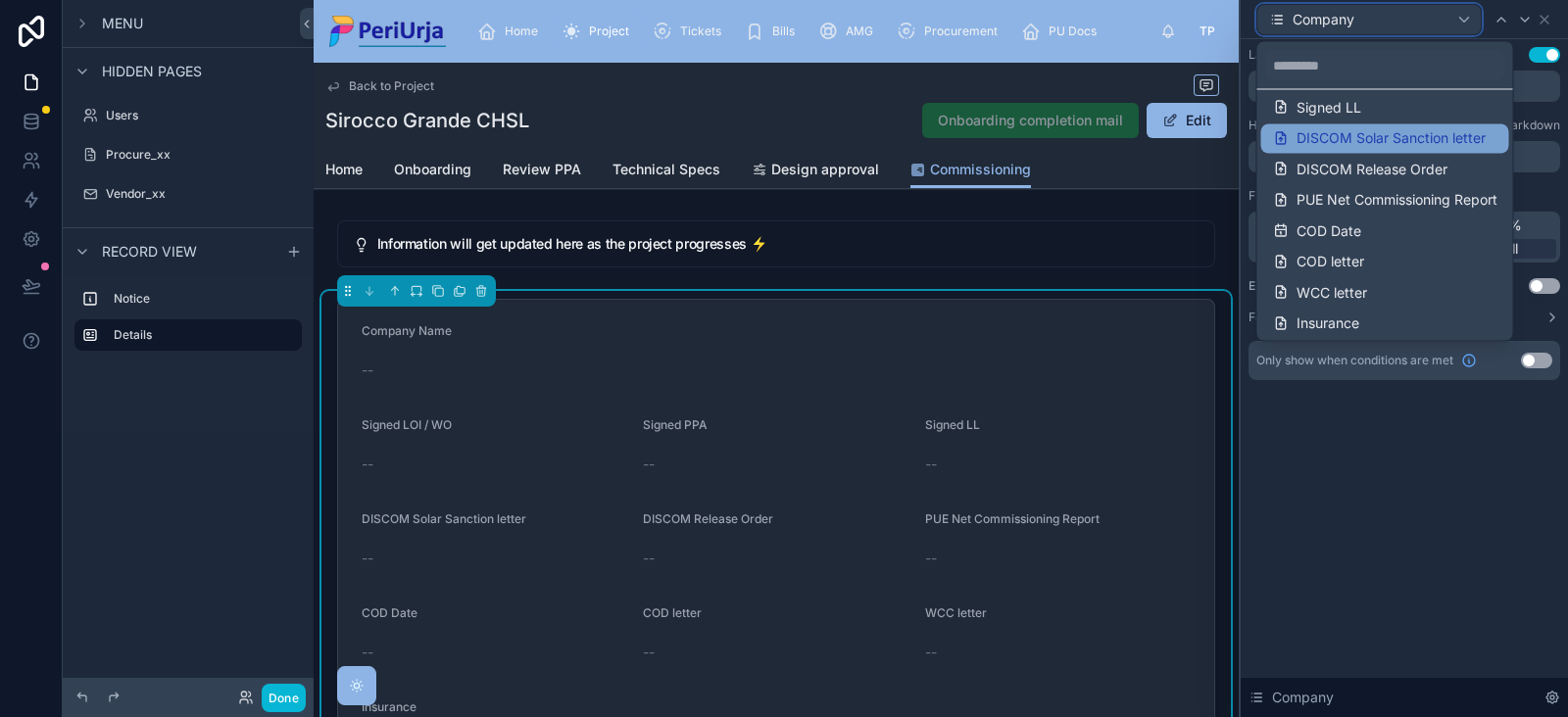 scroll, scrollTop: 0, scrollLeft: 0, axis: both 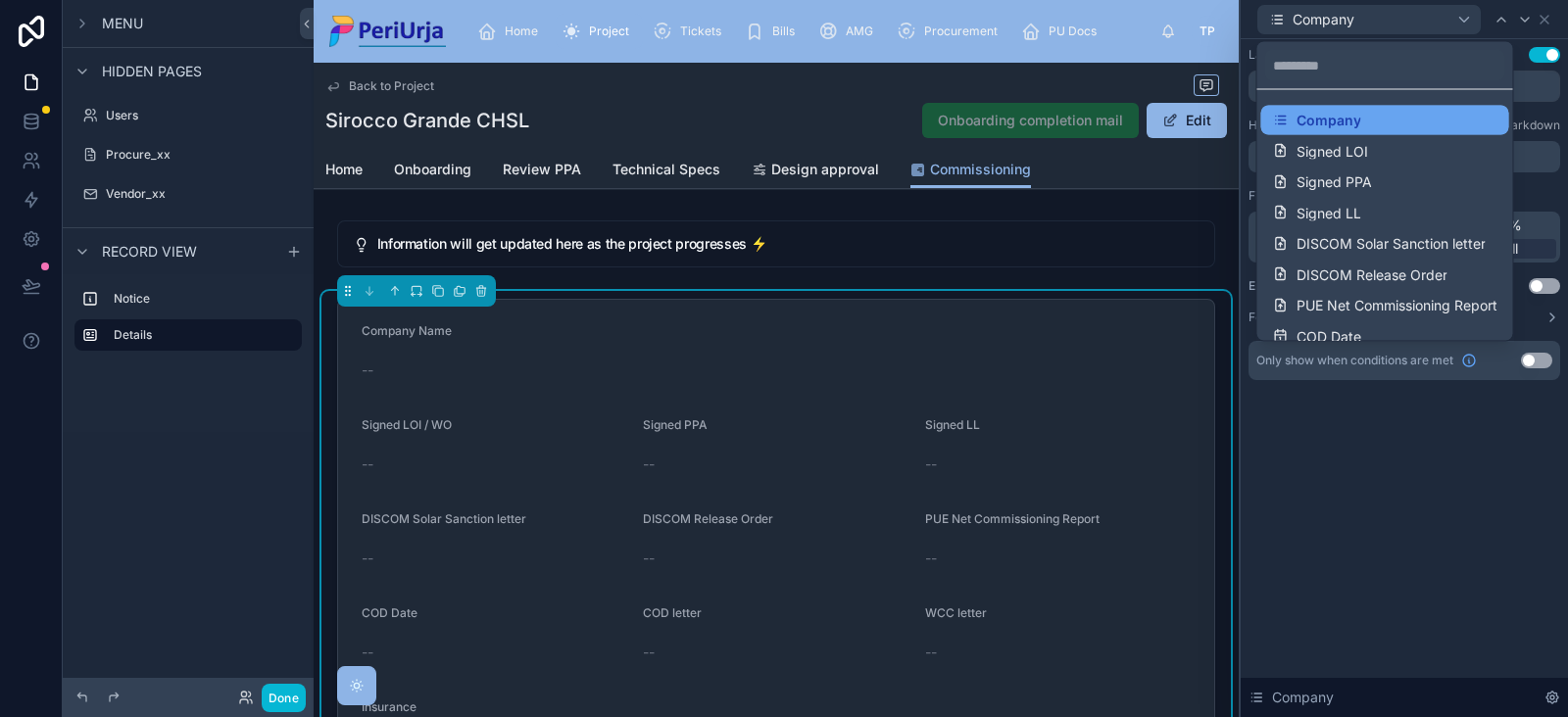click on "Company" at bounding box center (1385, 120) 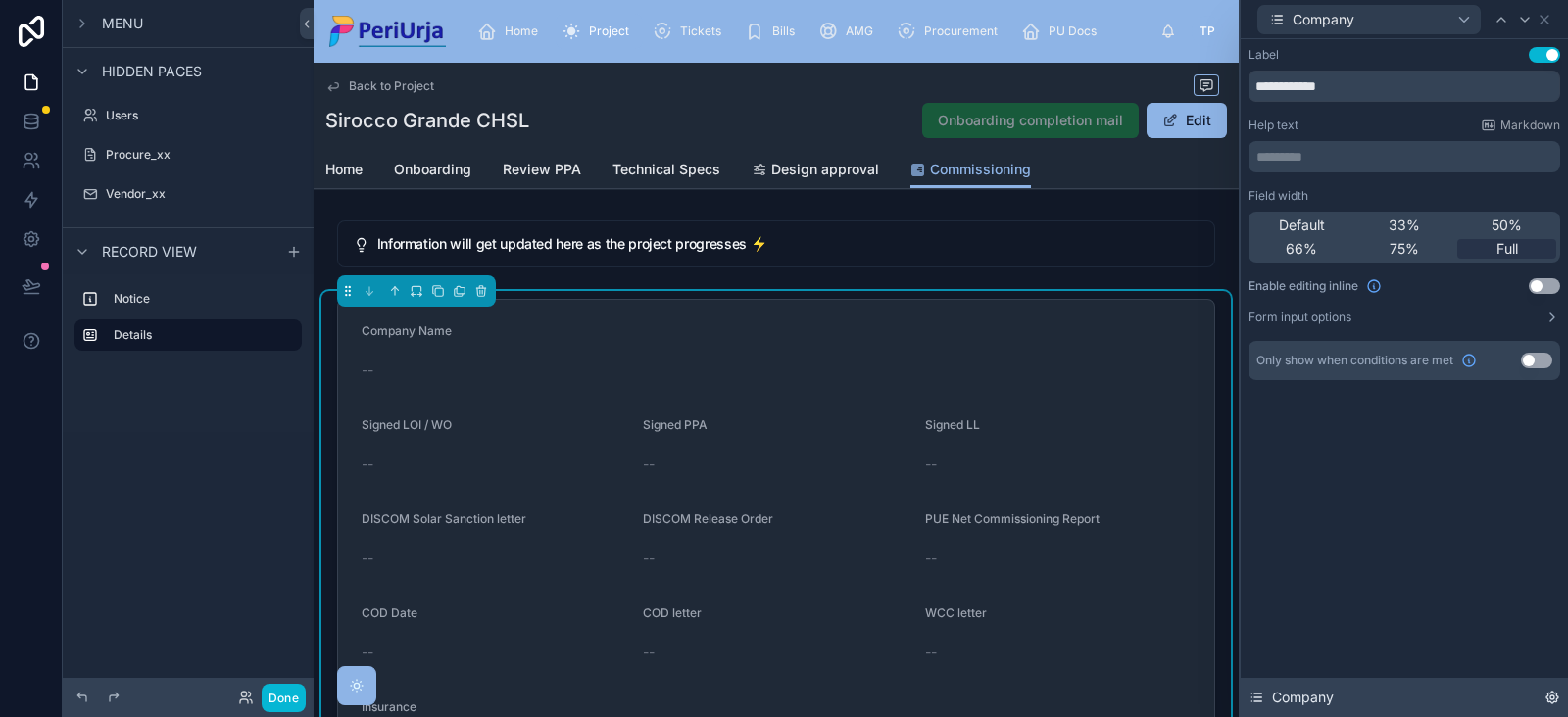 click on "Company" at bounding box center (1404, 697) 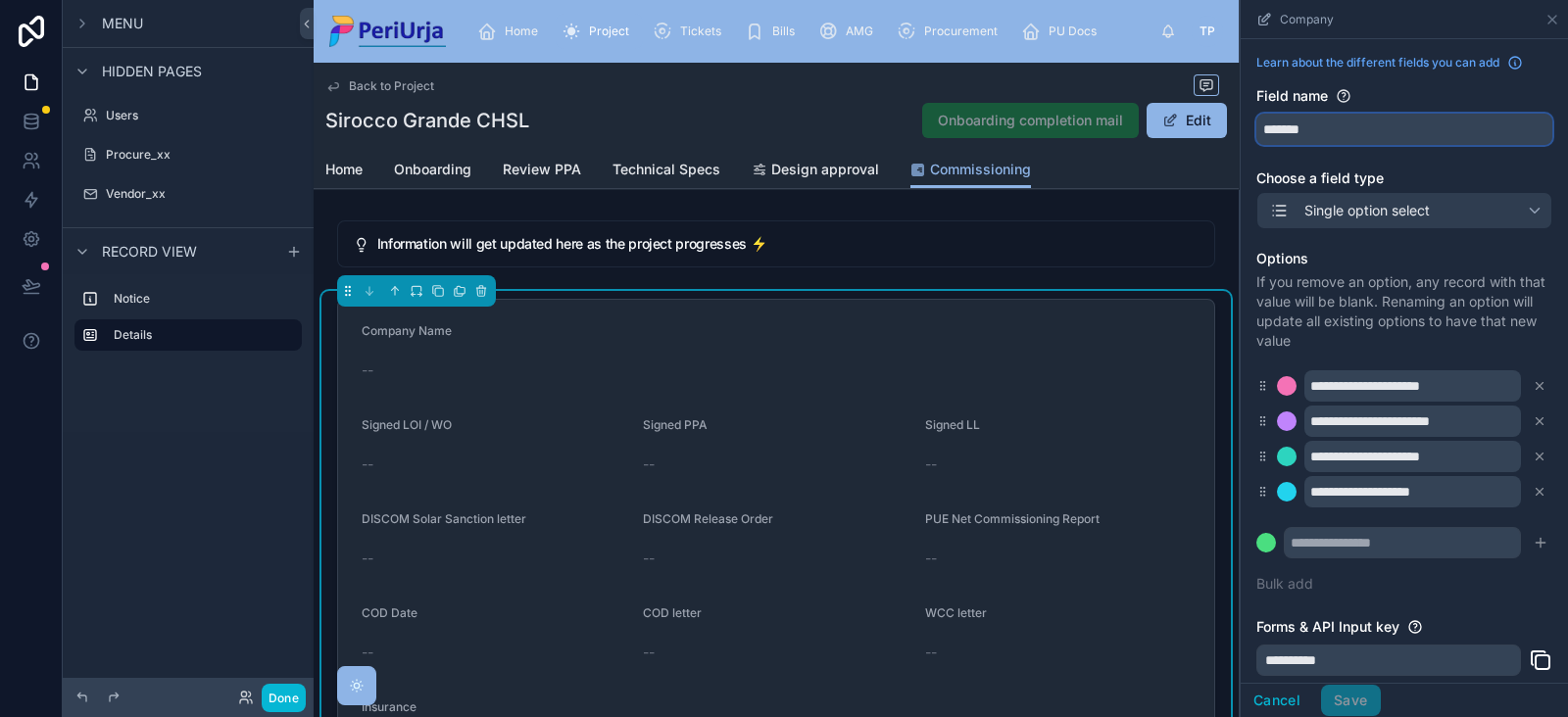 click on "*******" at bounding box center (1404, 129) 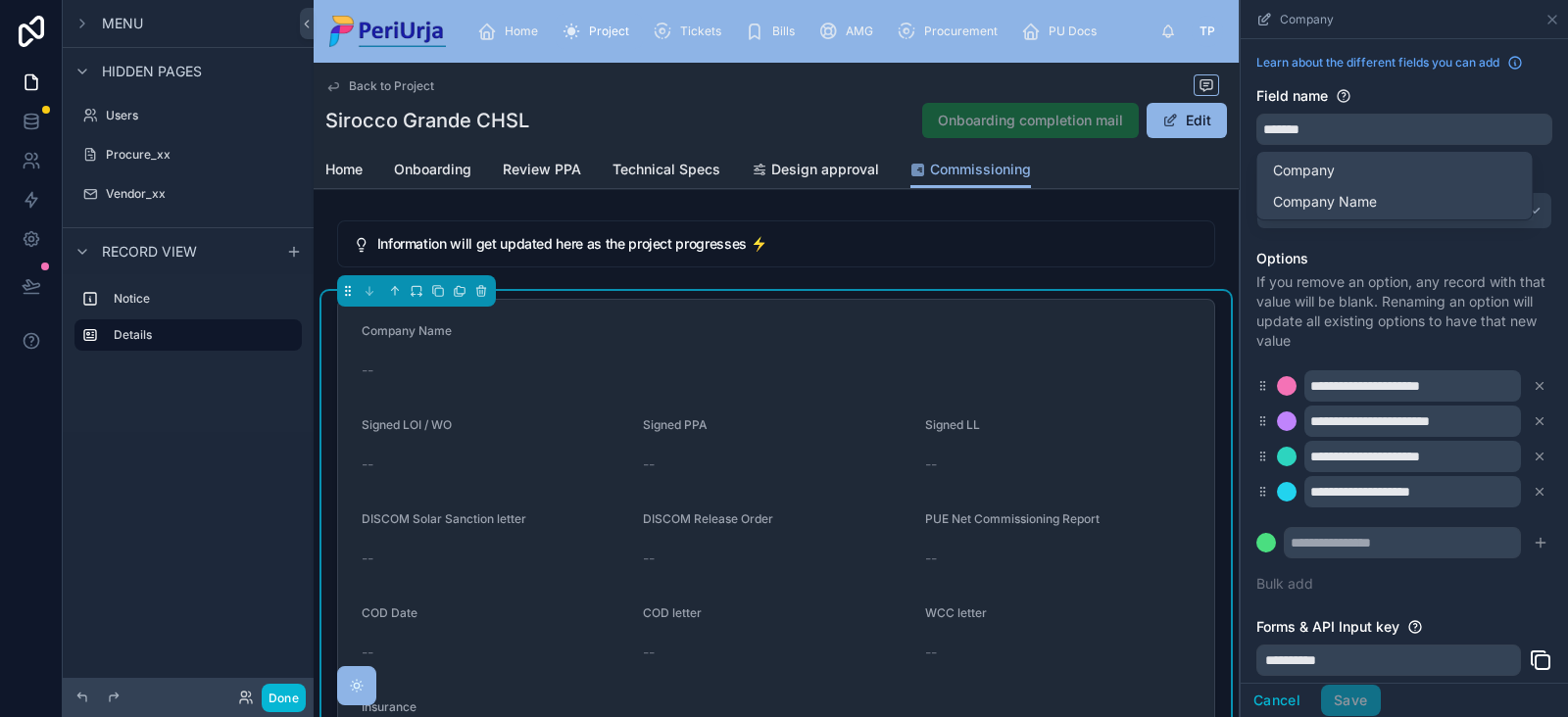 click on "Field name" at bounding box center (1404, 96) 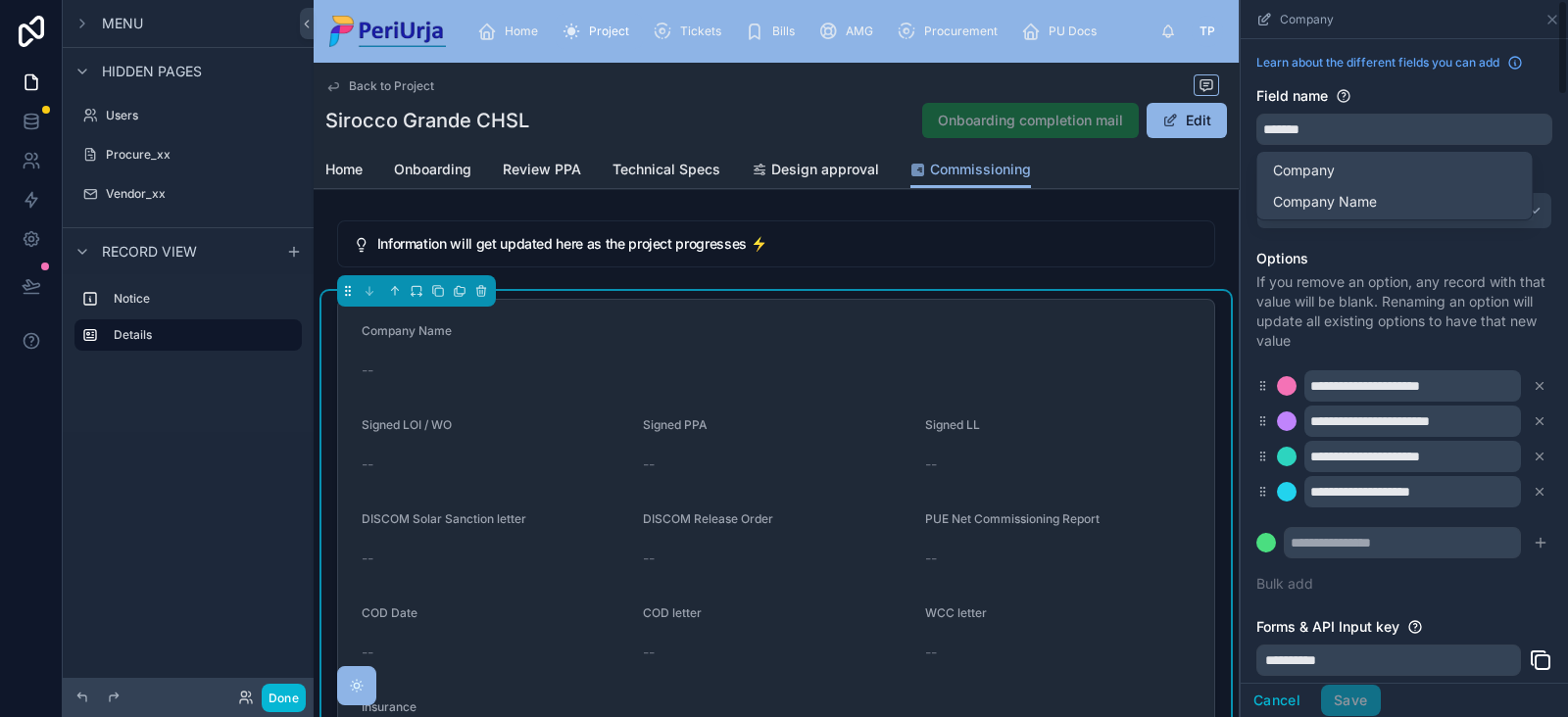 click on "Options" at bounding box center (1404, 259) 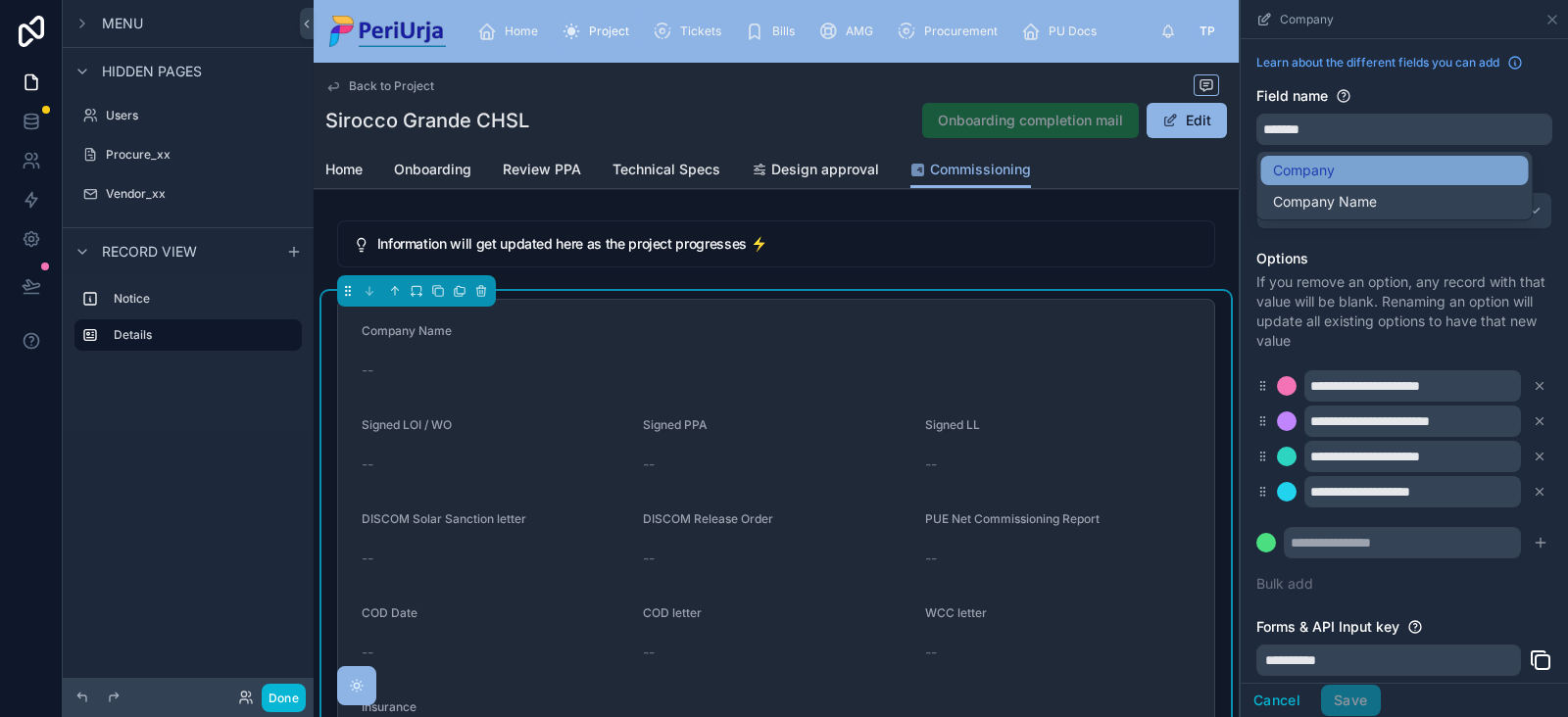 click on "Company" at bounding box center [1395, 170] 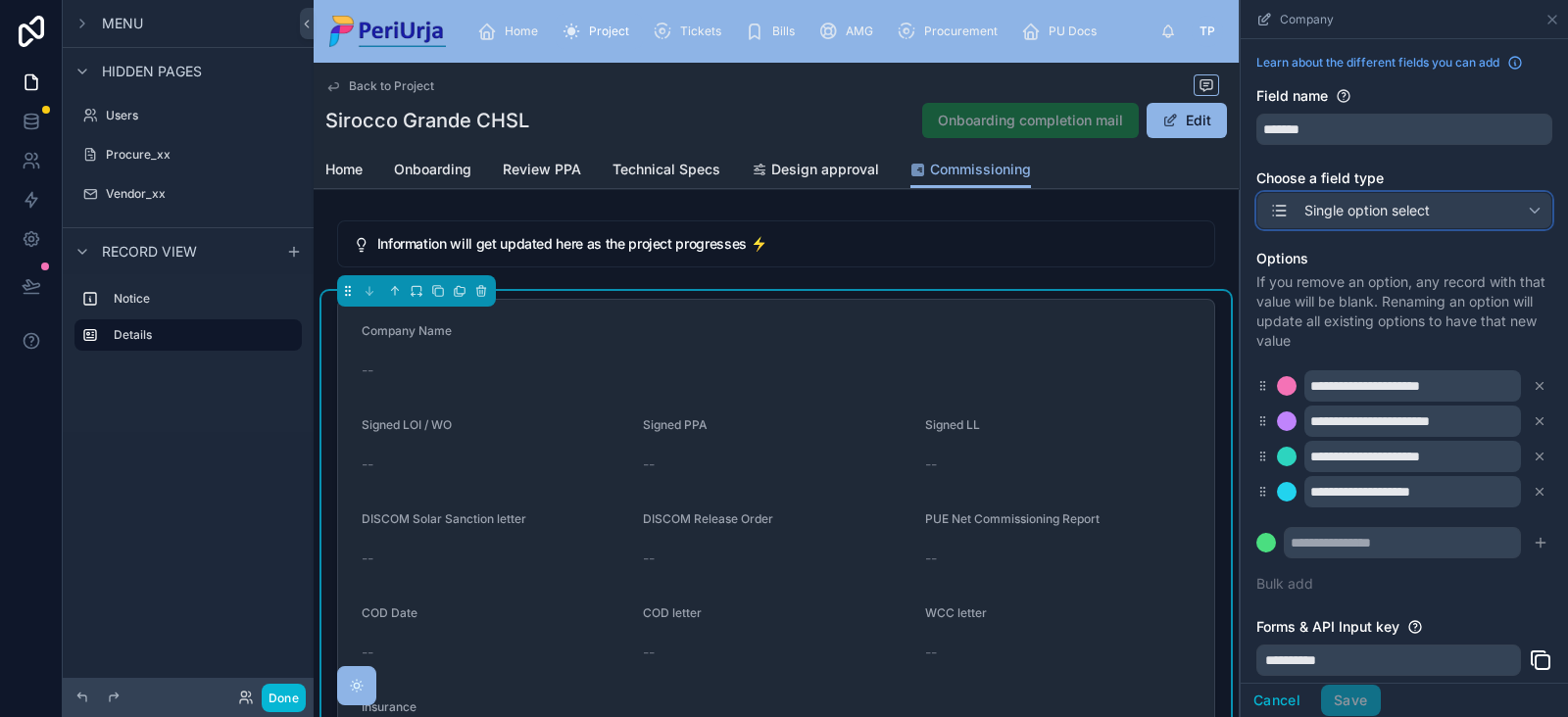 click on "Single option select" at bounding box center (1367, 211) 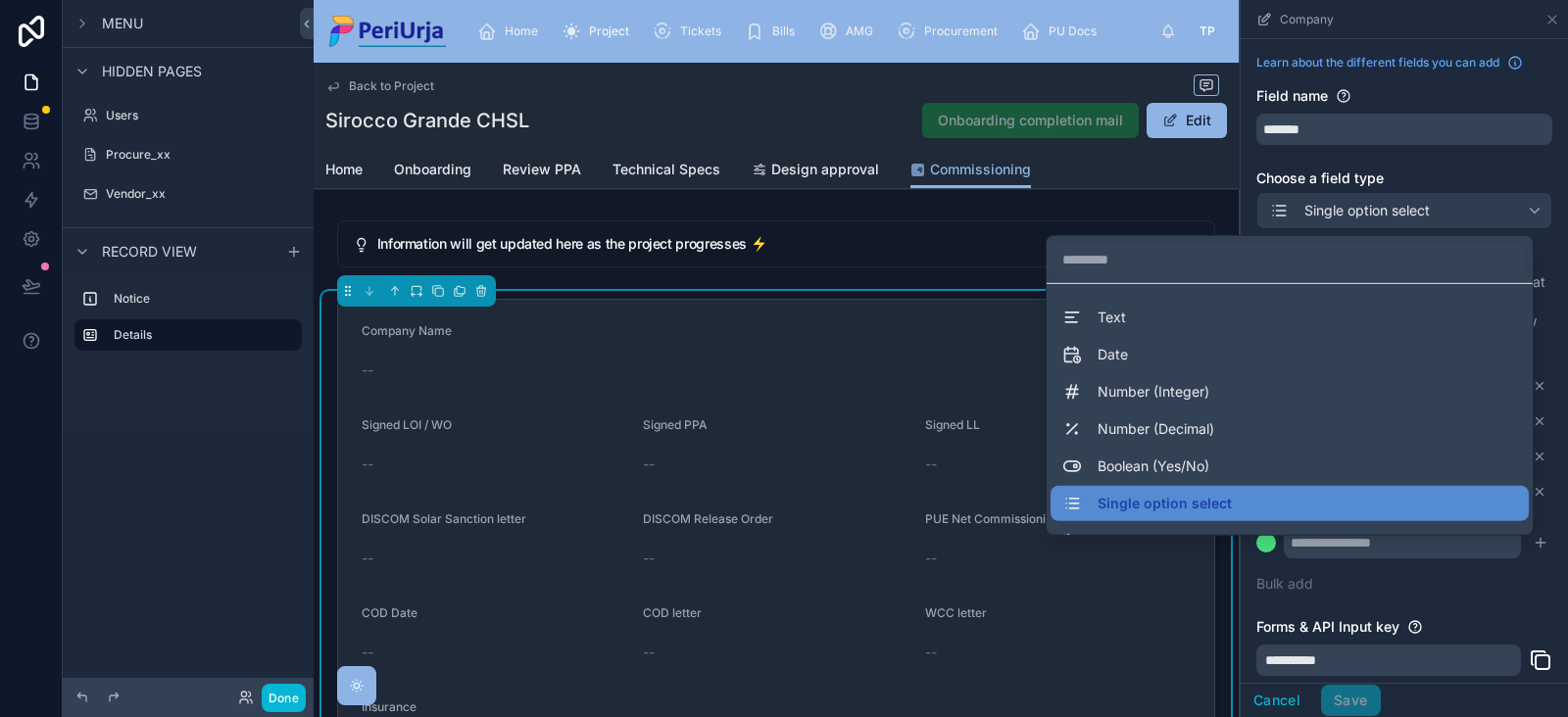 click at bounding box center [1404, 358] 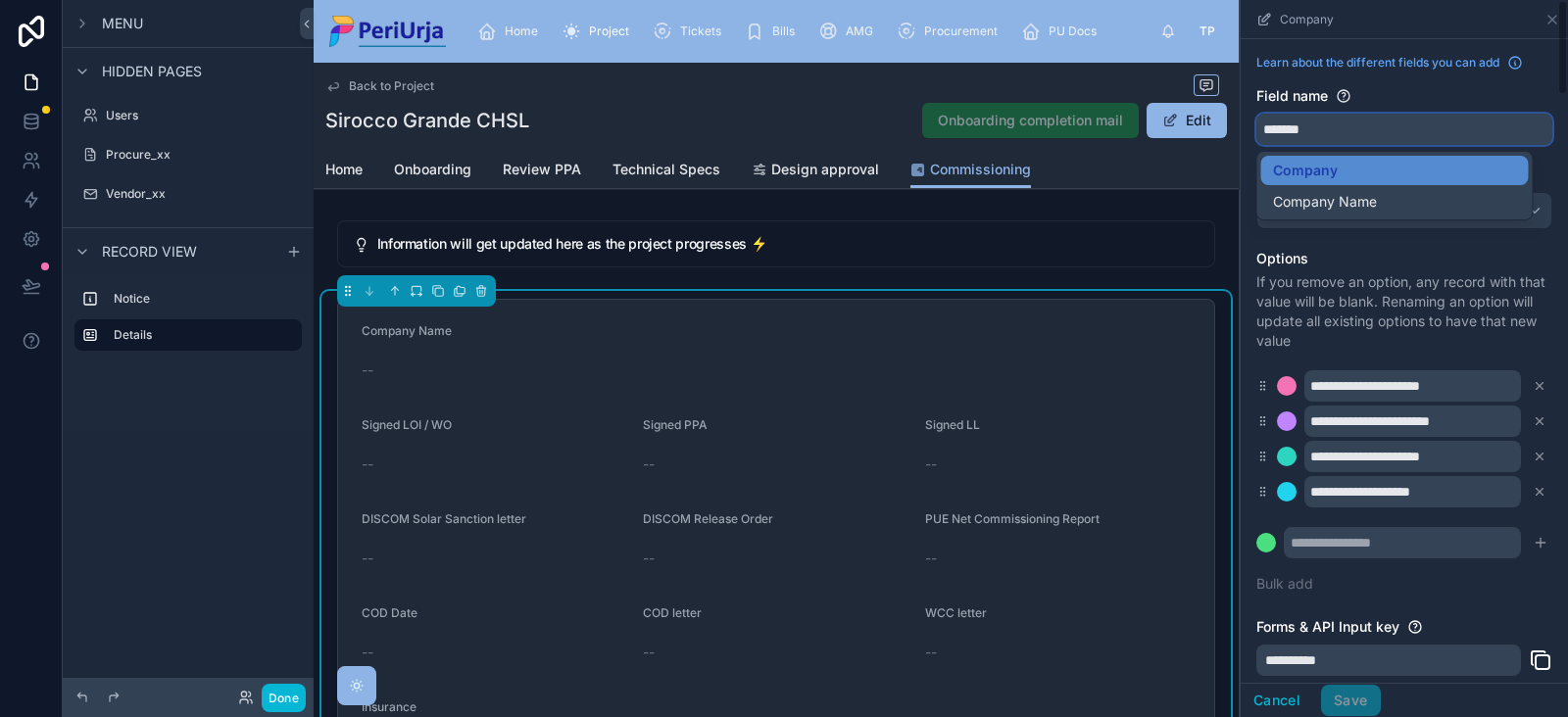 click on "*******" at bounding box center [1404, 129] 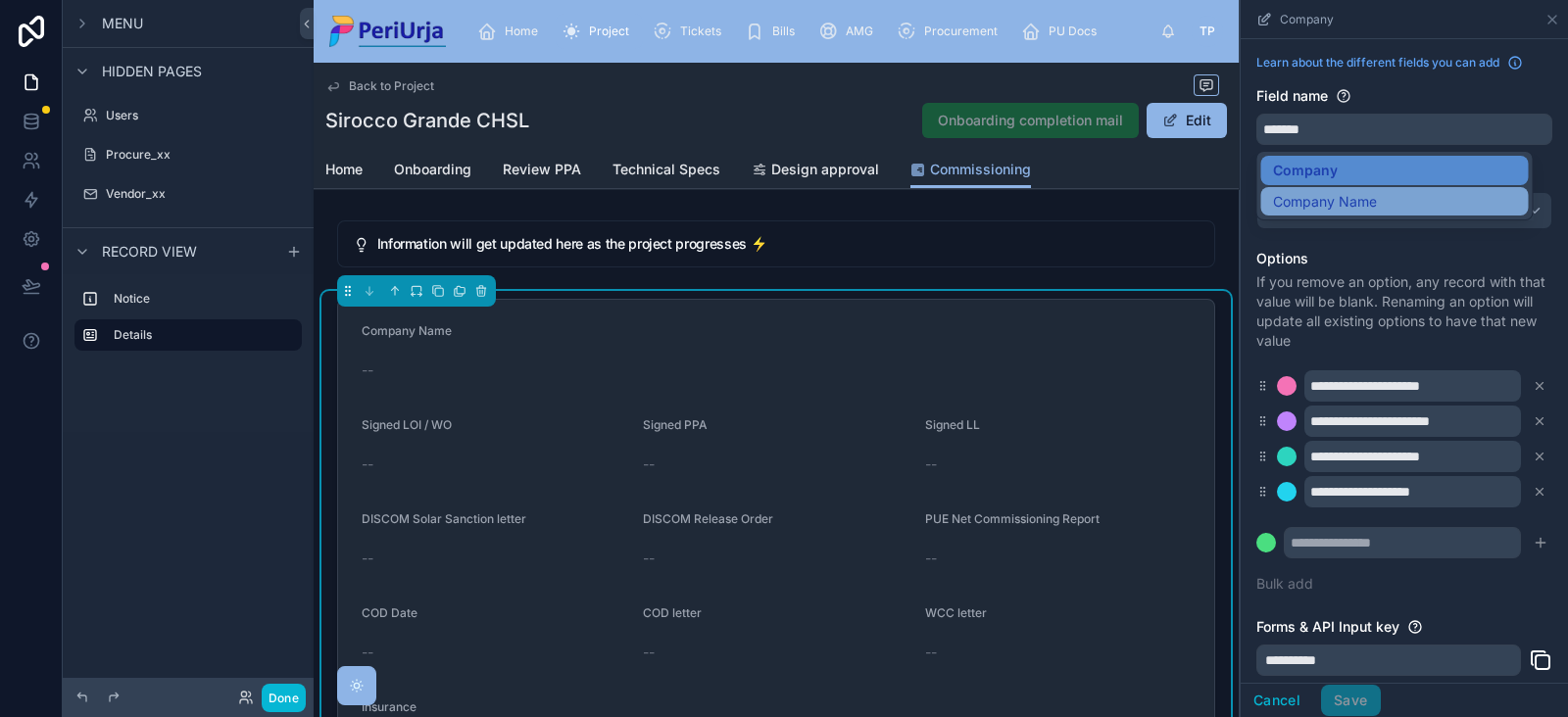 click on "Company Name" at bounding box center [1395, 202] 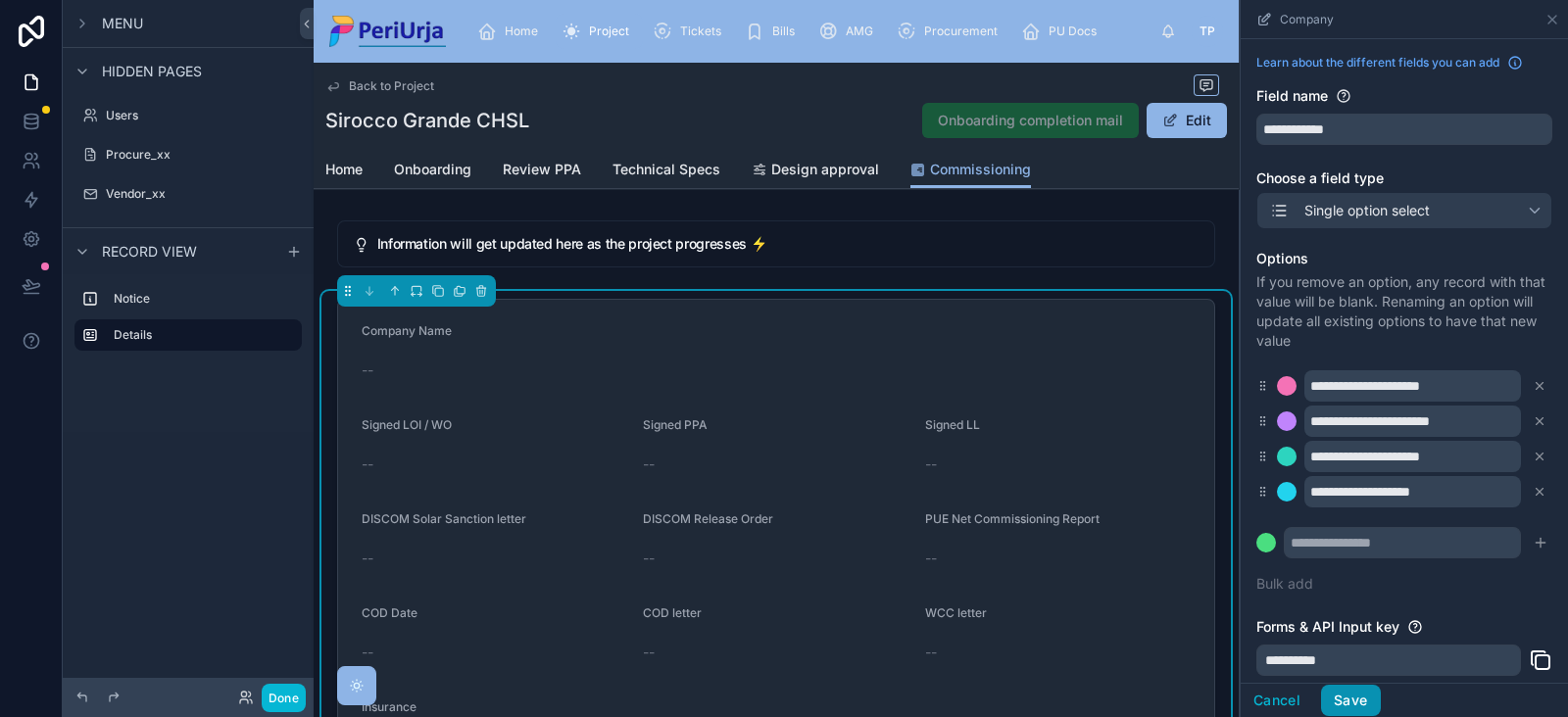 click on "Save" at bounding box center (1350, 700) 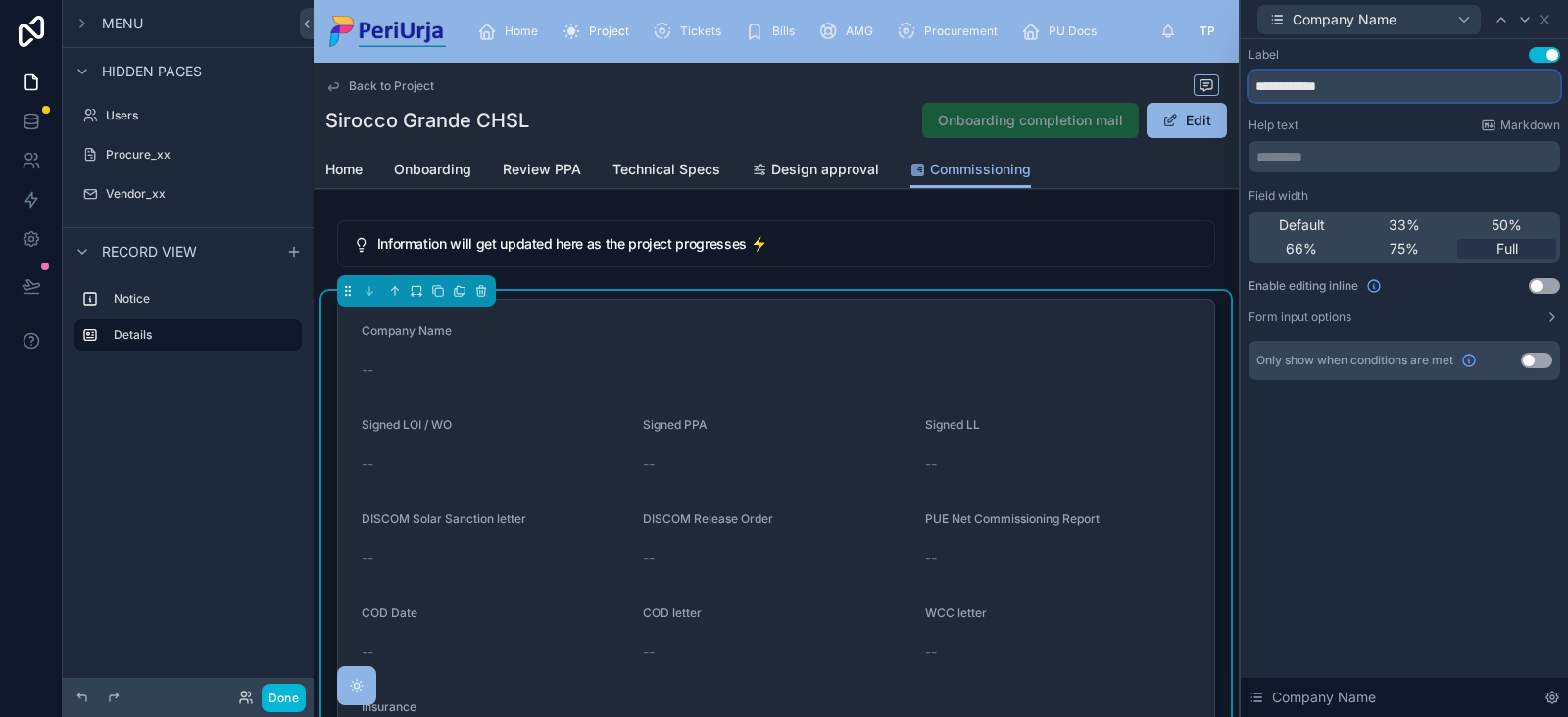 click on "**********" at bounding box center [1404, 86] 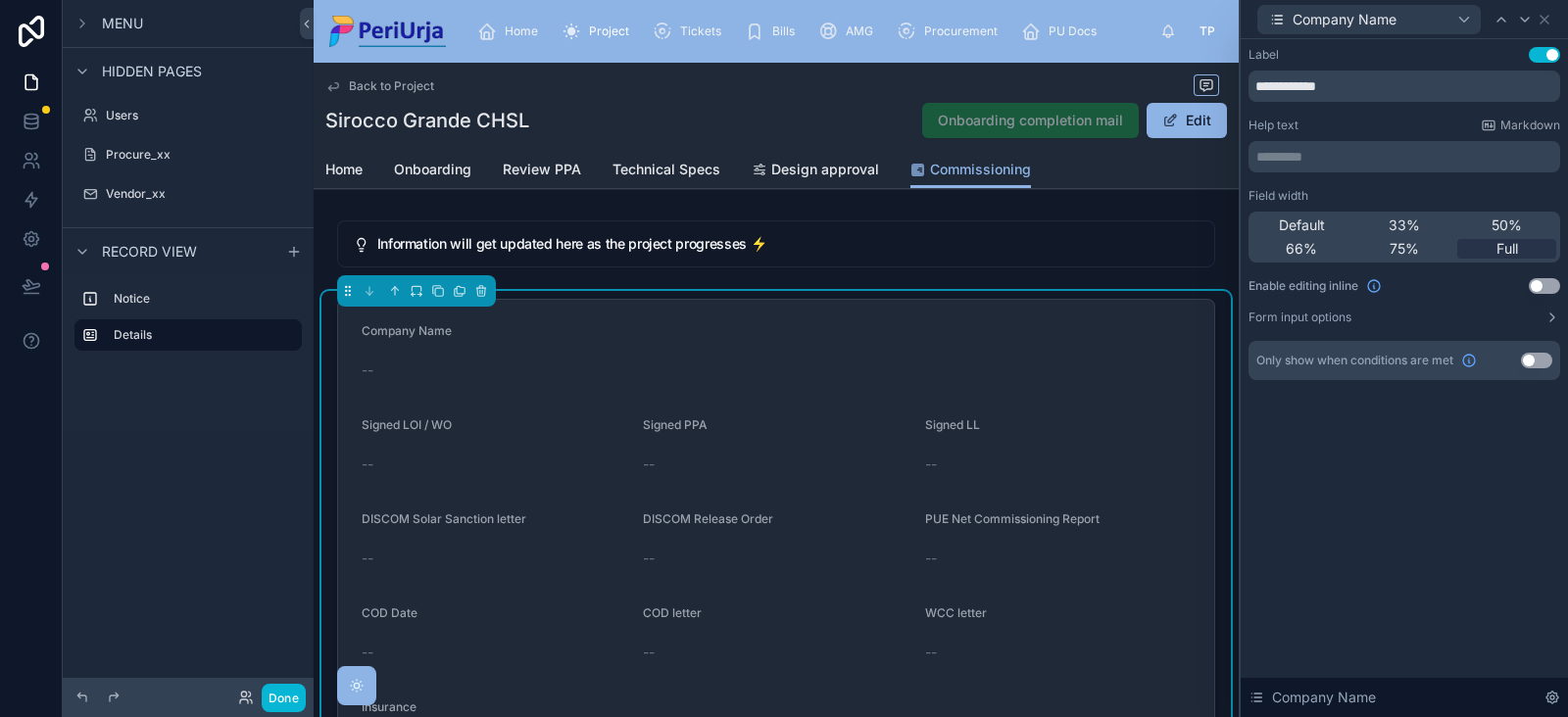 click on "Use setting" at bounding box center [1544, 55] 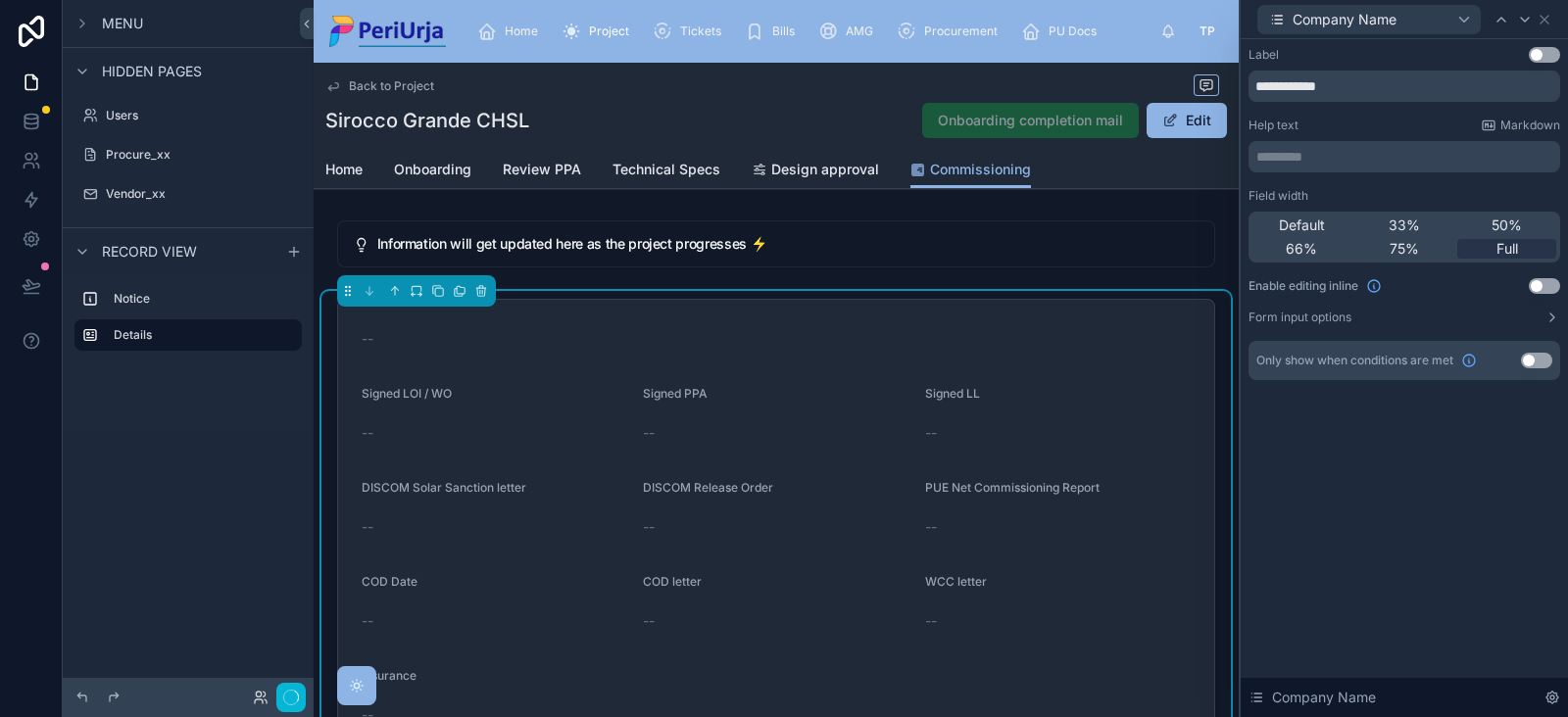 click on "Use setting" at bounding box center (1544, 55) 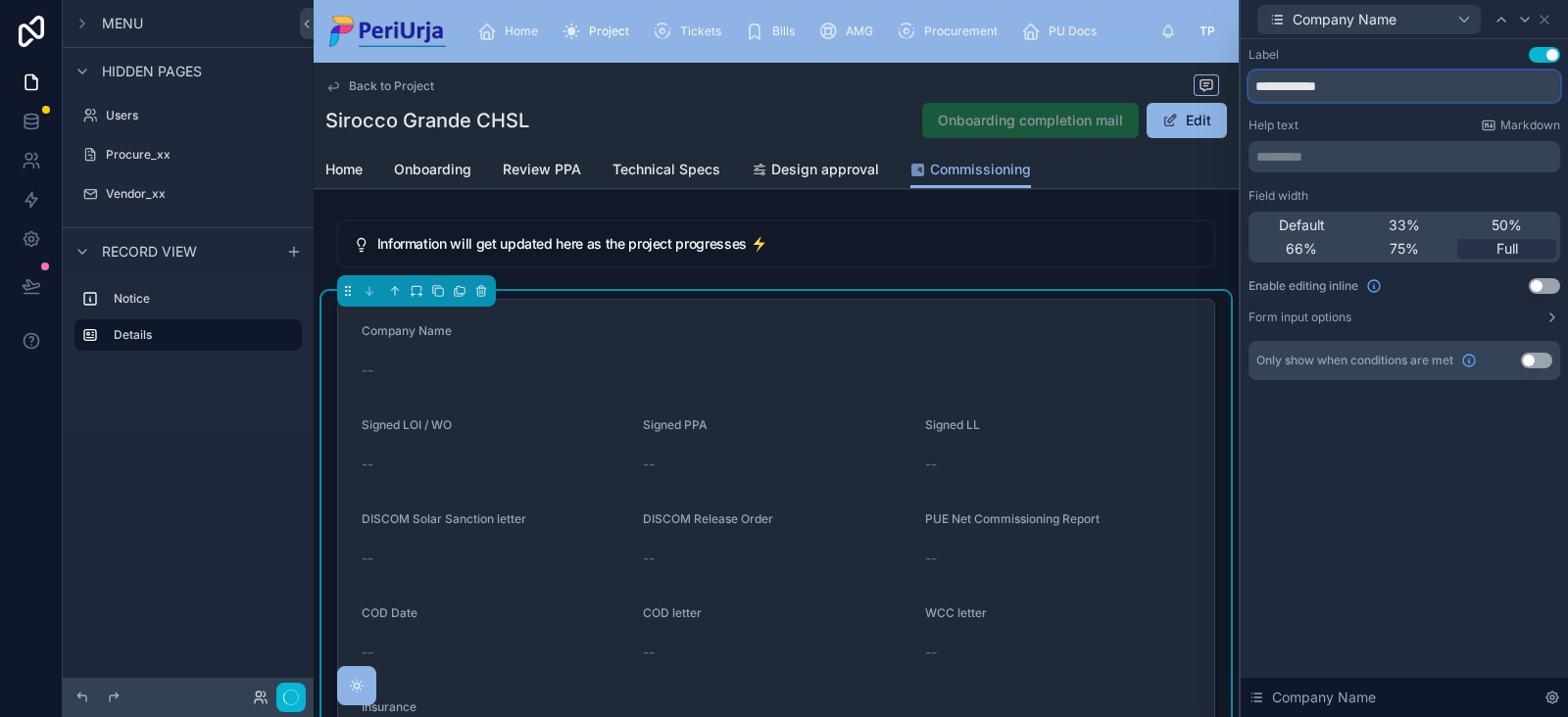 click on "**********" at bounding box center [1404, 86] 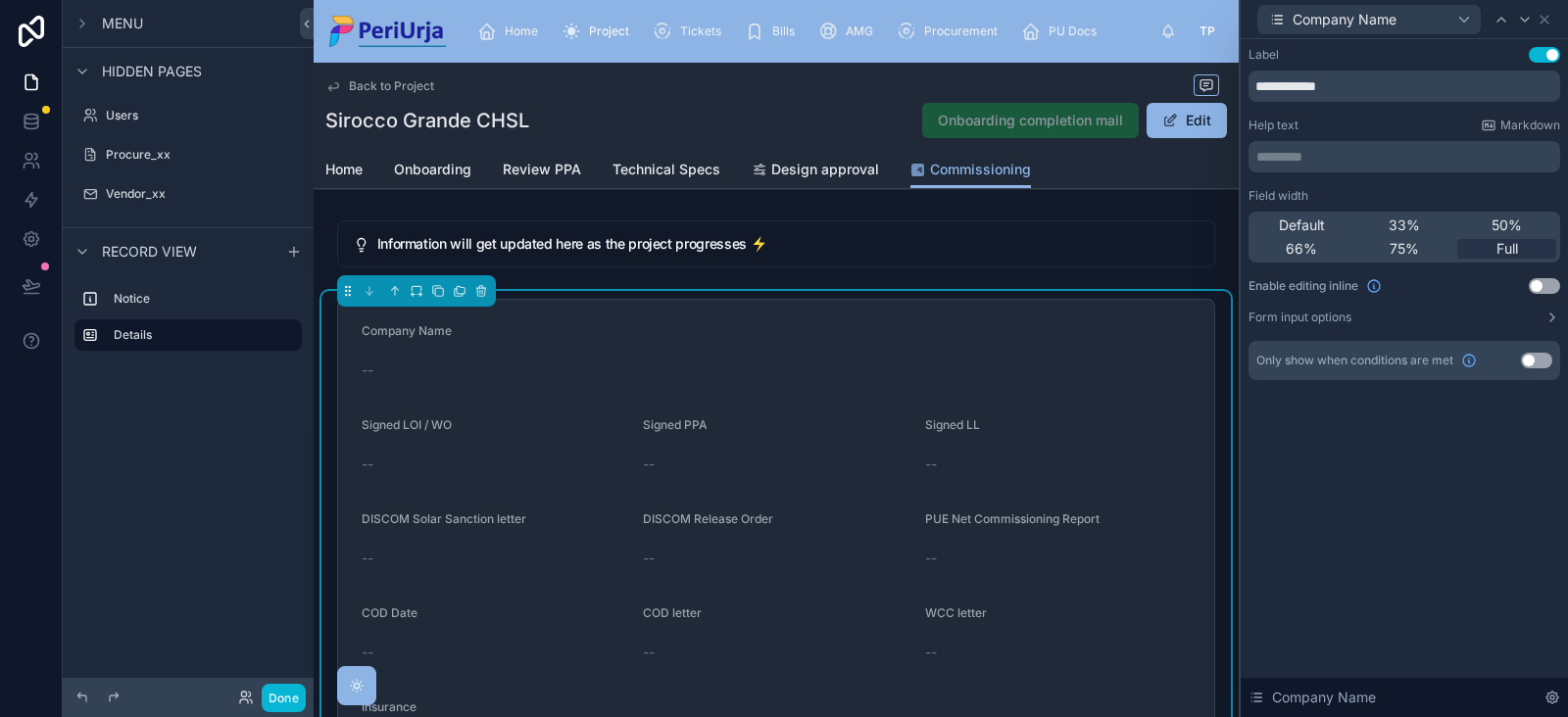 click on "--" at bounding box center [776, 370] 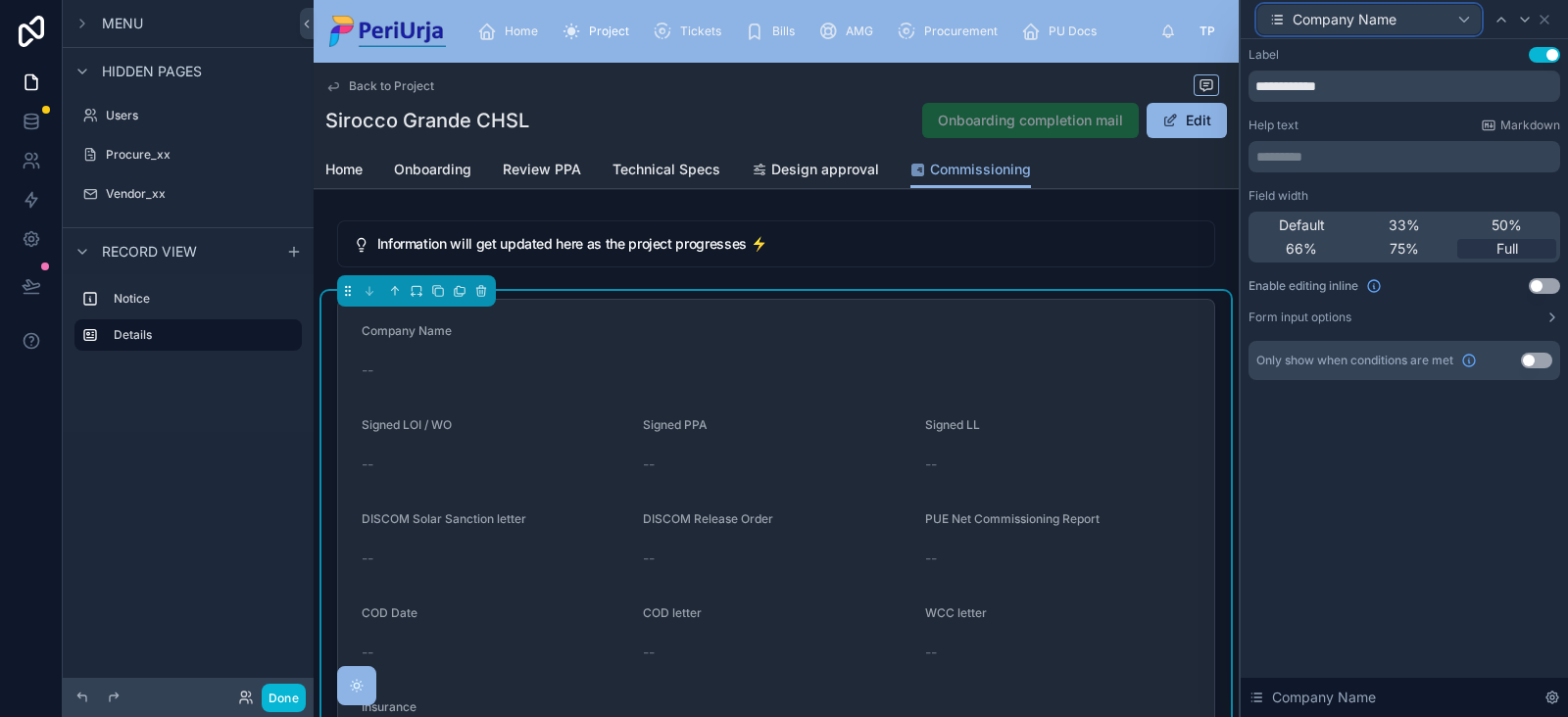 click on "Company Name" at bounding box center [1369, 20] 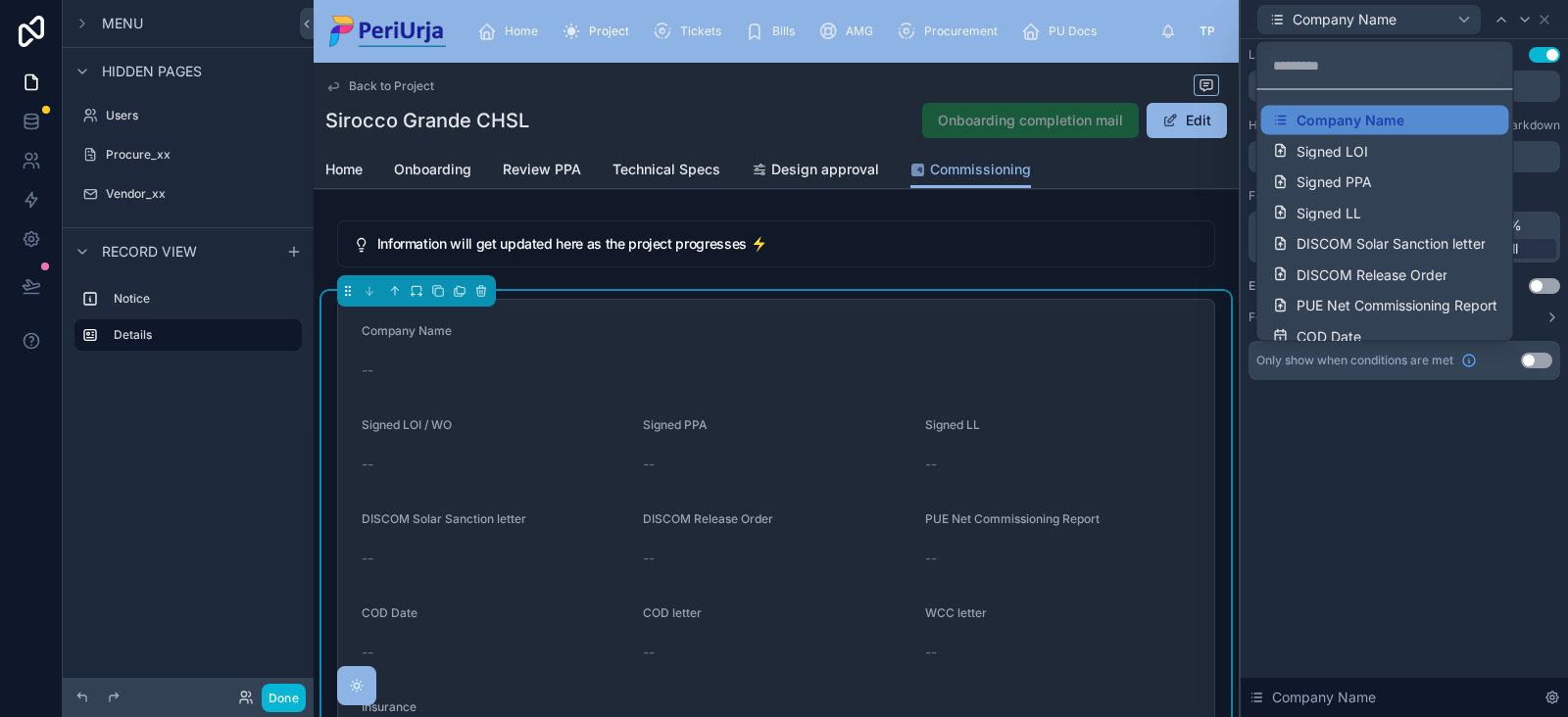 click at bounding box center (1404, 358) 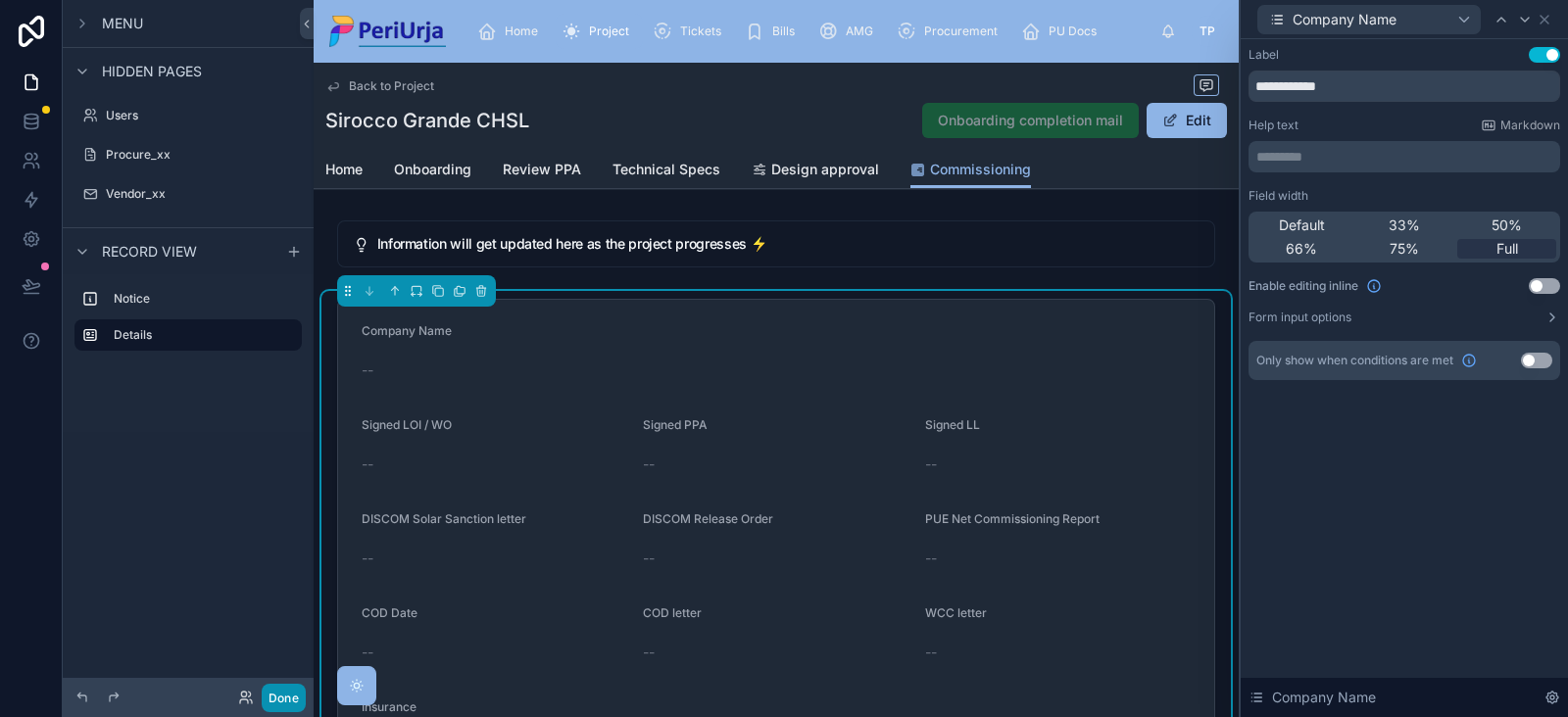 click on "Done" at bounding box center (283, 697) 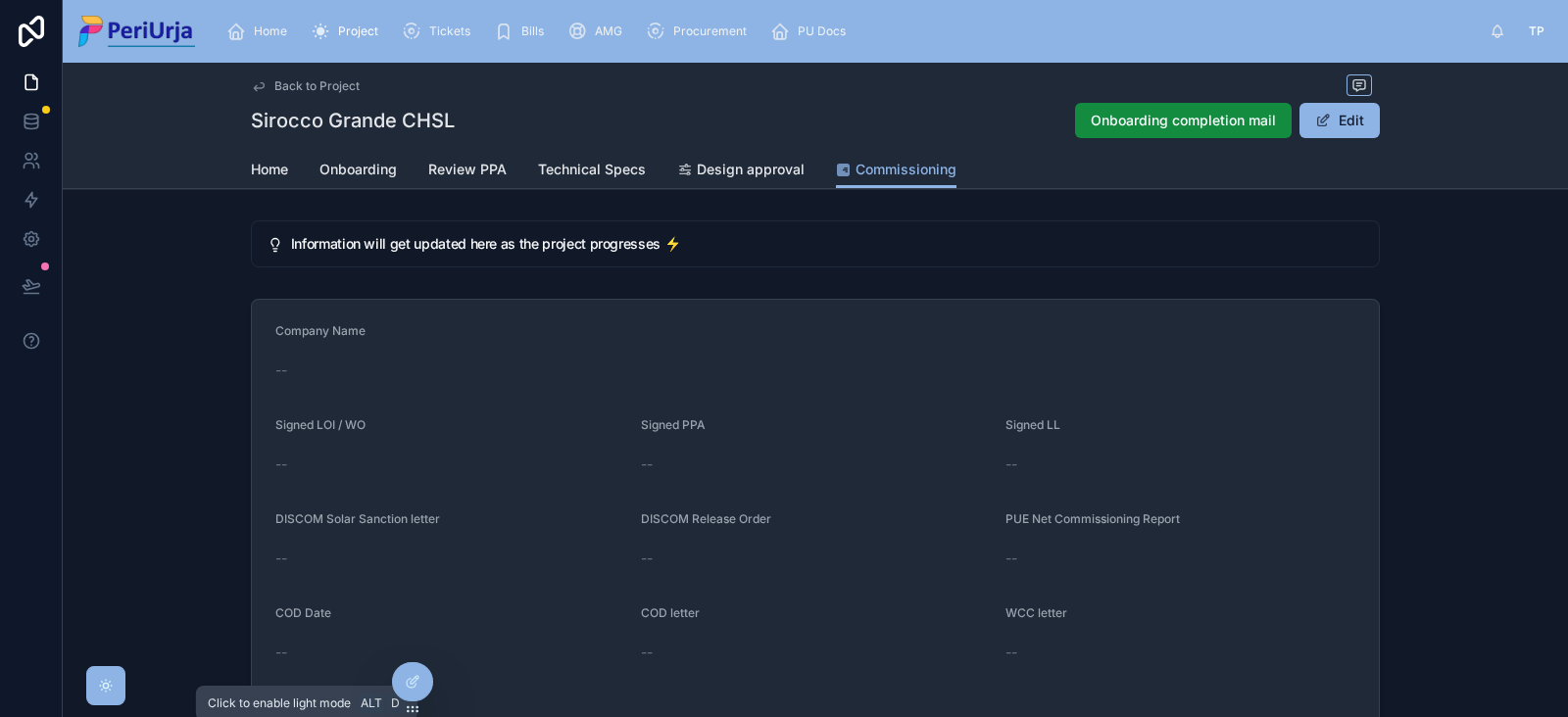 click 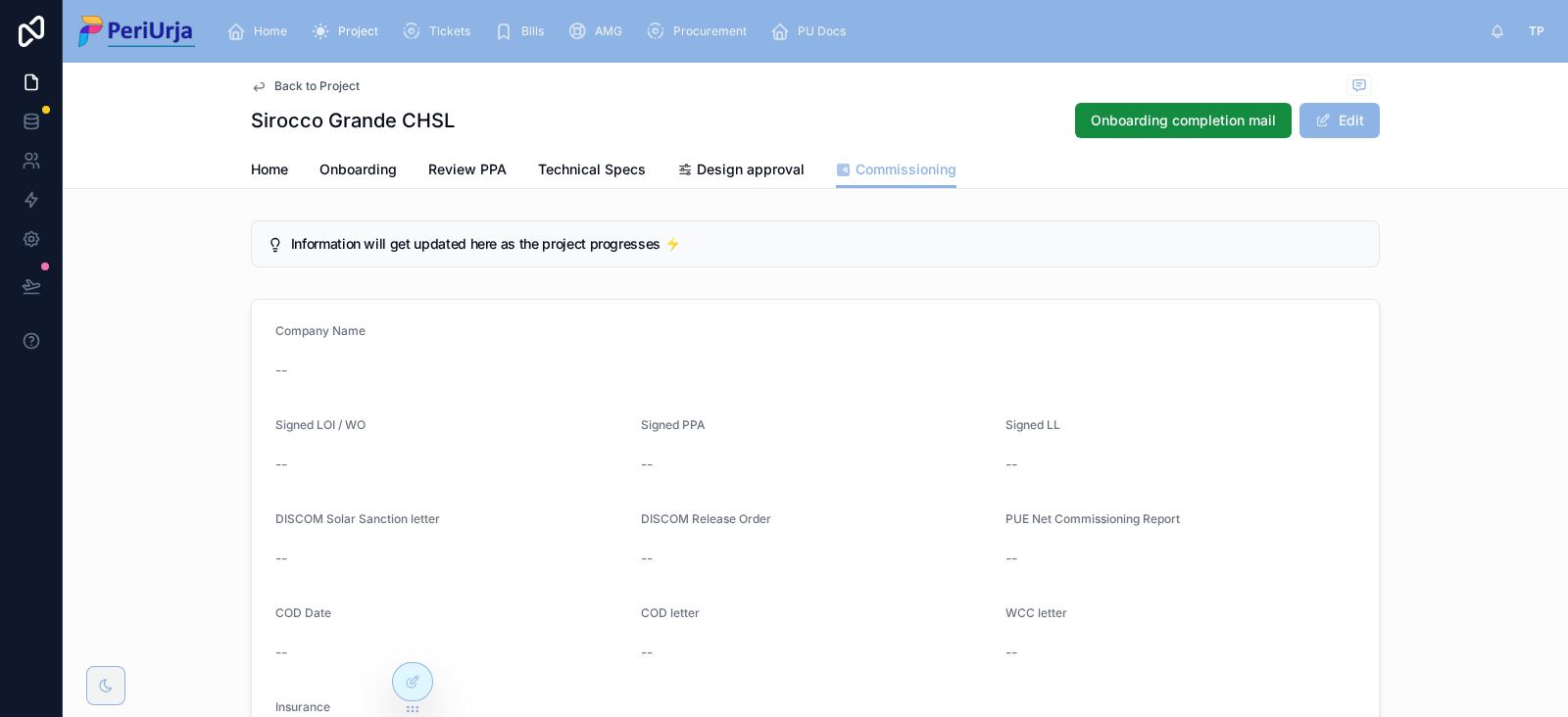 click on "Home" at bounding box center (270, 31) 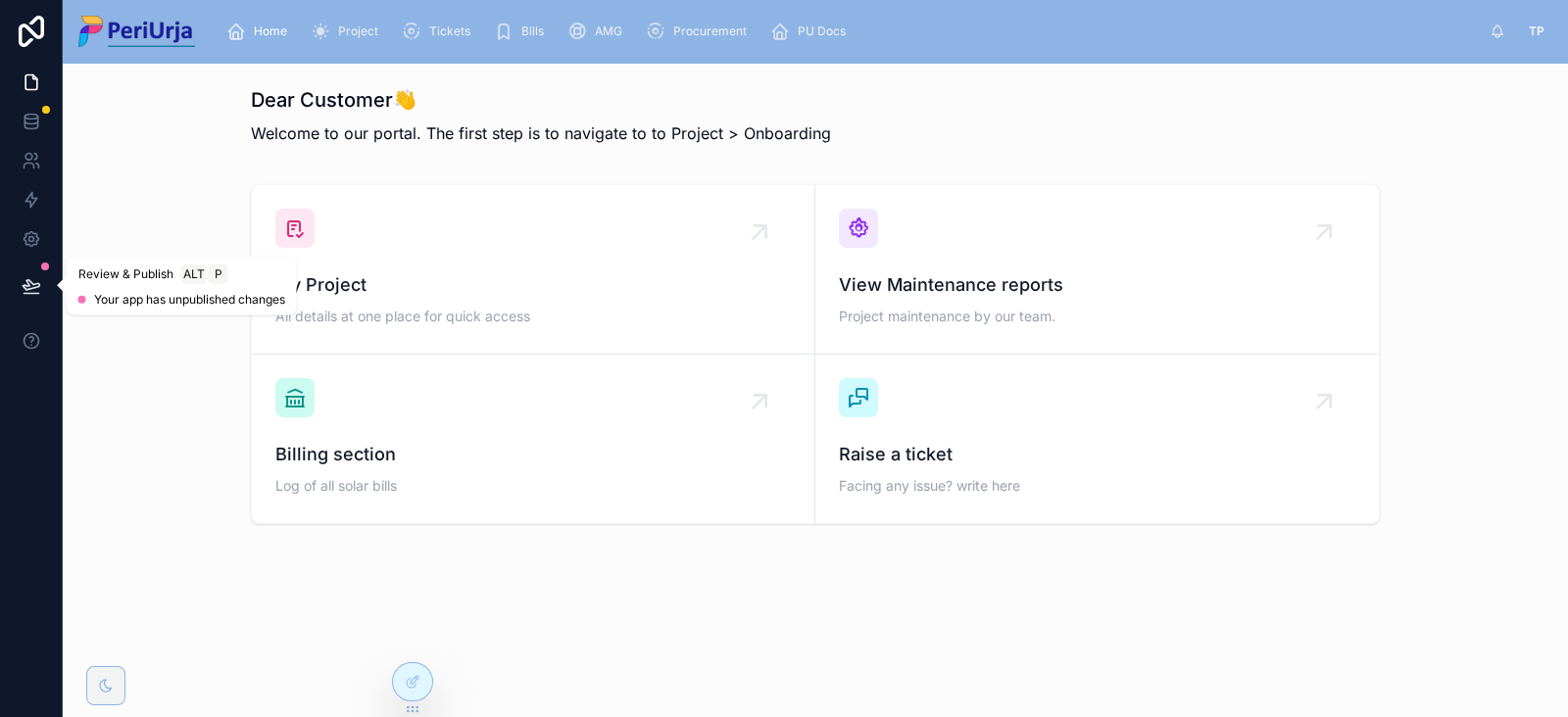 click 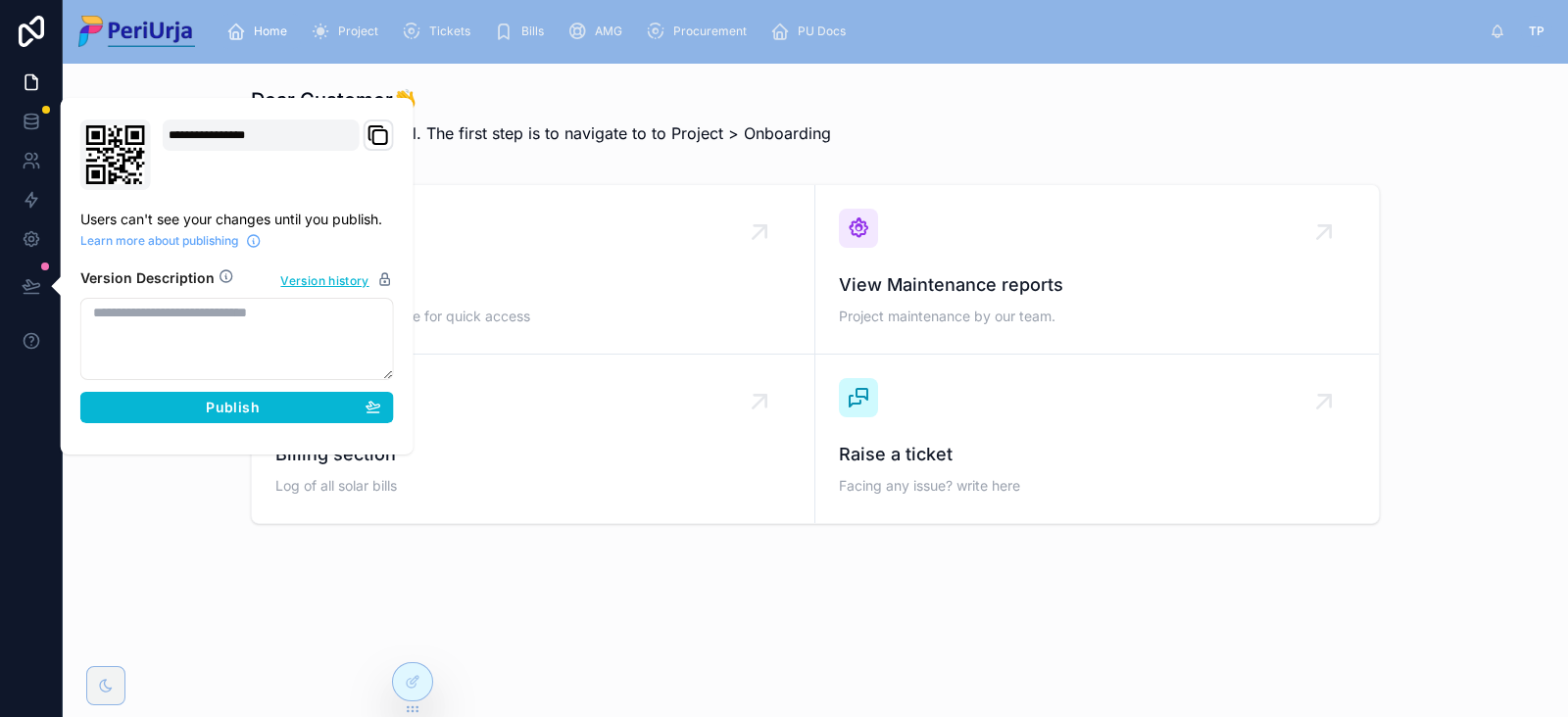 click at bounding box center [237, 339] 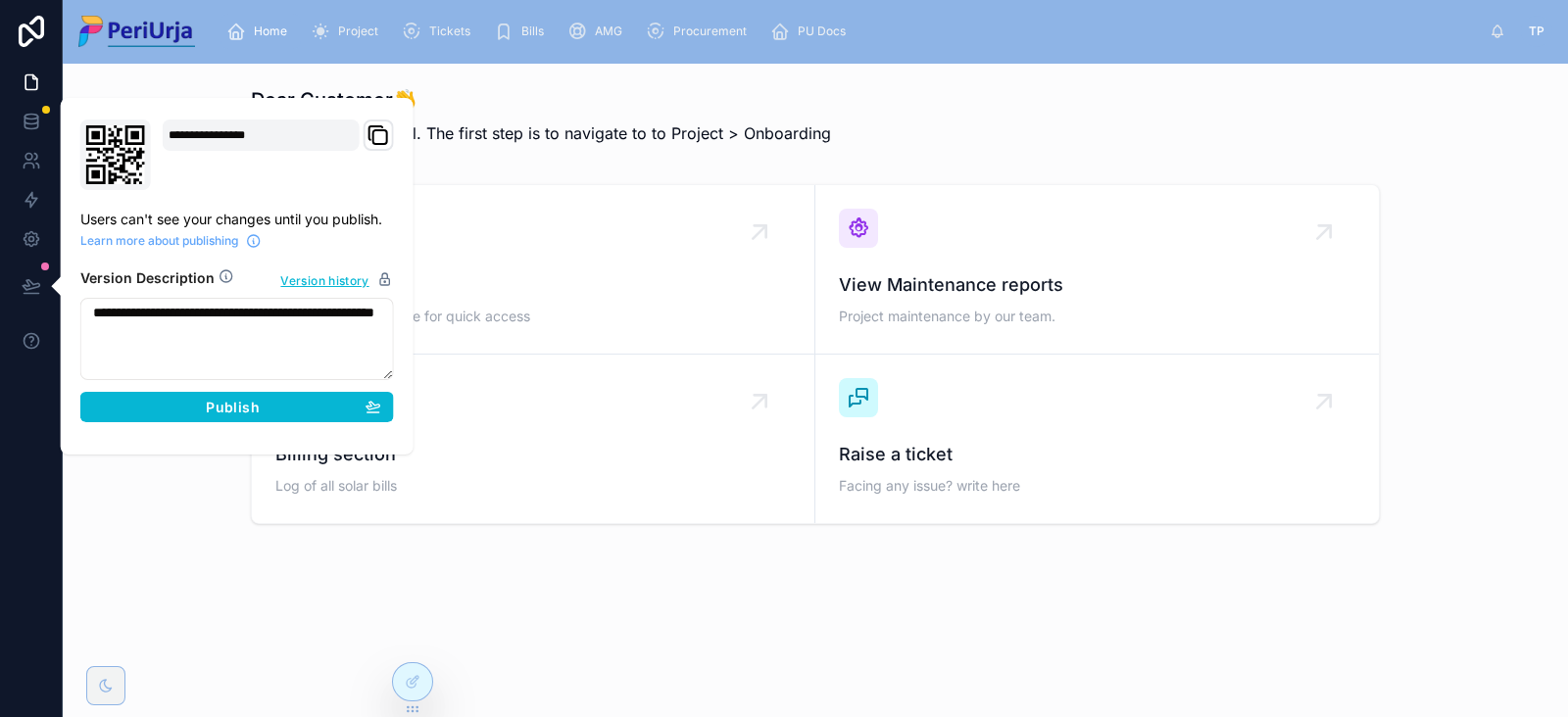click on "**********" at bounding box center [237, 339] 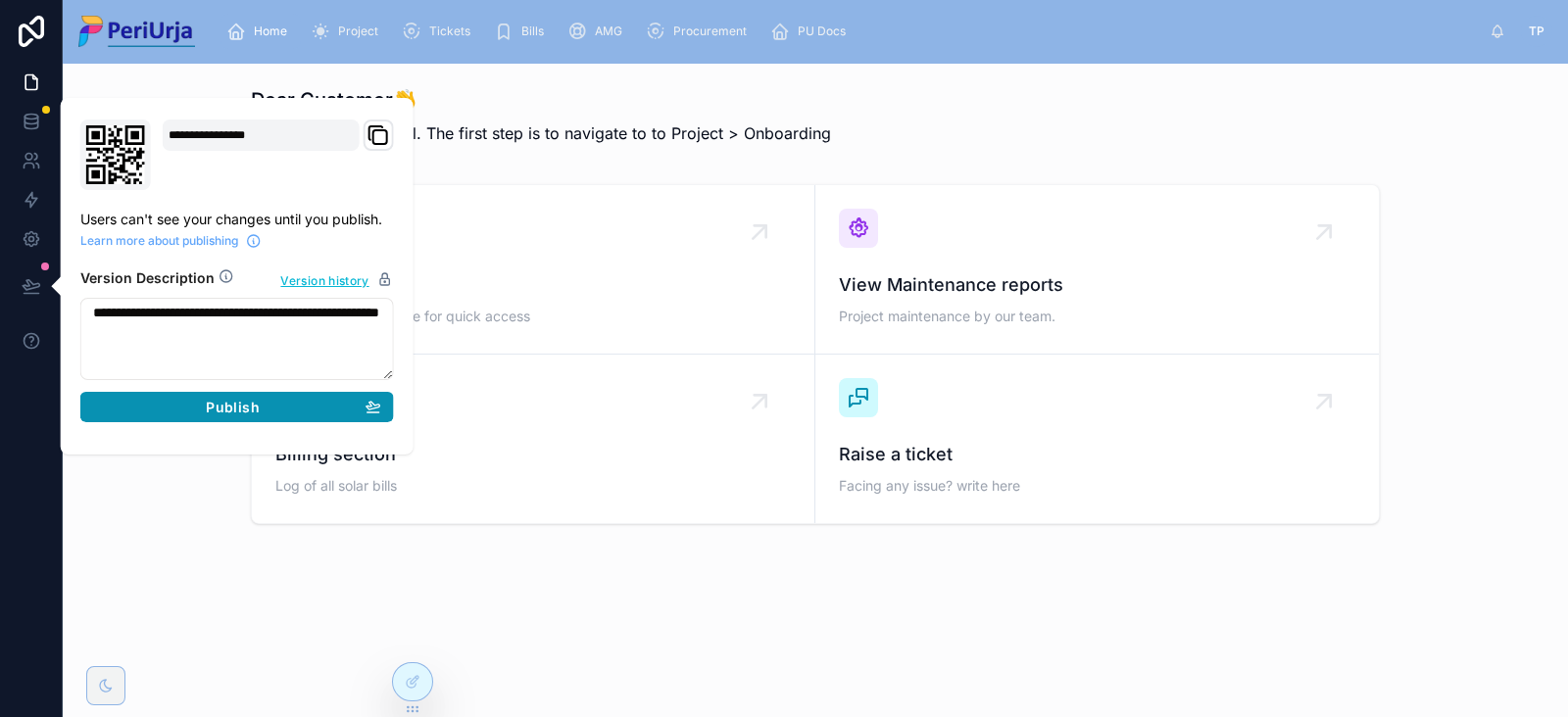 type on "**********" 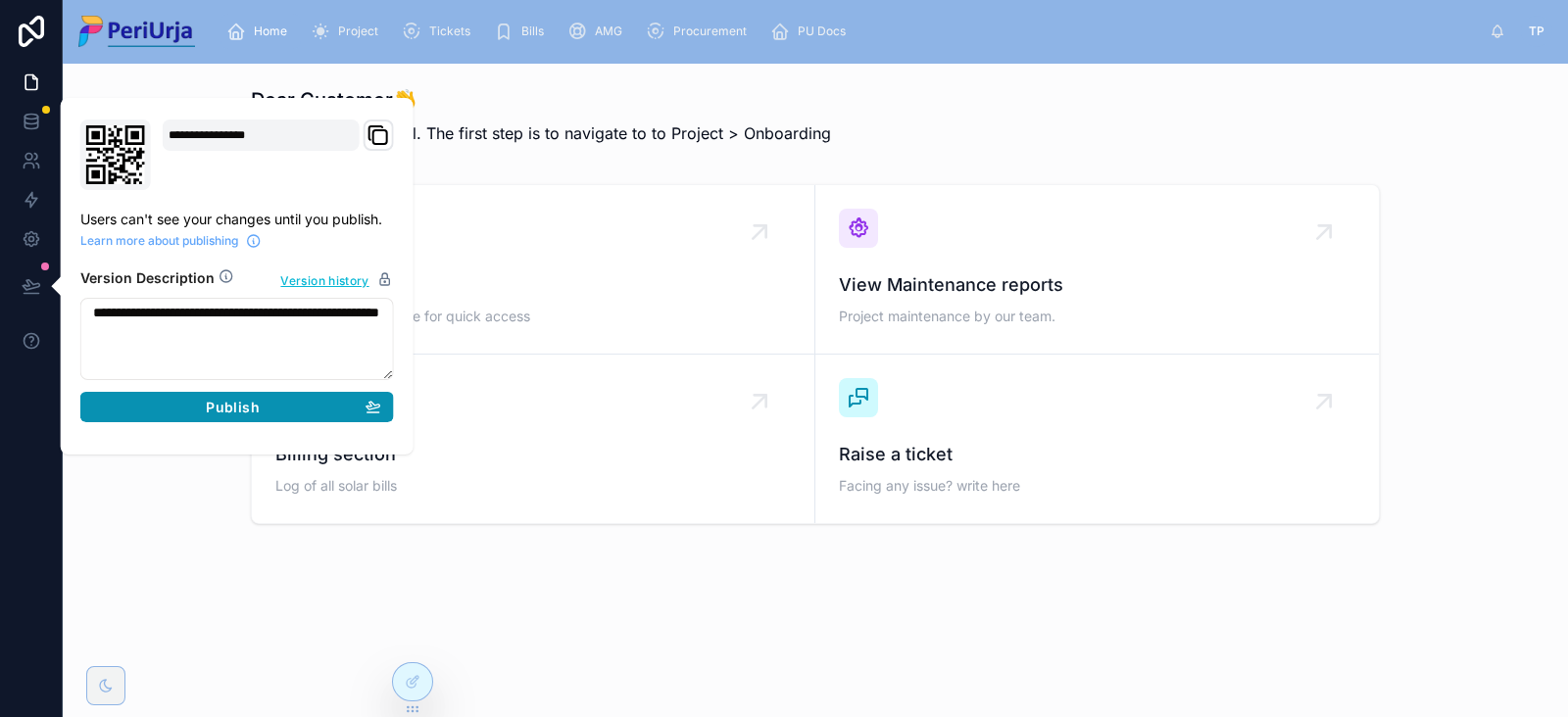 click on "Publish" at bounding box center [237, 407] 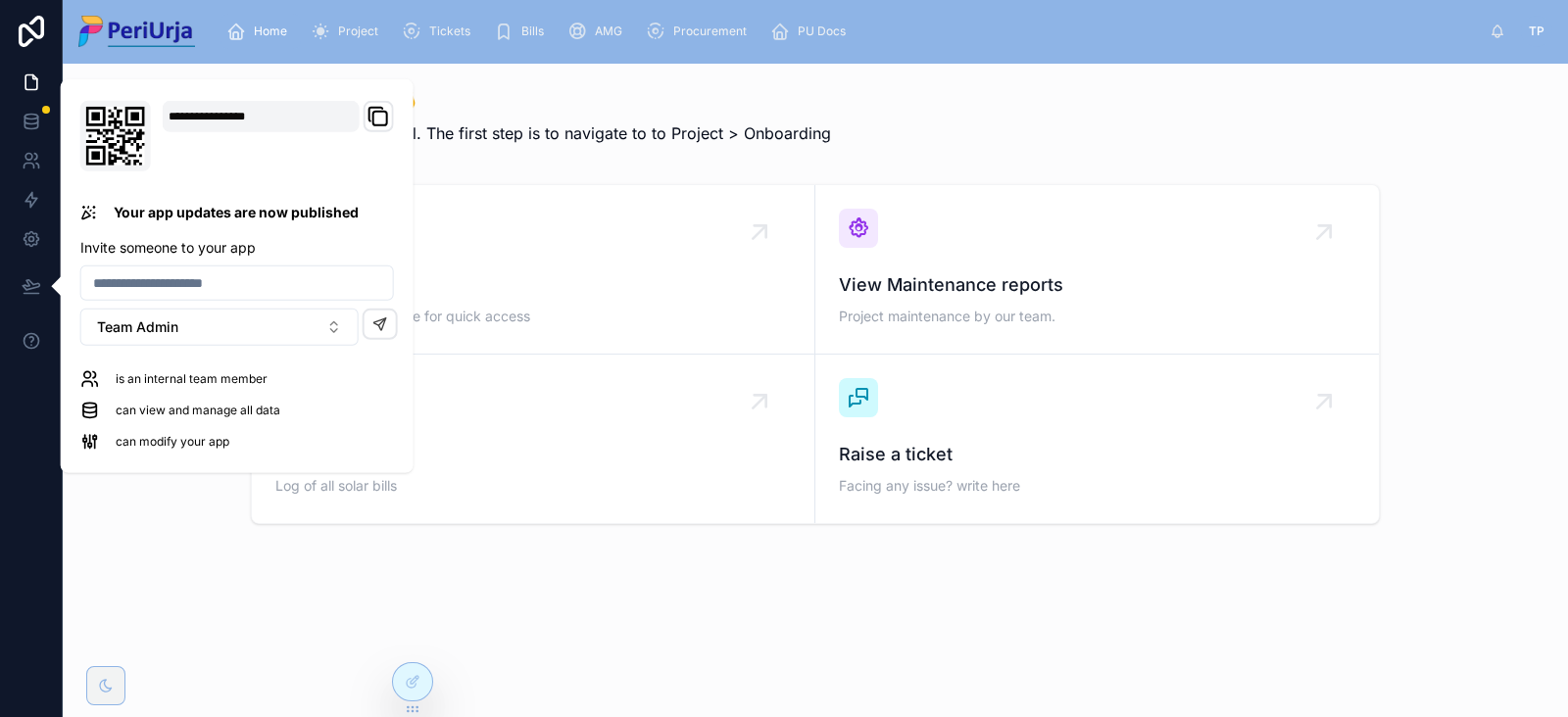 click on "Dear Customer👋 Welcome to our  portal. The first step is to navigate to to Project > Onboarding My Project All details at one place for quick access View Maintenance reports Project maintenance by our team.  Billing section Log of all solar bills Raise a ticket Facing any issue? write here" at bounding box center [815, 390] 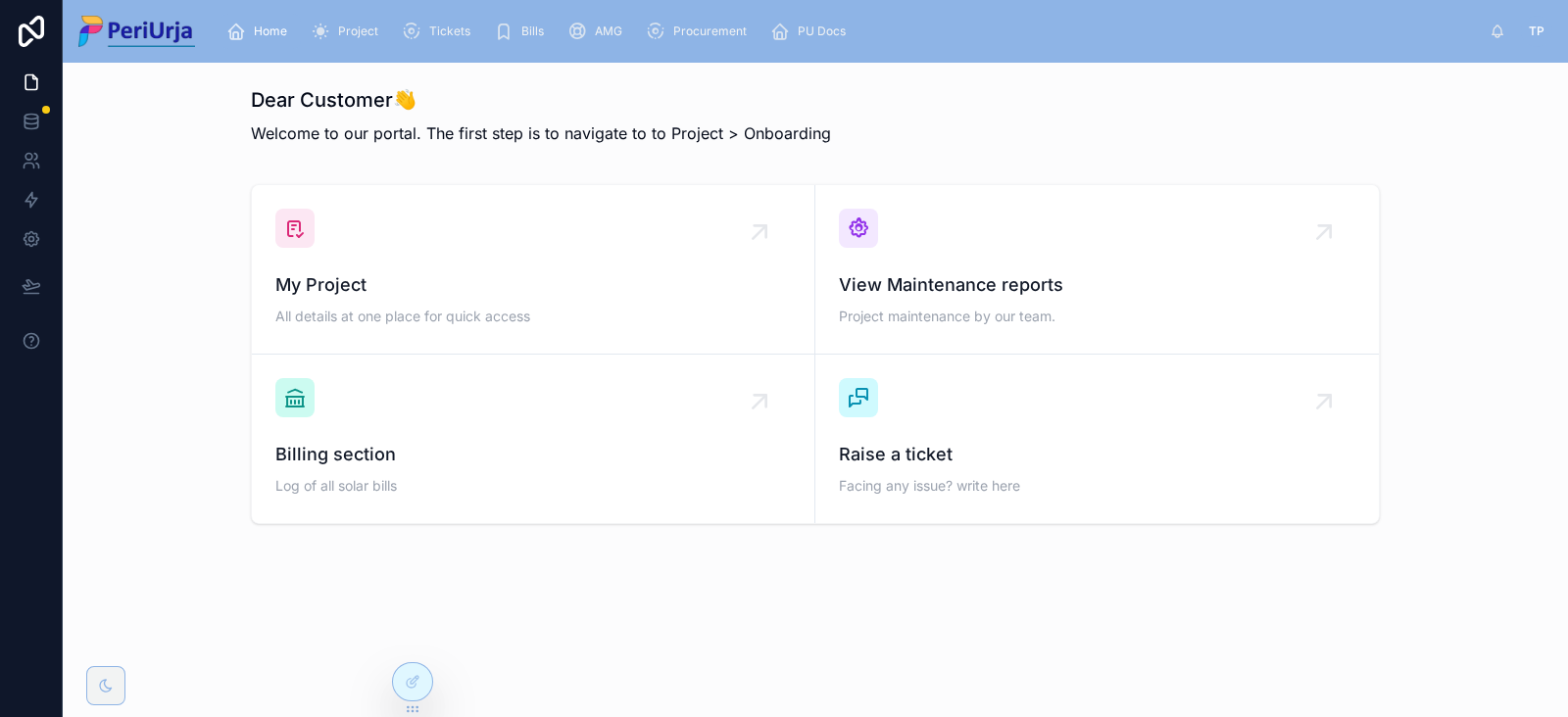 click at bounding box center (106, 686) 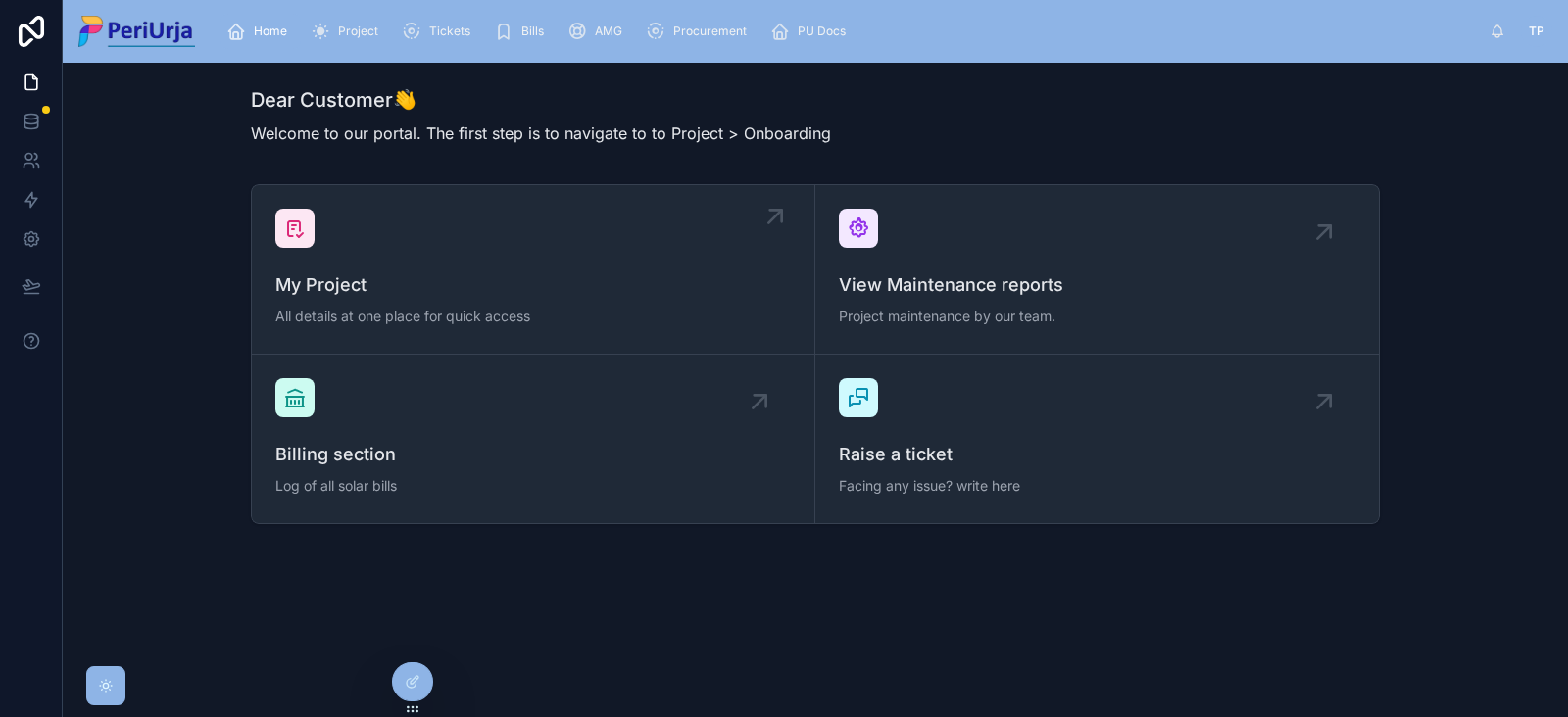 click on "My Project All details at one place for quick access" at bounding box center [533, 269] 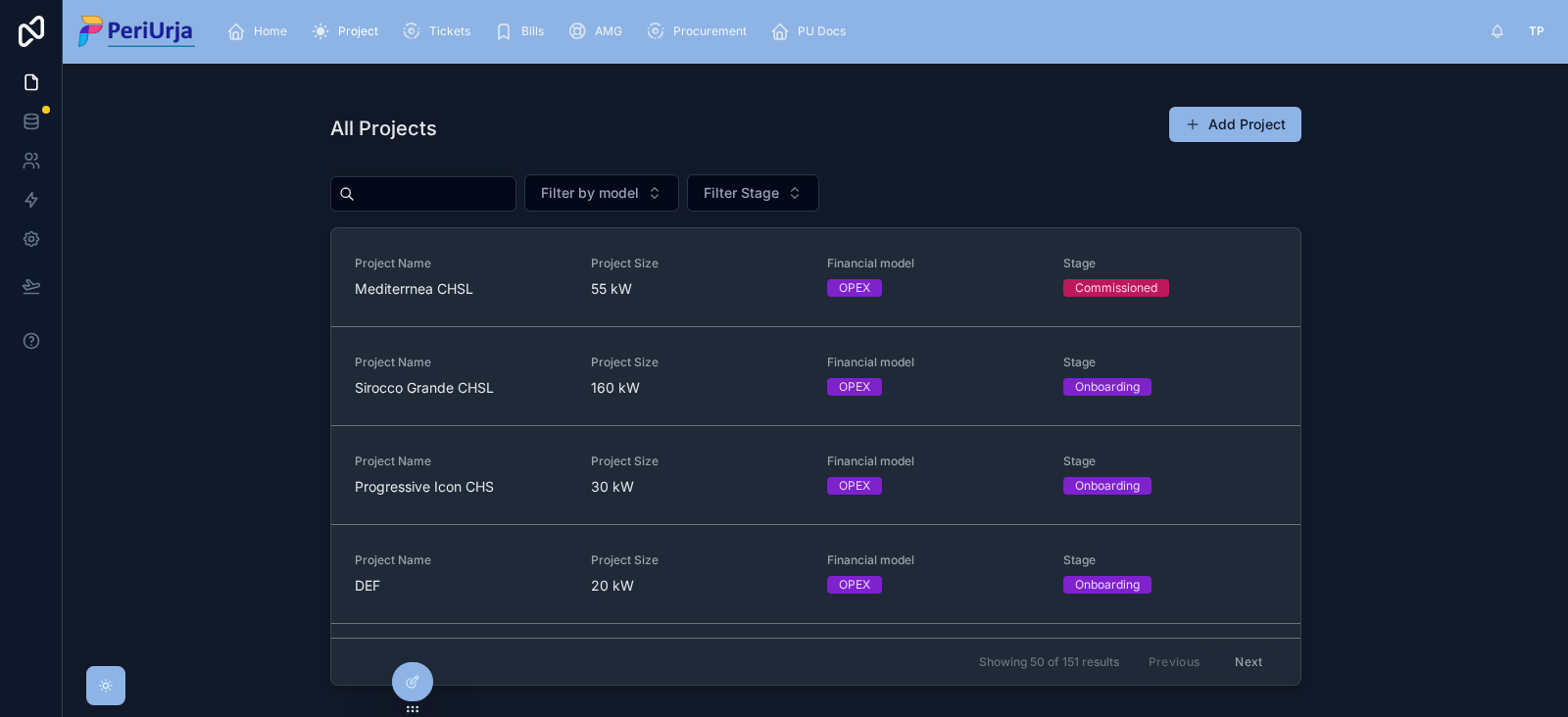 click on "Project" at bounding box center (358, 31) 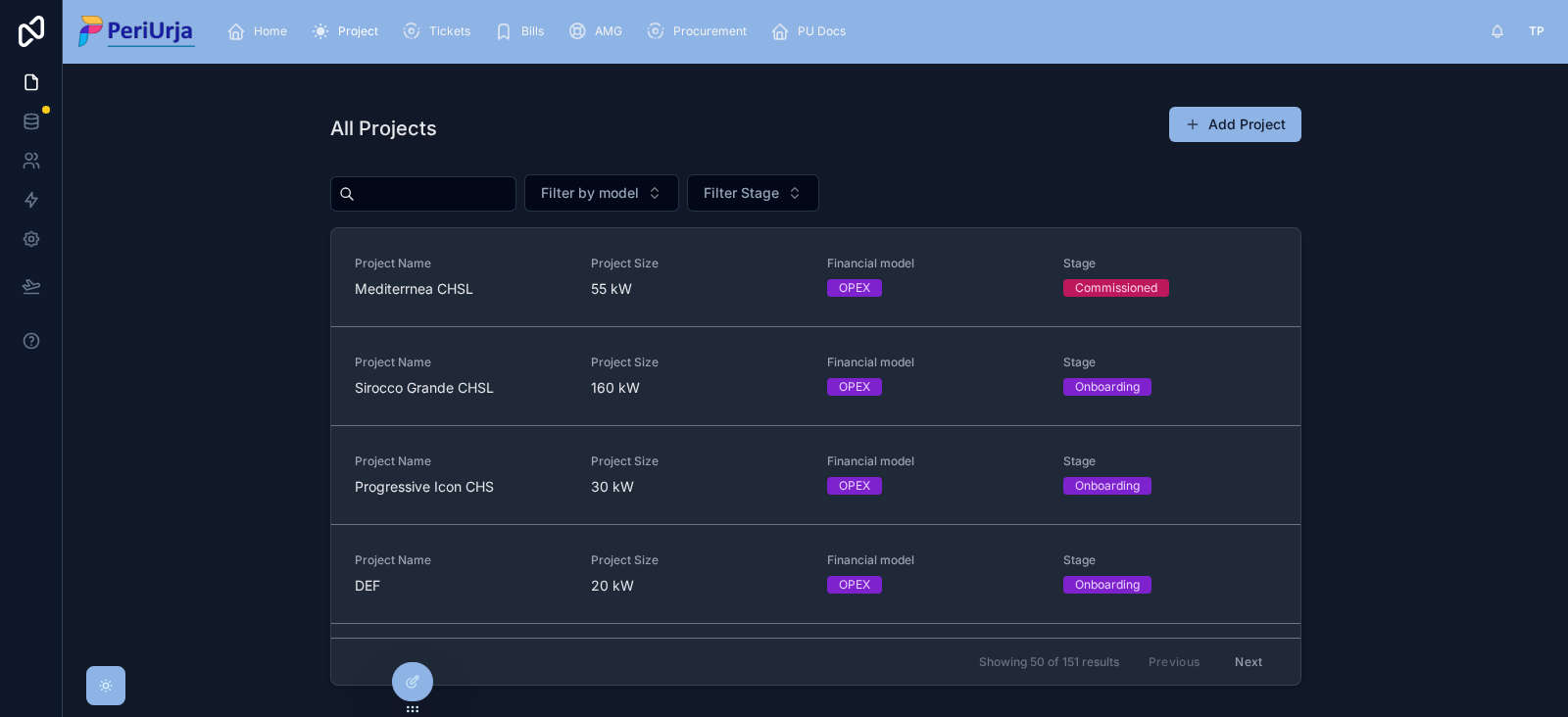 click on "Home" at bounding box center (270, 31) 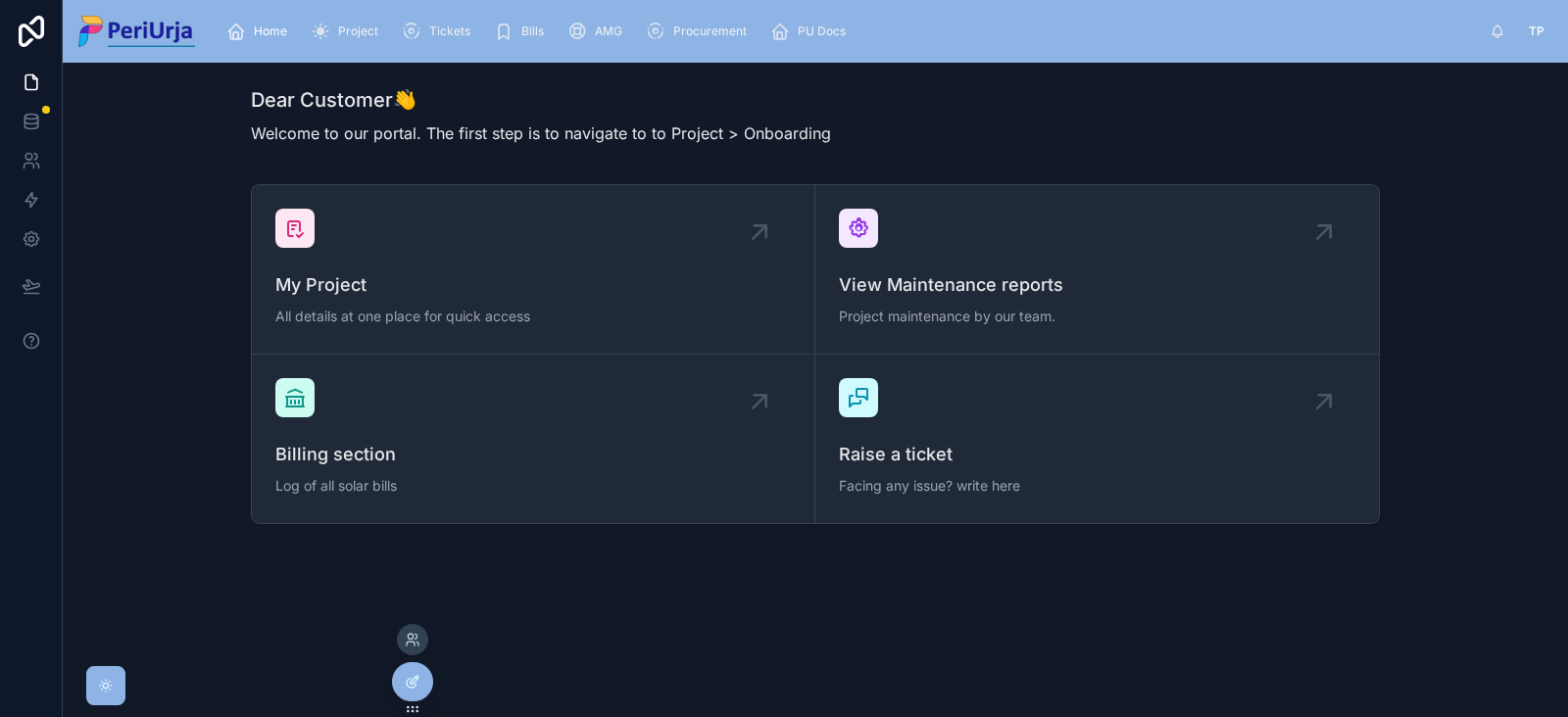click at bounding box center (413, 682) 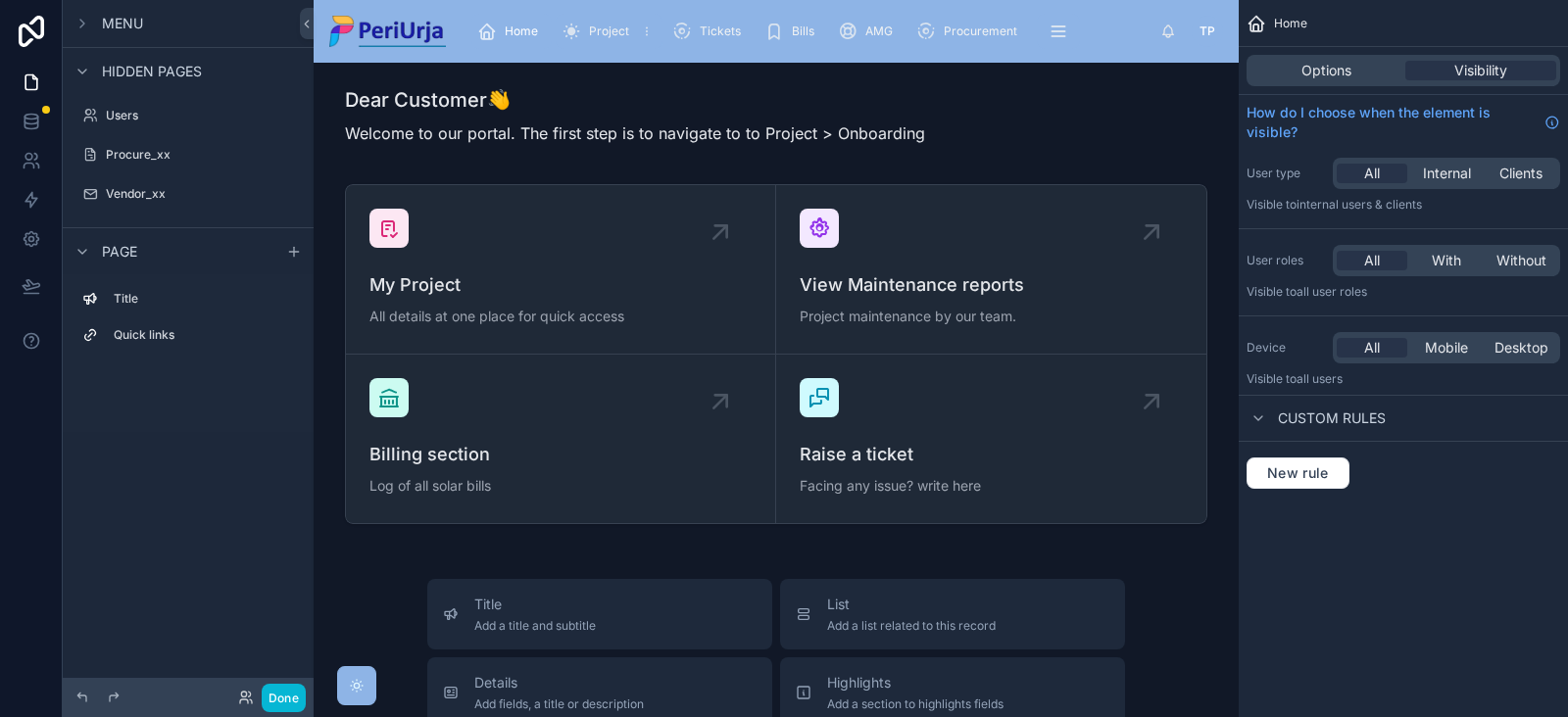 click on "Project" at bounding box center [609, 31] 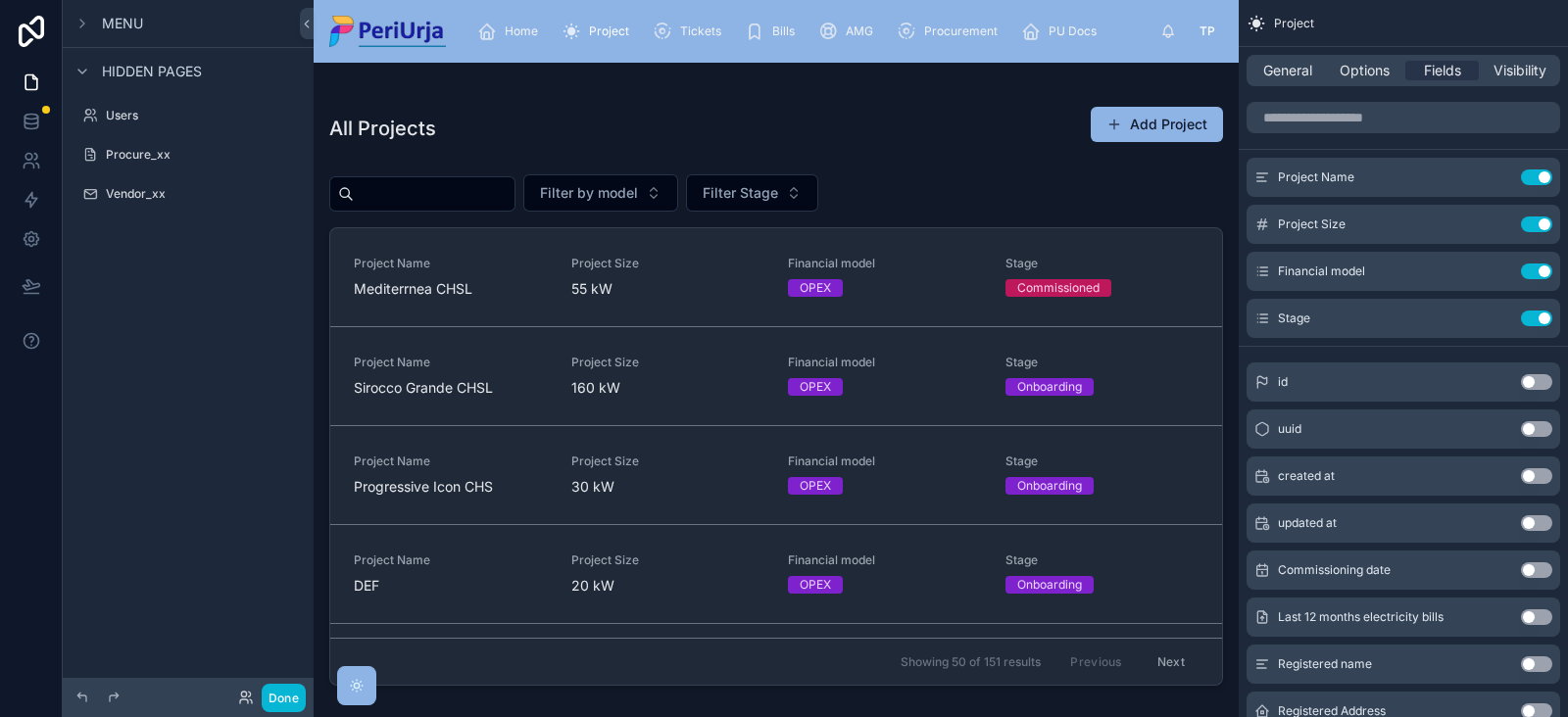 click at bounding box center [776, 378] 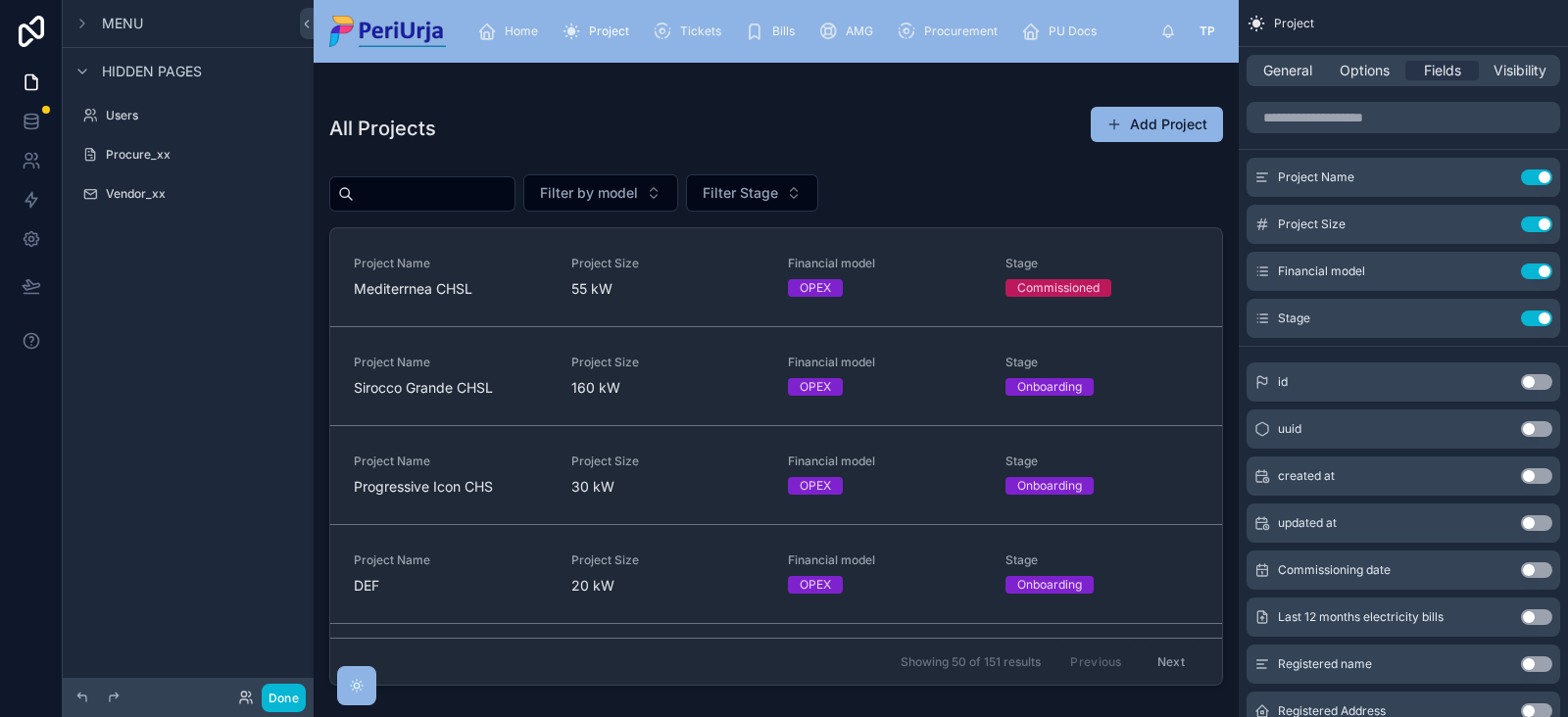 click on "Project Name Mediterrnea CHSL" at bounding box center [451, 277] 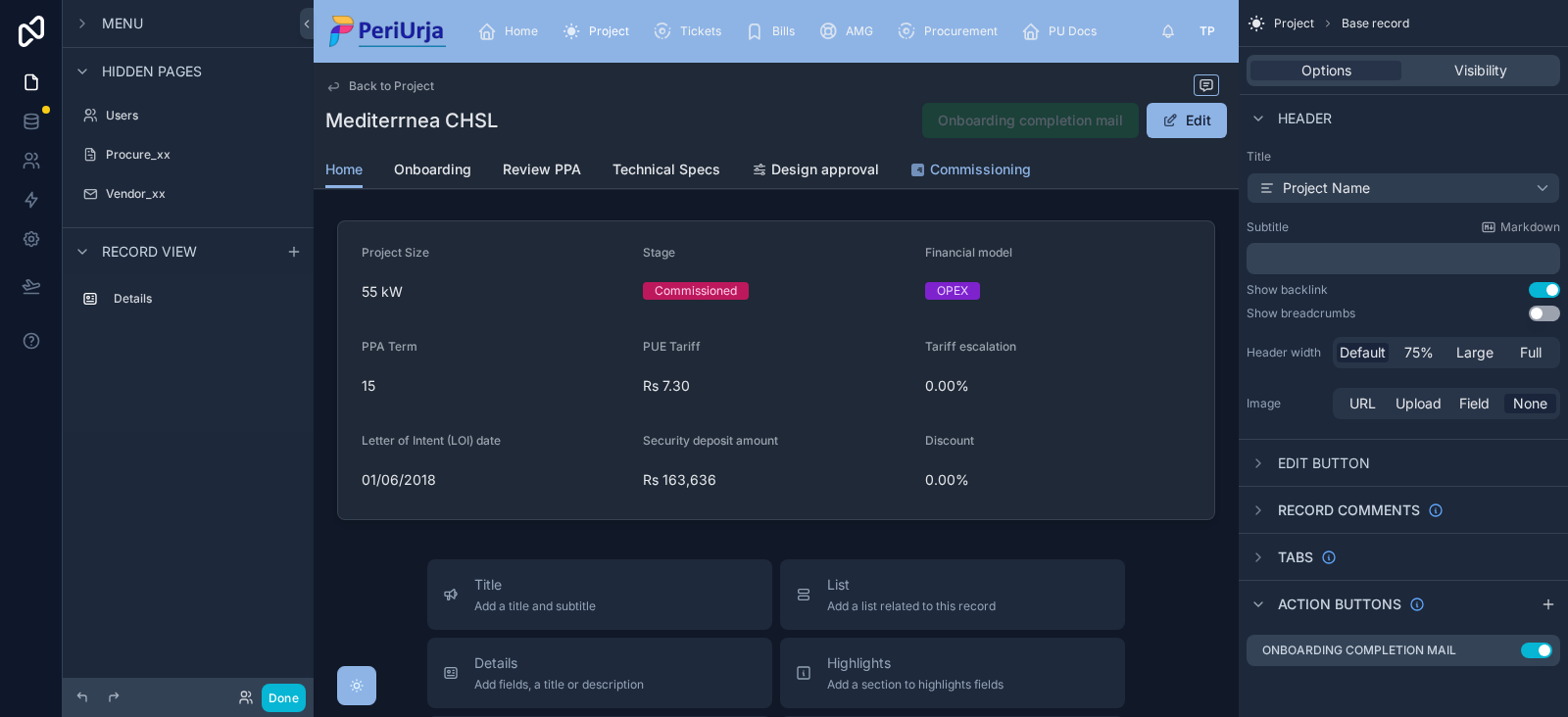 click on "Commissioning" at bounding box center (980, 169) 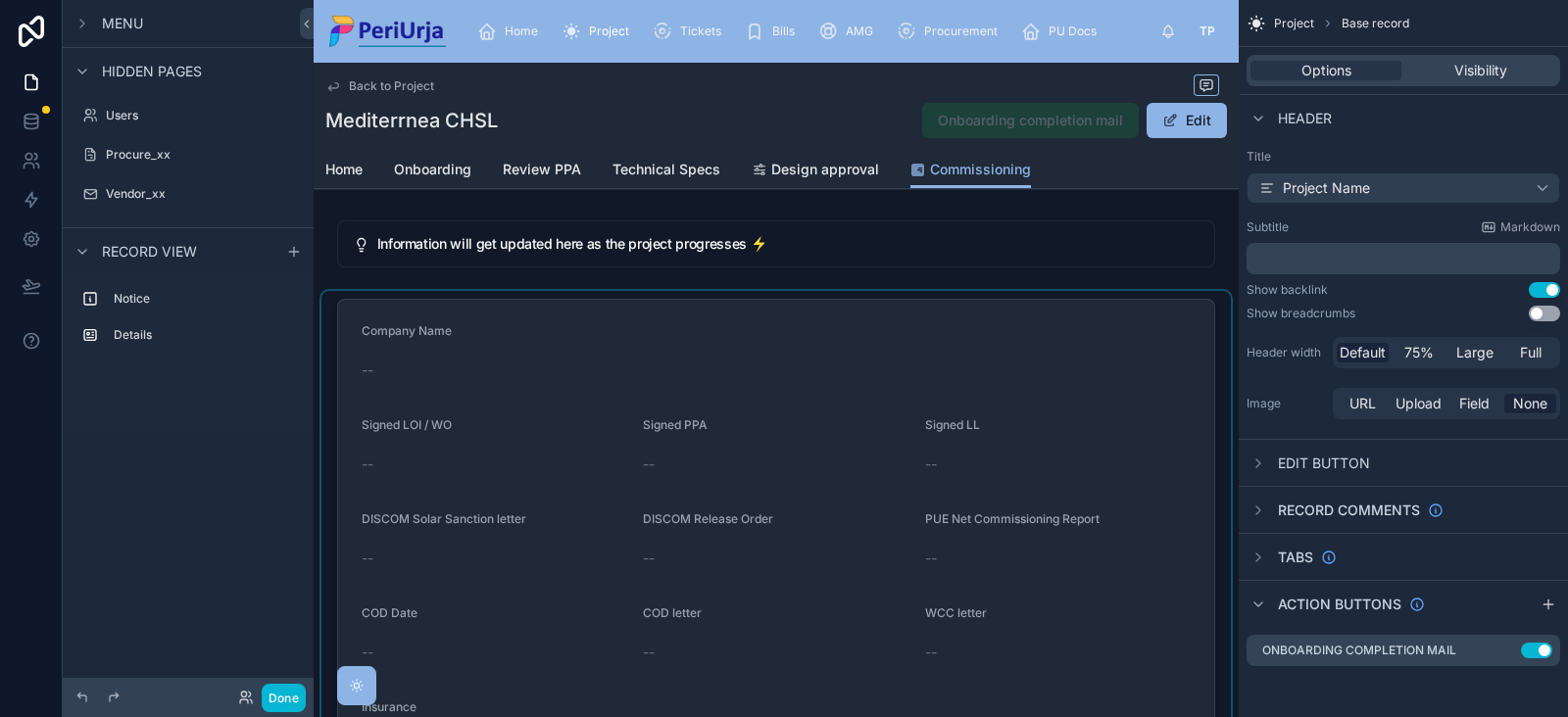 click at bounding box center [776, 543] 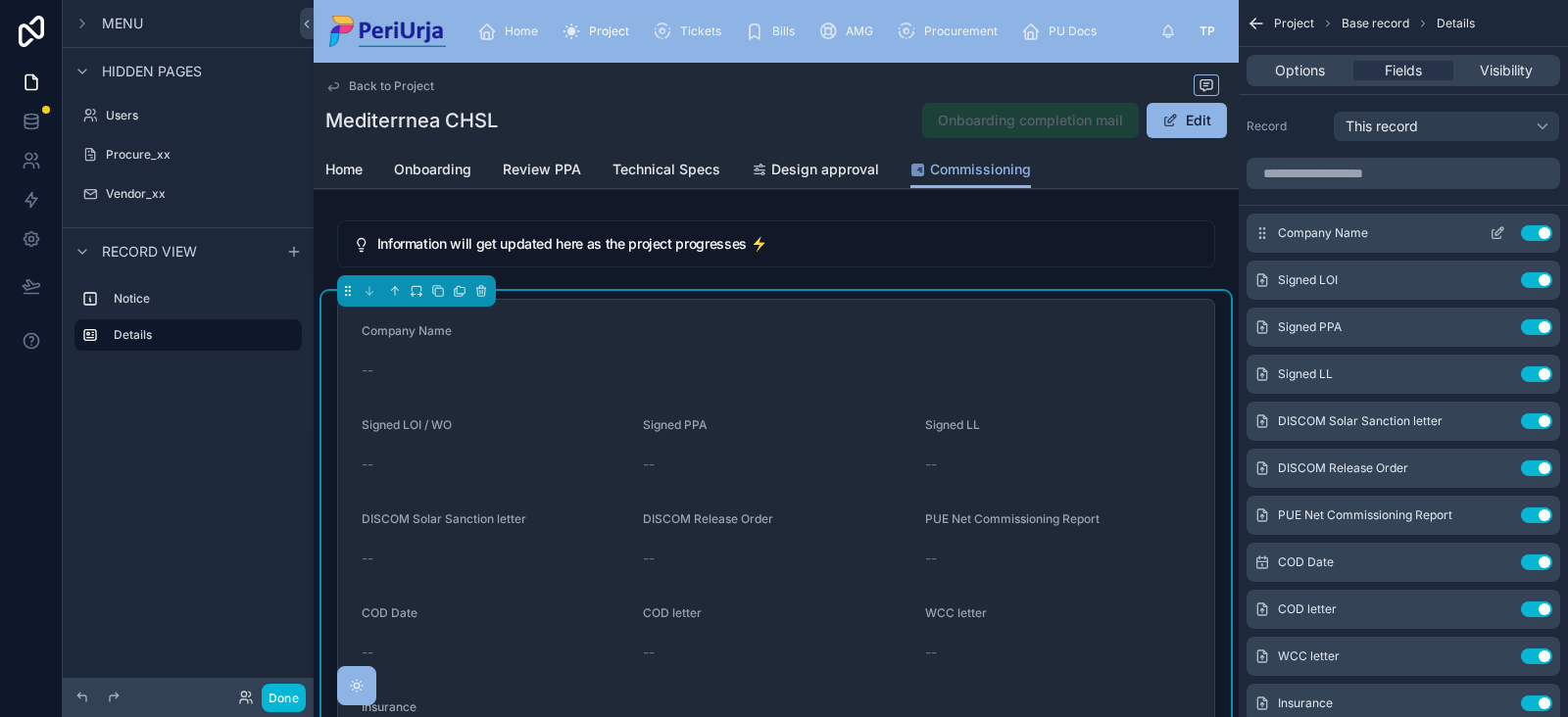 click 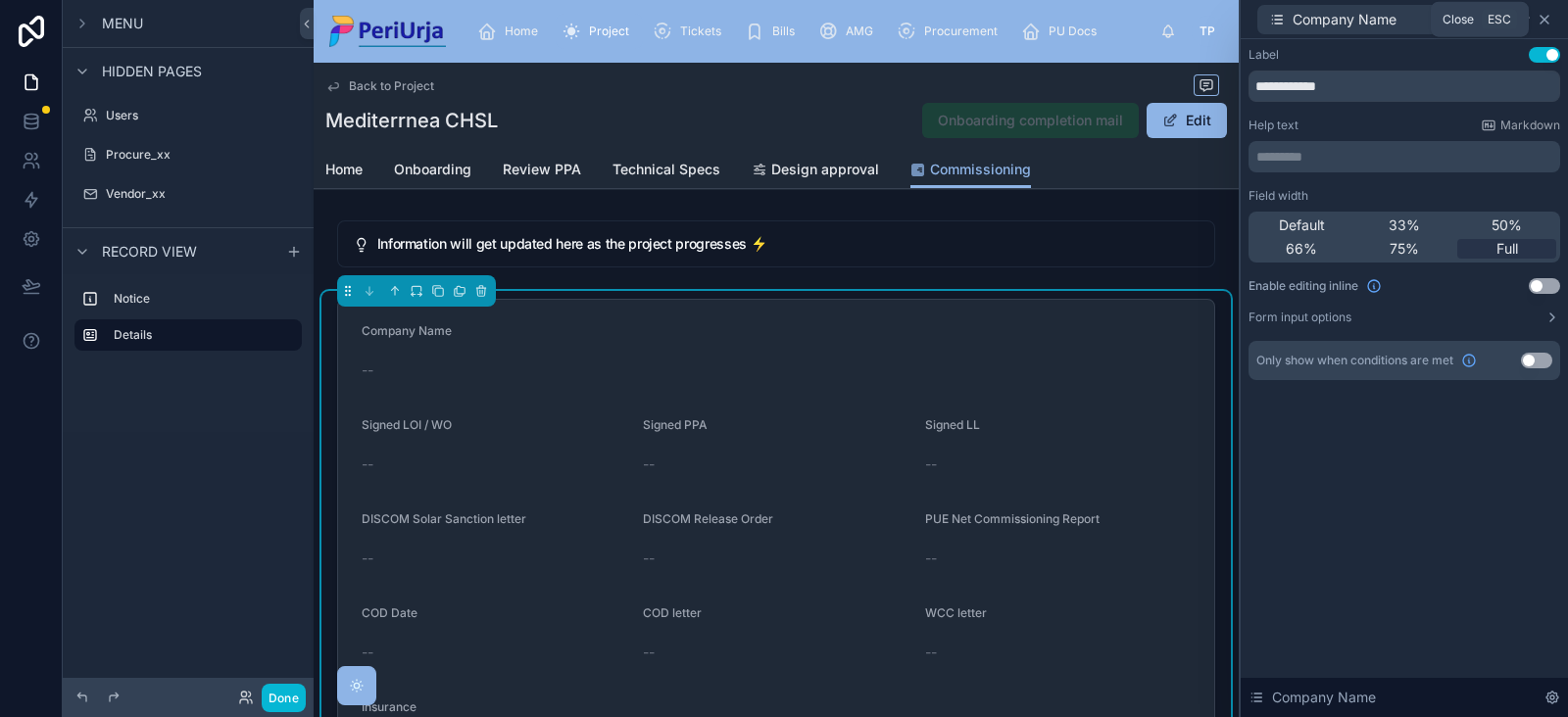 click 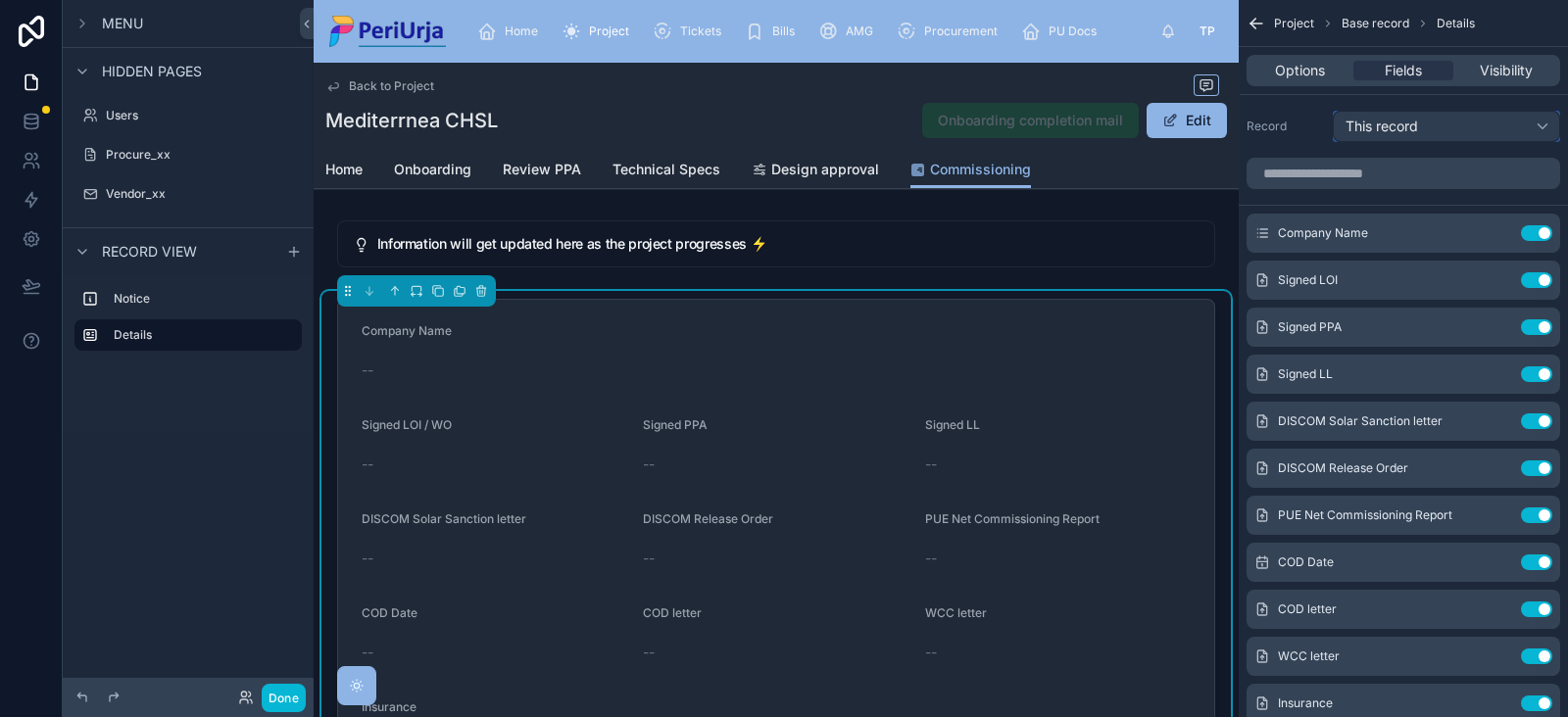 click on "This record" at bounding box center (1446, 126) 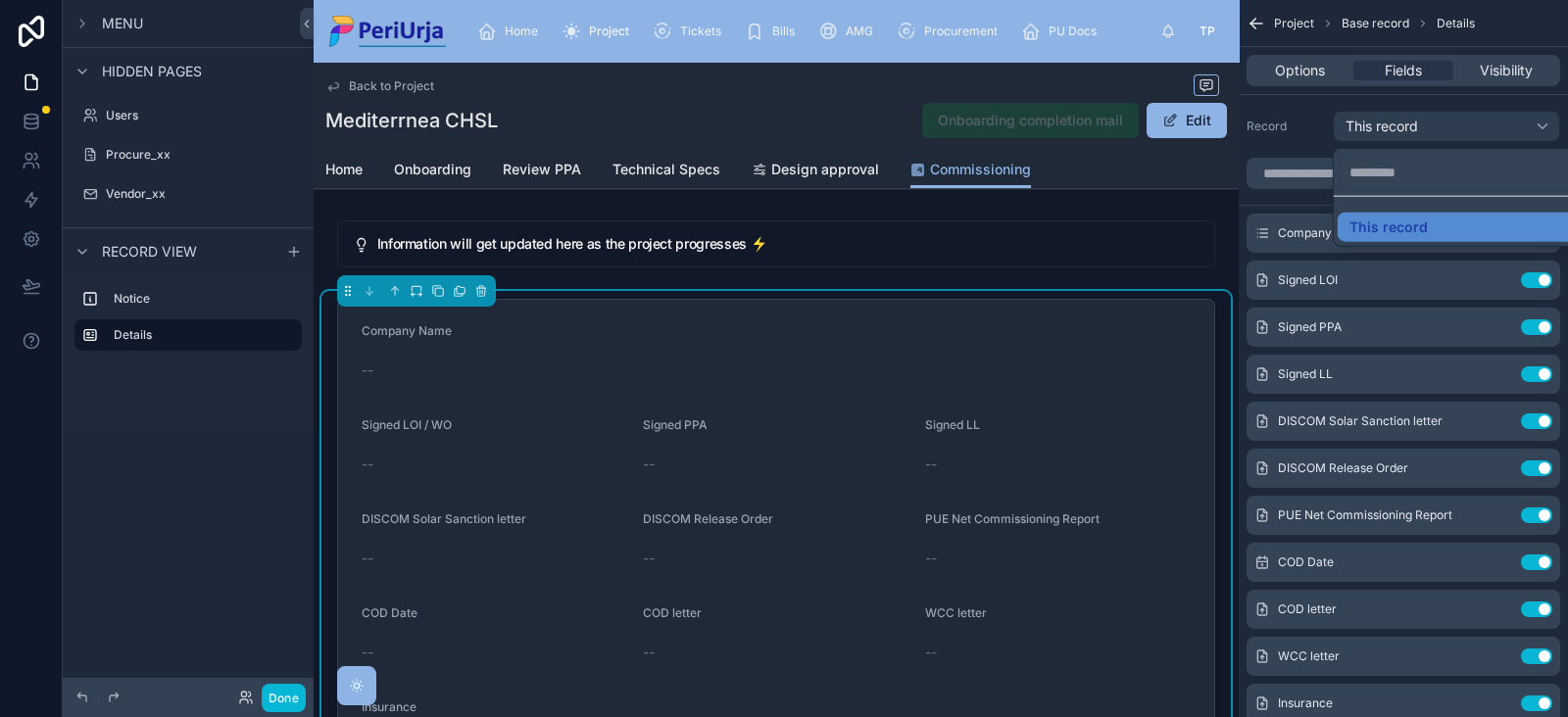 click at bounding box center (784, 358) 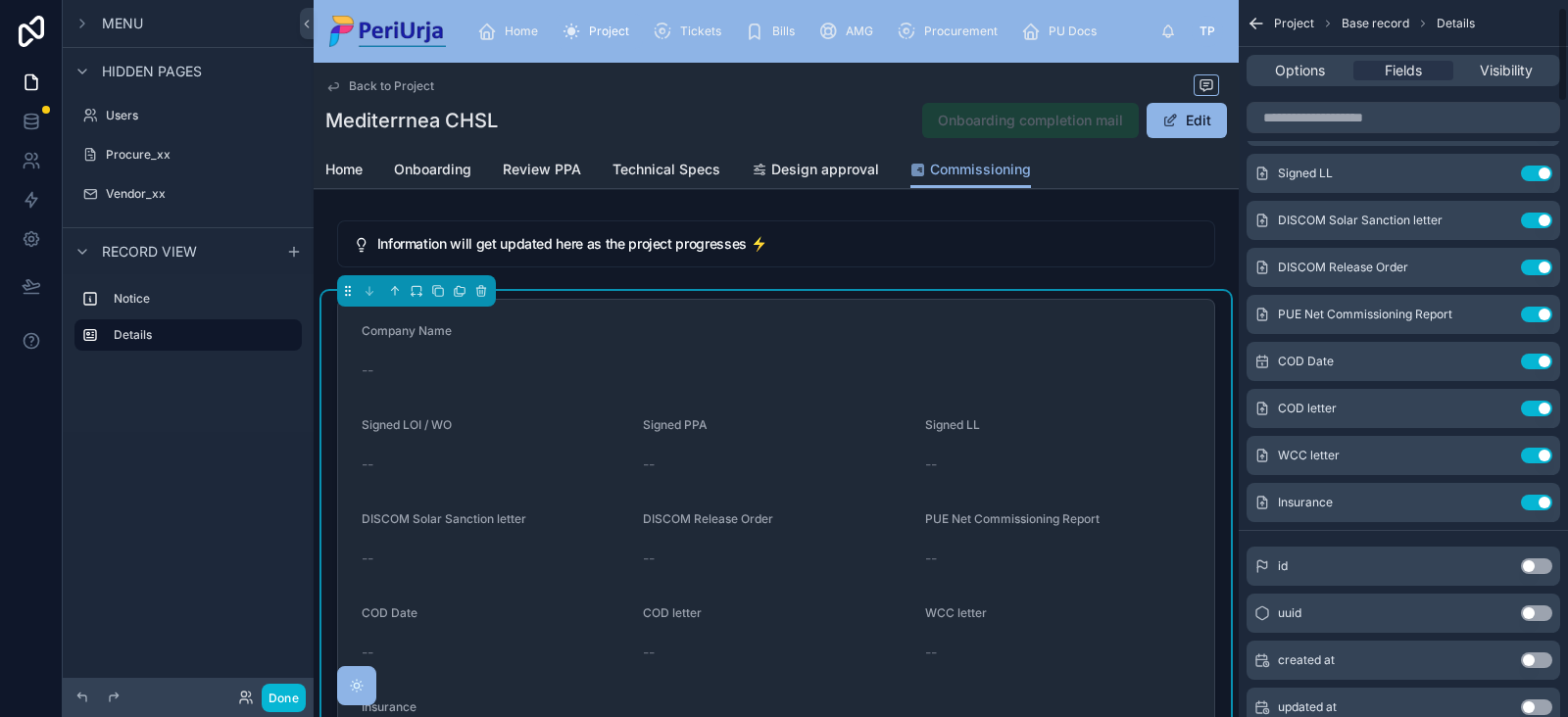 scroll, scrollTop: 0, scrollLeft: 0, axis: both 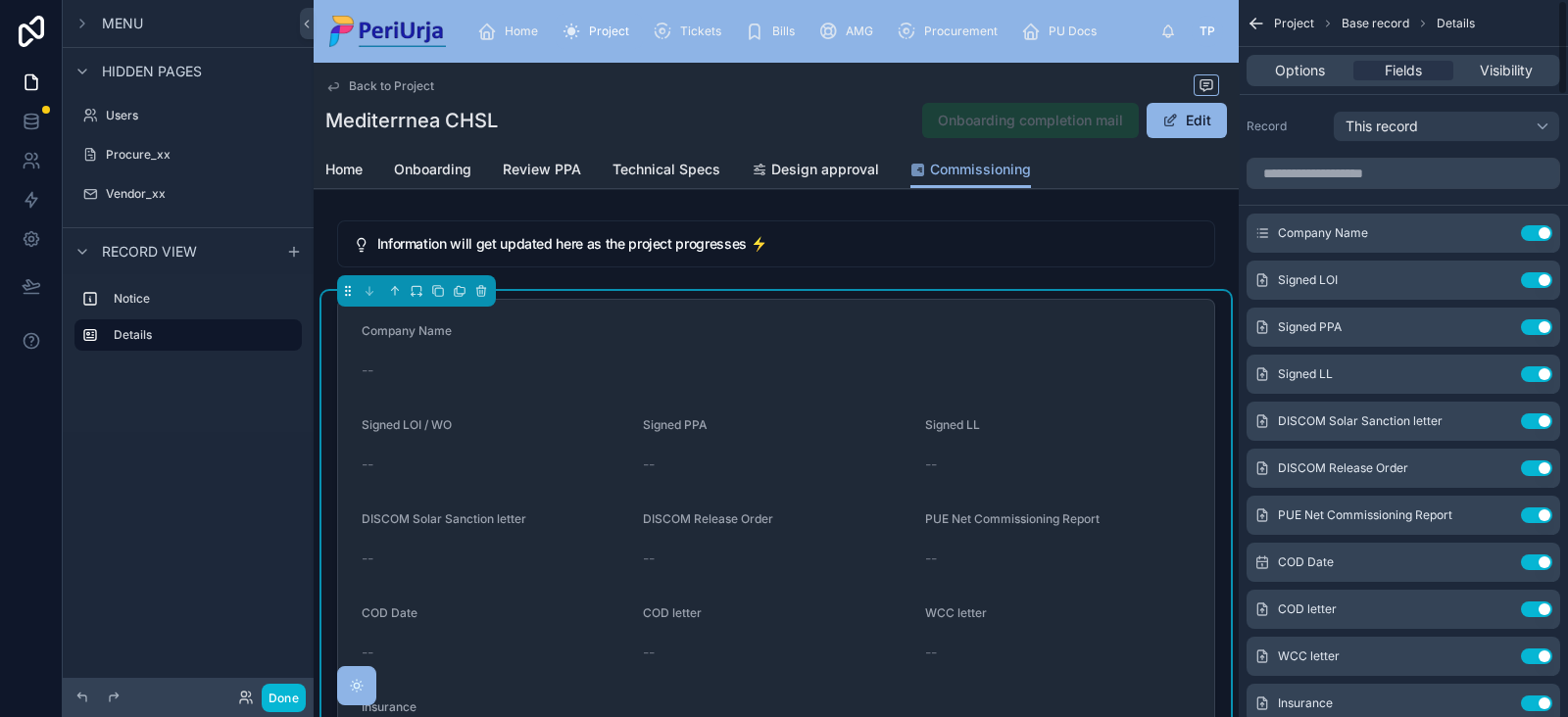 click on "Company Name" at bounding box center [776, 335] 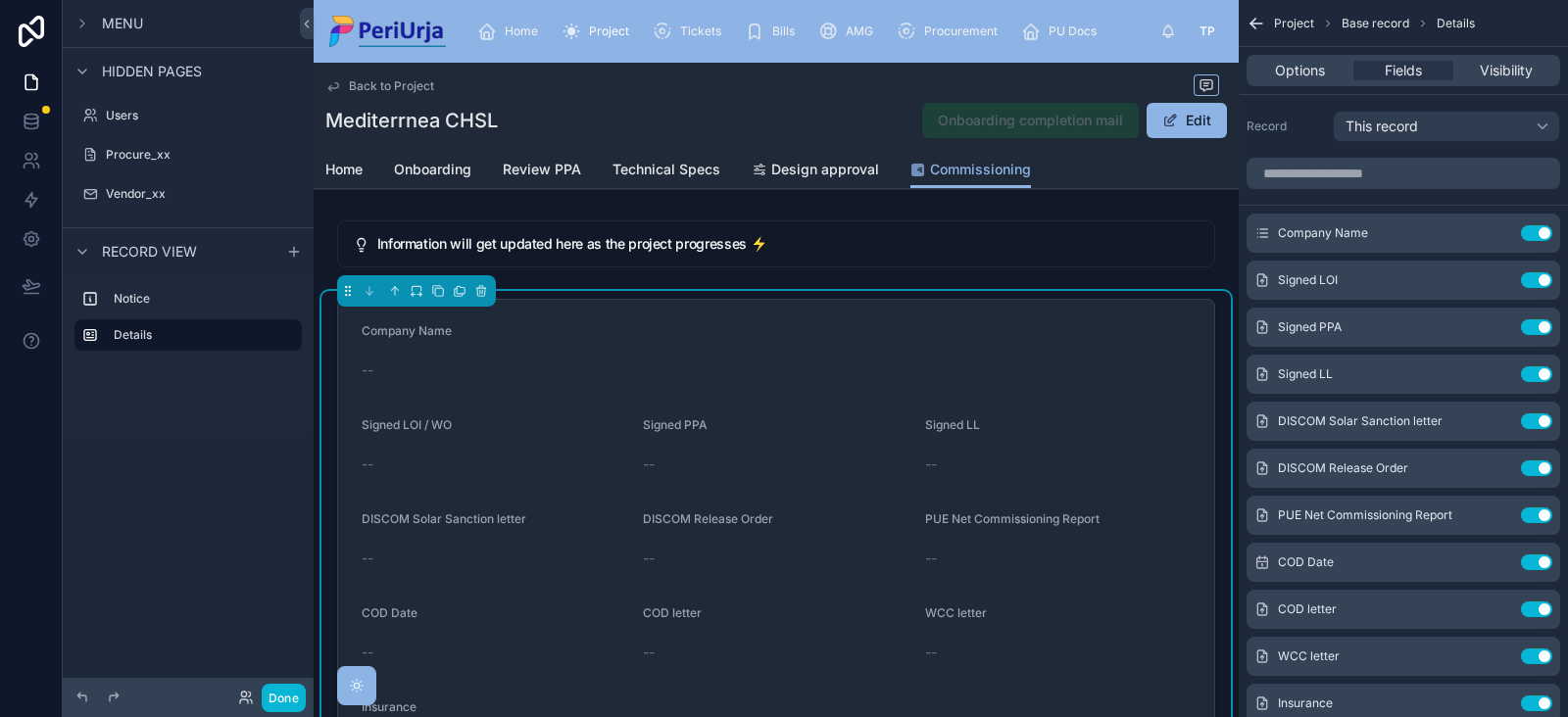 click on "Company Name" at bounding box center [407, 330] 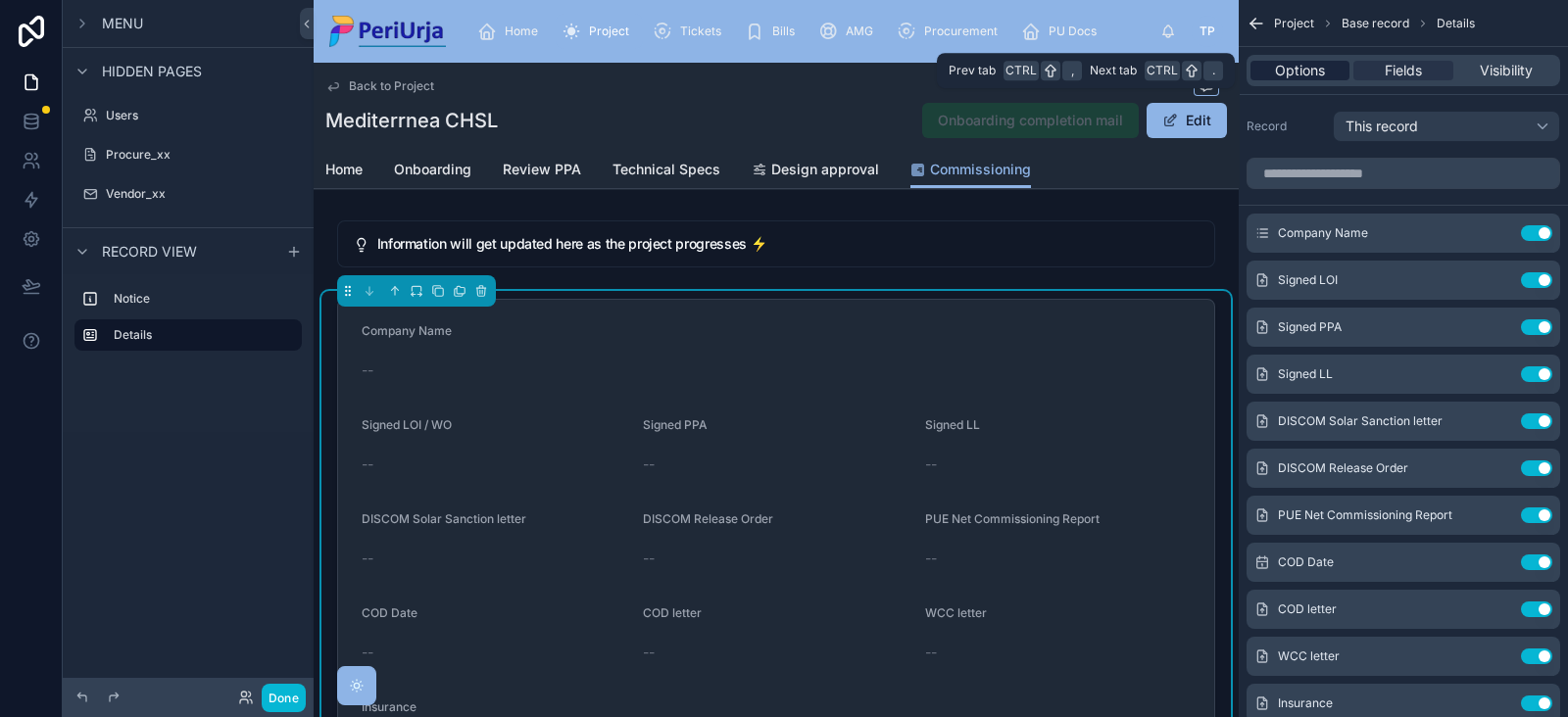 click on "Options" at bounding box center [1299, 71] 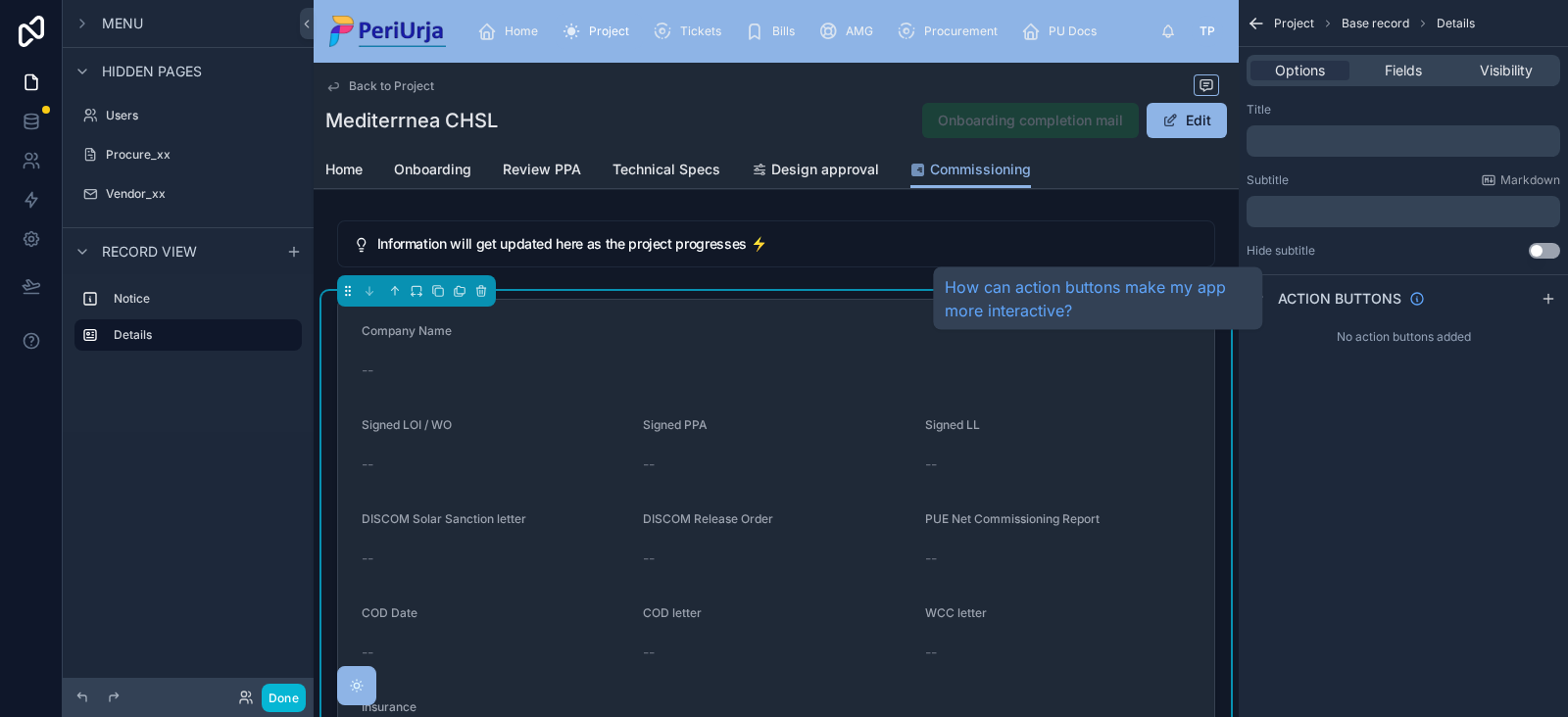 click on "Action buttons" at bounding box center (1336, 299) 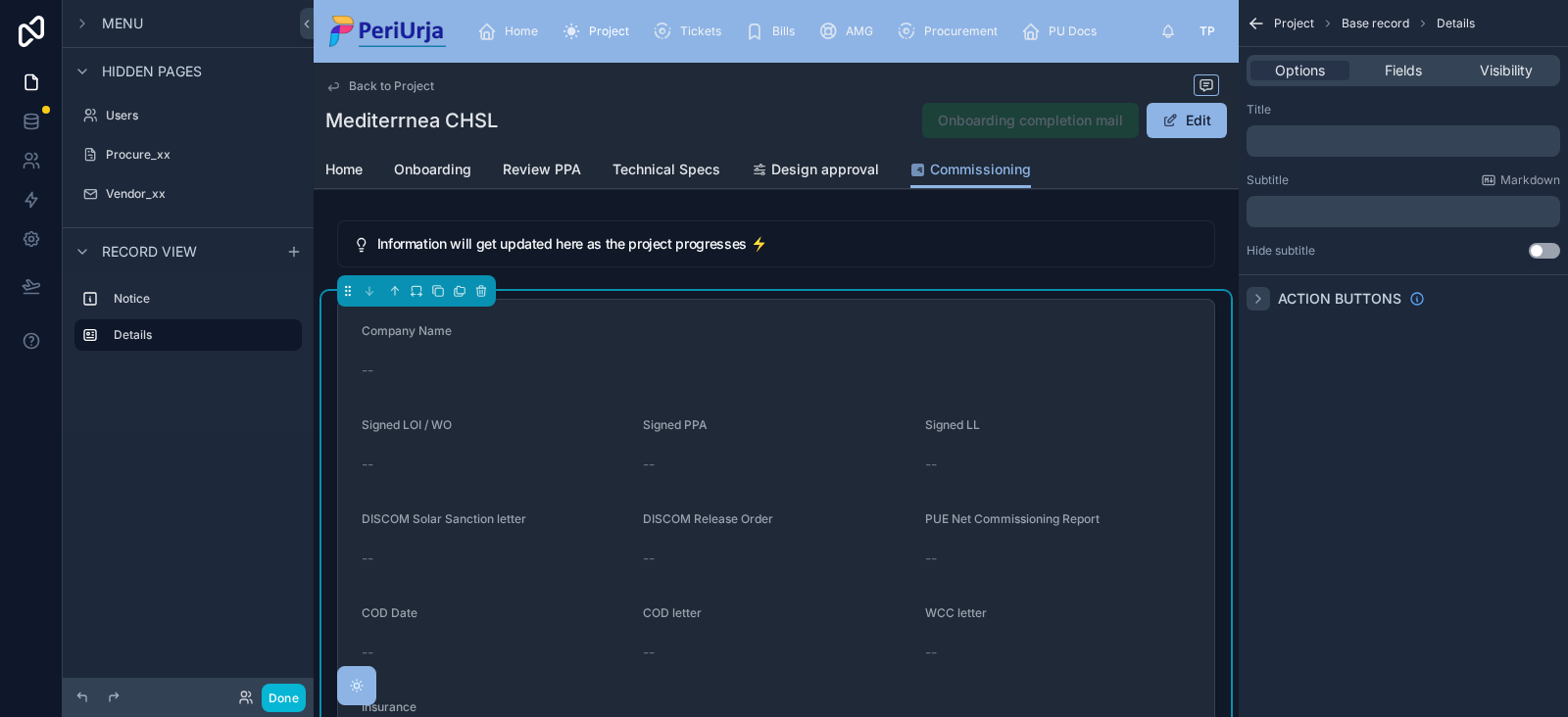 click 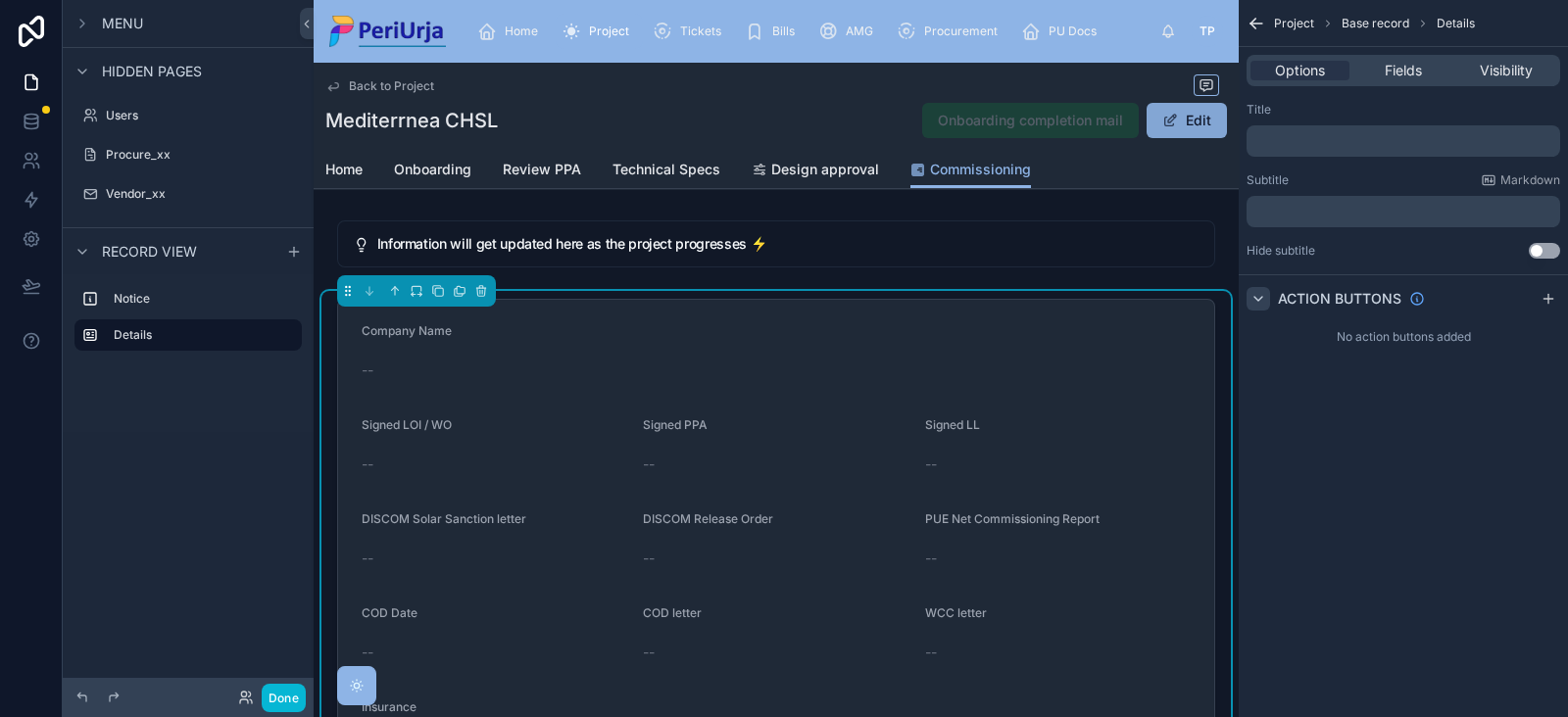 click on "Edit" at bounding box center [1187, 120] 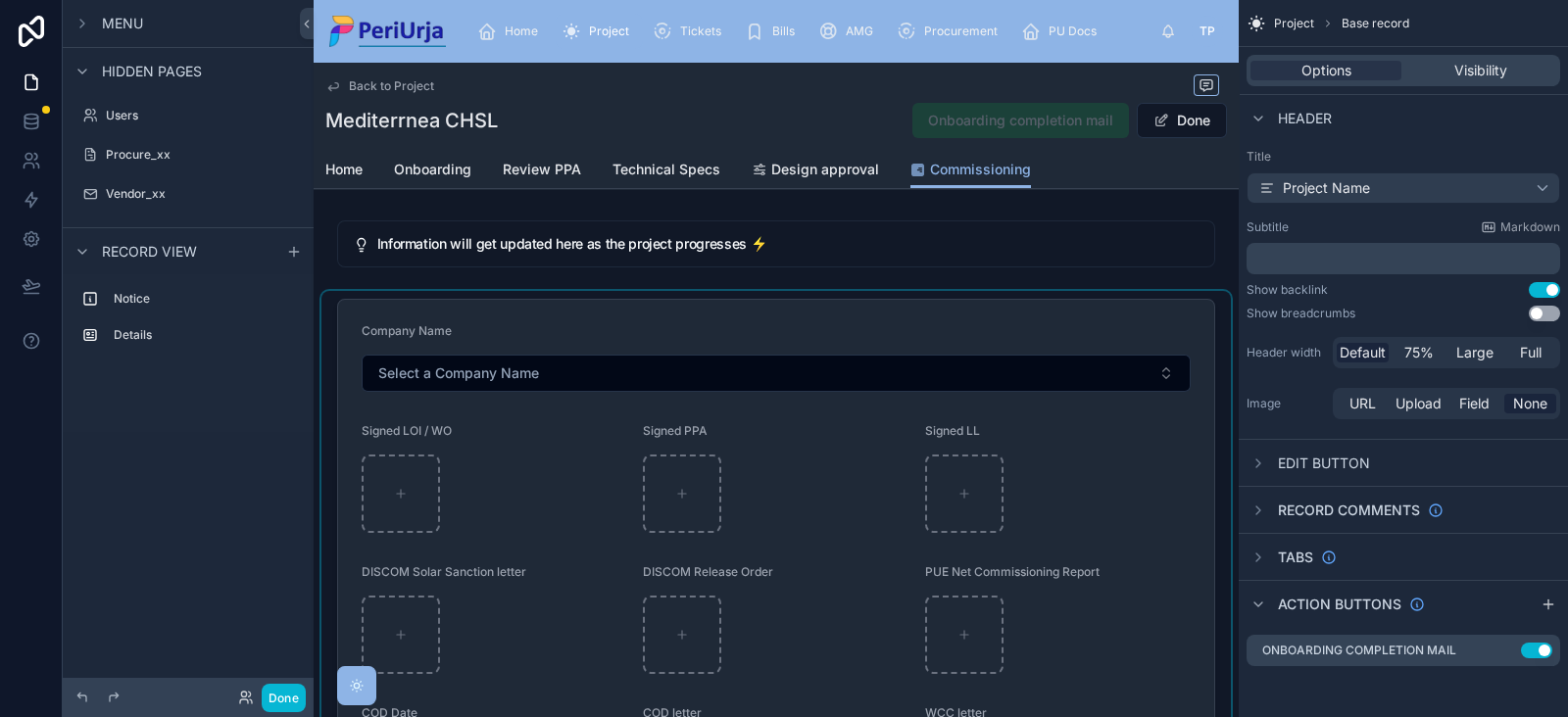 click at bounding box center [776, 640] 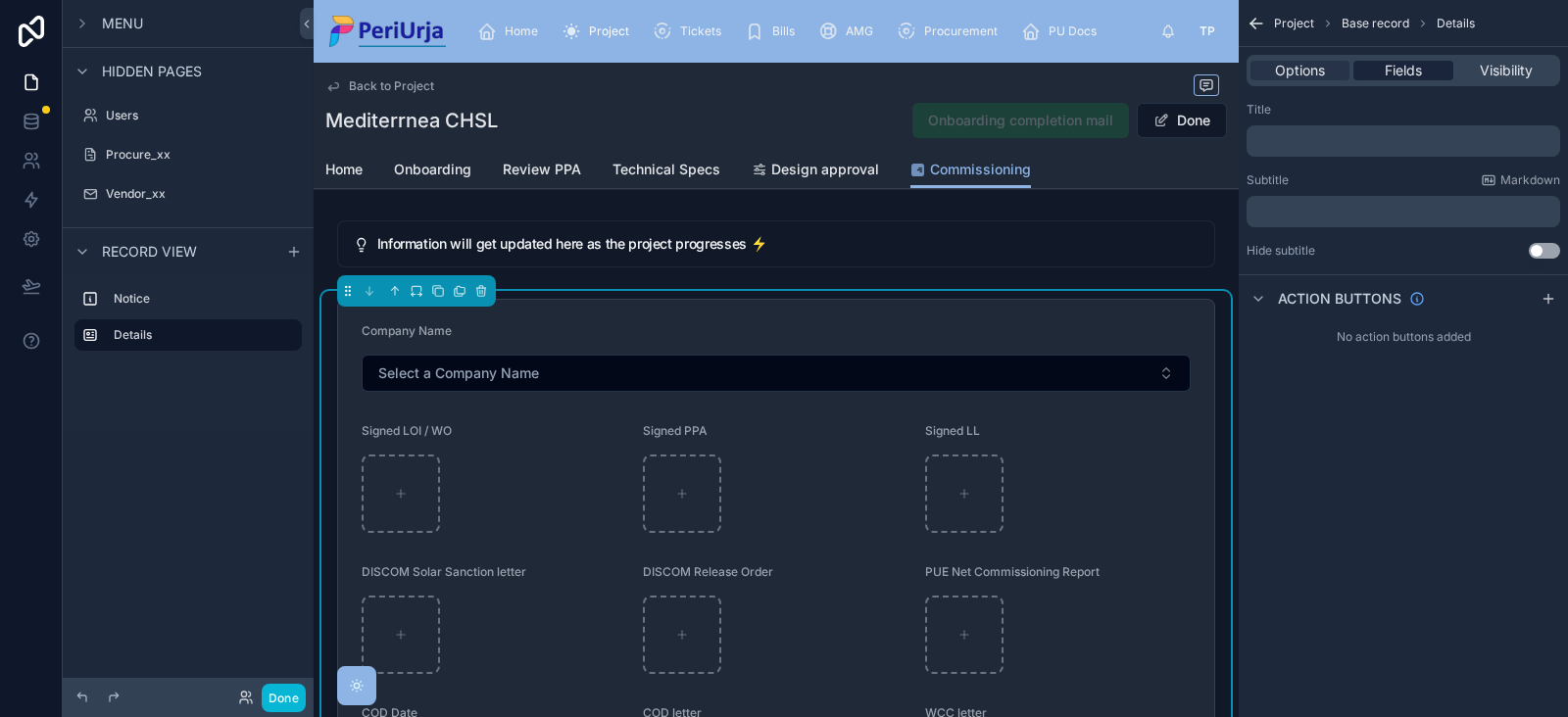 click on "Fields" at bounding box center (1403, 71) 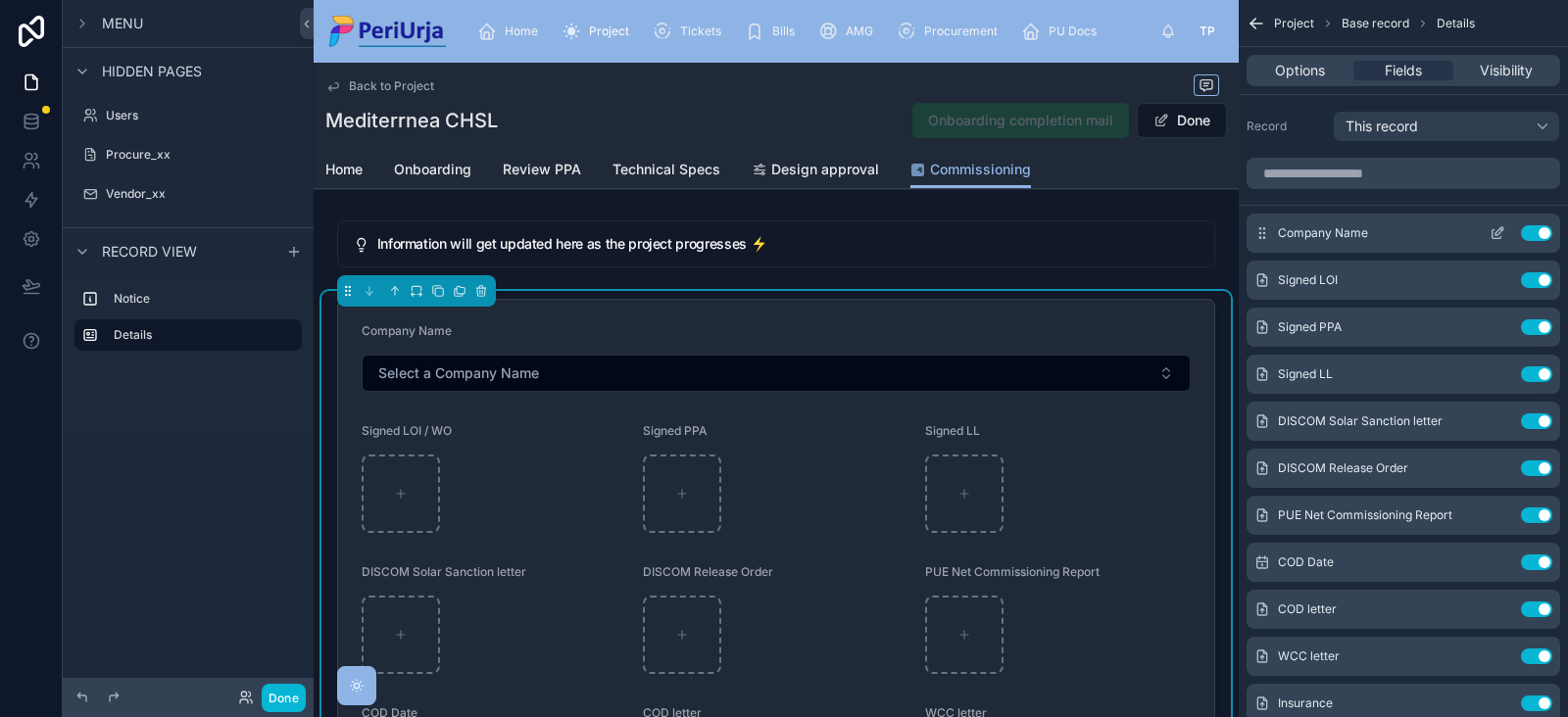 click 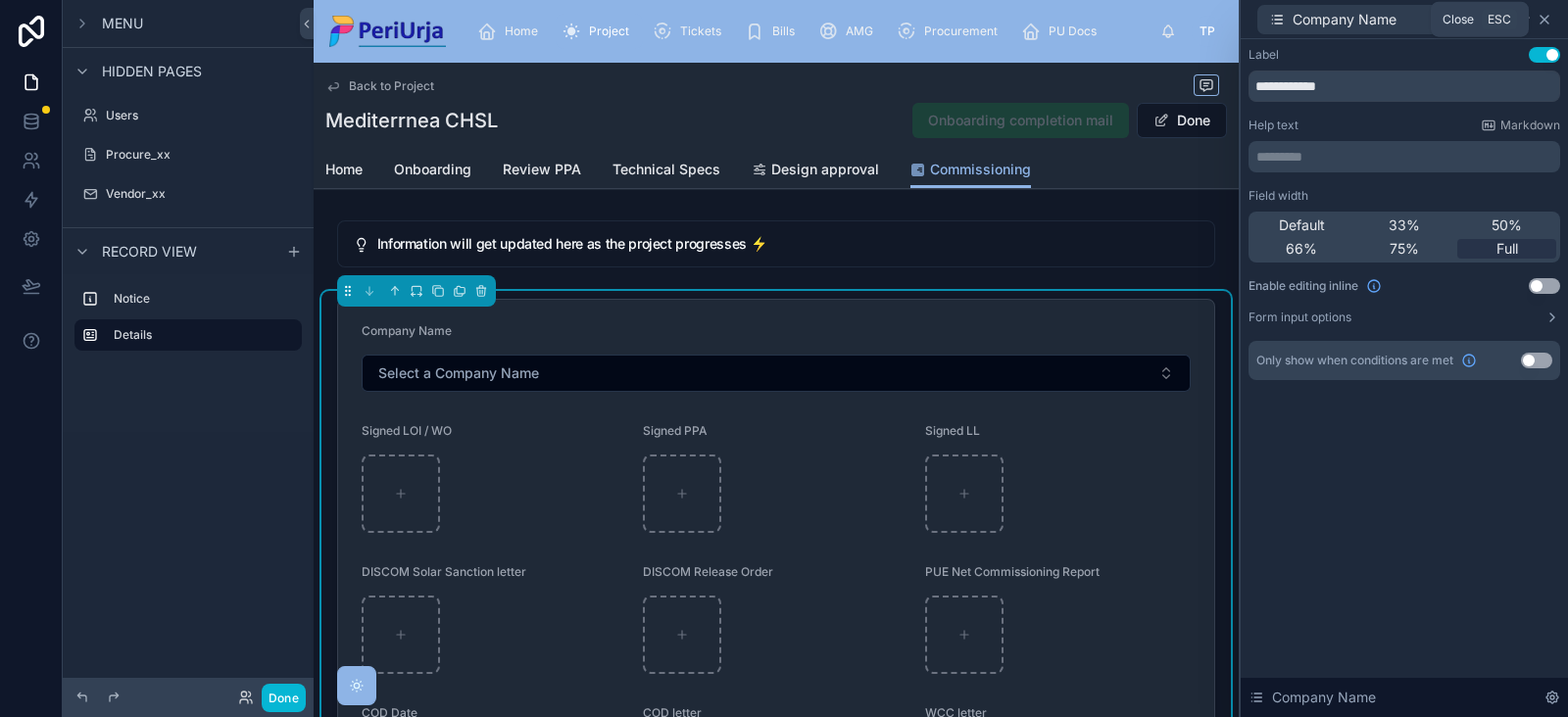 click 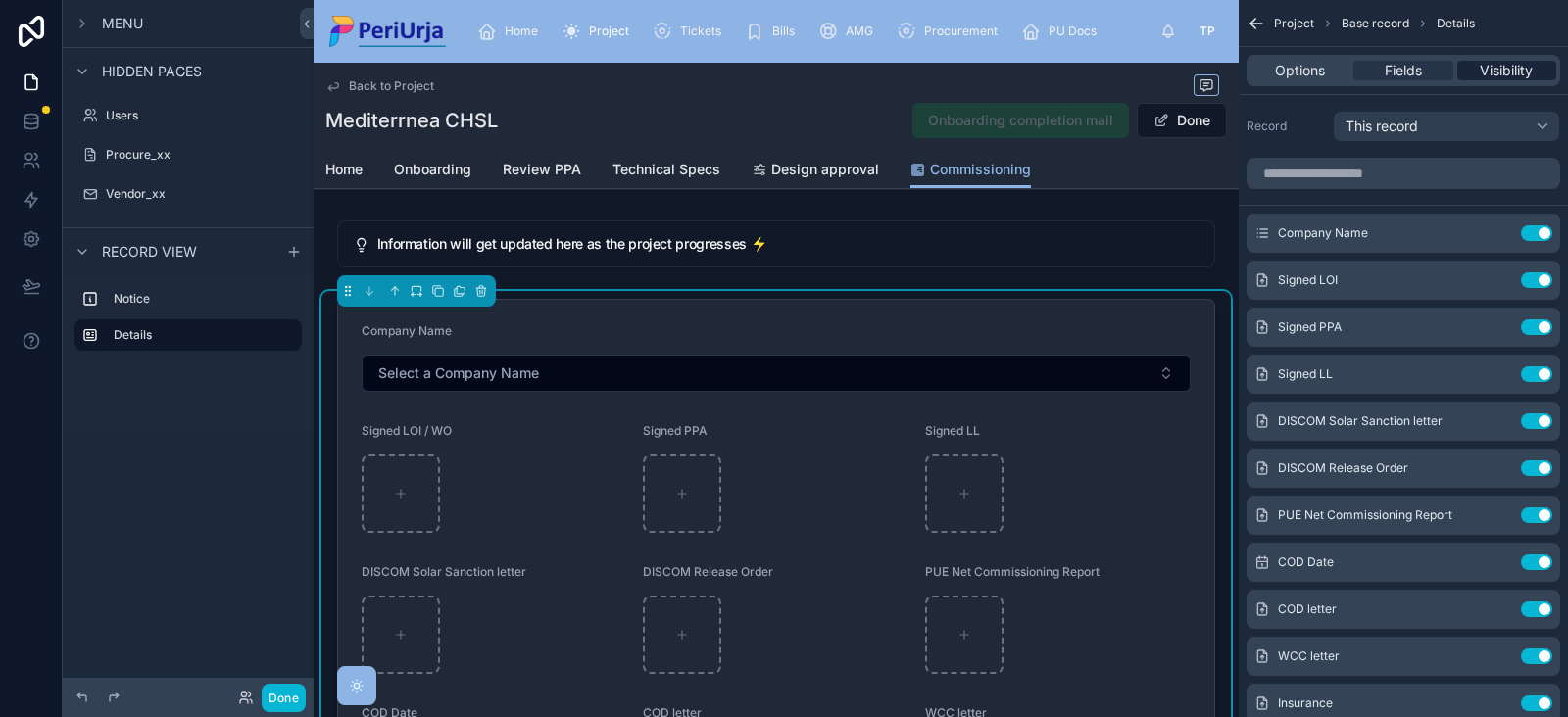 click on "Visibility" at bounding box center (1506, 71) 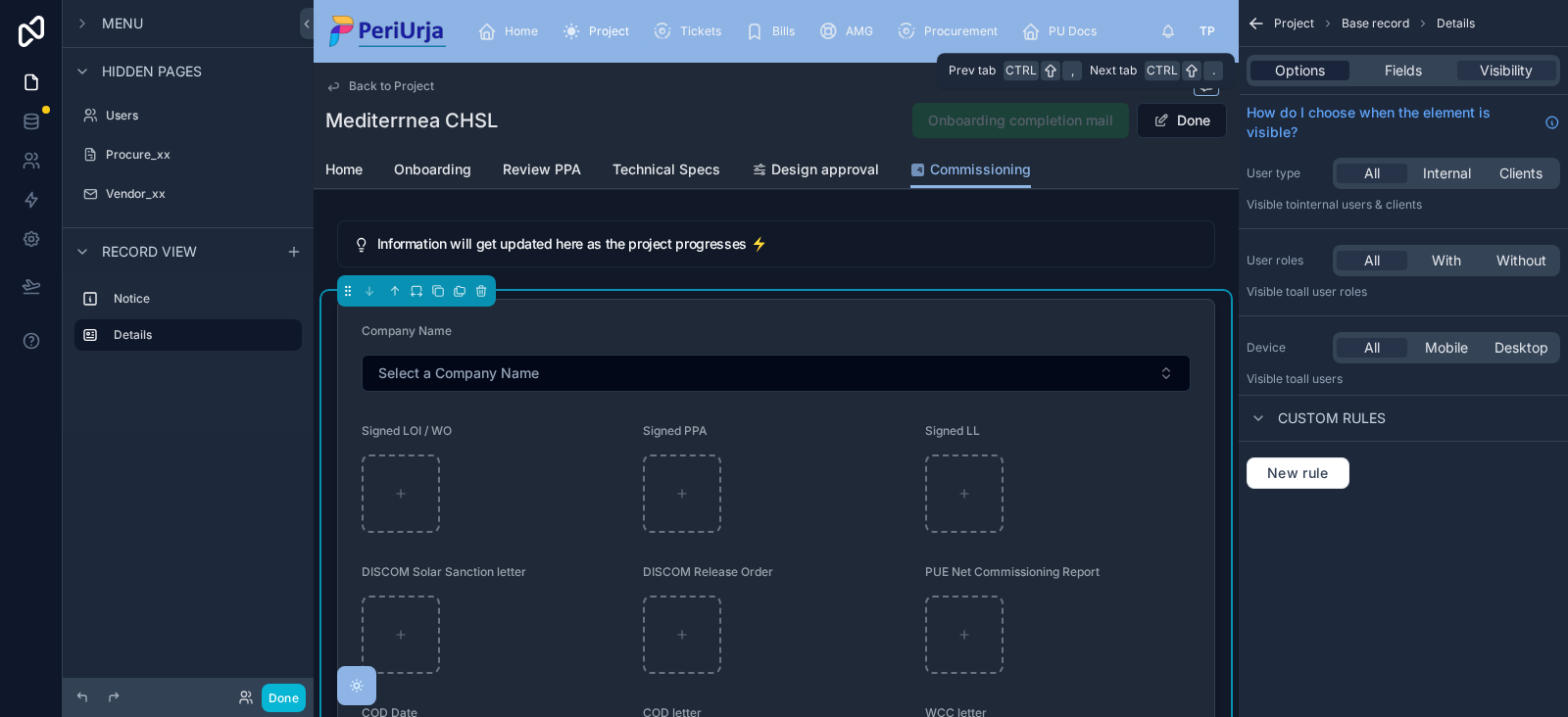 click on "Options" at bounding box center (1299, 71) 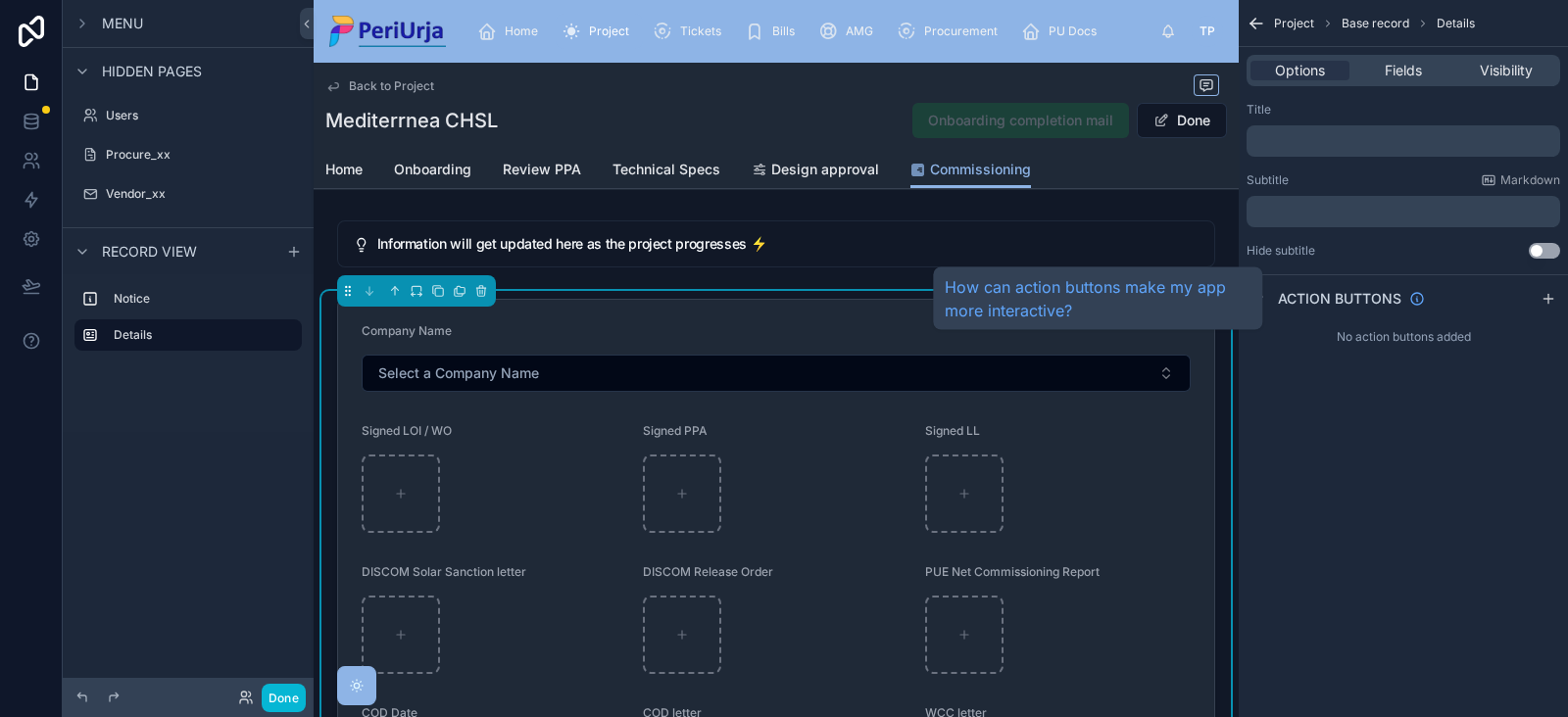 click on "Action buttons" at bounding box center (1340, 299) 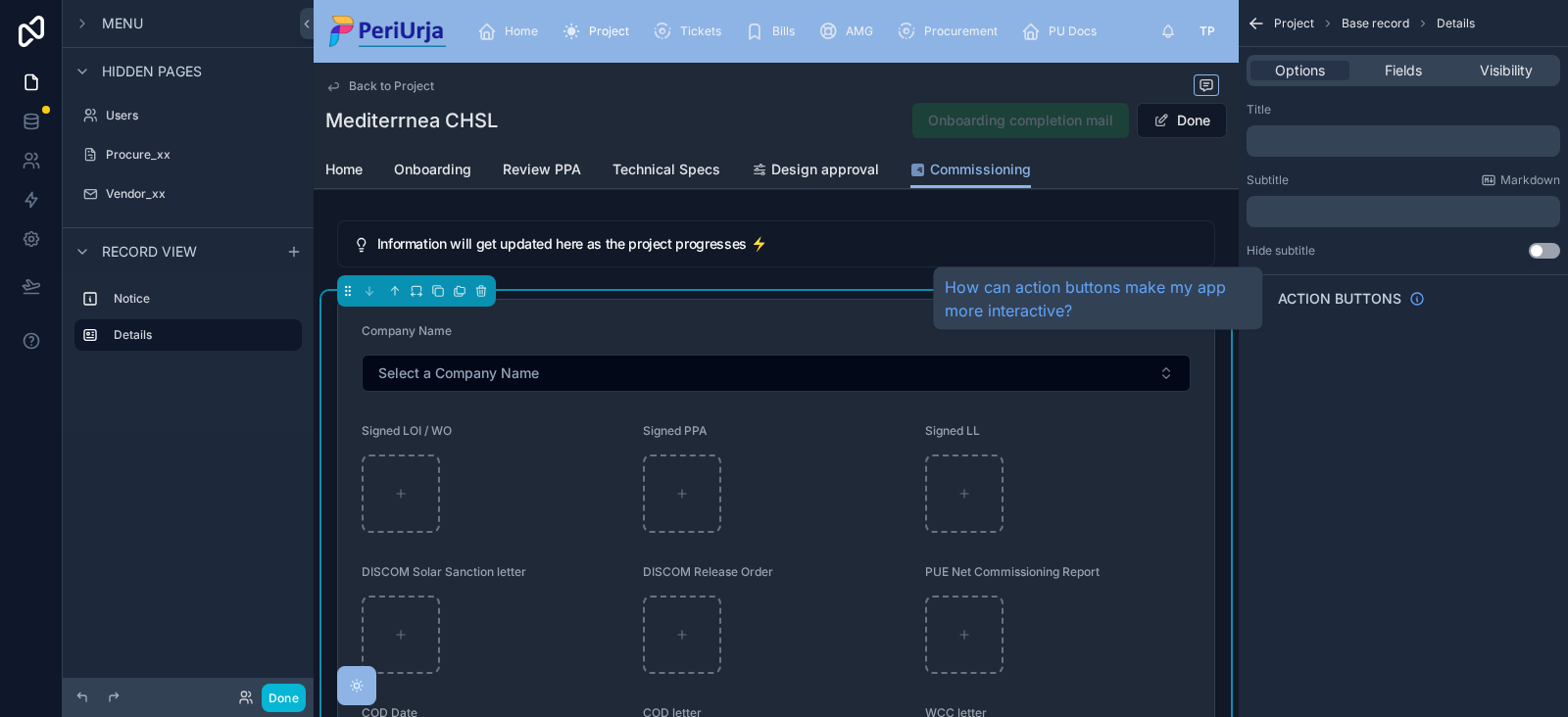 click on "Action buttons" at bounding box center [1340, 299] 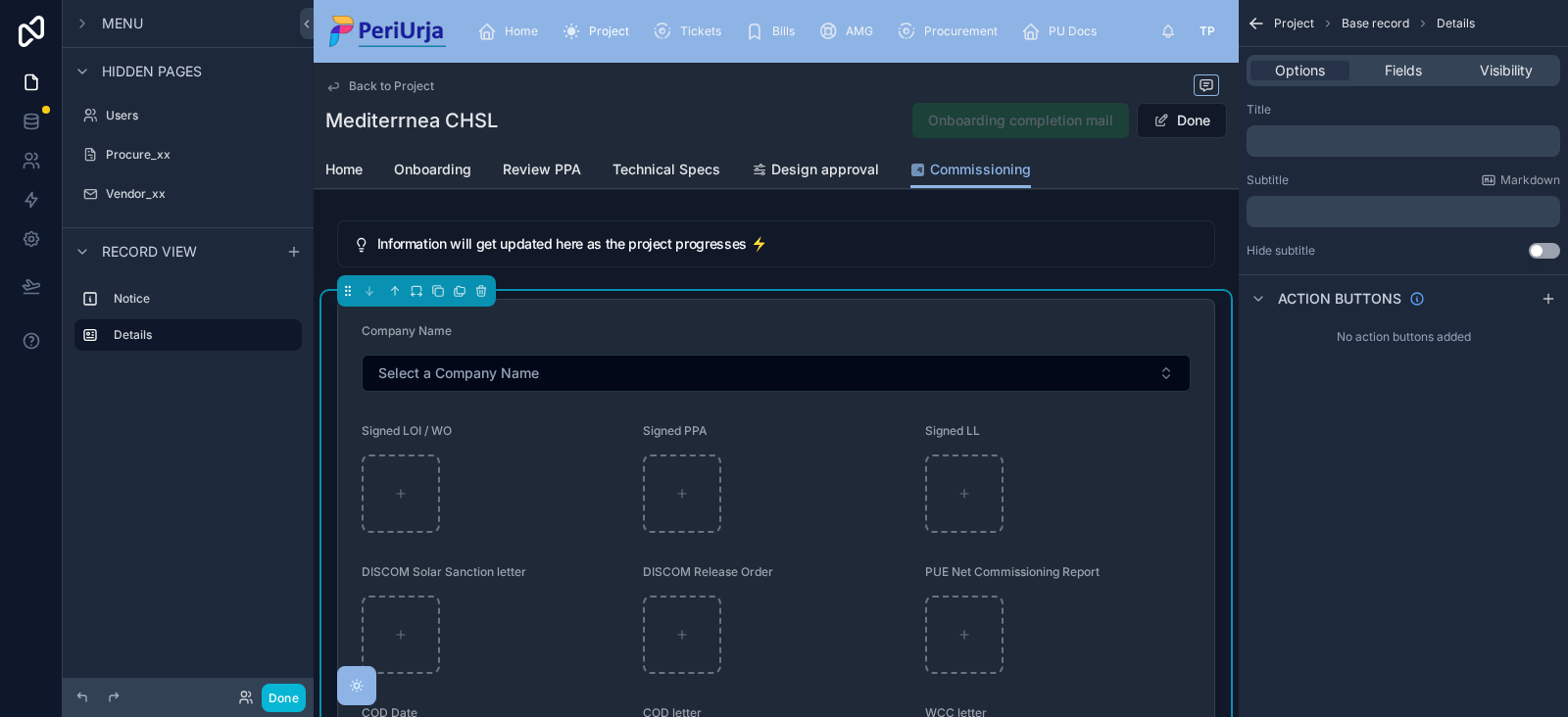 click on "﻿" at bounding box center (1405, 141) 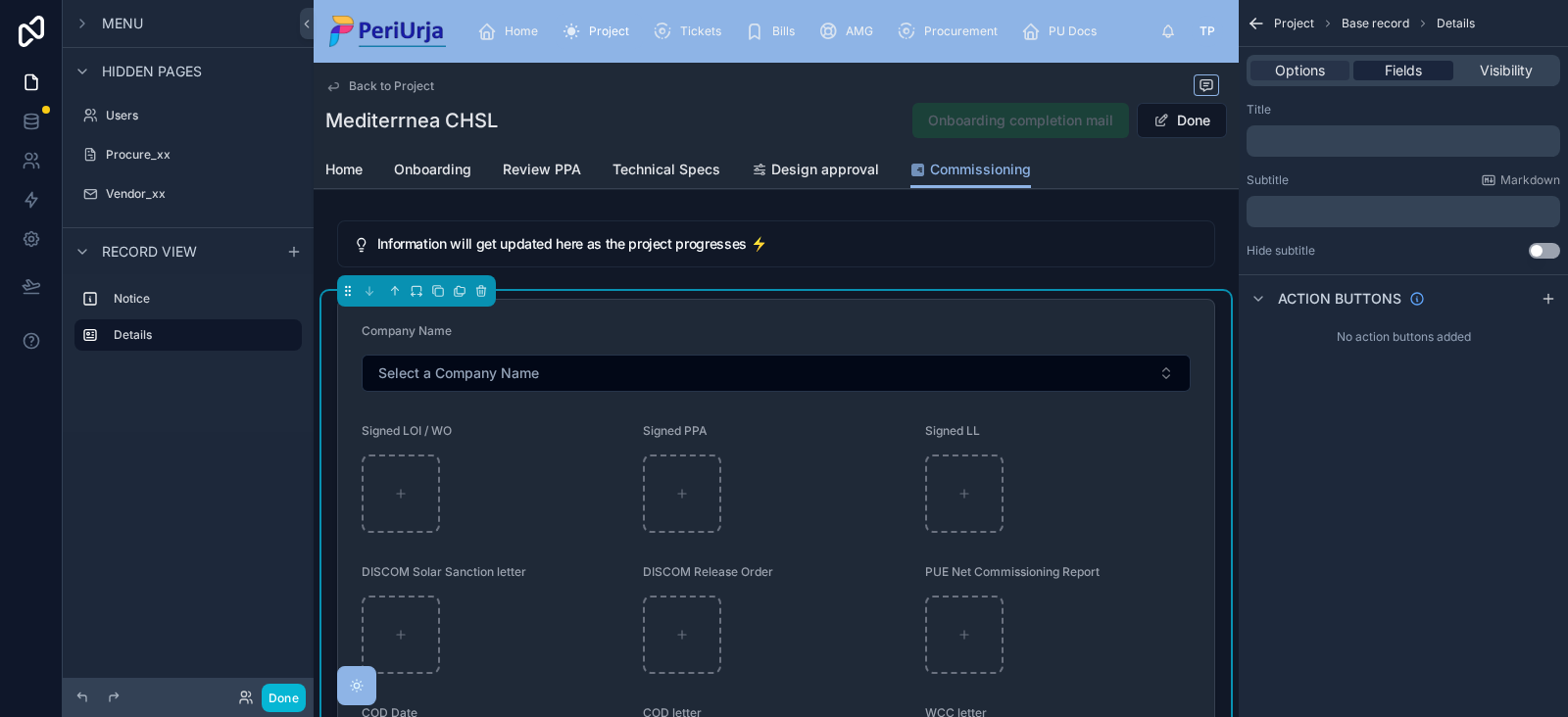 click on "Fields" at bounding box center (1403, 71) 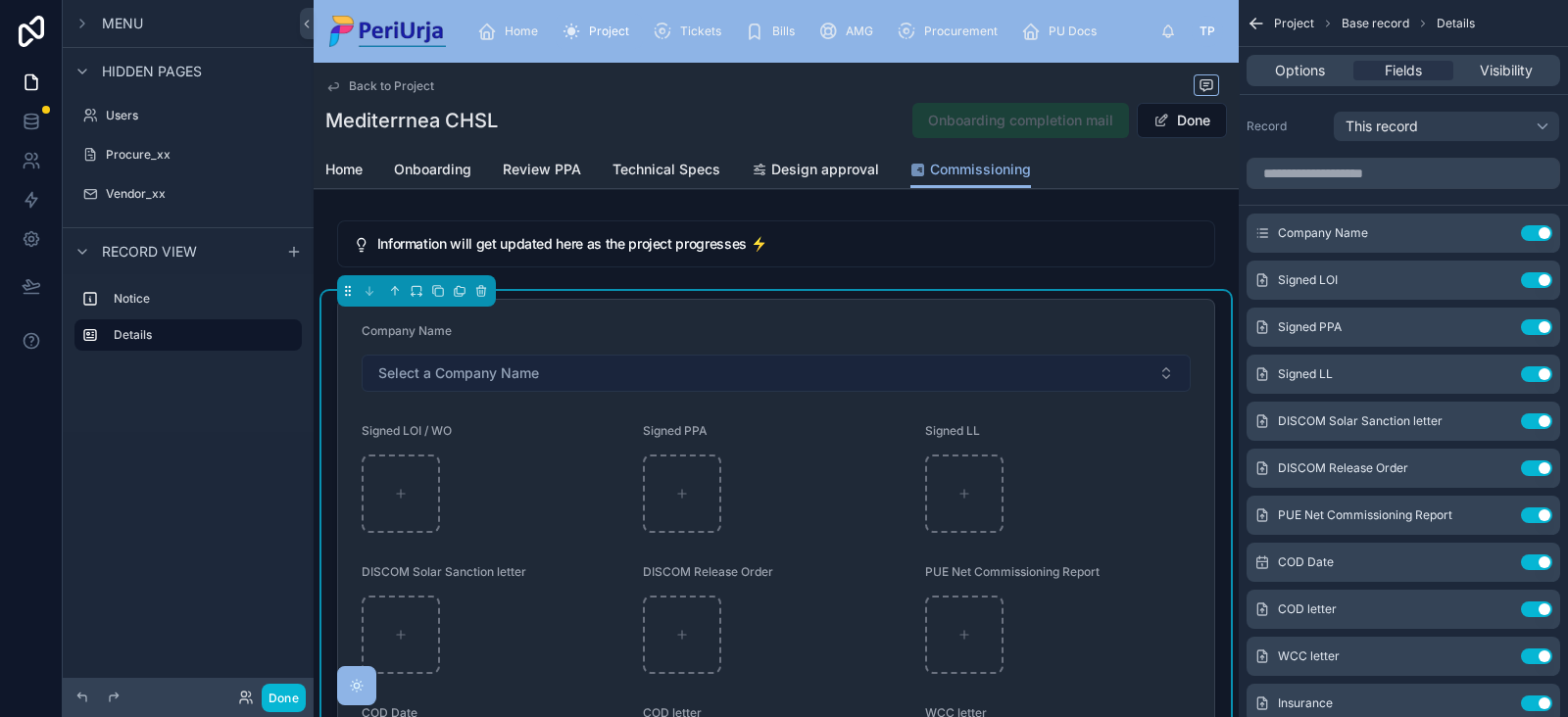 click on "Select a Company Name" at bounding box center (776, 373) 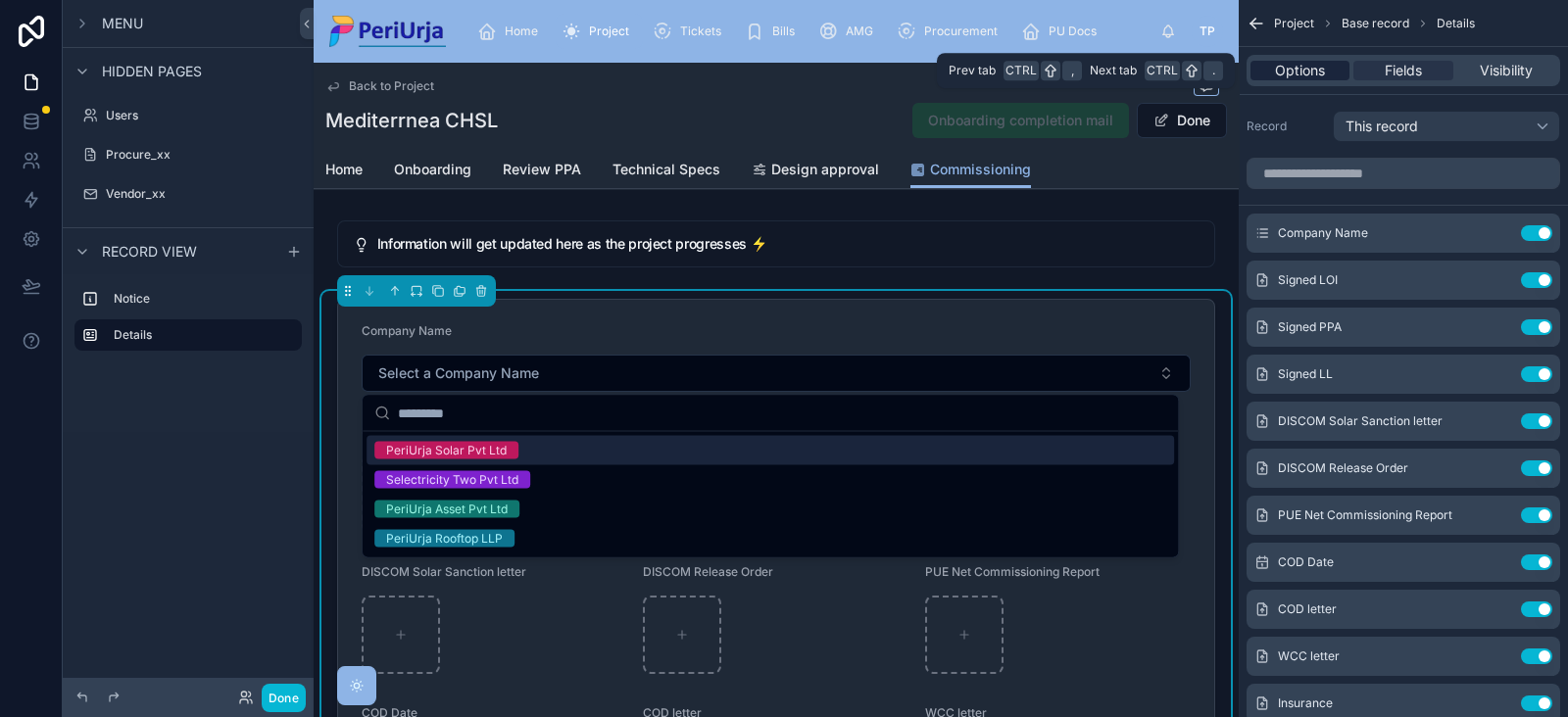 click on "Options" at bounding box center [1299, 71] 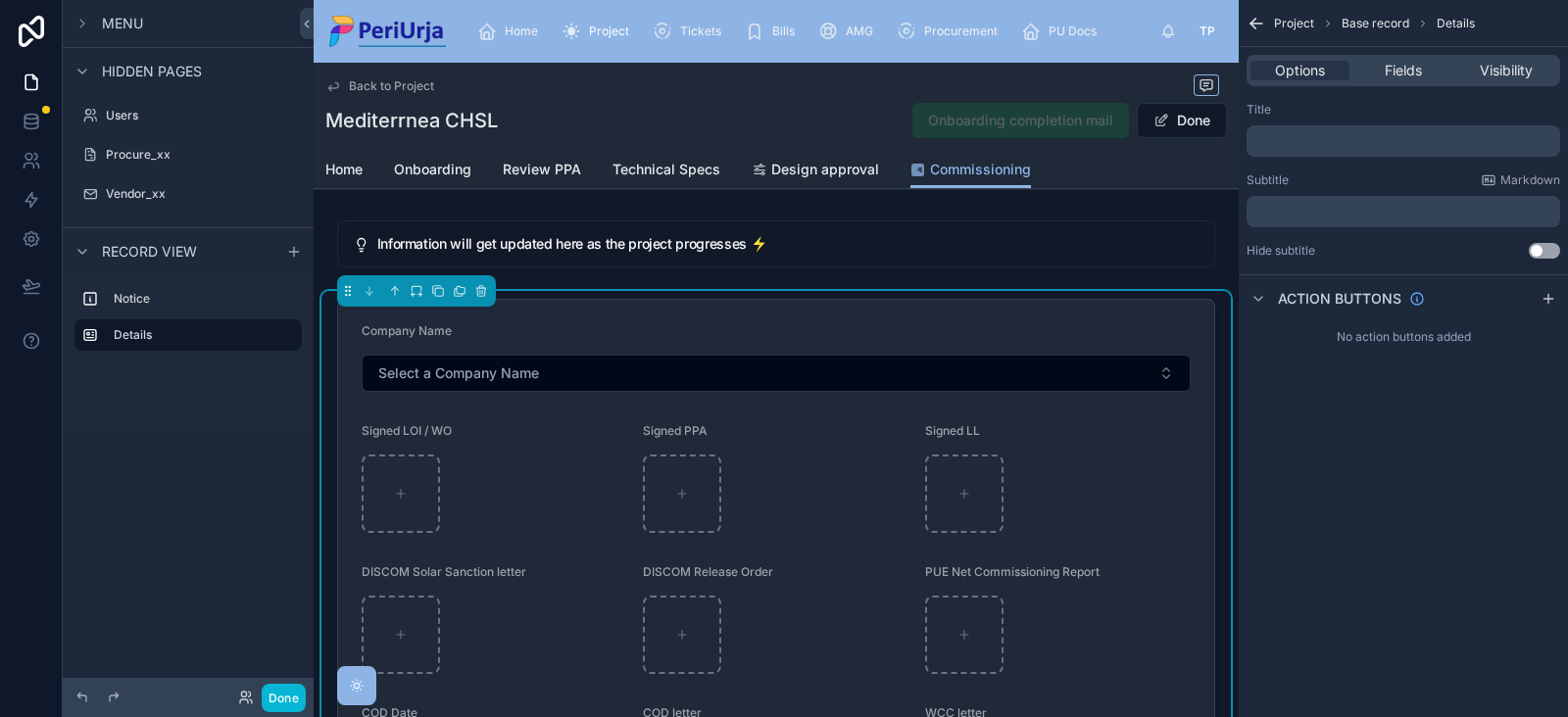 click on "Project" at bounding box center [1294, 24] 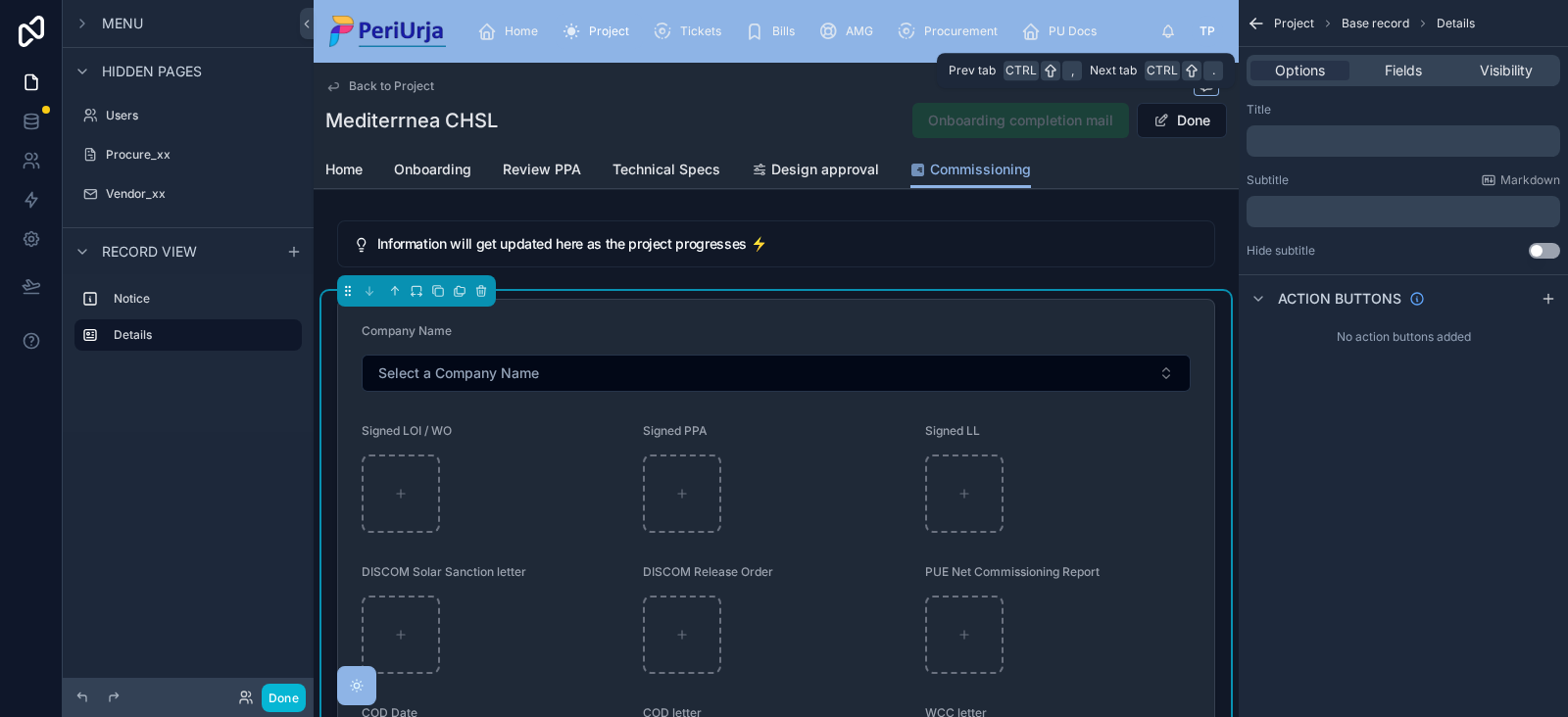 click on "Options Fields Visibility" at bounding box center [1403, 71] 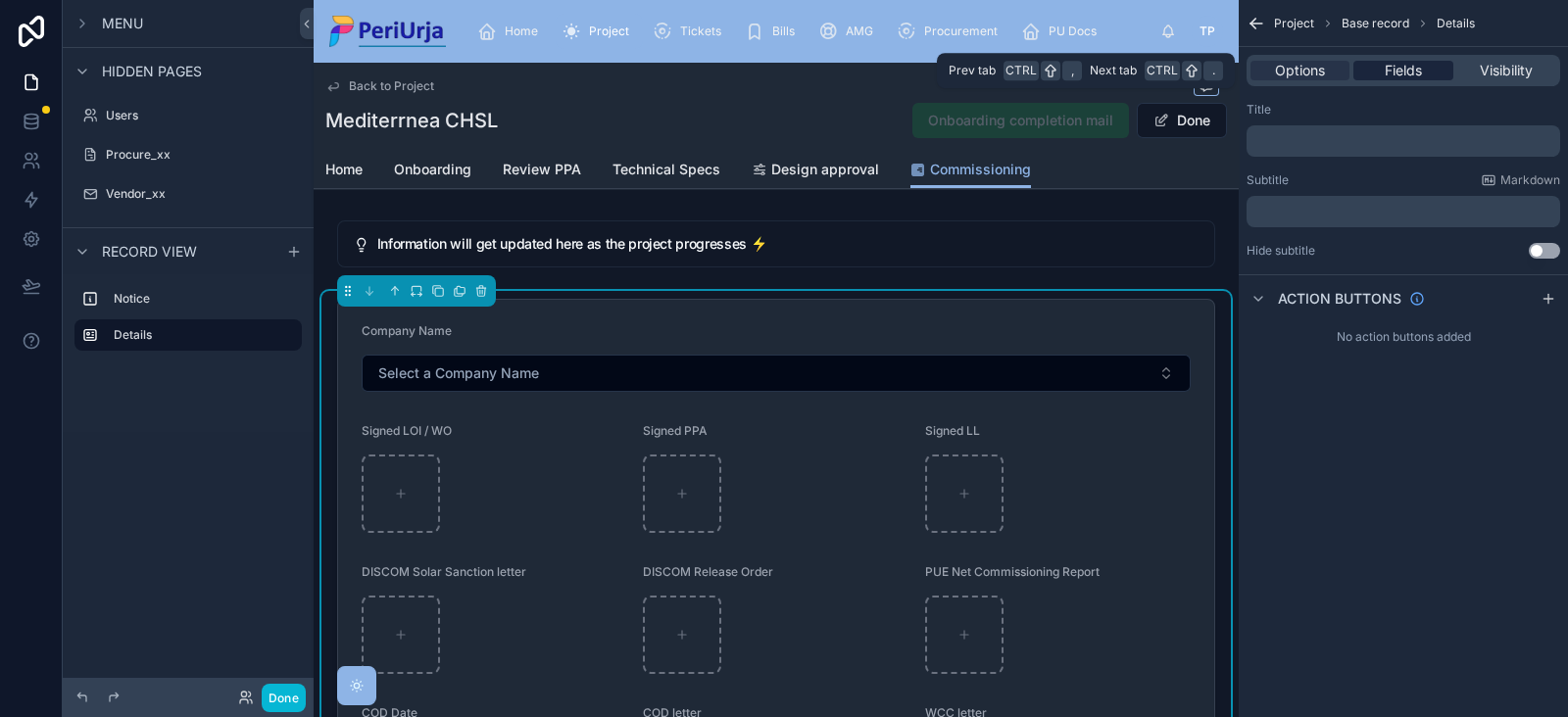 click on "Fields" at bounding box center [1403, 71] 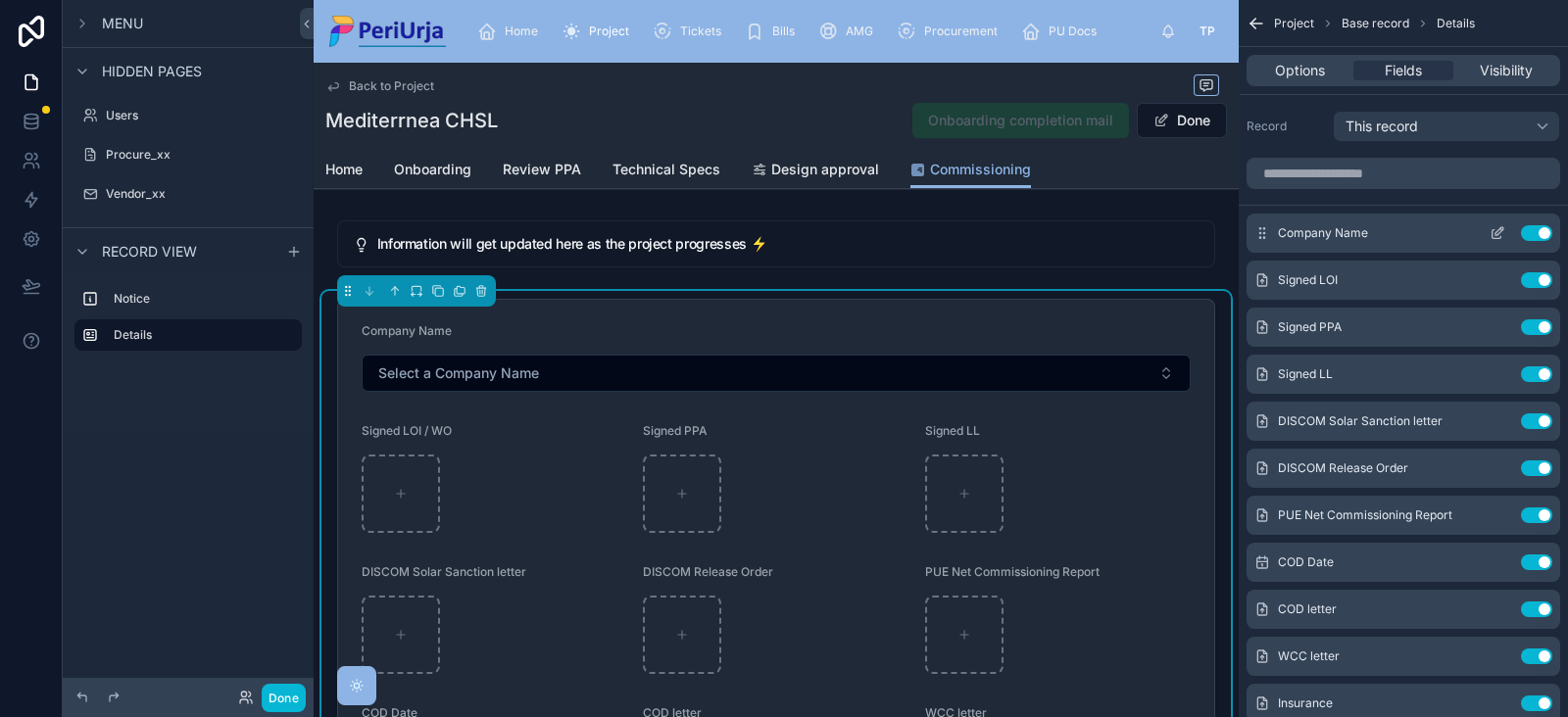click 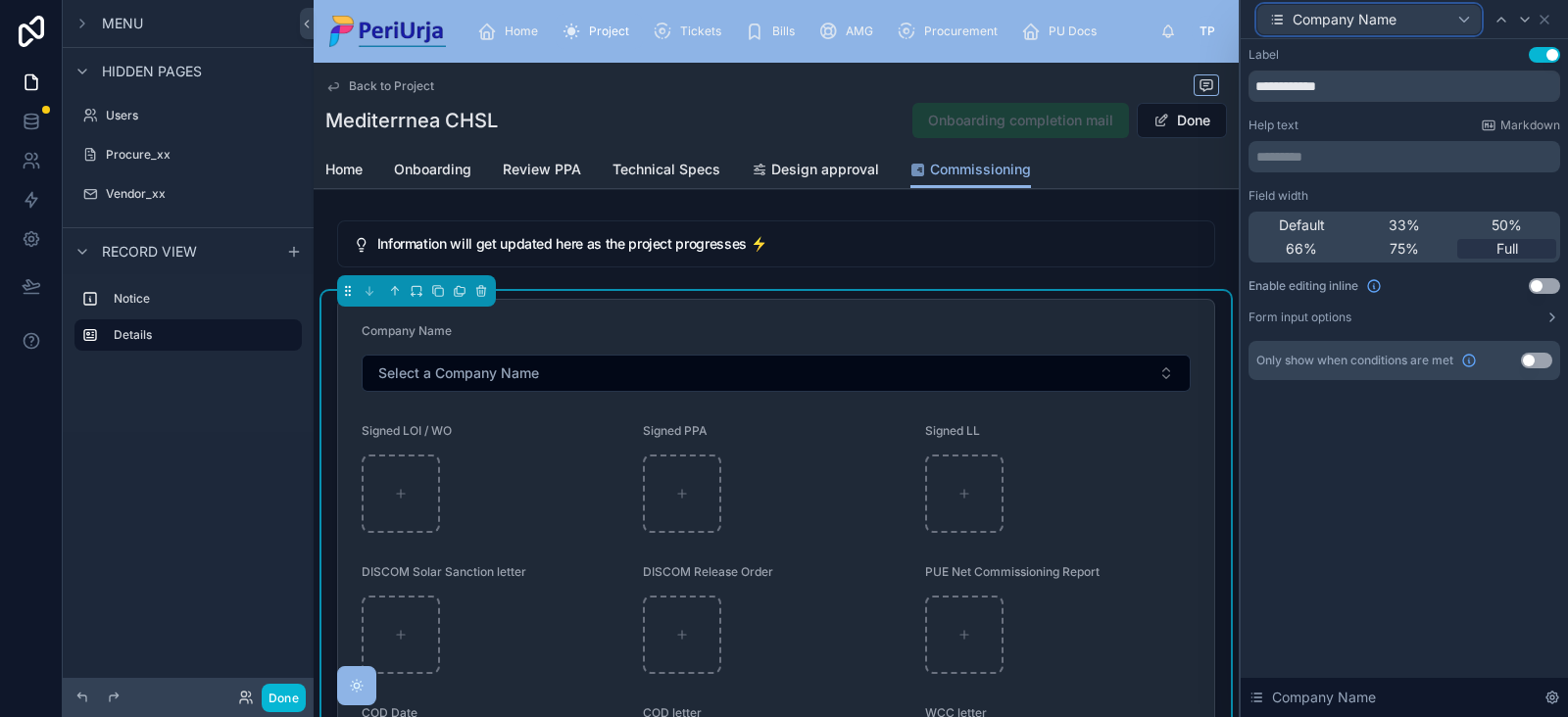 click on "Company Name" at bounding box center (1369, 20) 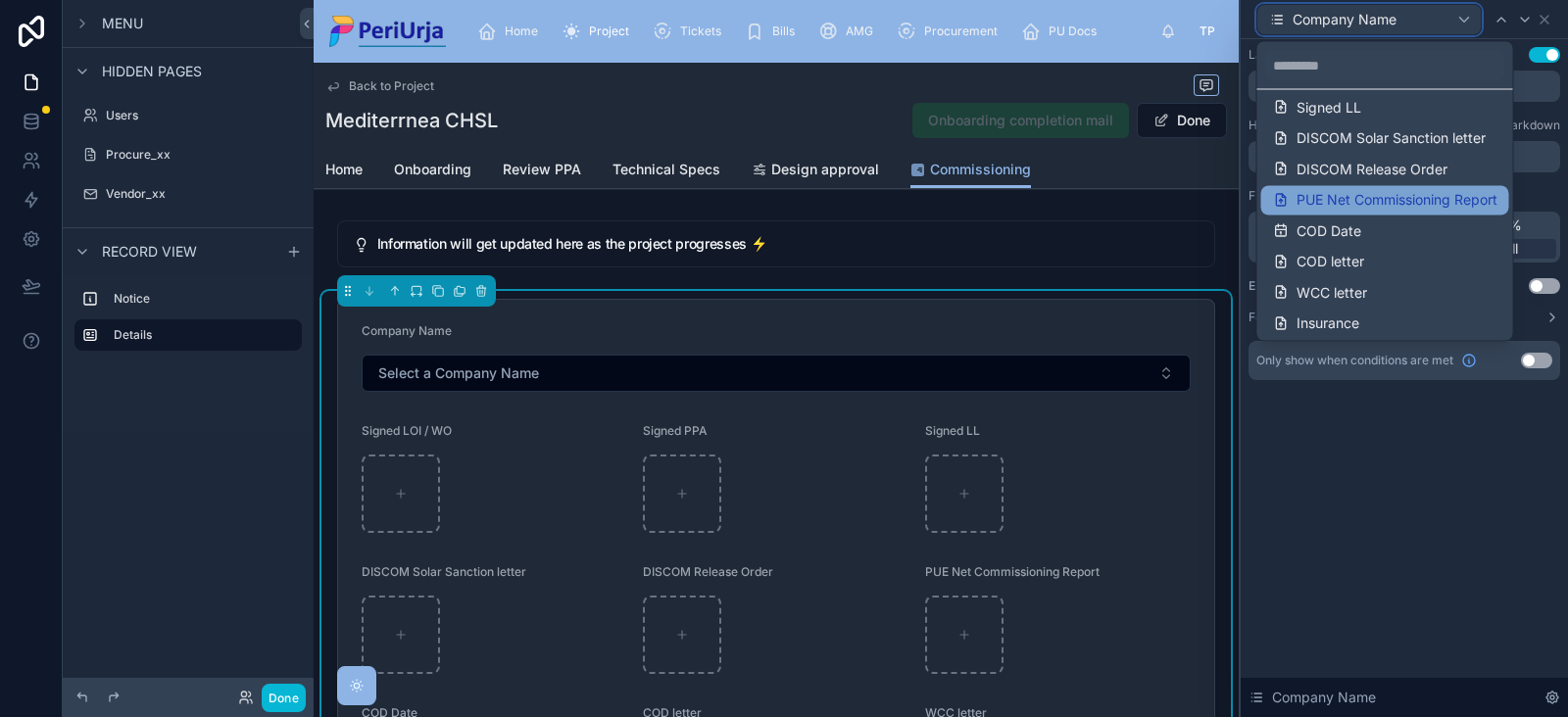 scroll, scrollTop: 0, scrollLeft: 0, axis: both 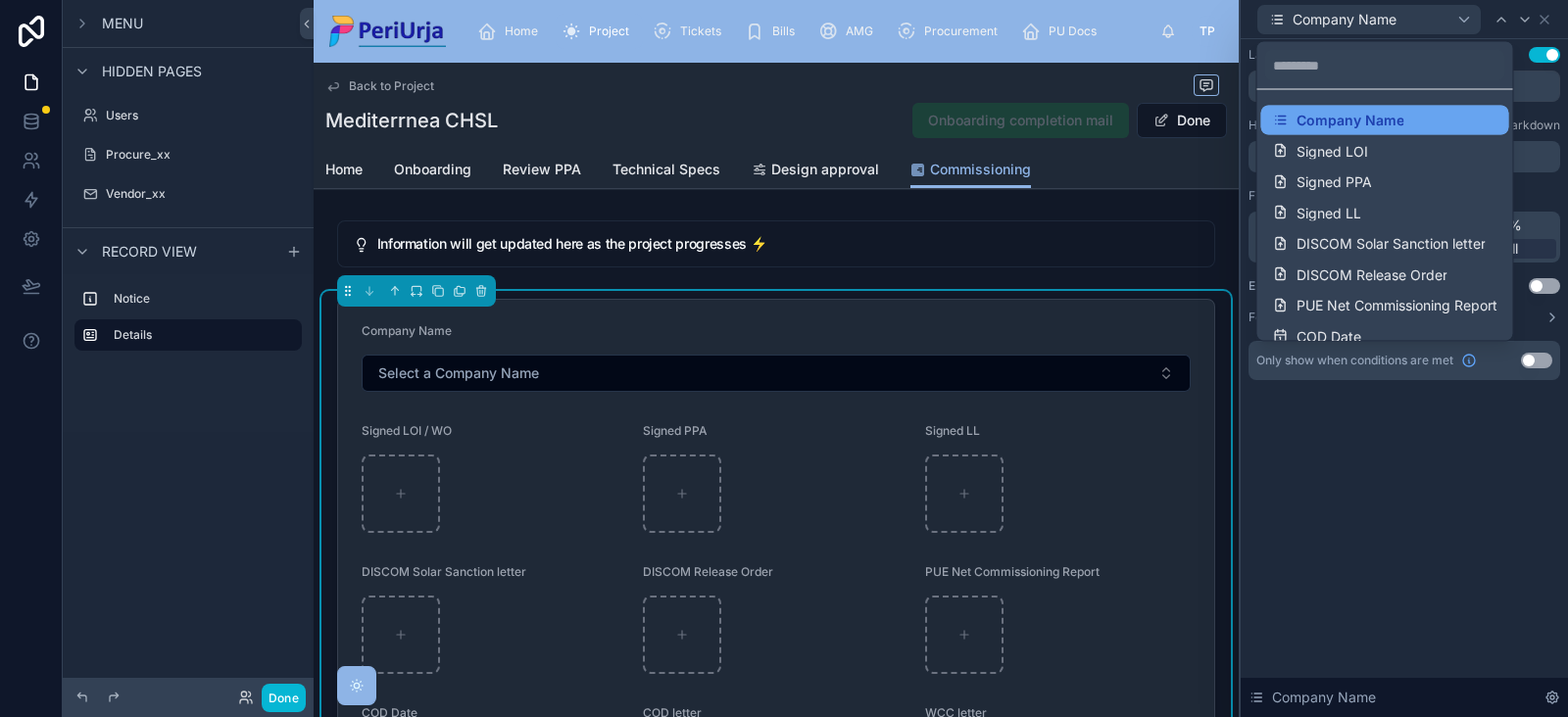 click on "Company Name" at bounding box center (1350, 120) 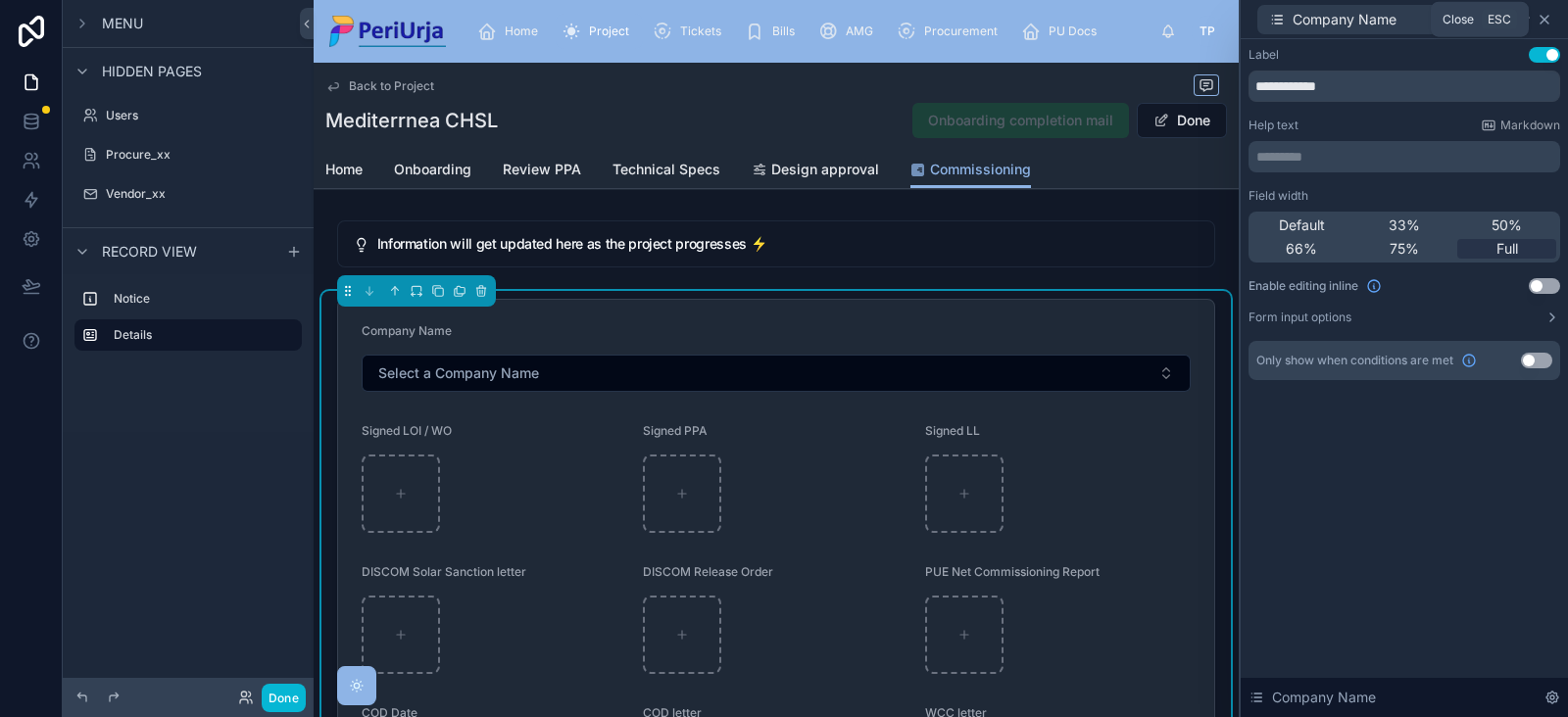 click 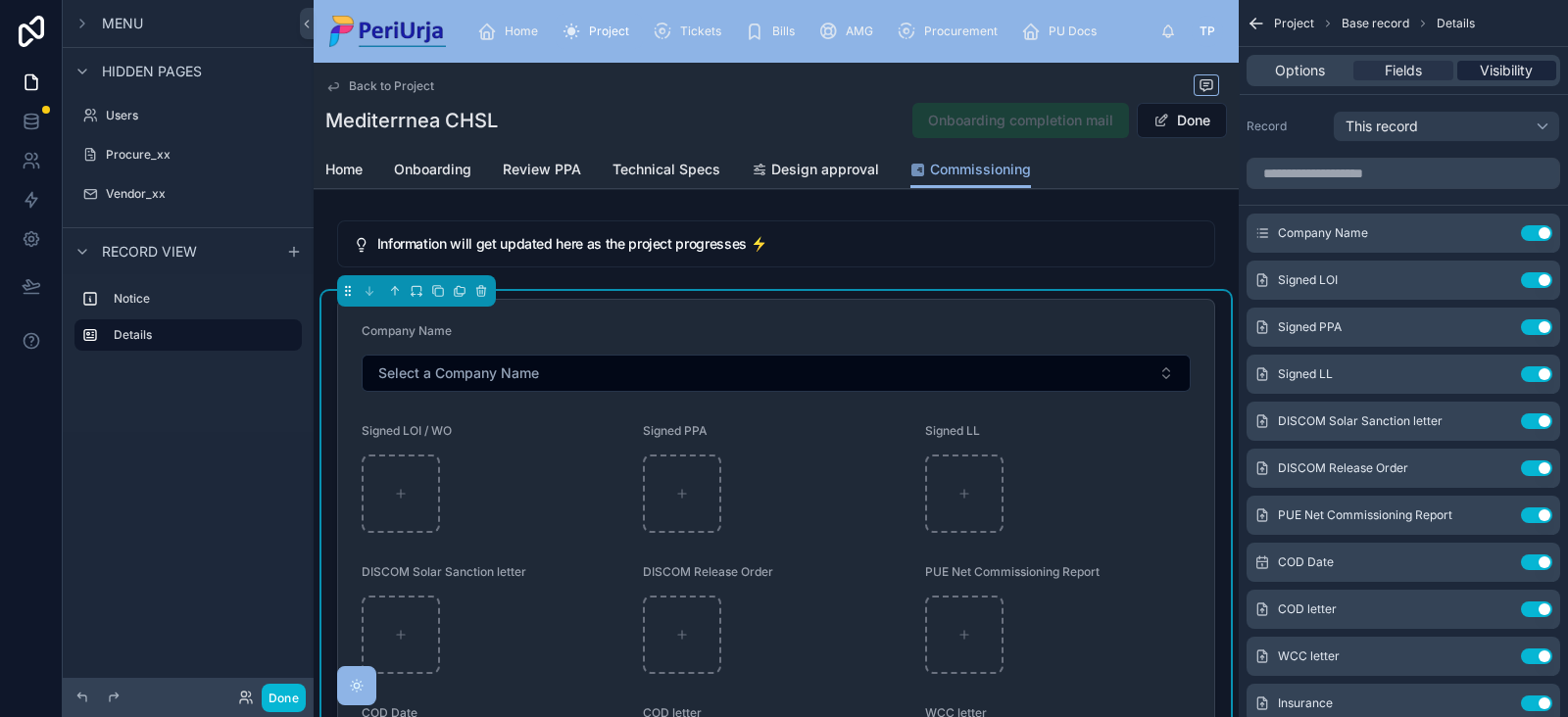 click on "Visibility" at bounding box center (1506, 71) 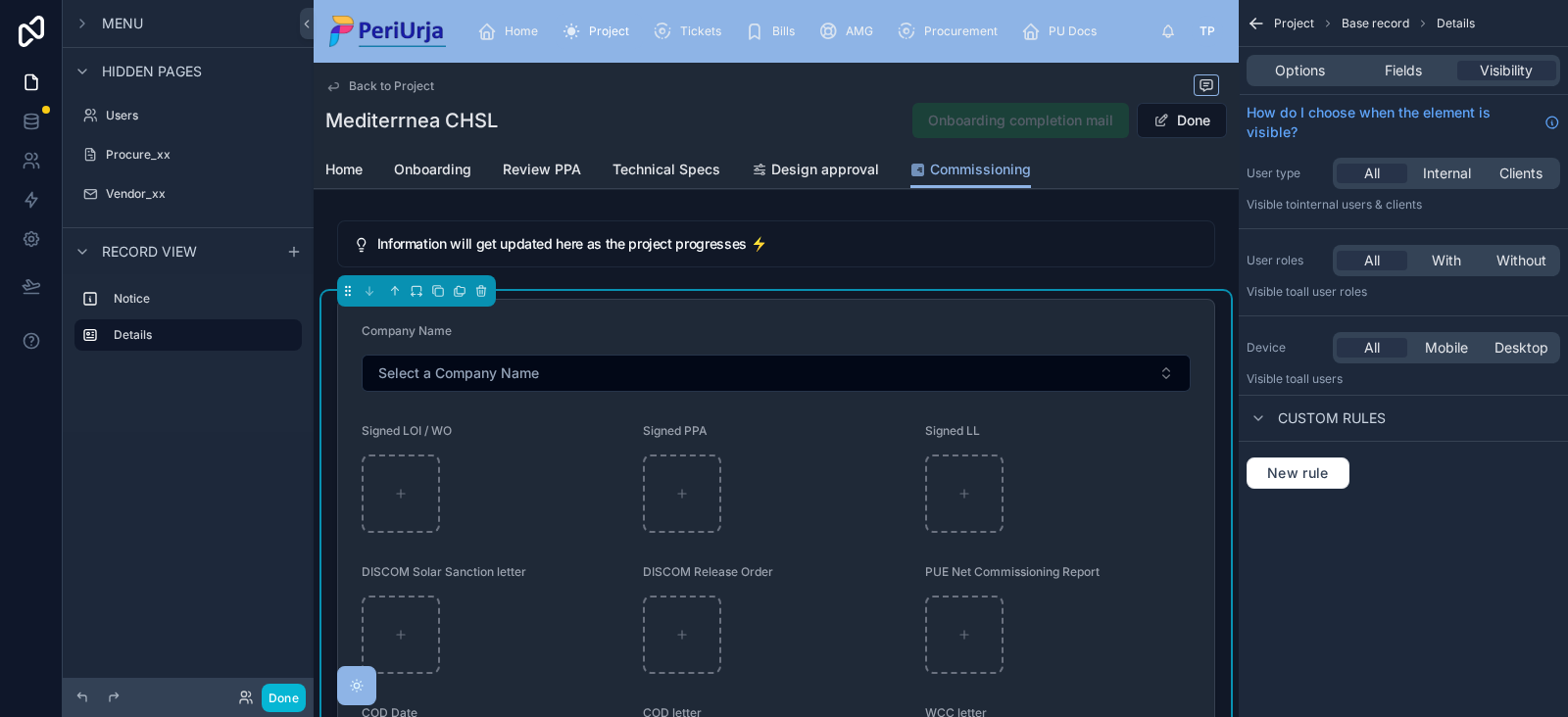 click 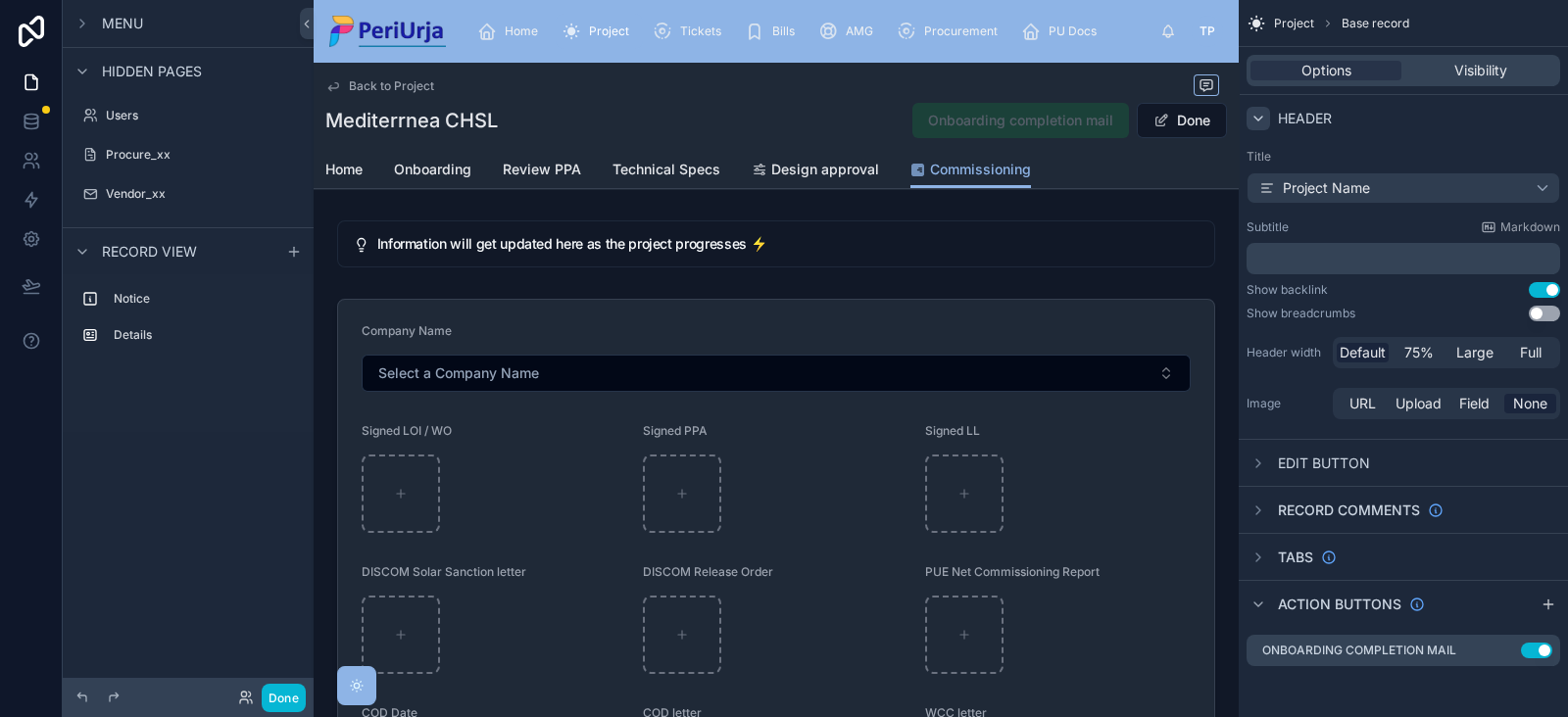 click 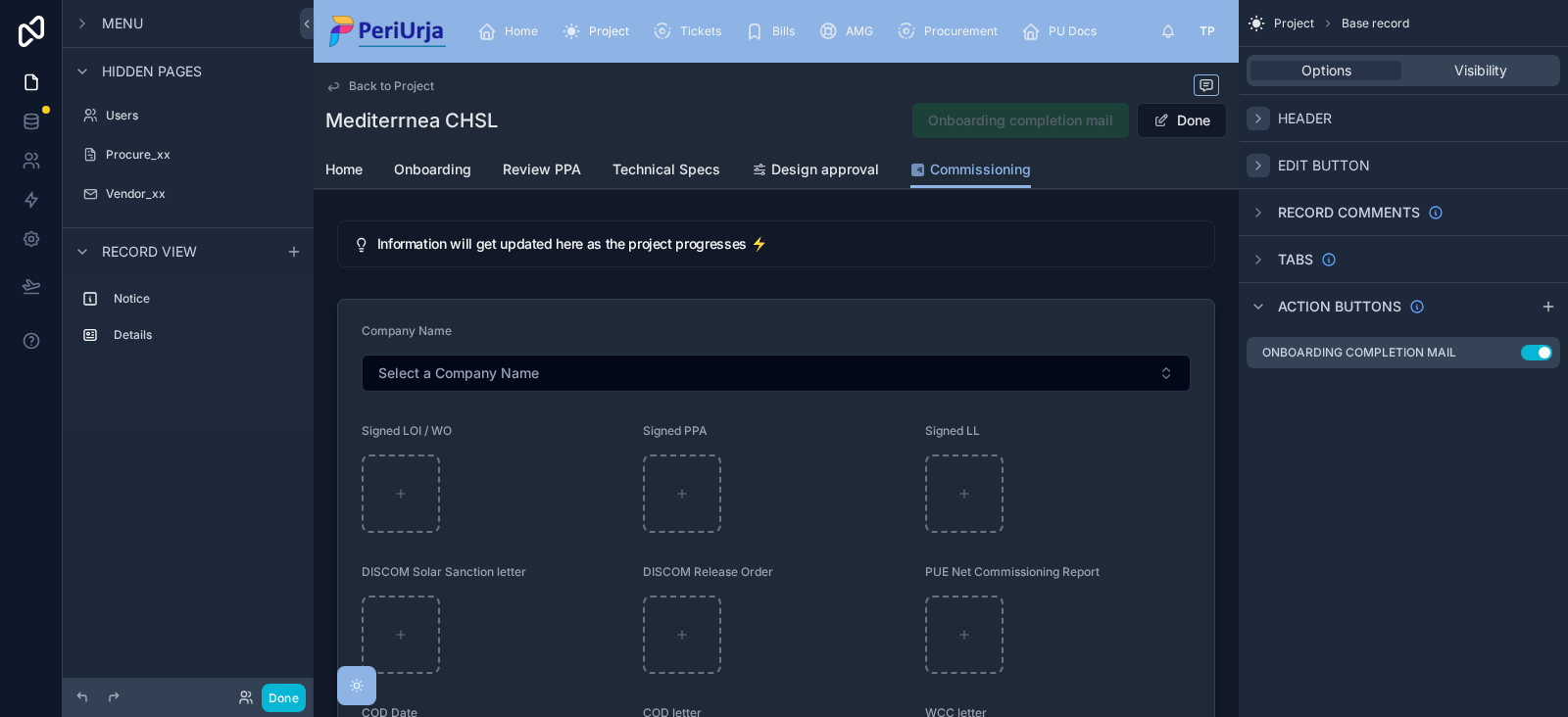 click 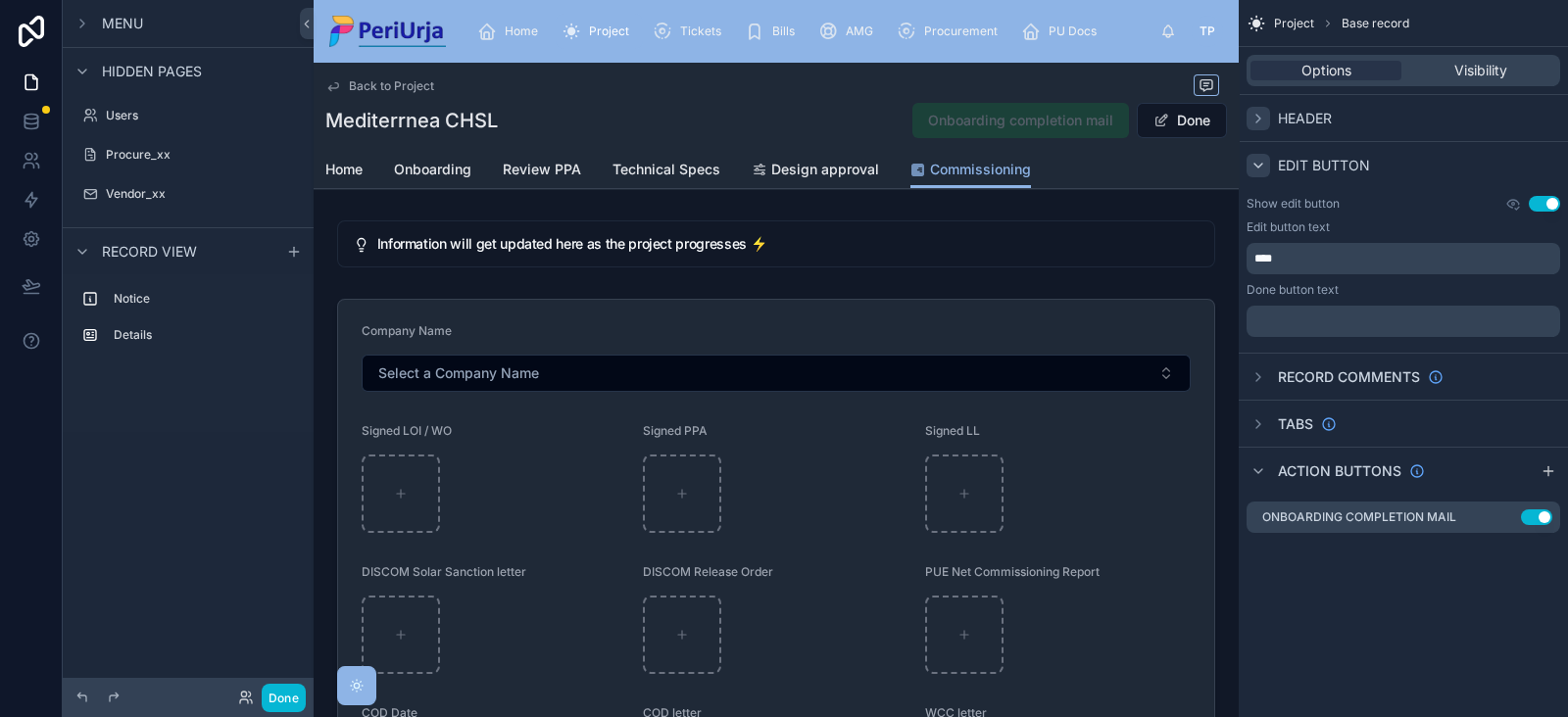 click on "****" at bounding box center (1405, 259) 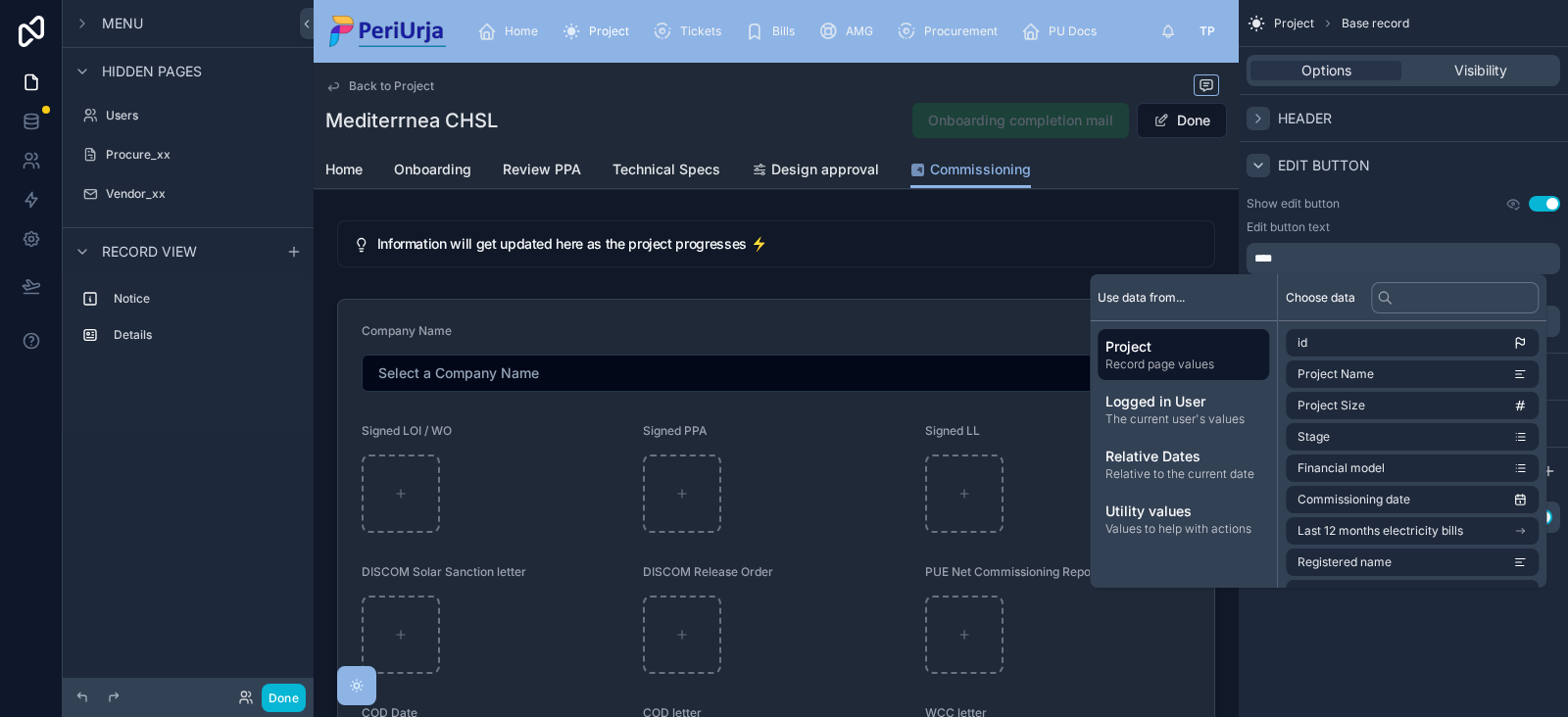 click on "Show edit button Use setting Edit button text **** Done button text ﻿" at bounding box center (1403, 266) 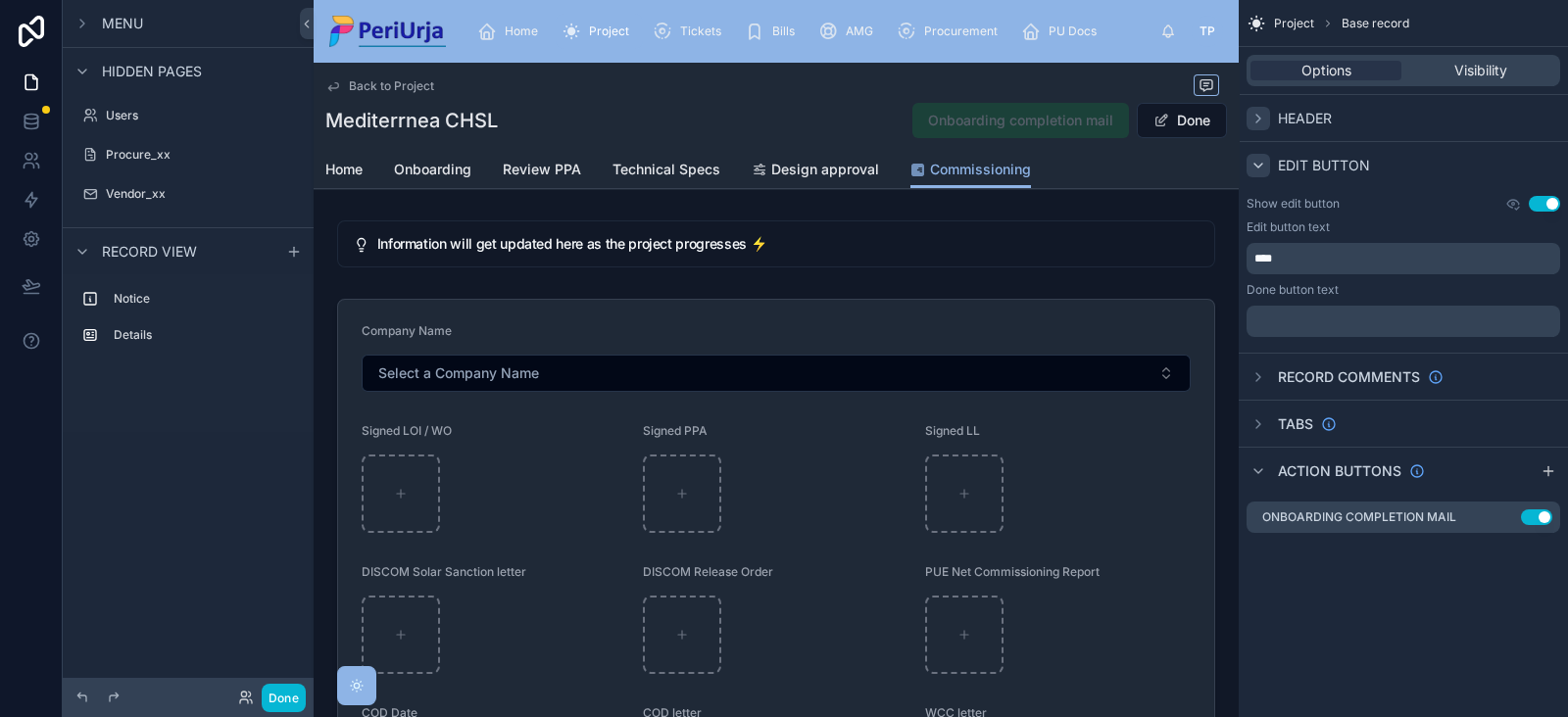 click 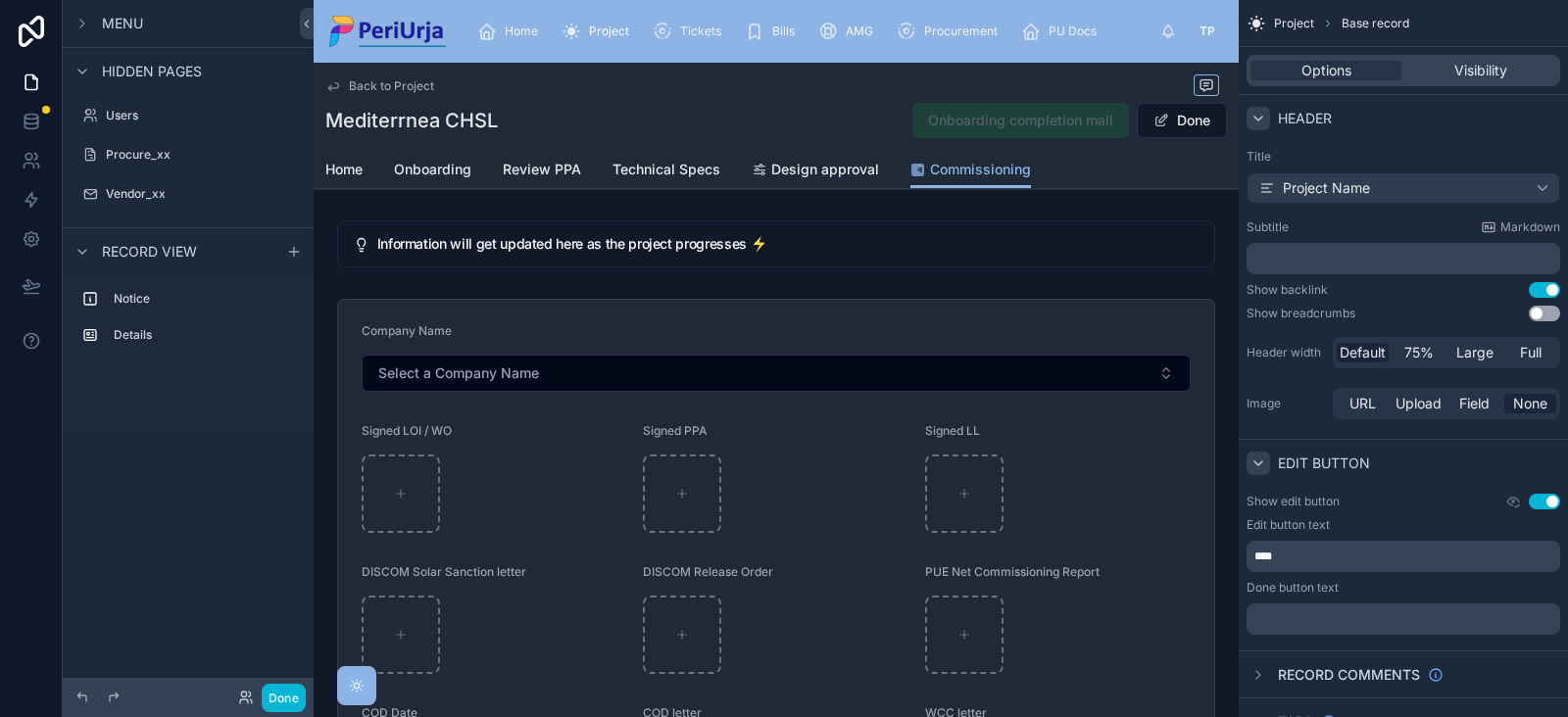 click 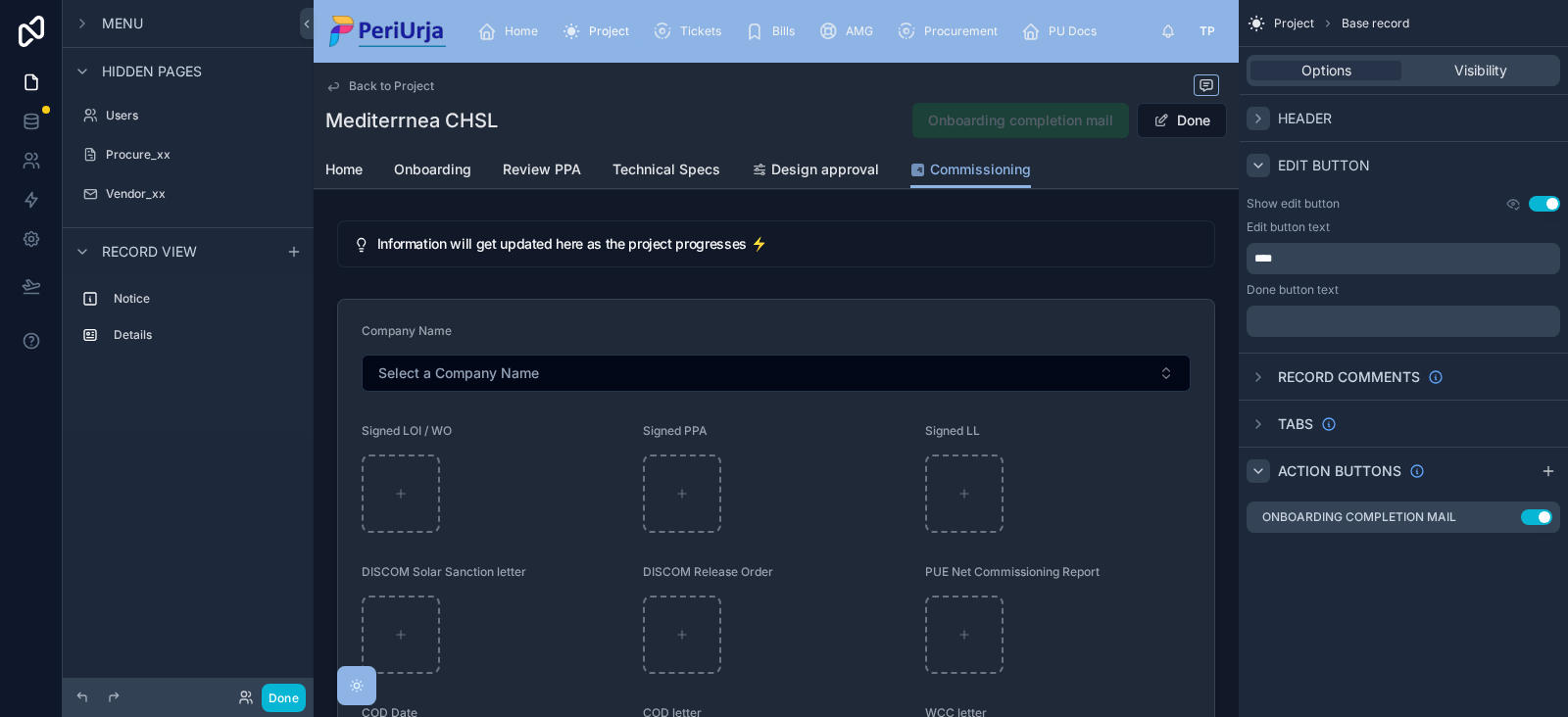 click 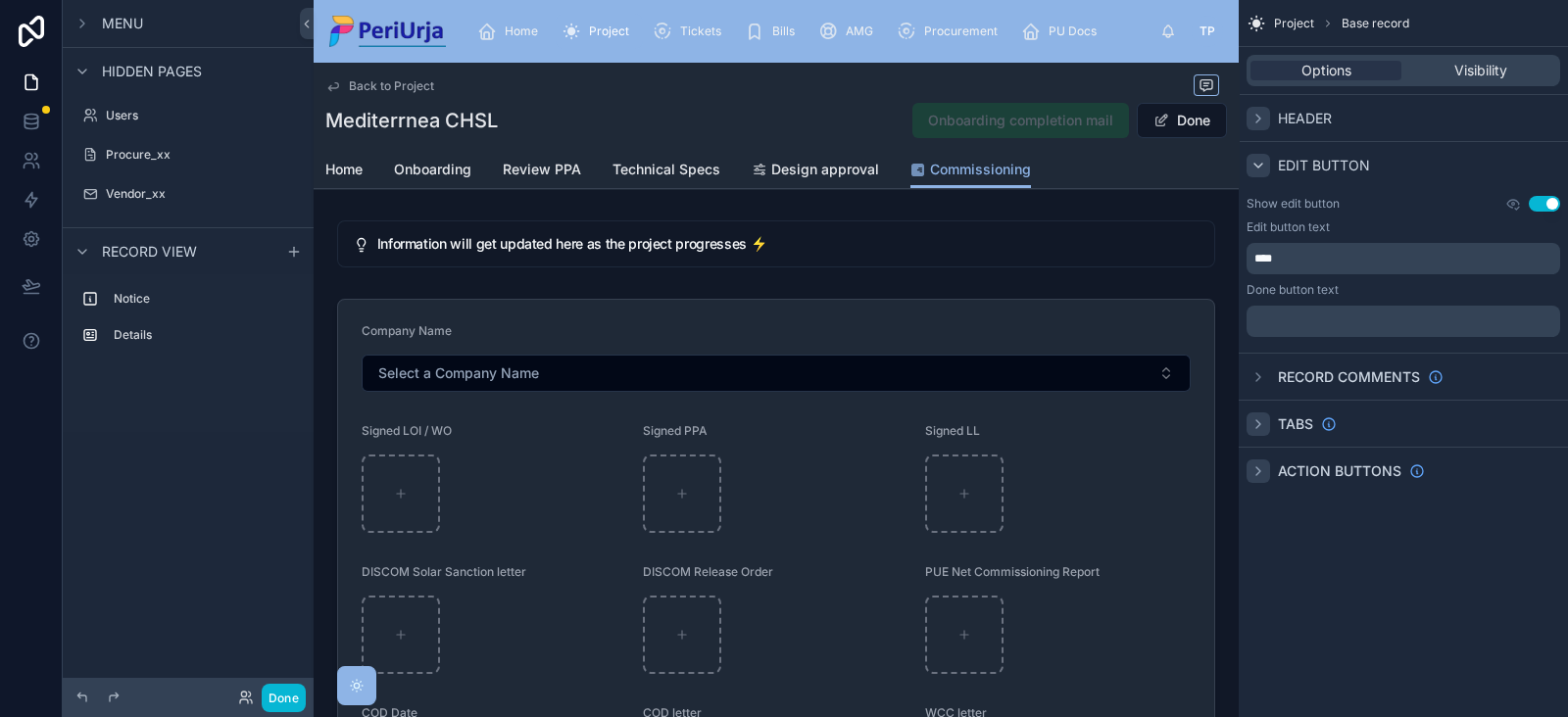 click 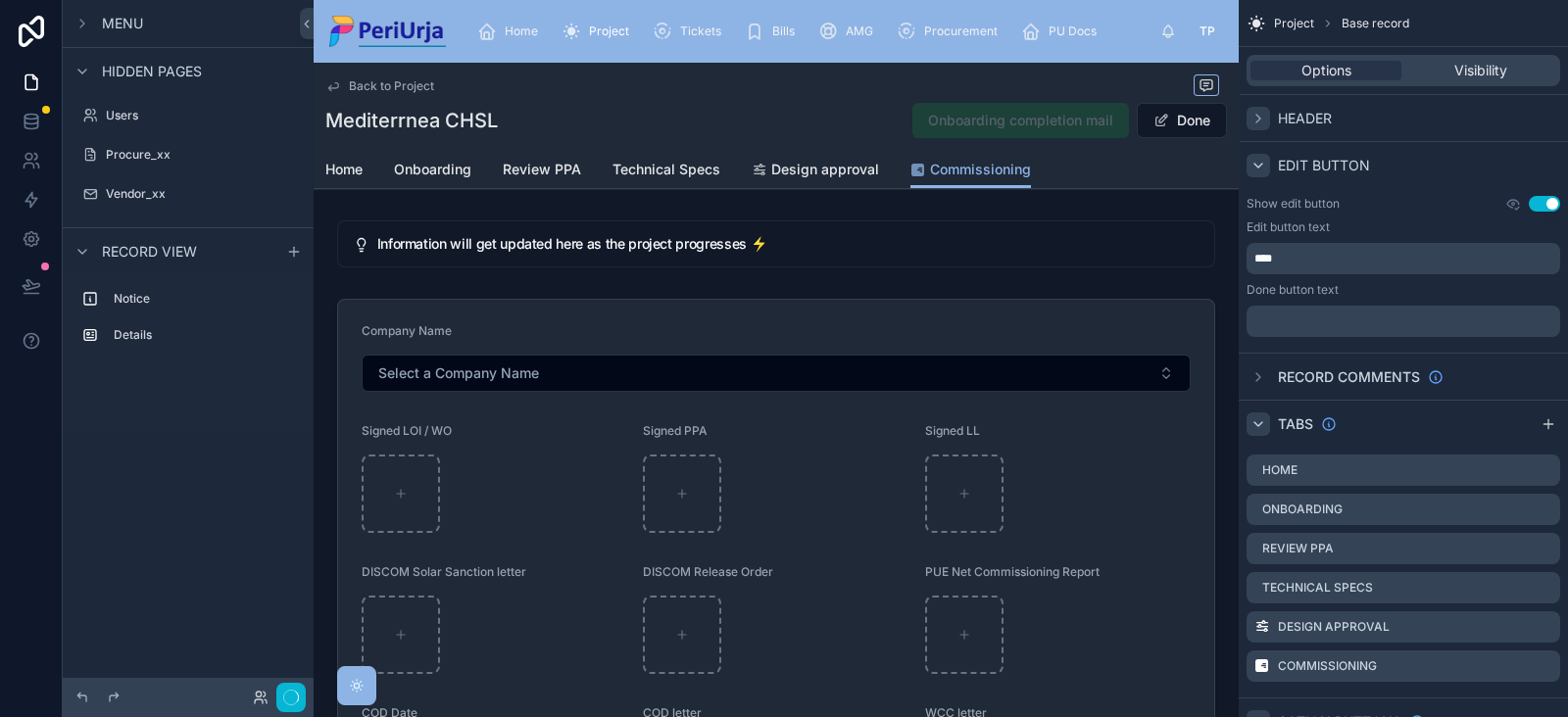 click 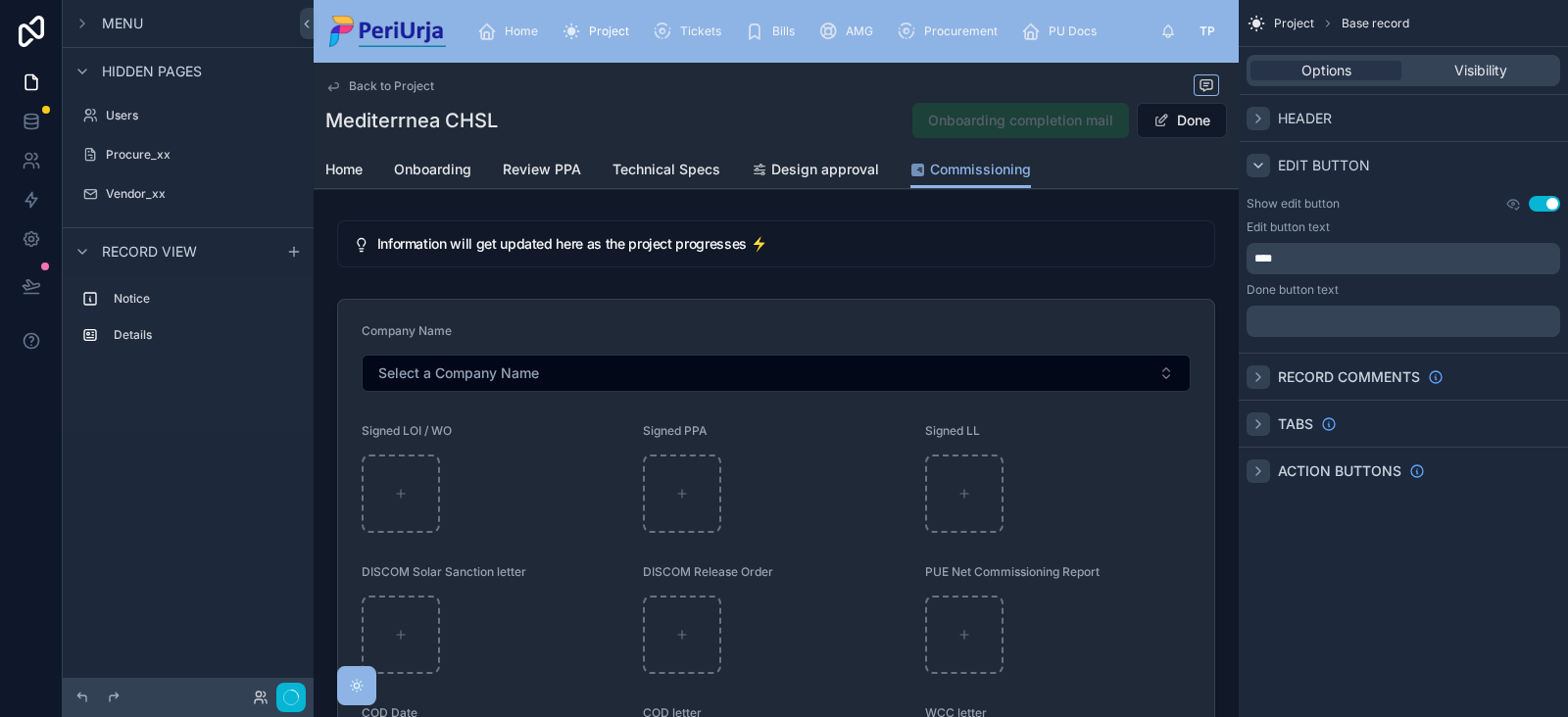 click 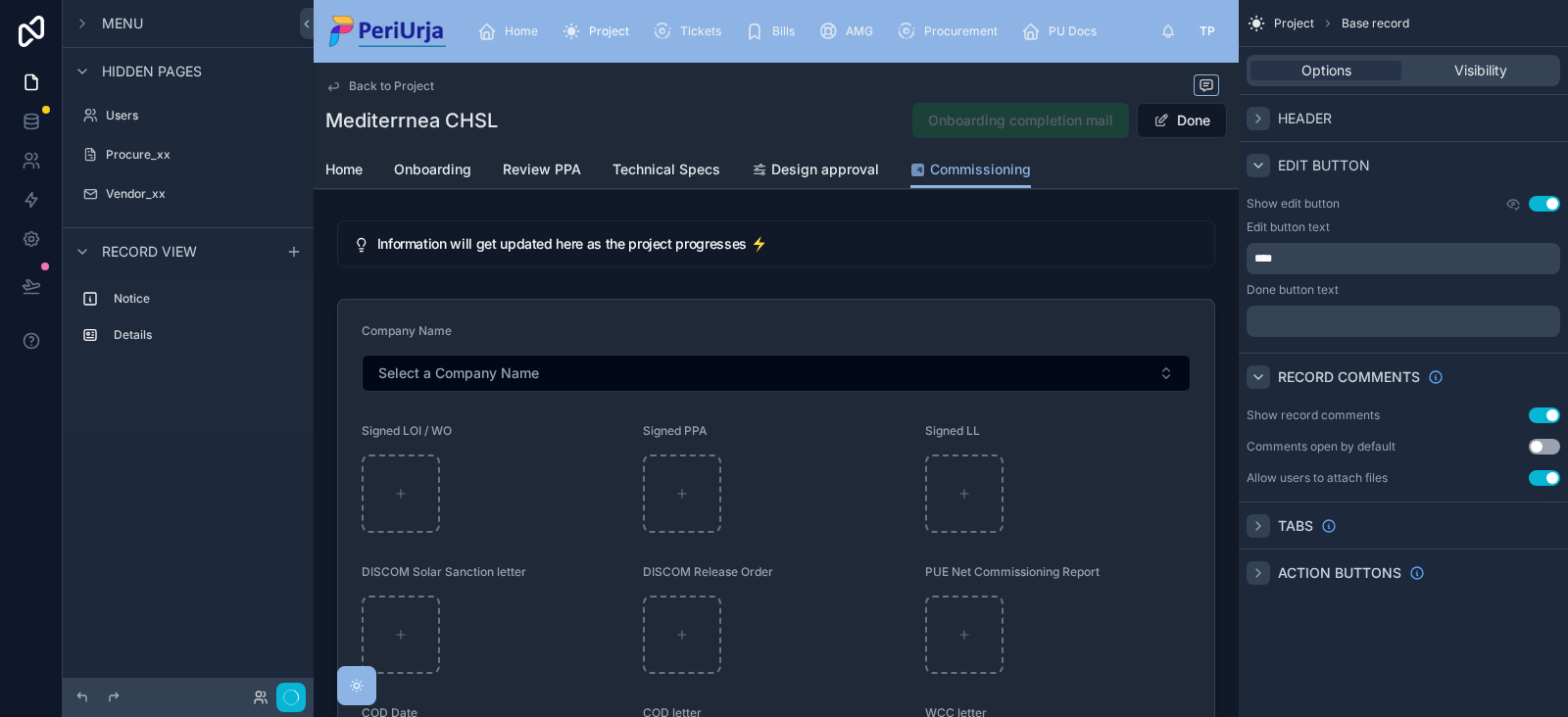 click 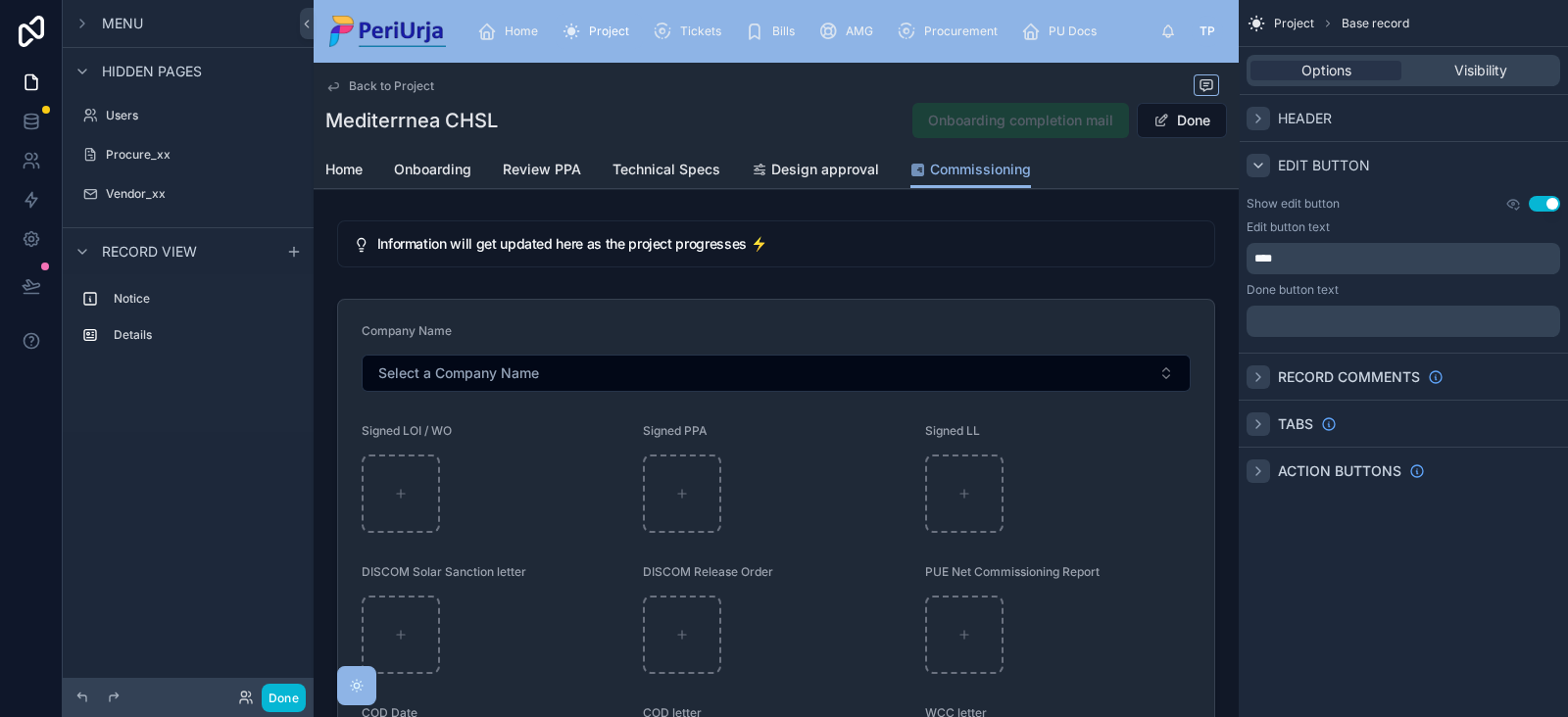 click 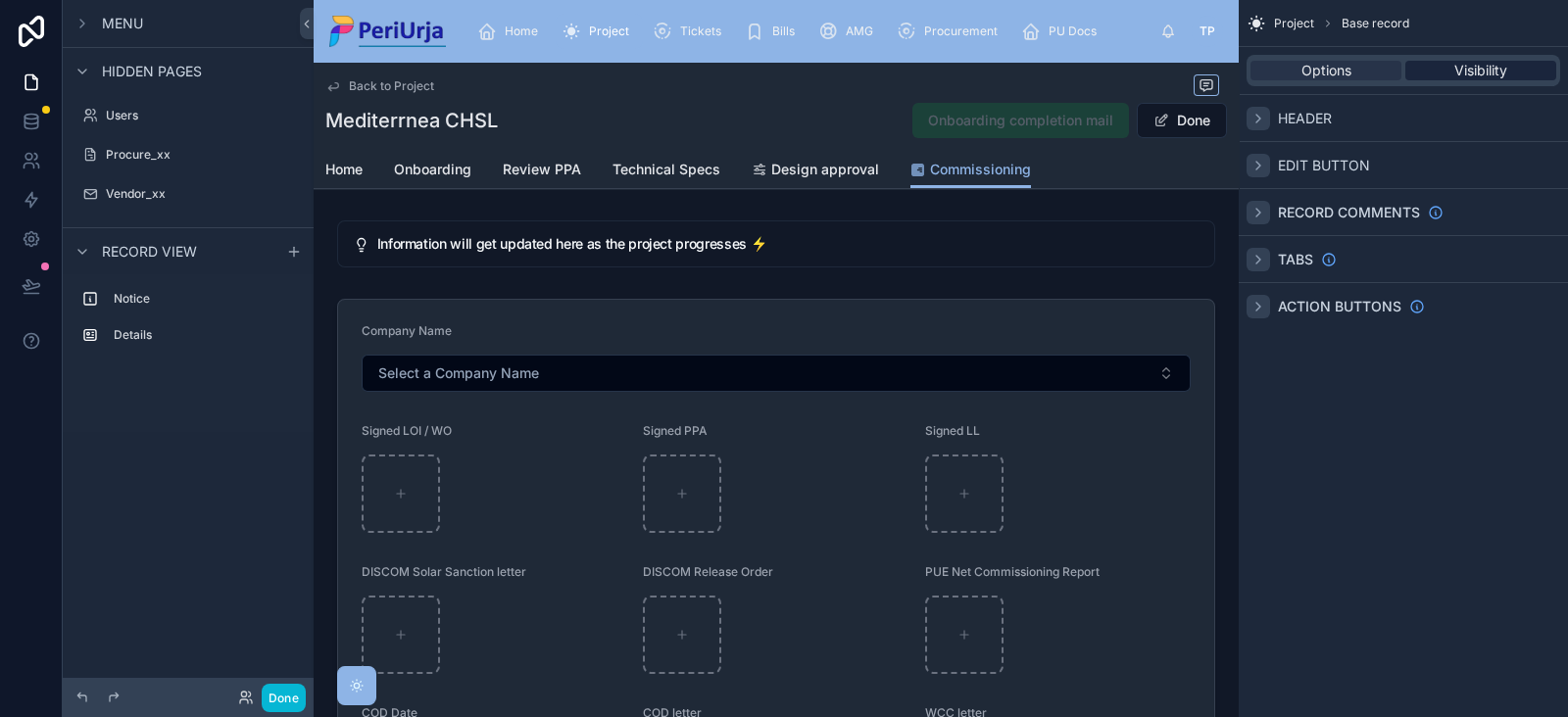 click on "Visibility" at bounding box center [1481, 71] 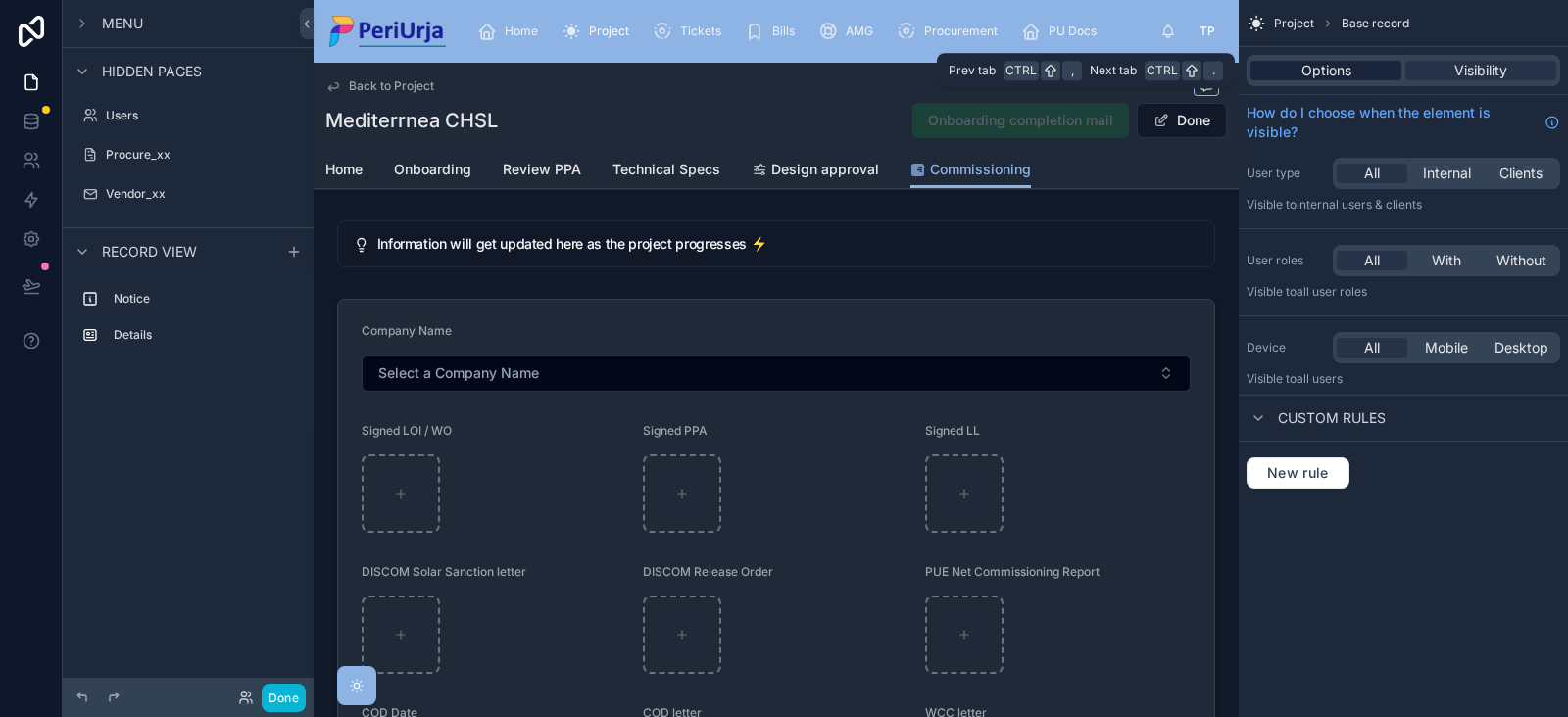 click on "Options" at bounding box center (1326, 71) 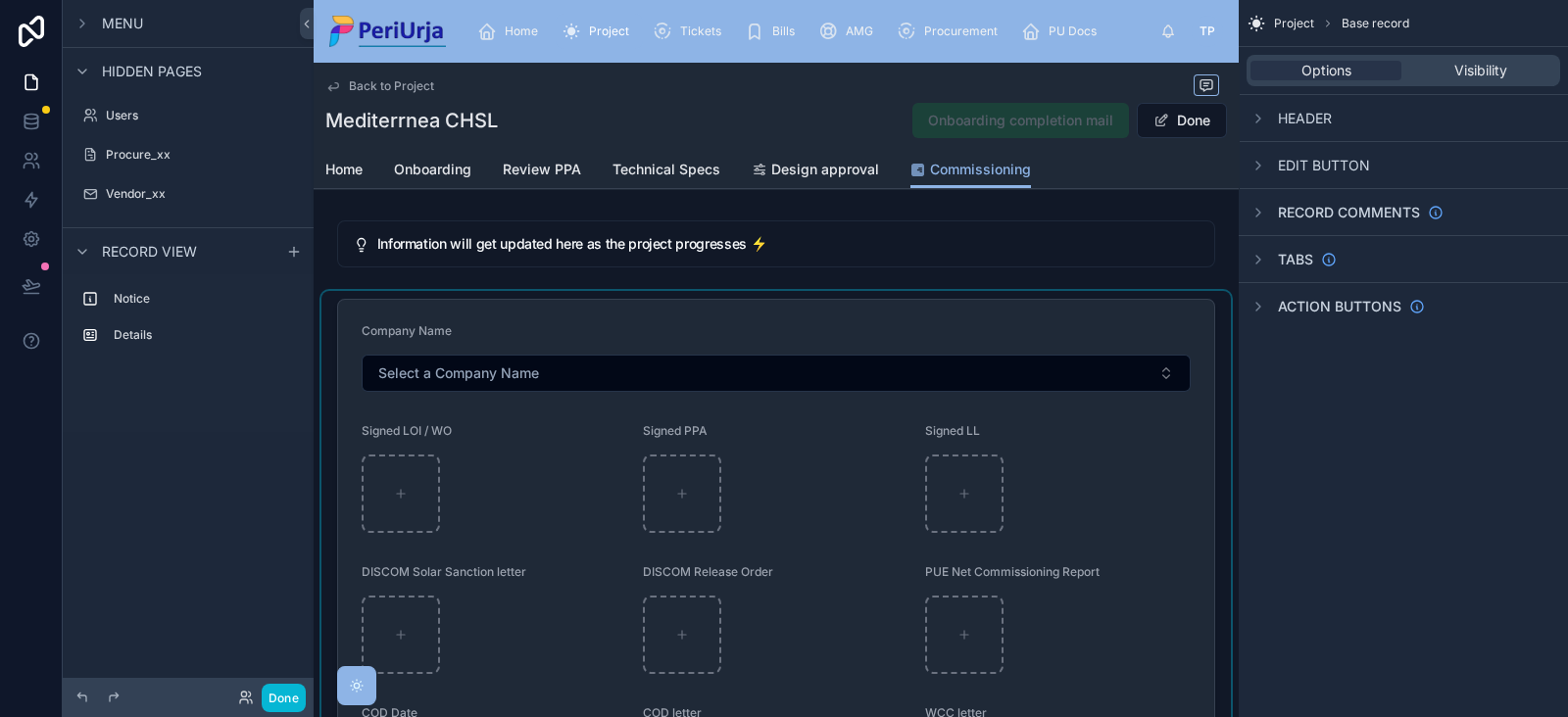 click at bounding box center [776, 640] 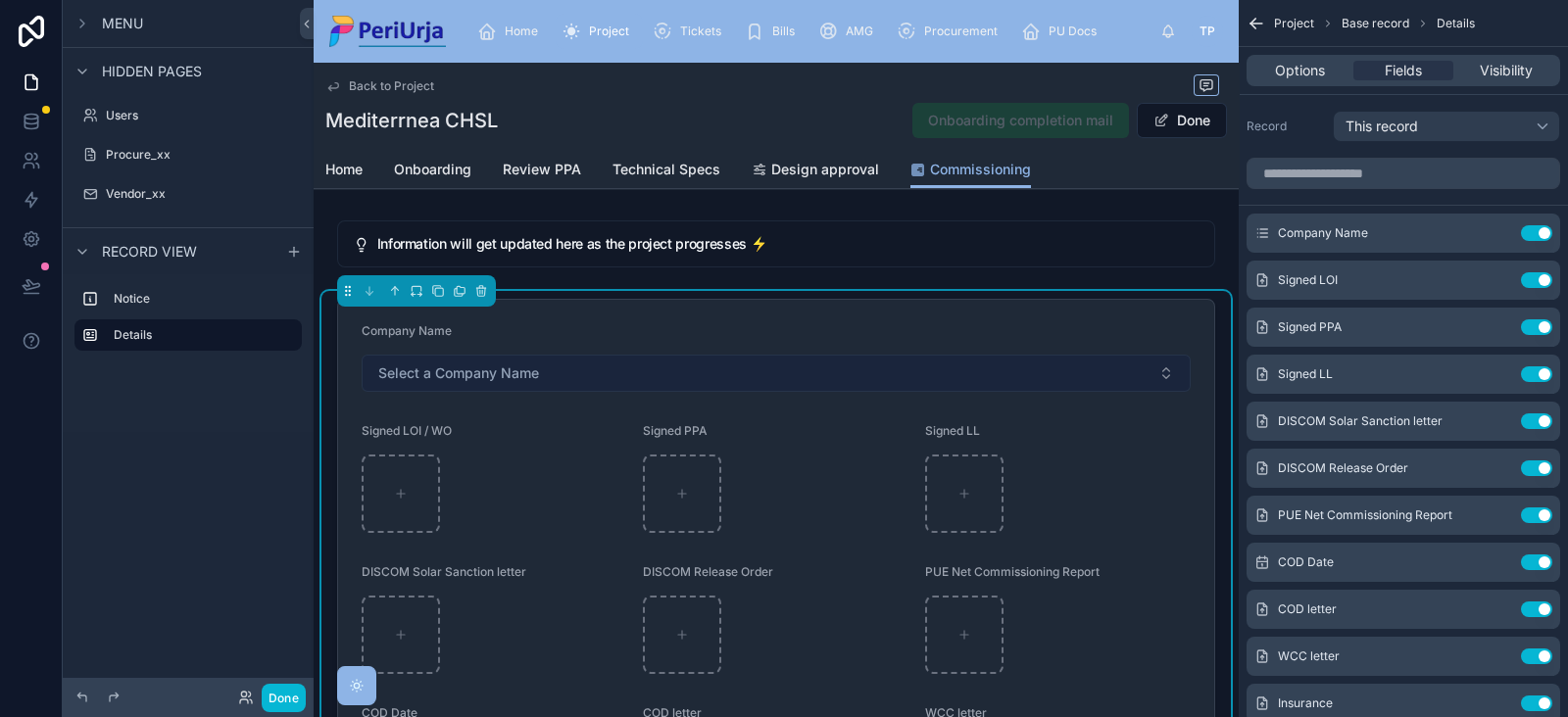 click on "Select a Company Name" at bounding box center (776, 373) 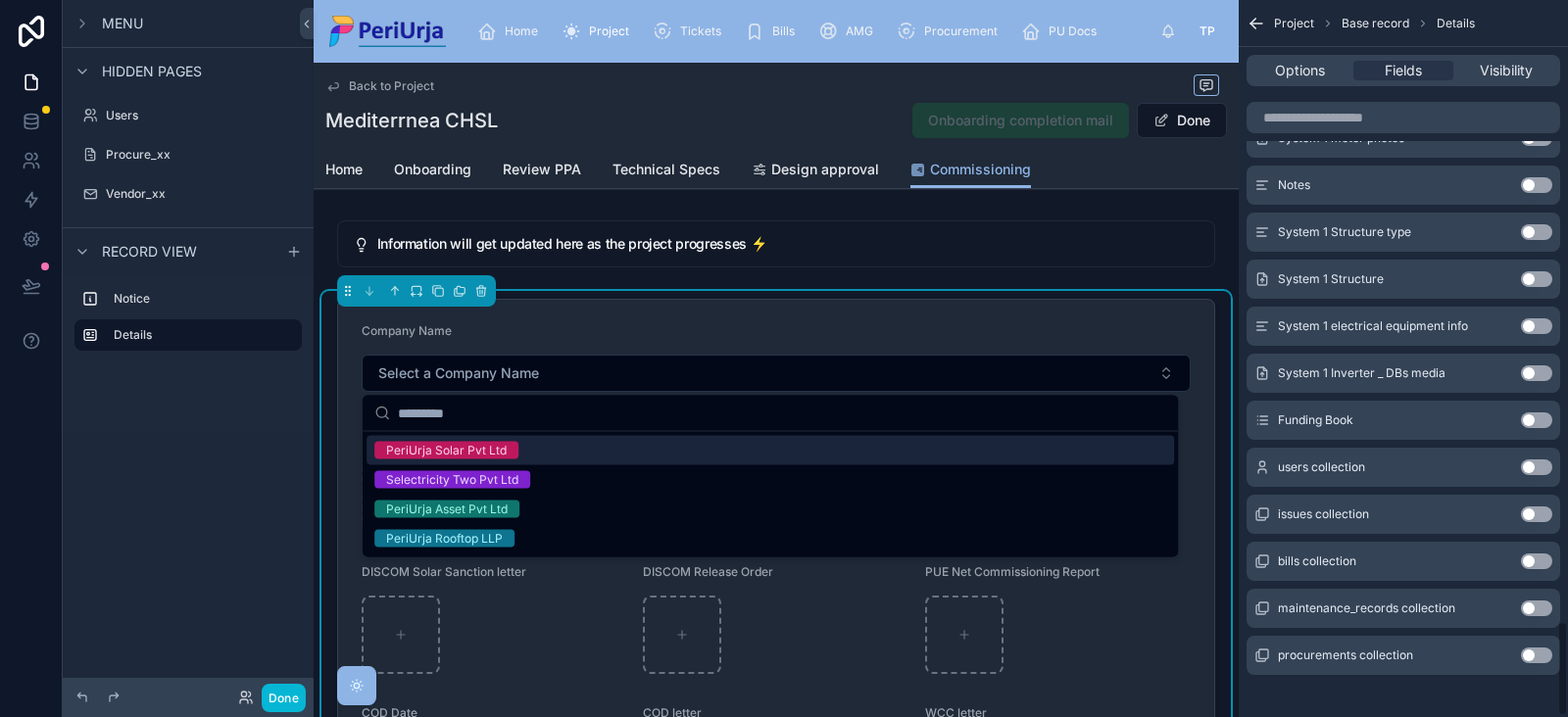 scroll, scrollTop: 4682, scrollLeft: 0, axis: vertical 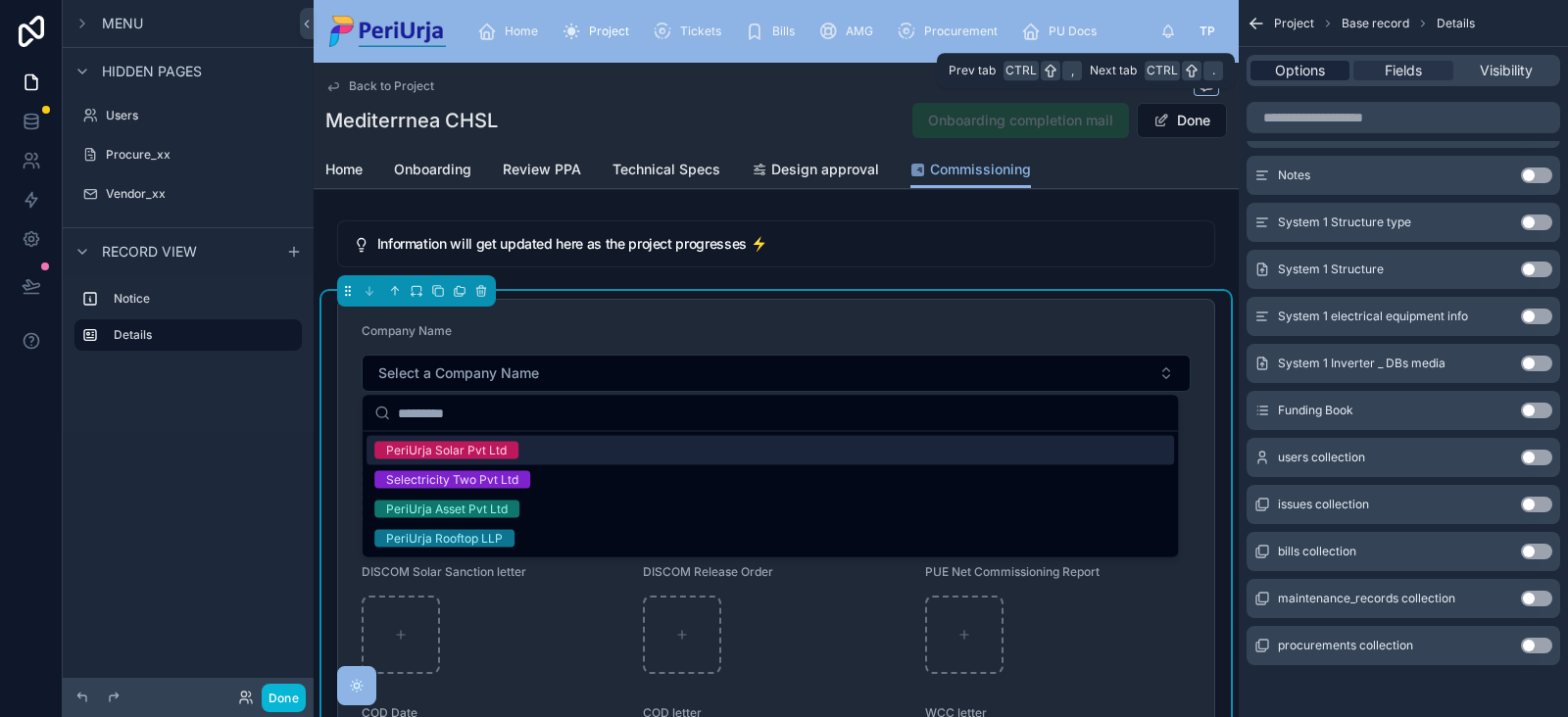 click on "Options" at bounding box center [1299, 71] 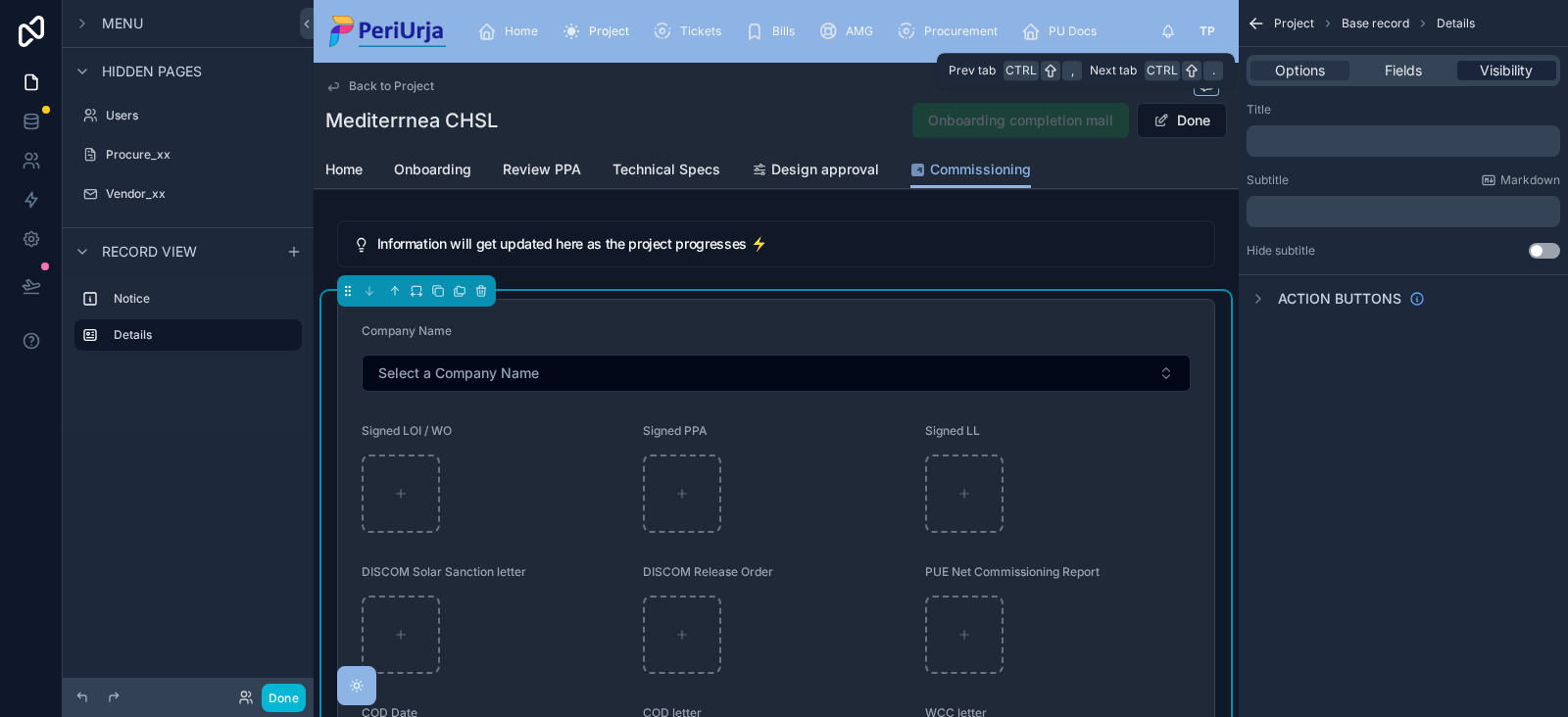 click on "Visibility" at bounding box center [1506, 71] 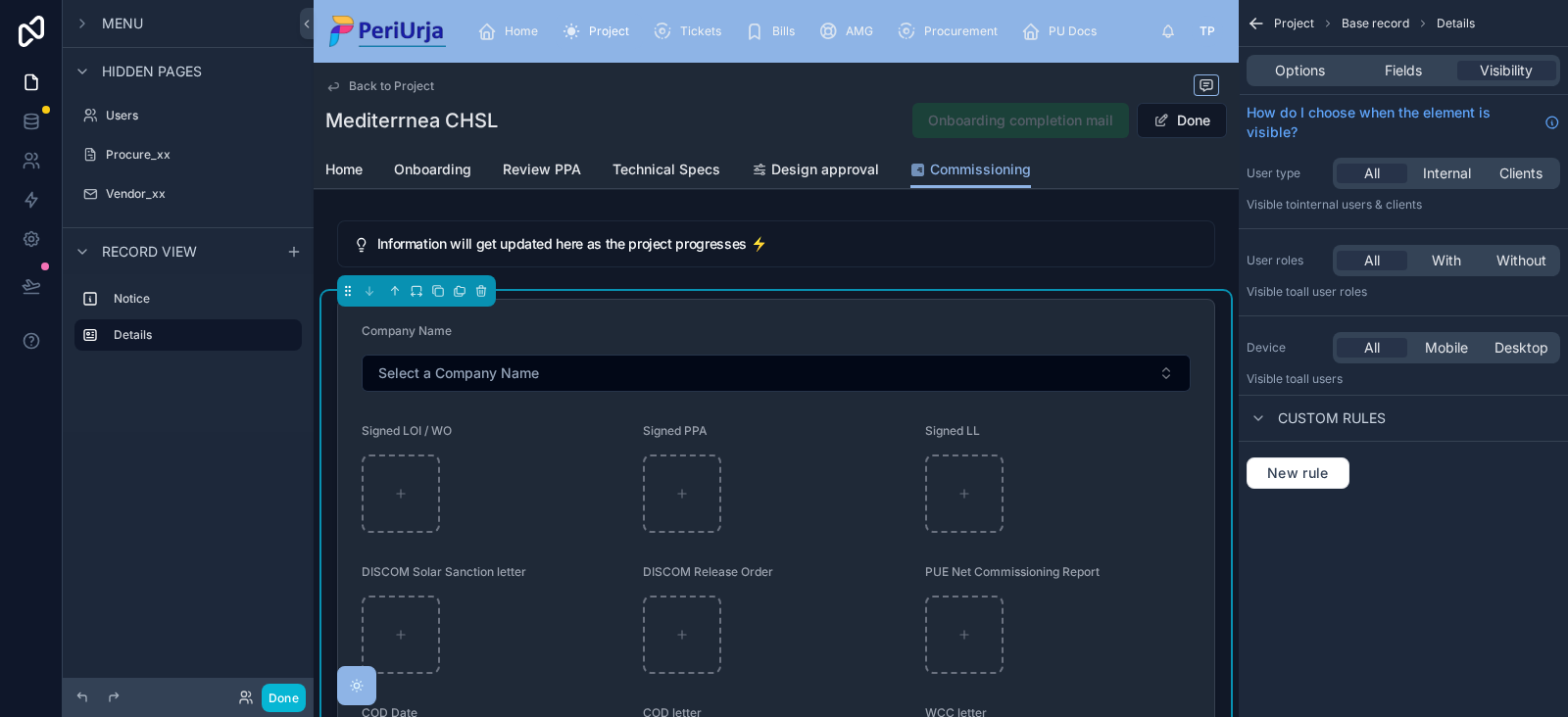 click 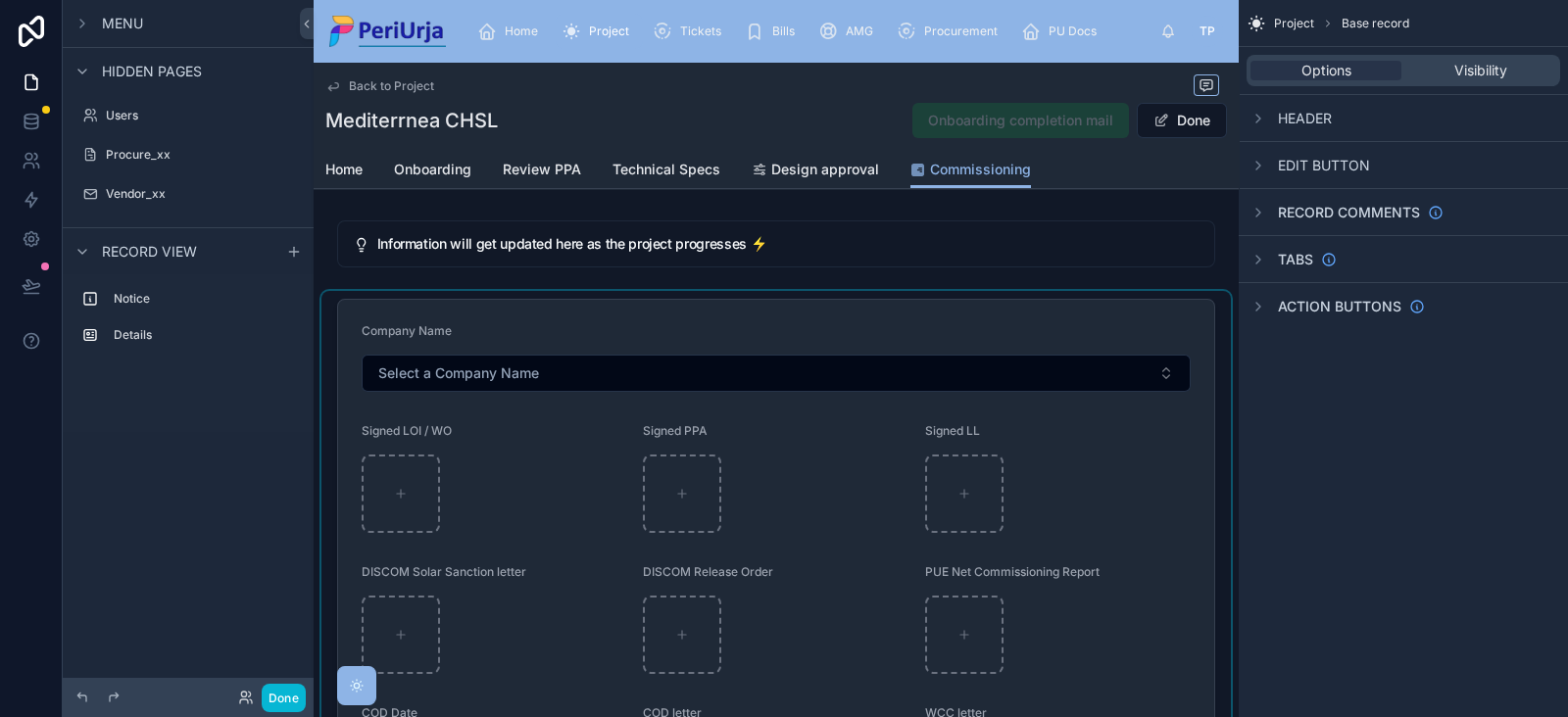 click at bounding box center [776, 640] 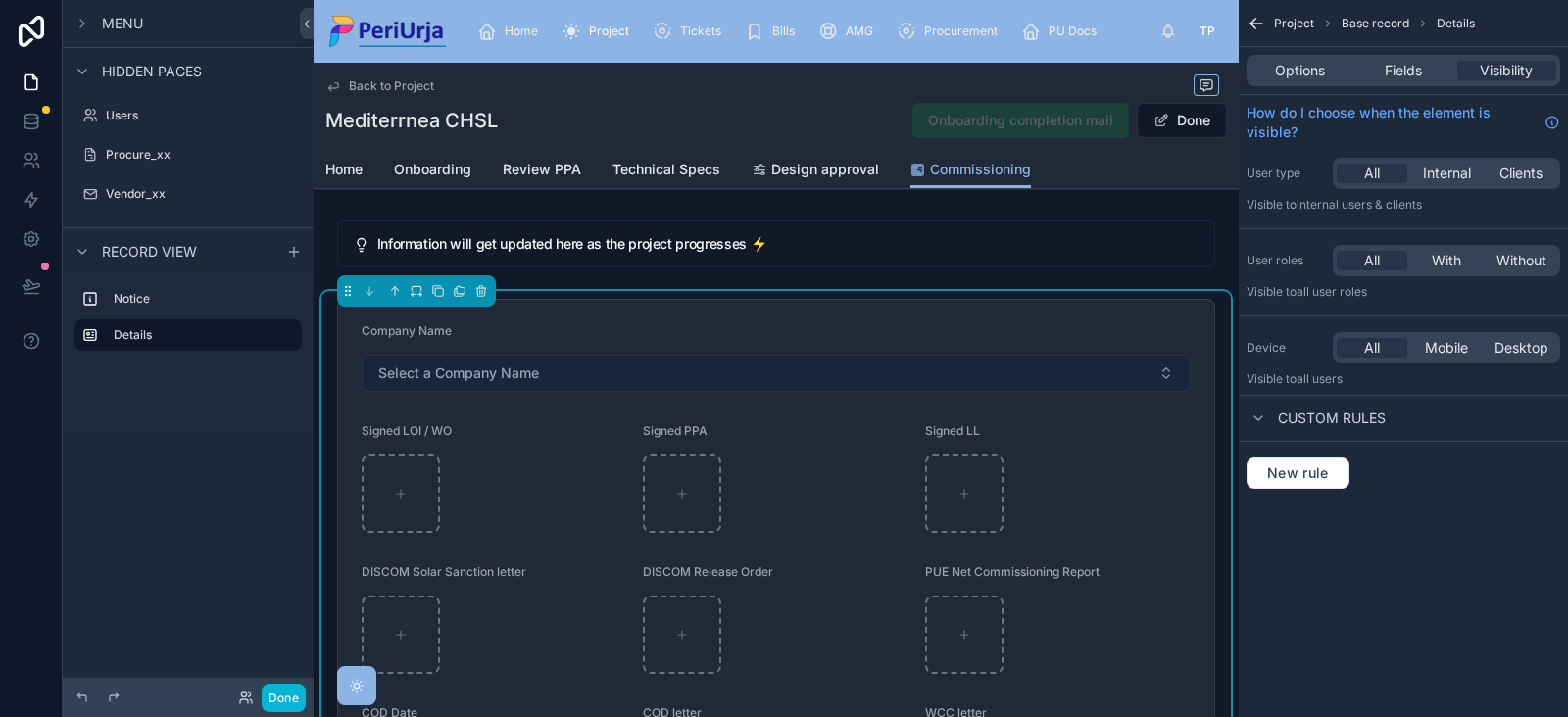 click on "Select a Company Name" at bounding box center [459, 373] 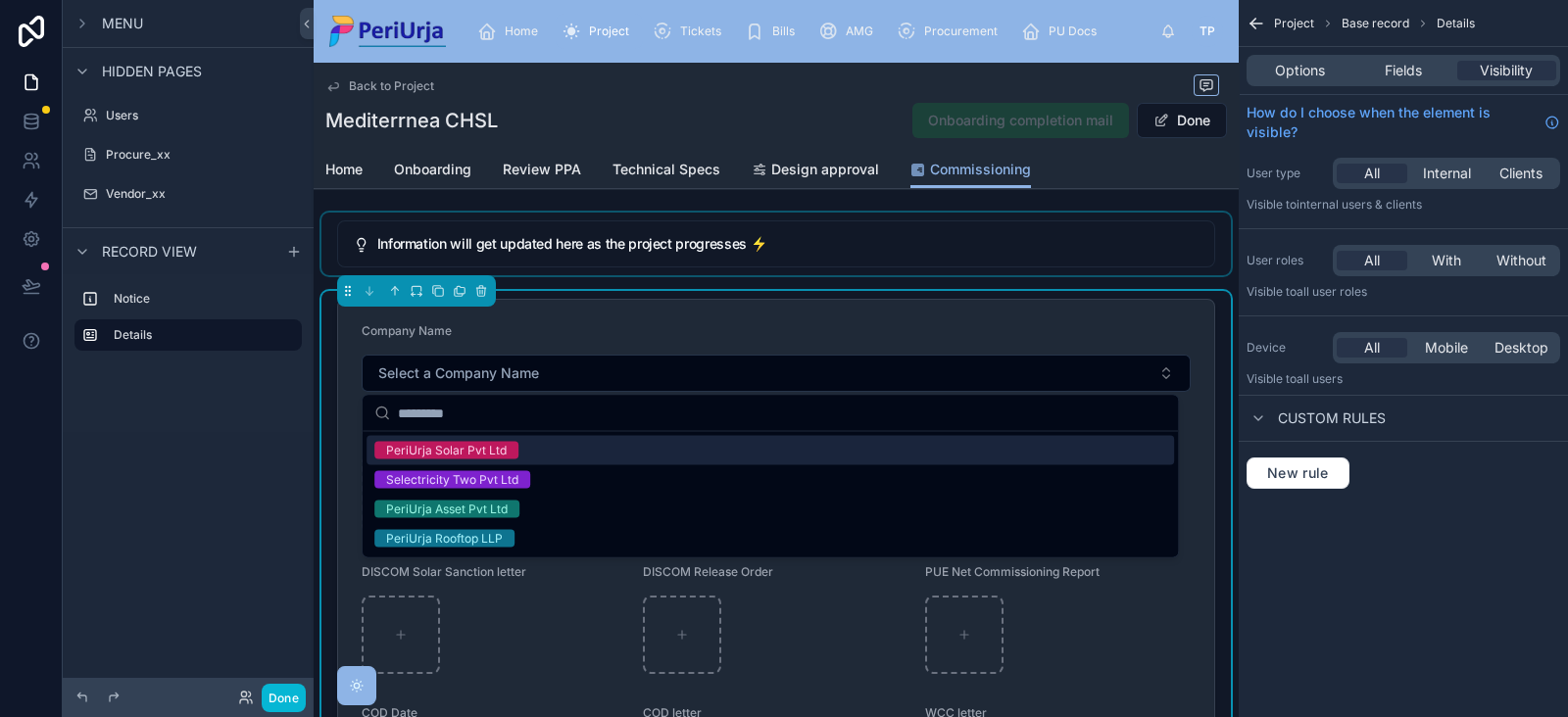 click at bounding box center (776, 244) 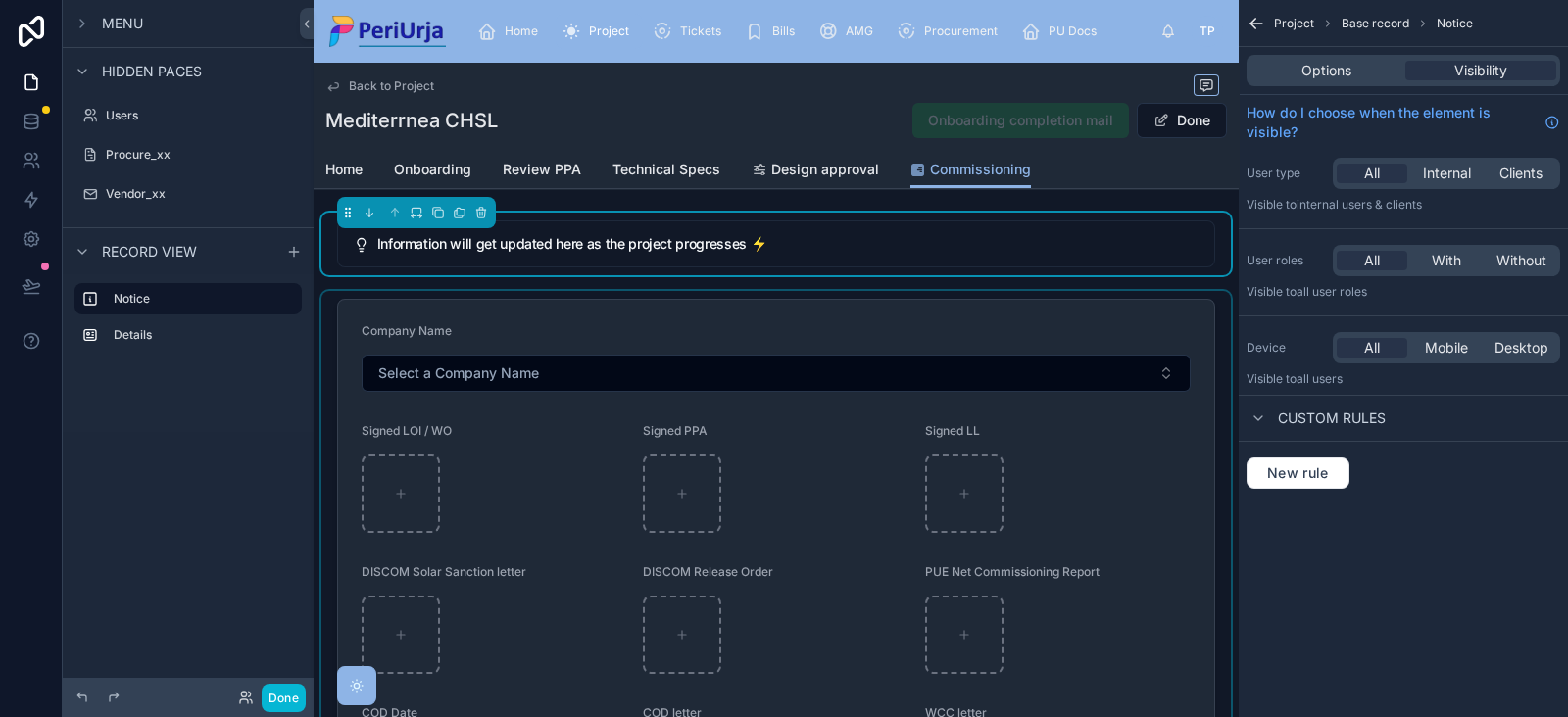 click at bounding box center [776, 640] 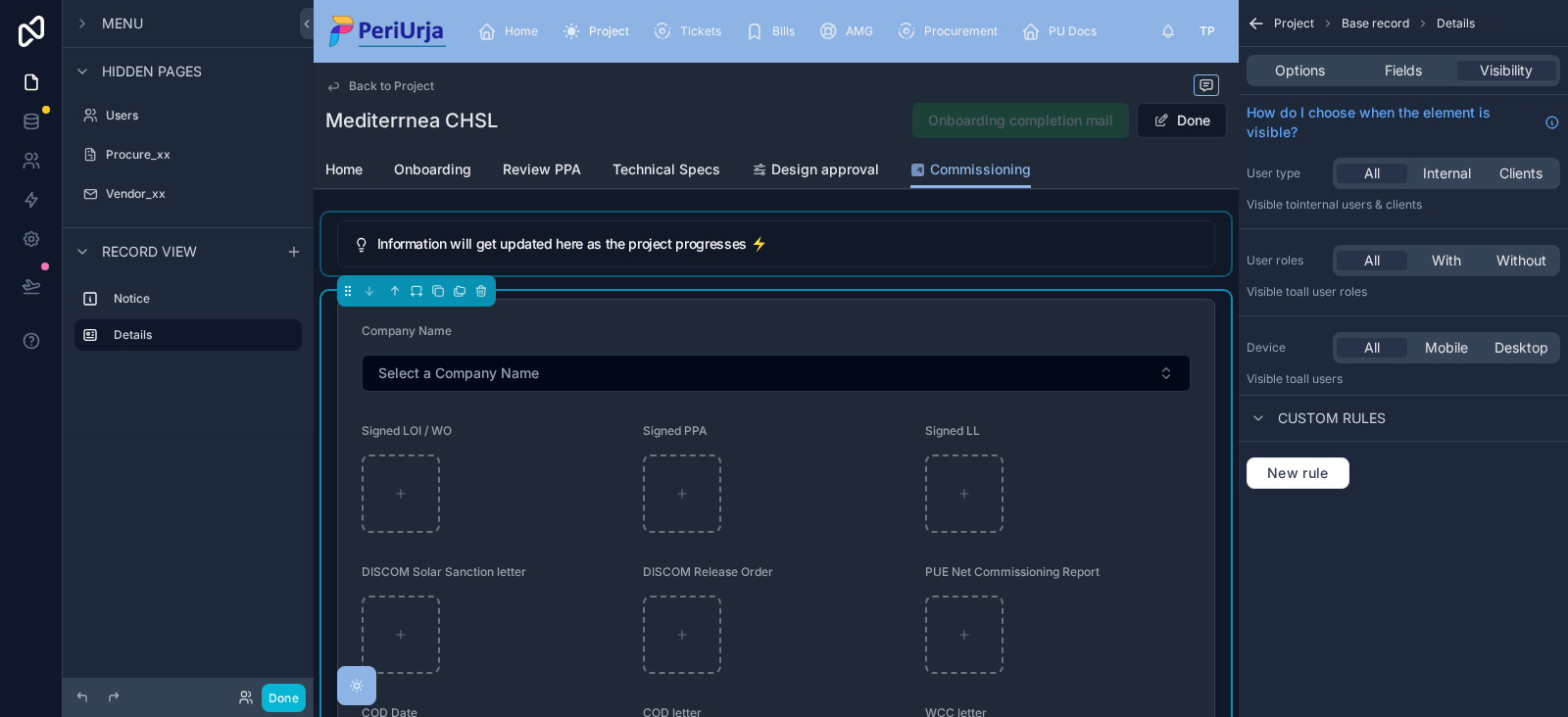 click on "Options Fields Visibility" at bounding box center (1403, 71) 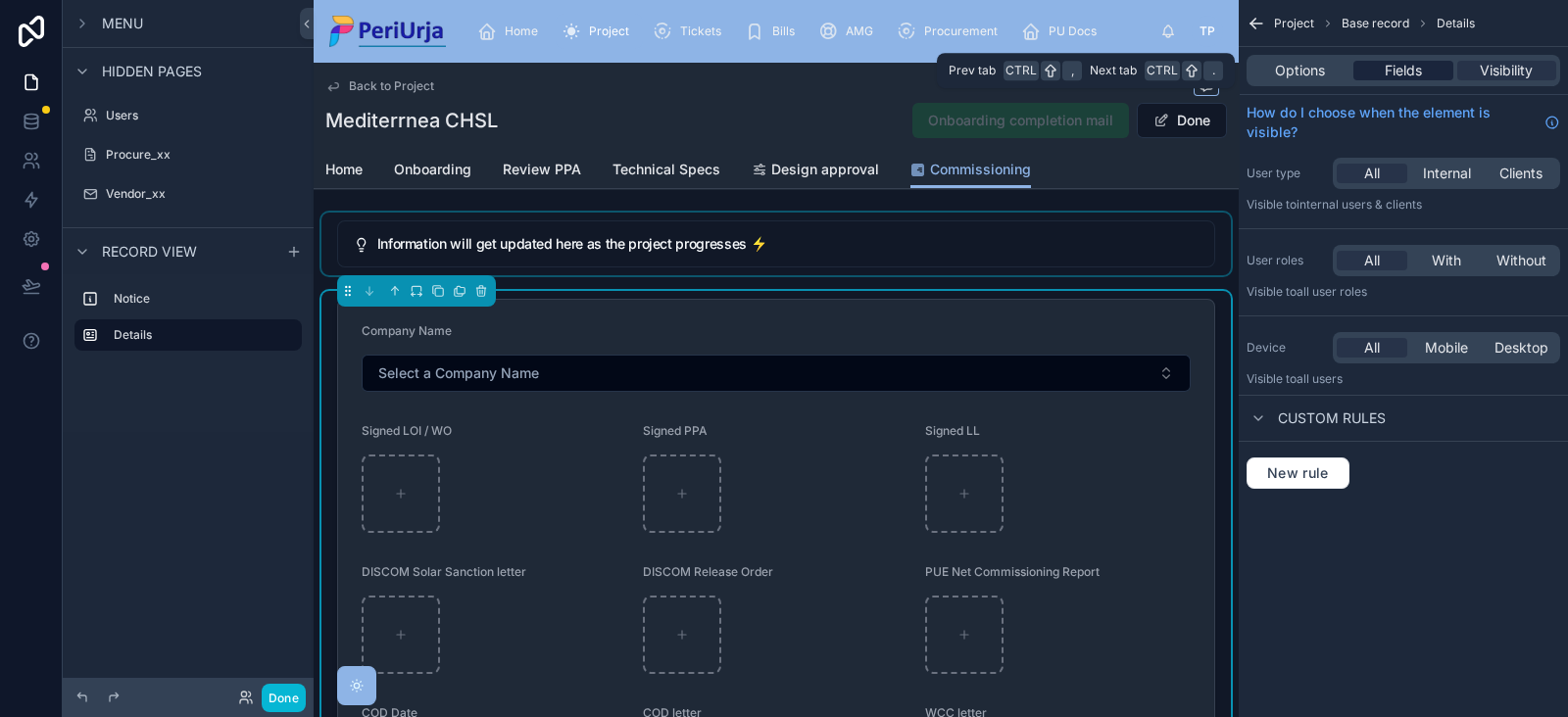 click on "Fields" at bounding box center [1403, 71] 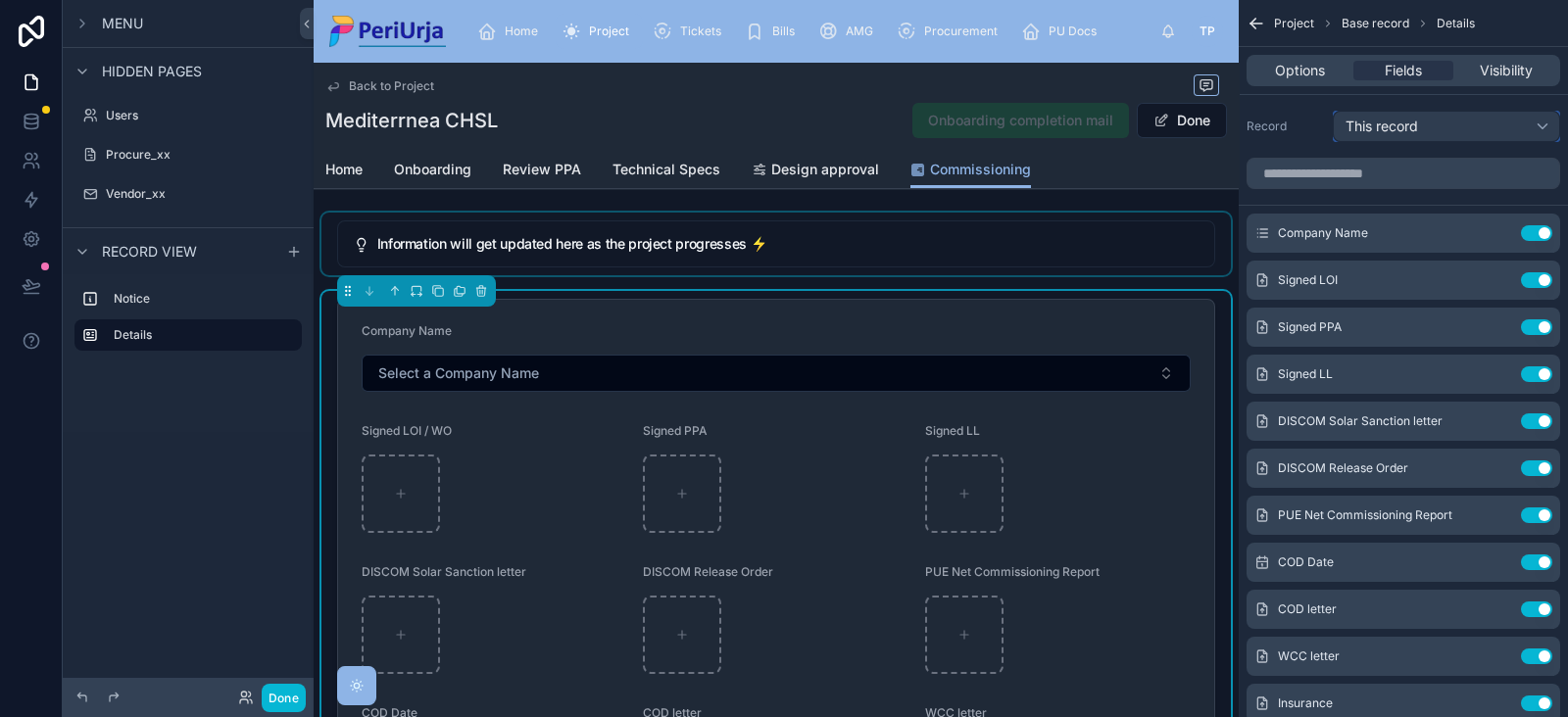 click on "This record" at bounding box center [1446, 126] 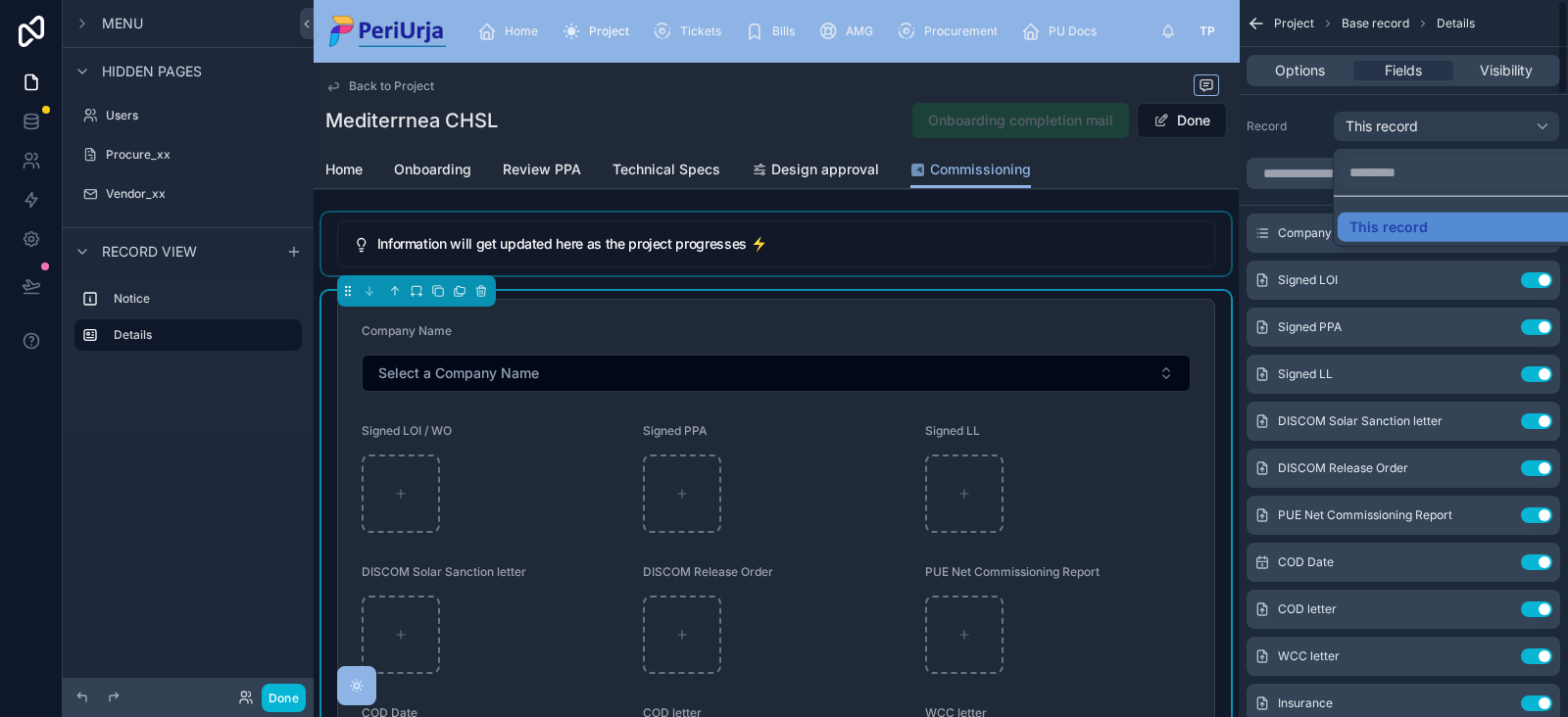 click at bounding box center [784, 358] 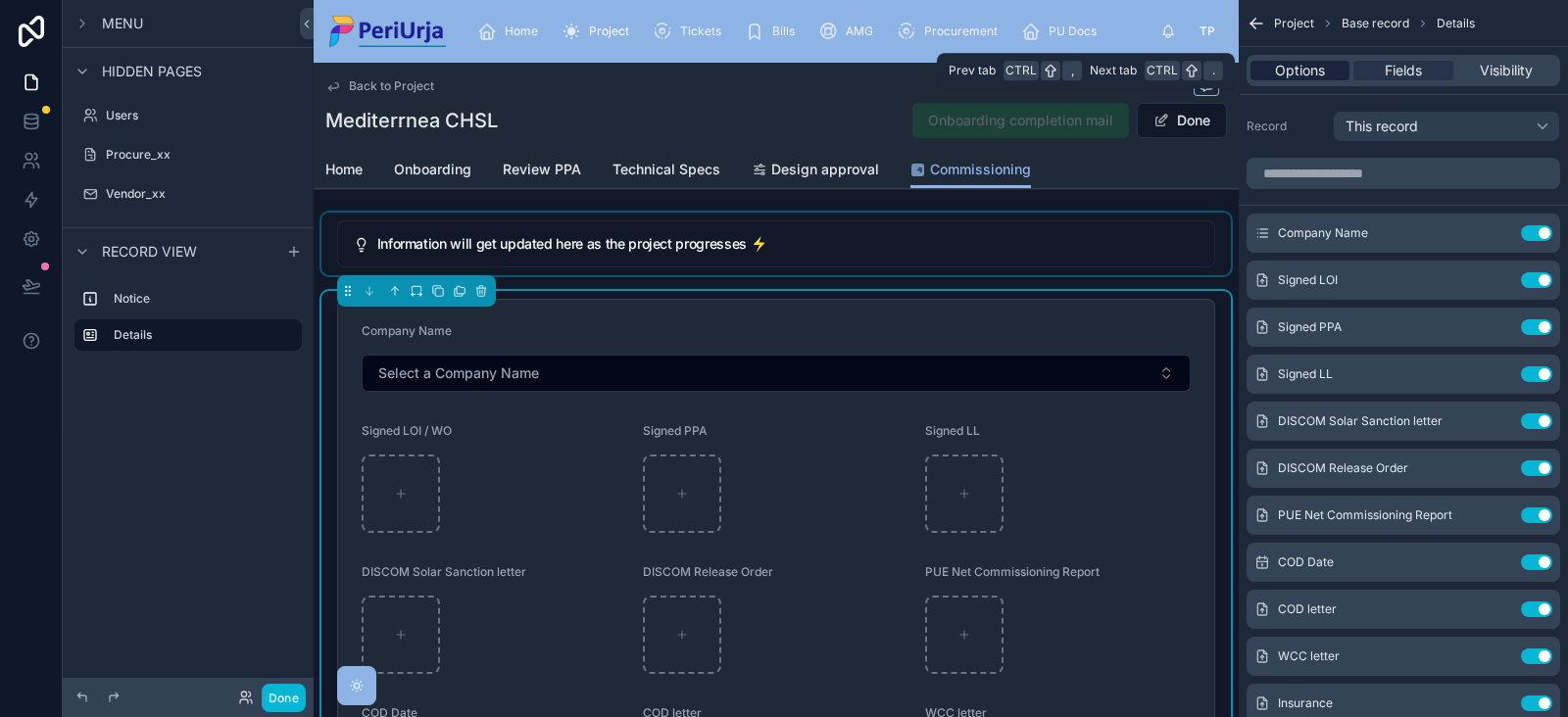 click on "Options" at bounding box center [1299, 71] 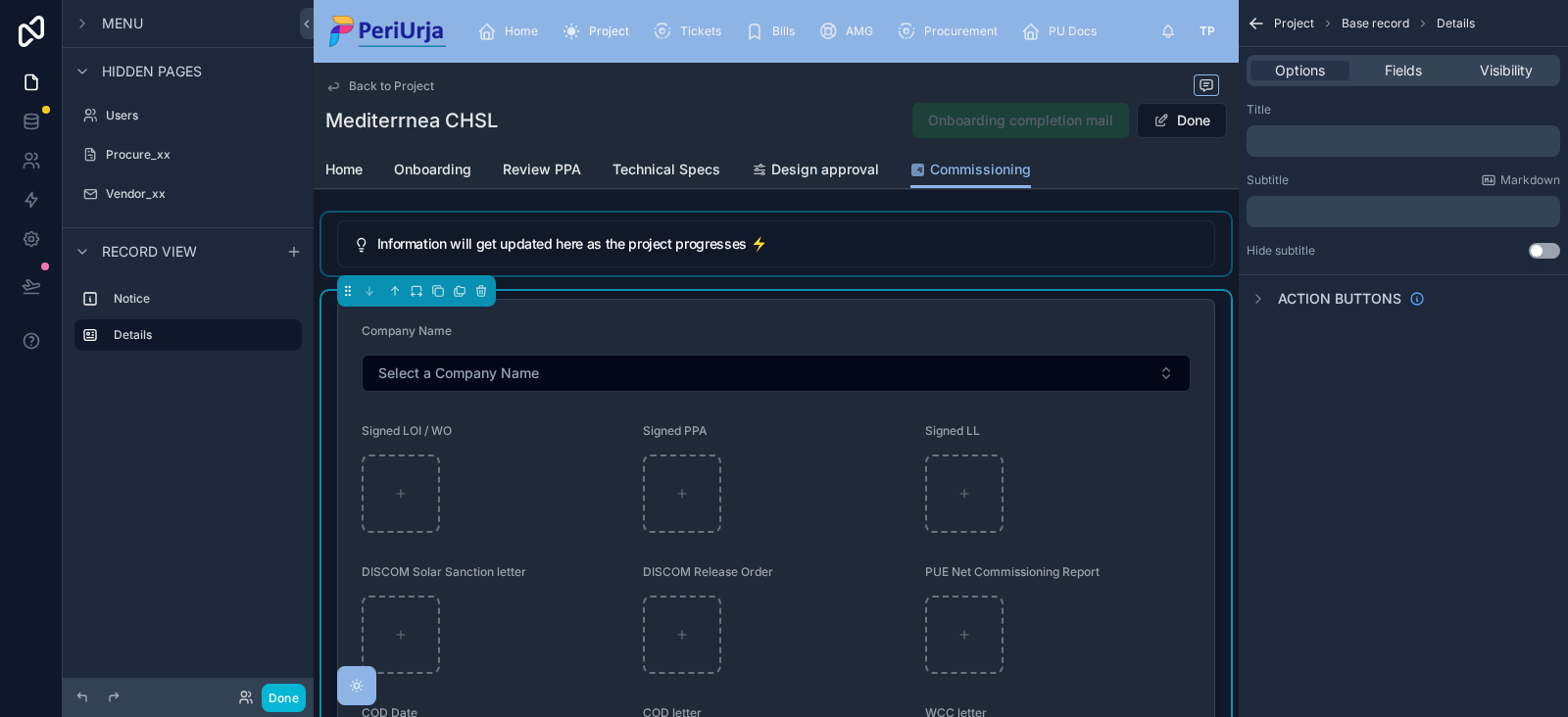 click on "﻿" at bounding box center [1405, 141] 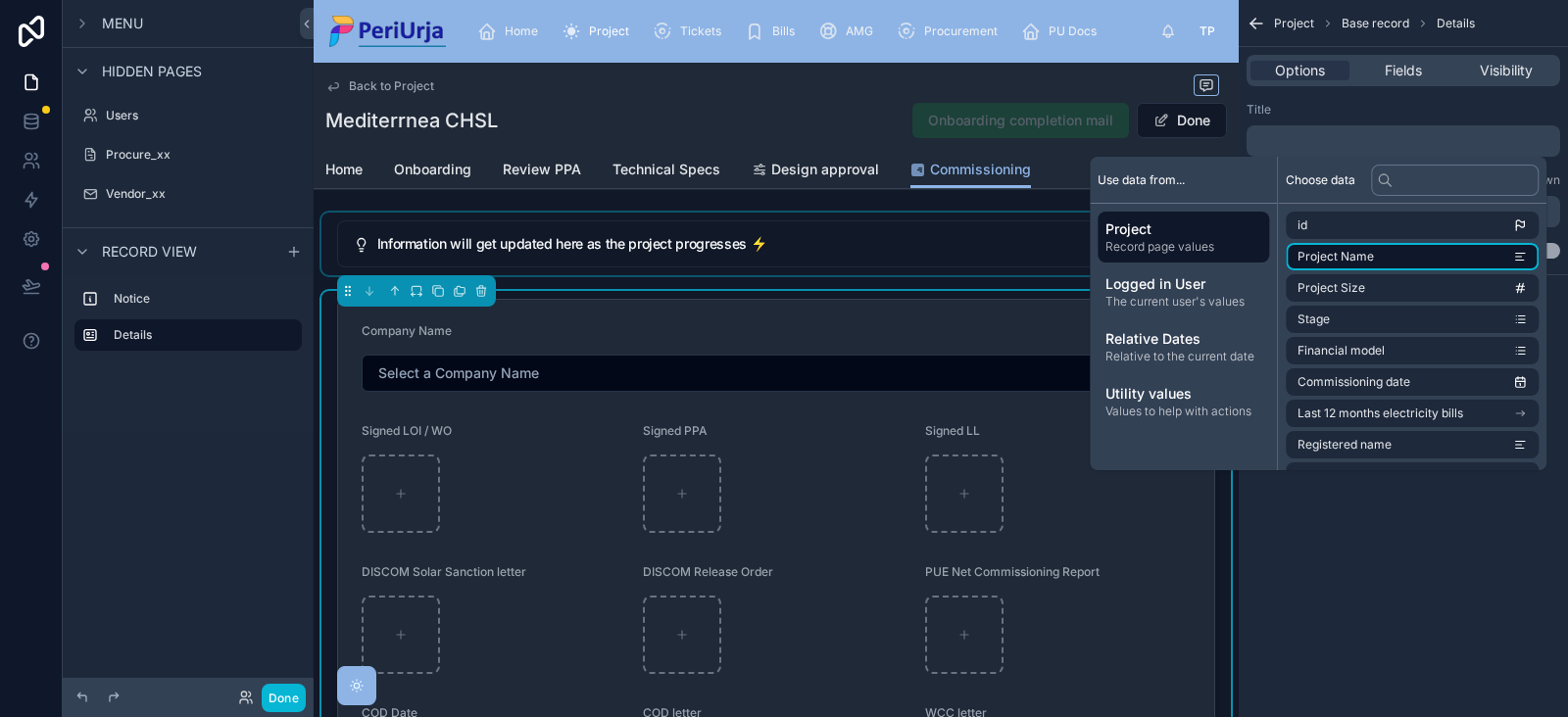 click 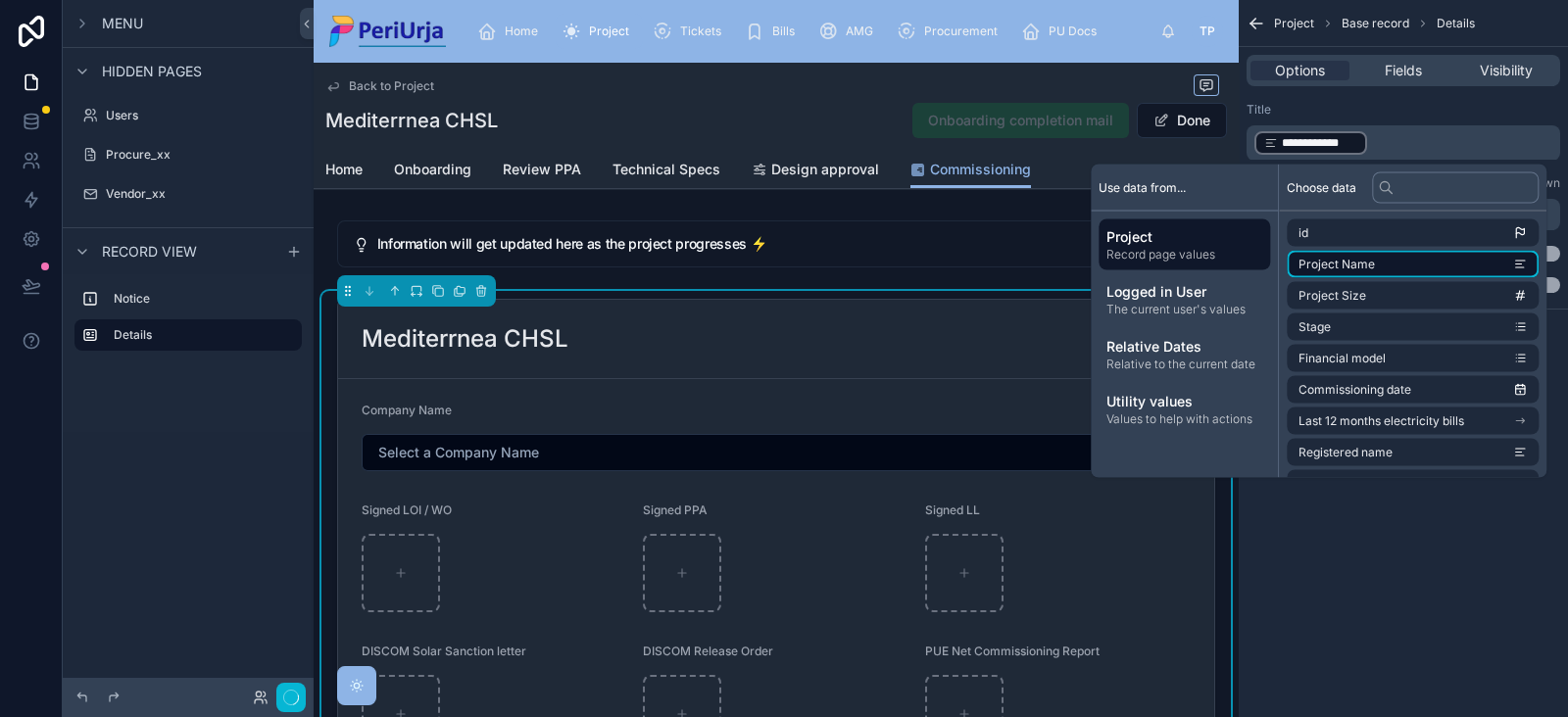 click on "Project Name" at bounding box center (1412, 264) 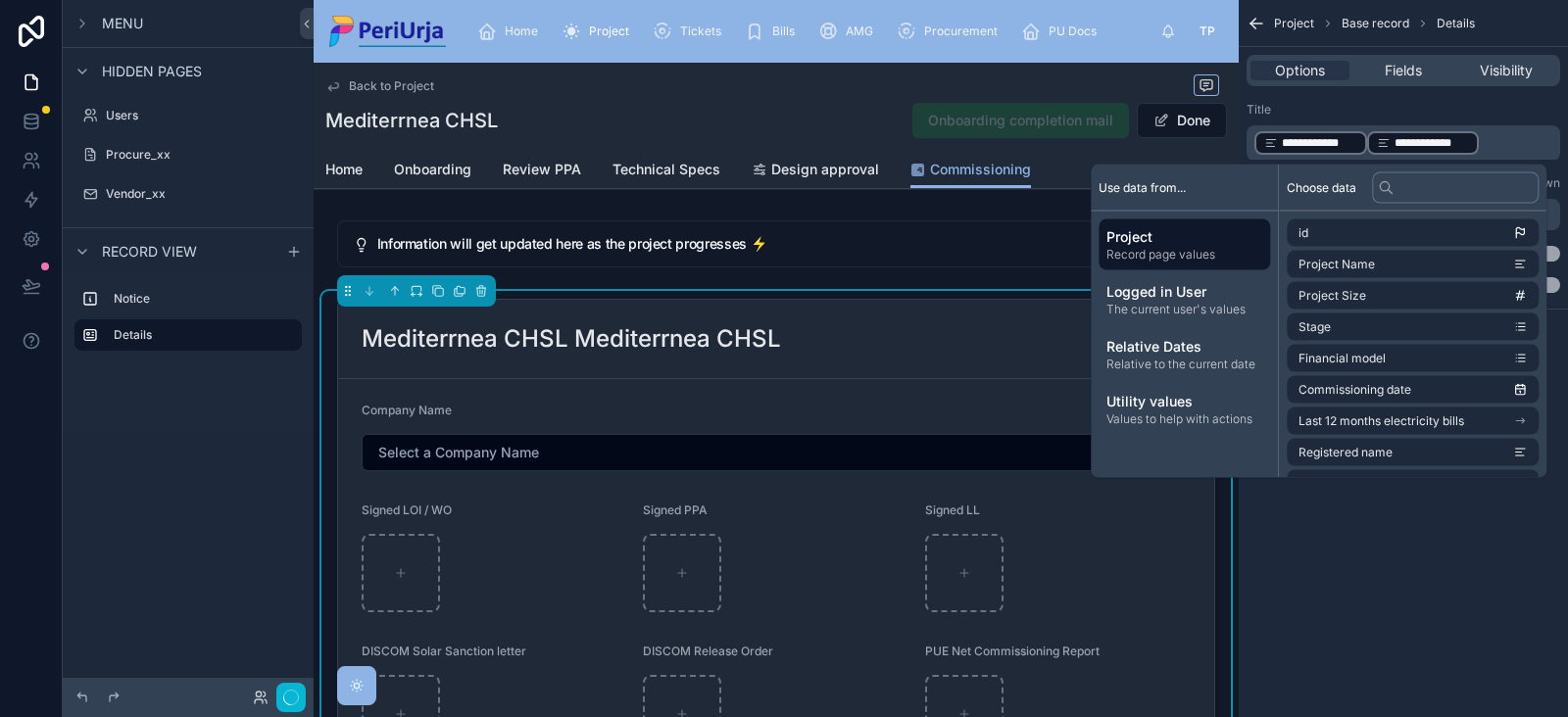 click on "**********" at bounding box center [1405, 143] 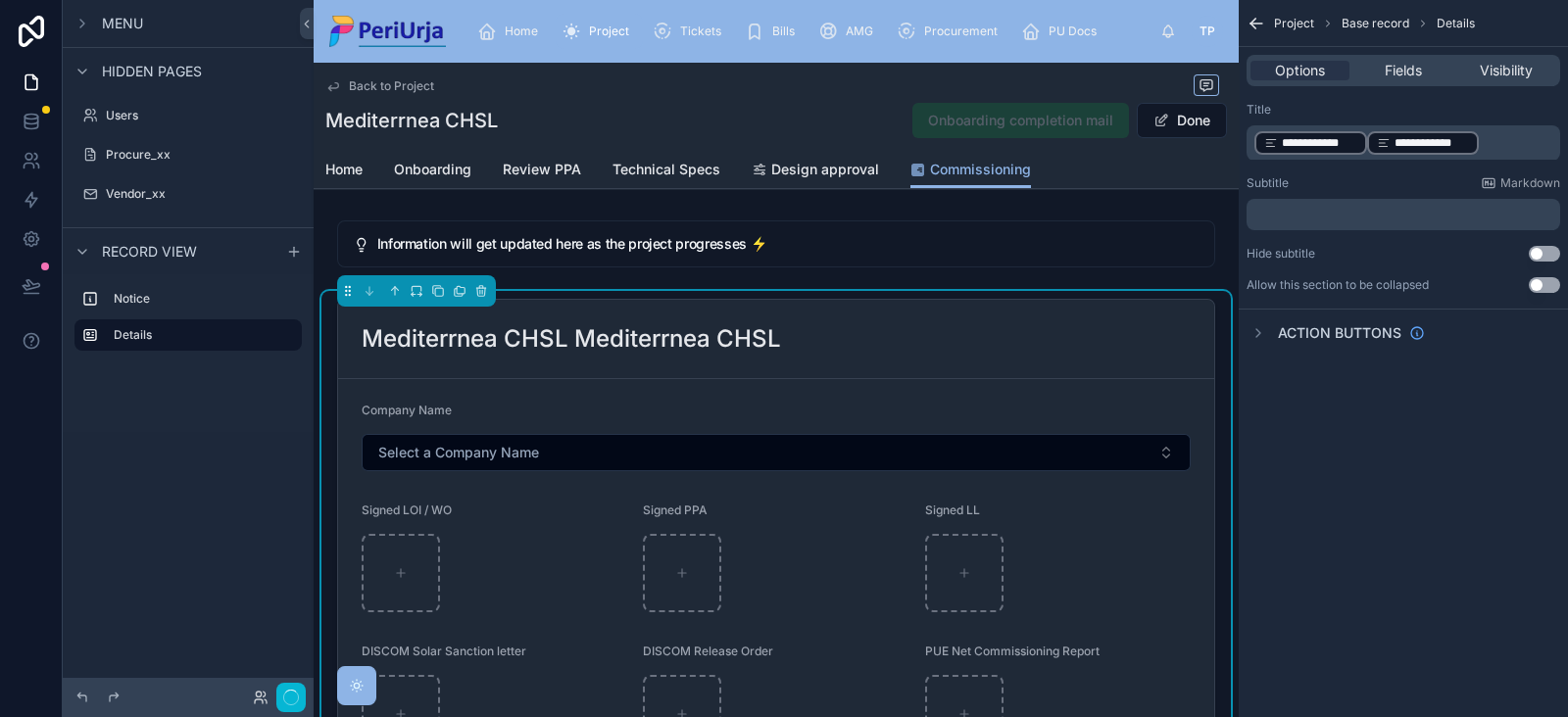 click on "**********" at bounding box center [1405, 143] 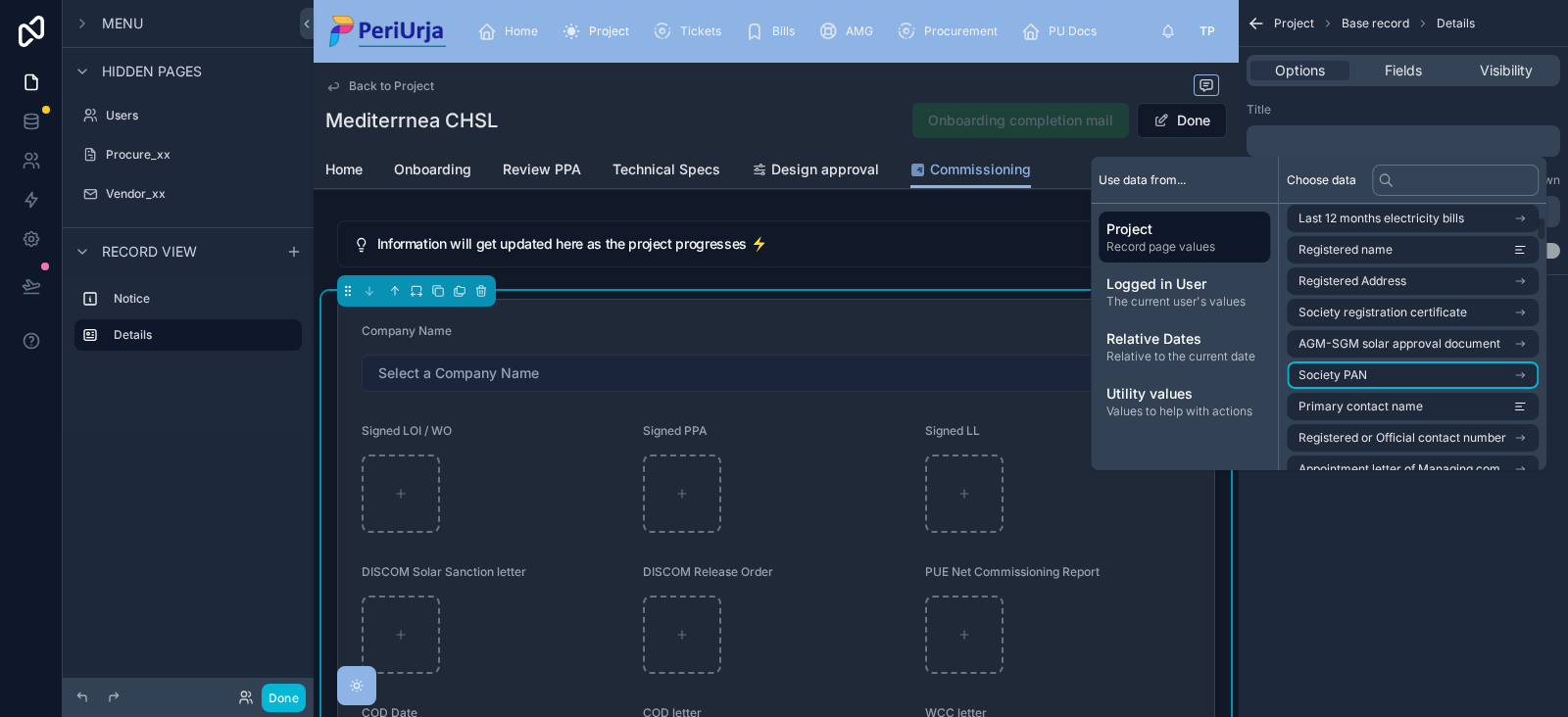 scroll, scrollTop: 244, scrollLeft: 0, axis: vertical 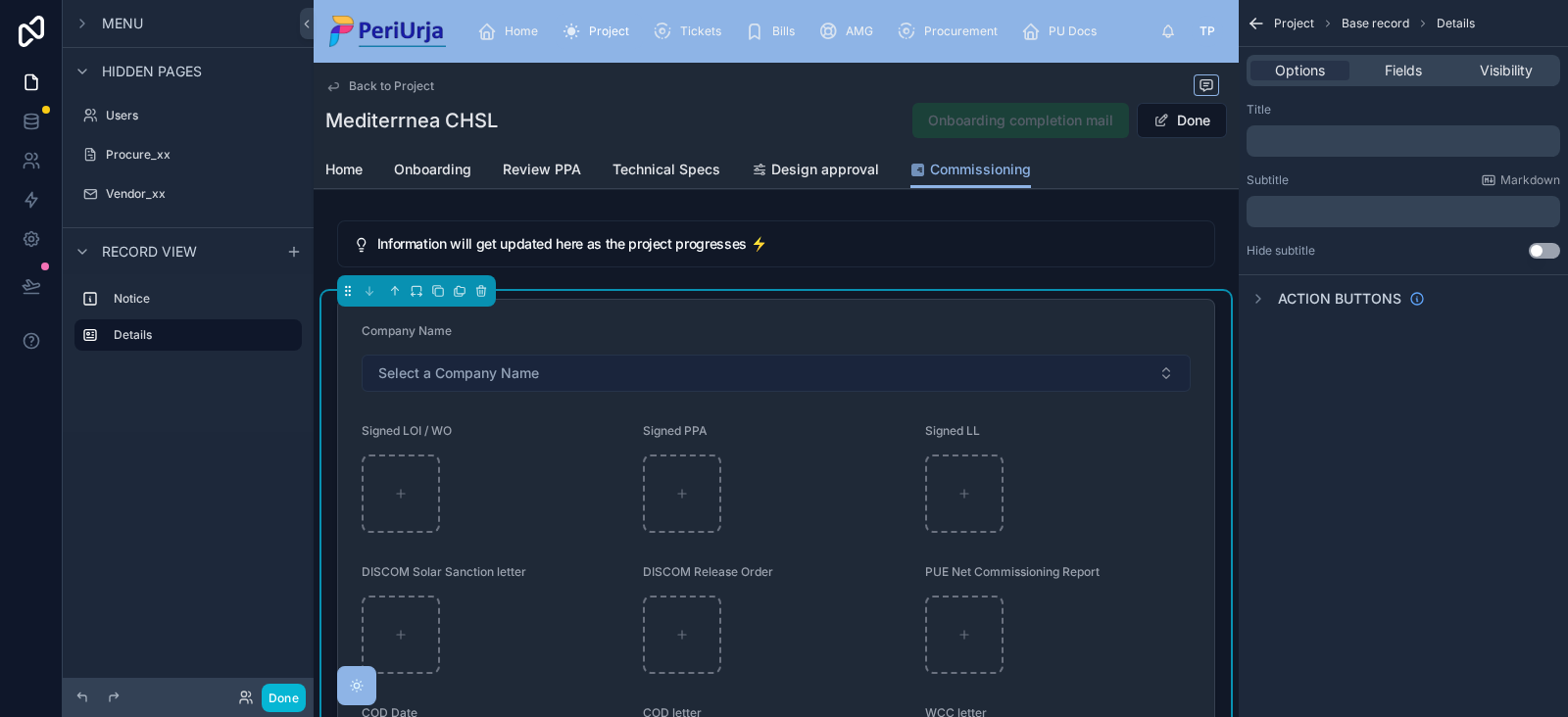 drag, startPoint x: 689, startPoint y: 374, endPoint x: 609, endPoint y: 370, distance: 80.0999 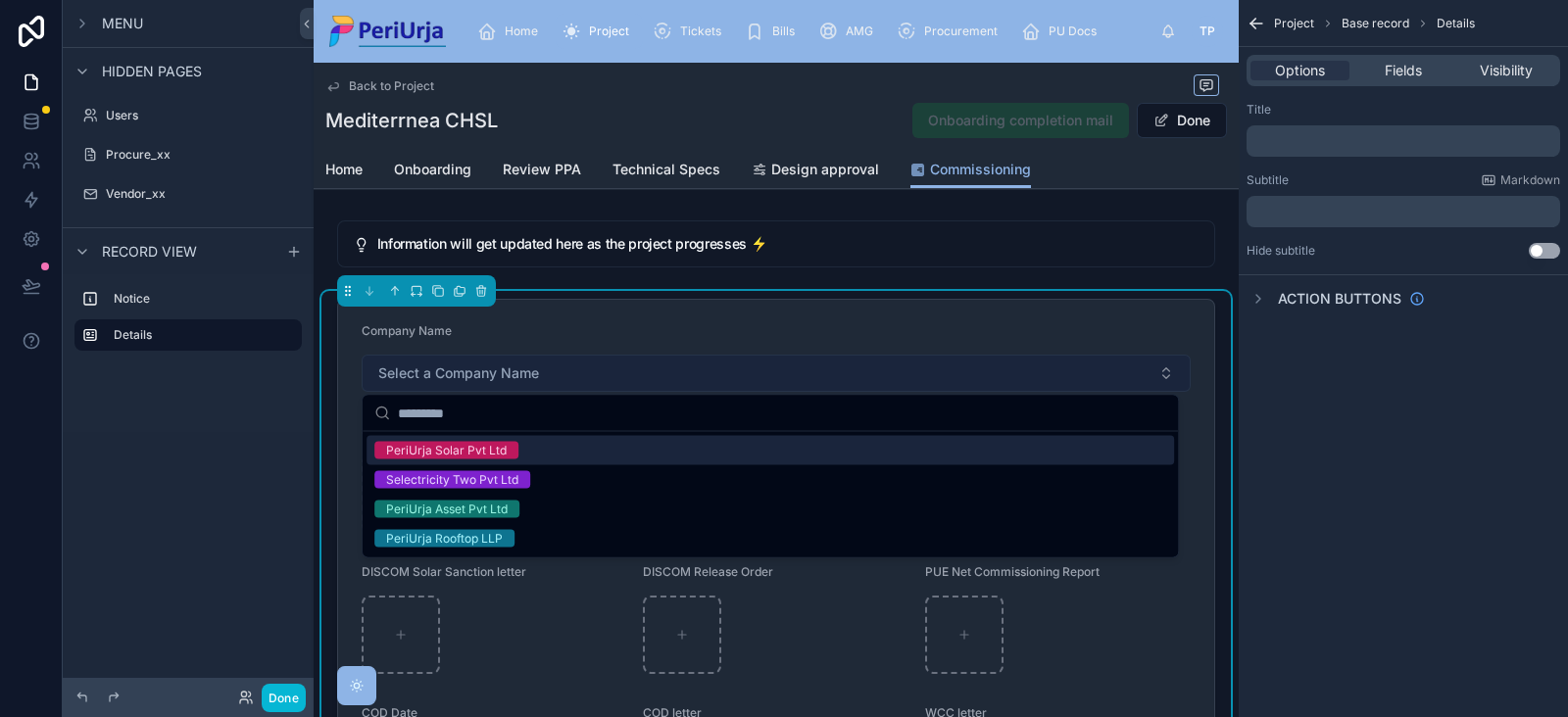 click on "Select a Company Name" at bounding box center [776, 373] 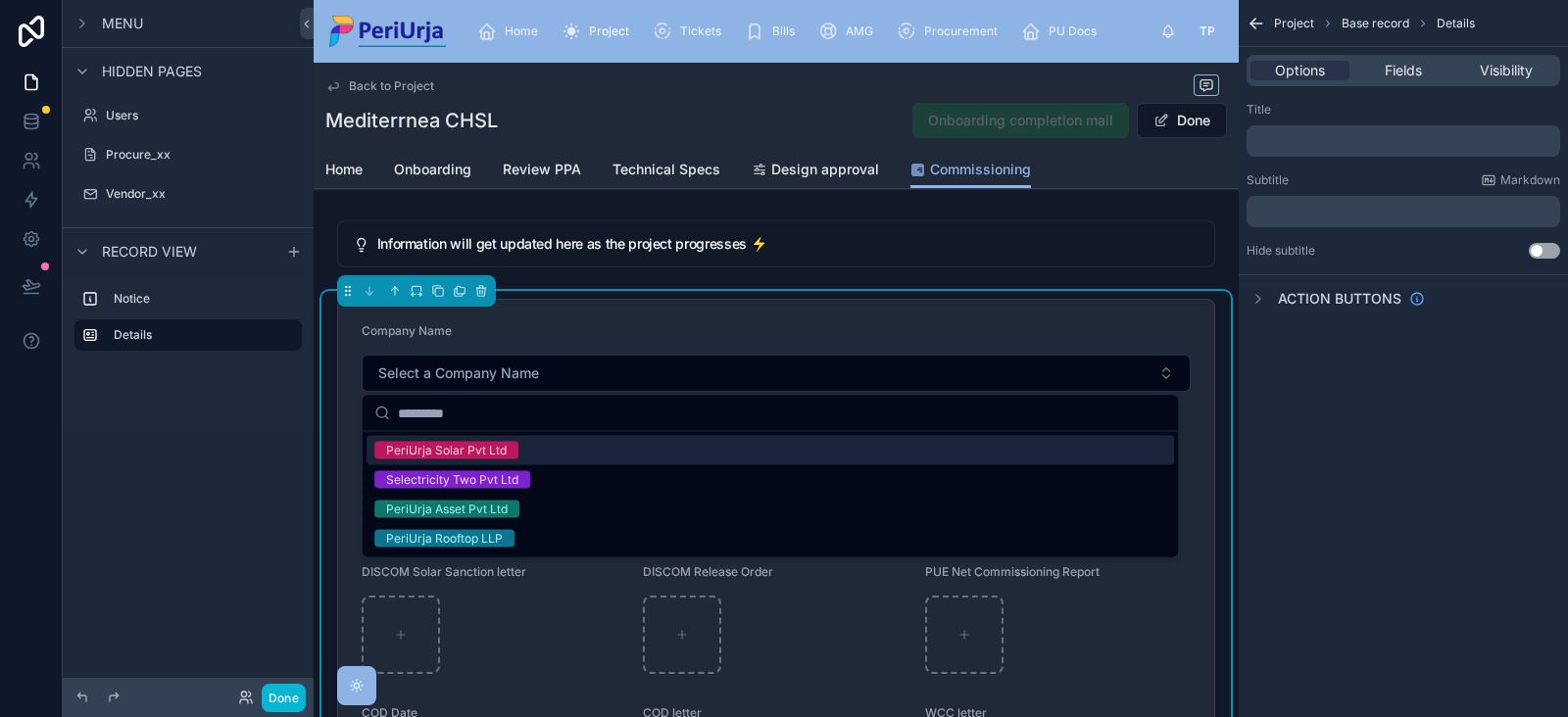 click on "Company Name" at bounding box center (407, 330) 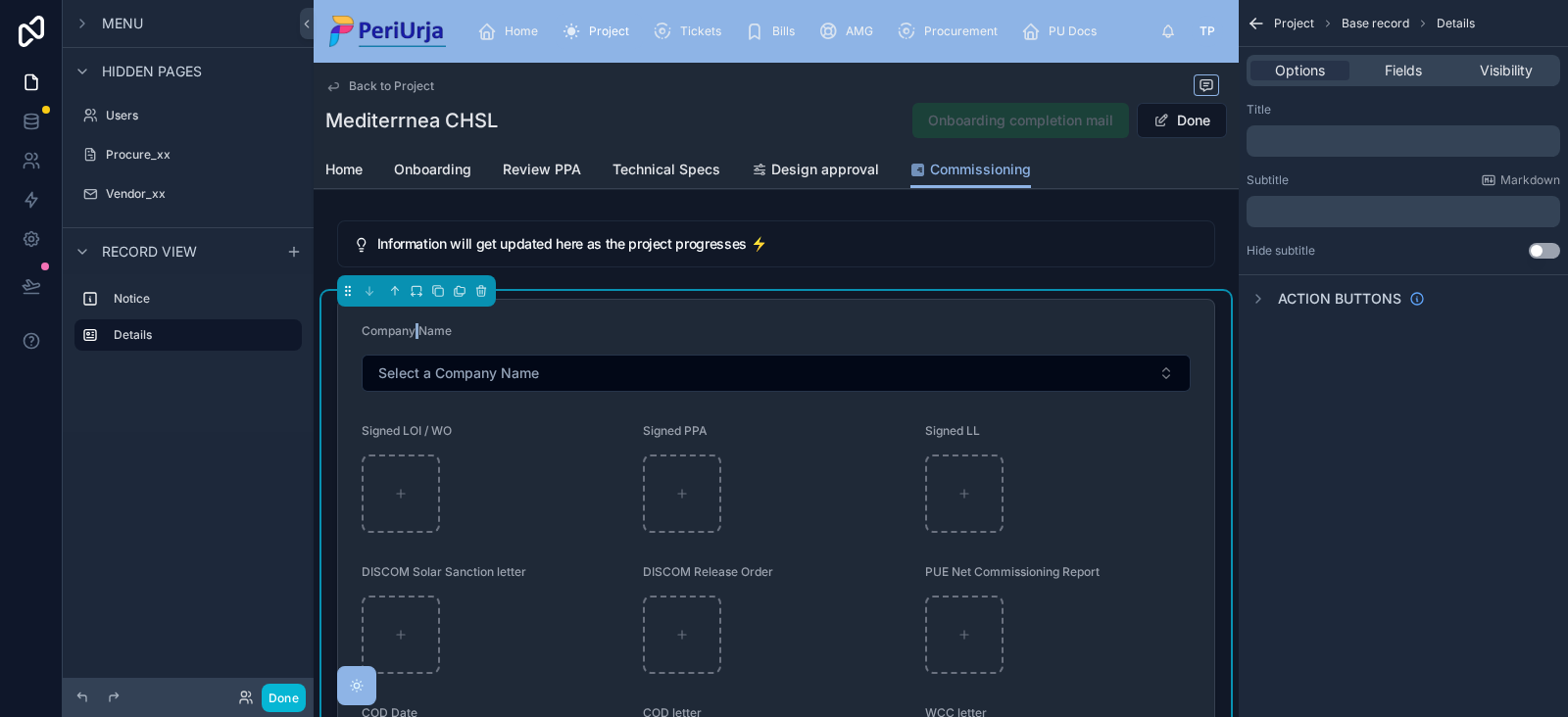 click on "Company Name" at bounding box center [407, 330] 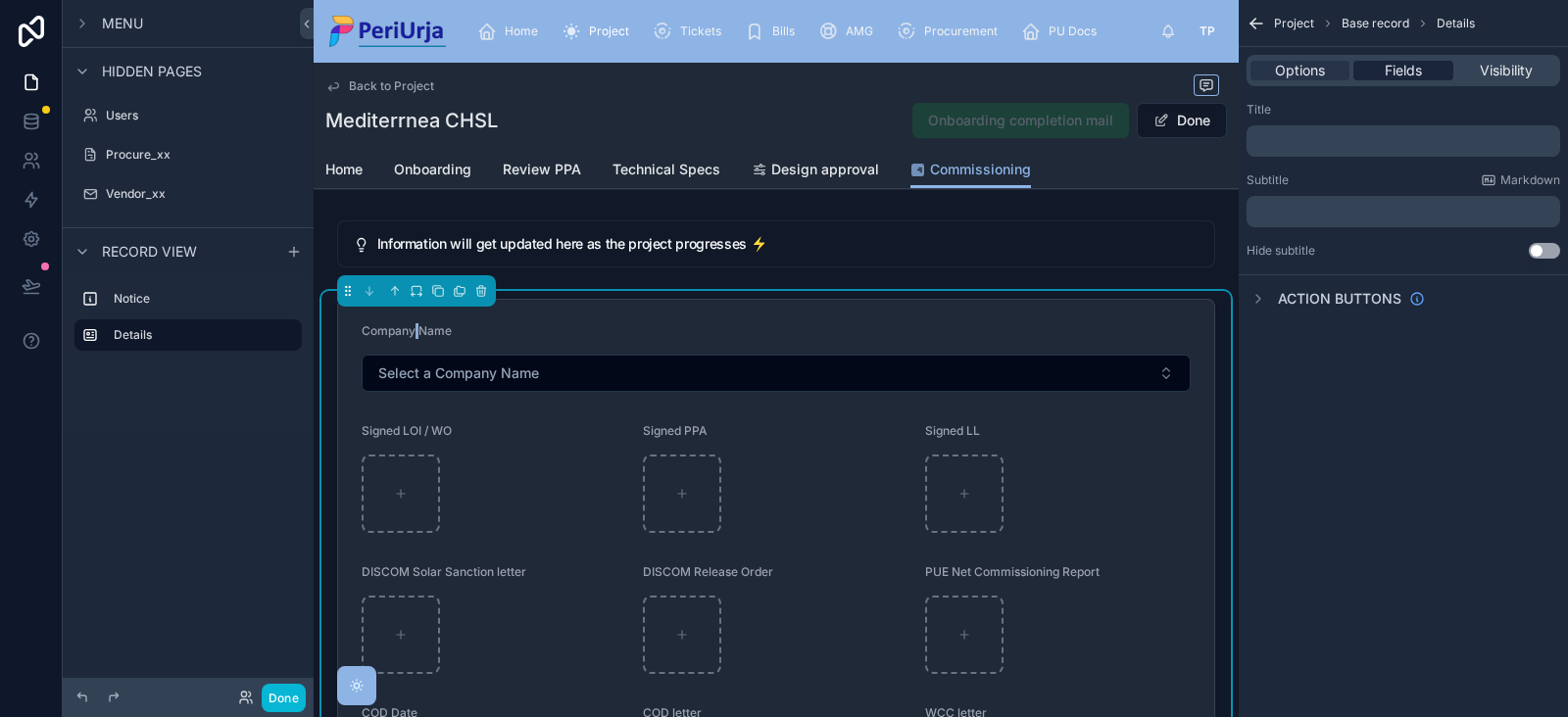click on "Fields" at bounding box center (1403, 71) 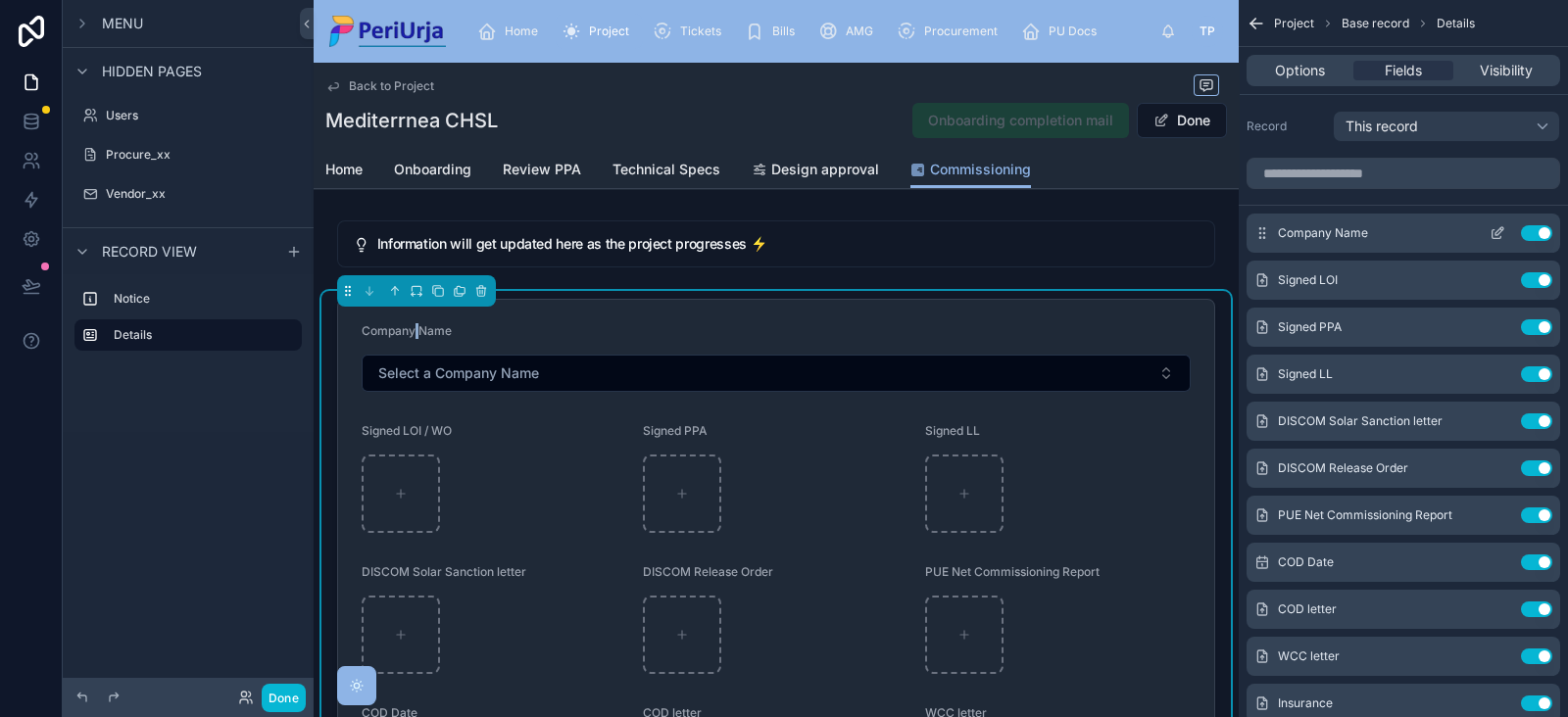 click 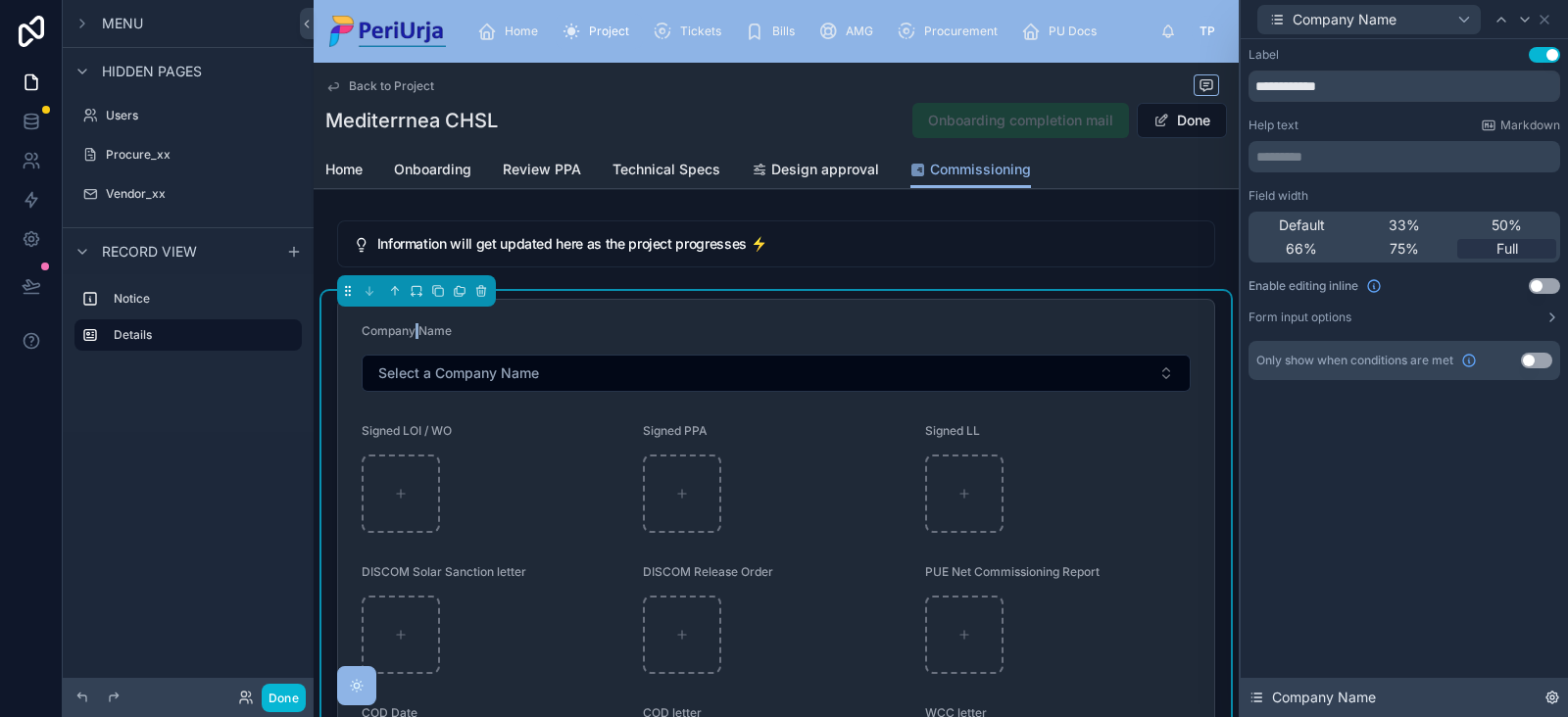 click on "Company Name" at bounding box center [1324, 697] 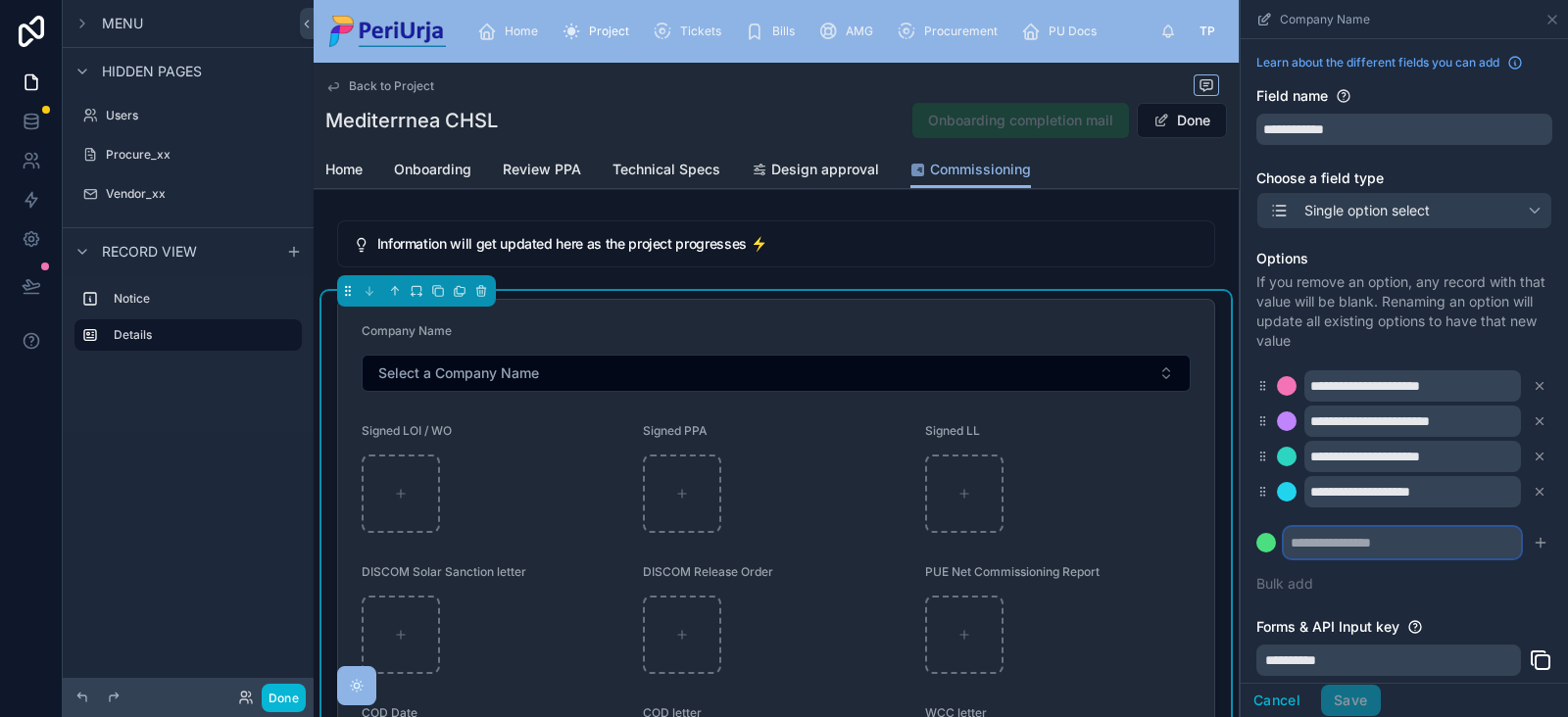 click at bounding box center [1402, 543] 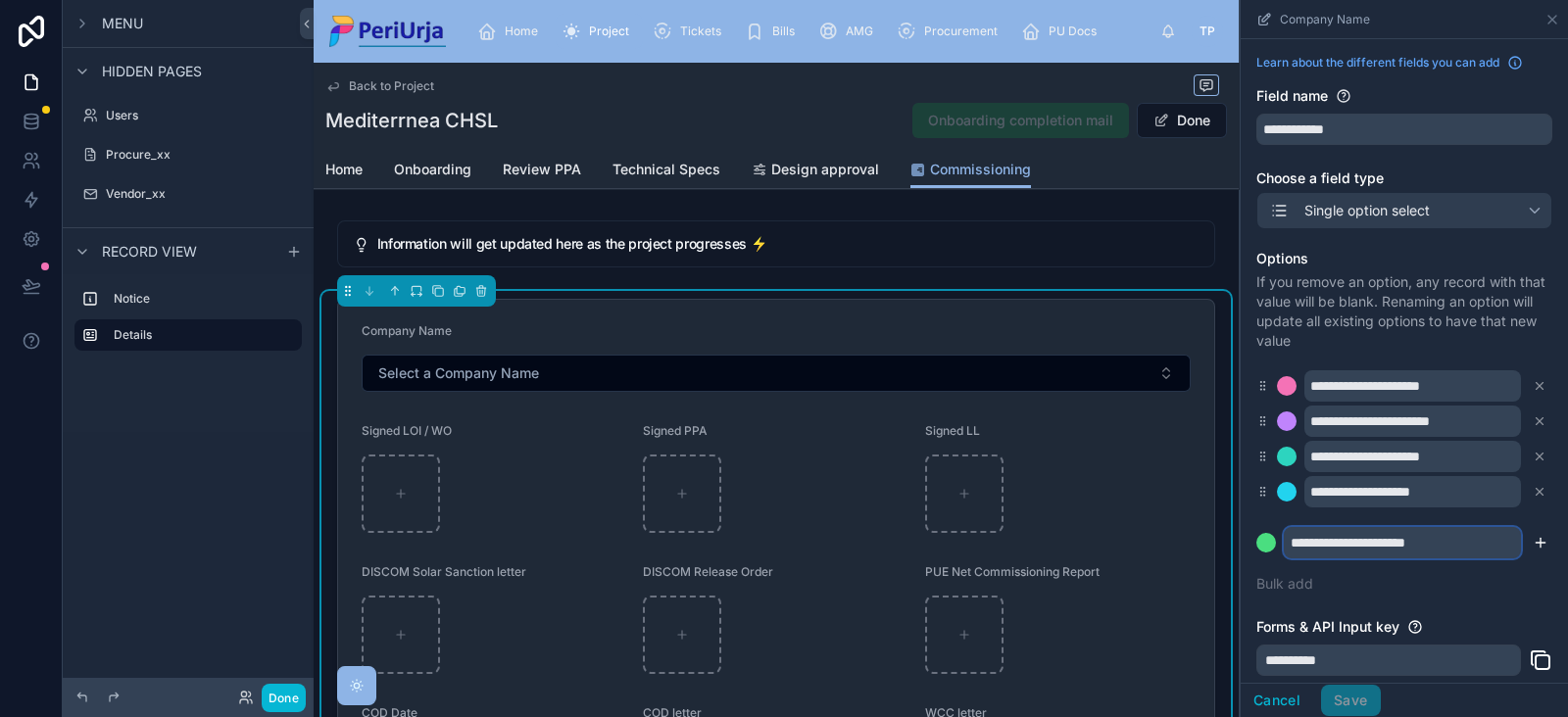type on "**********" 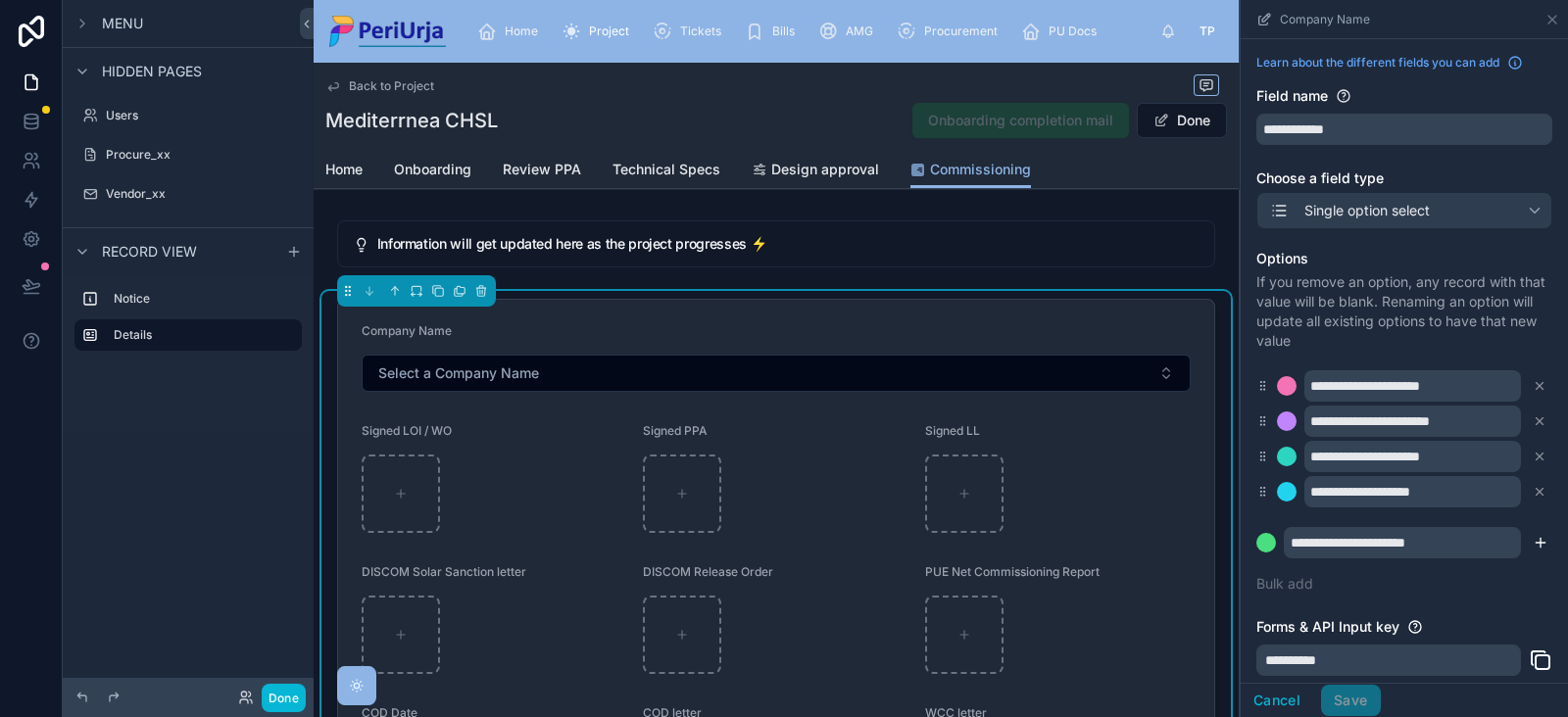 click 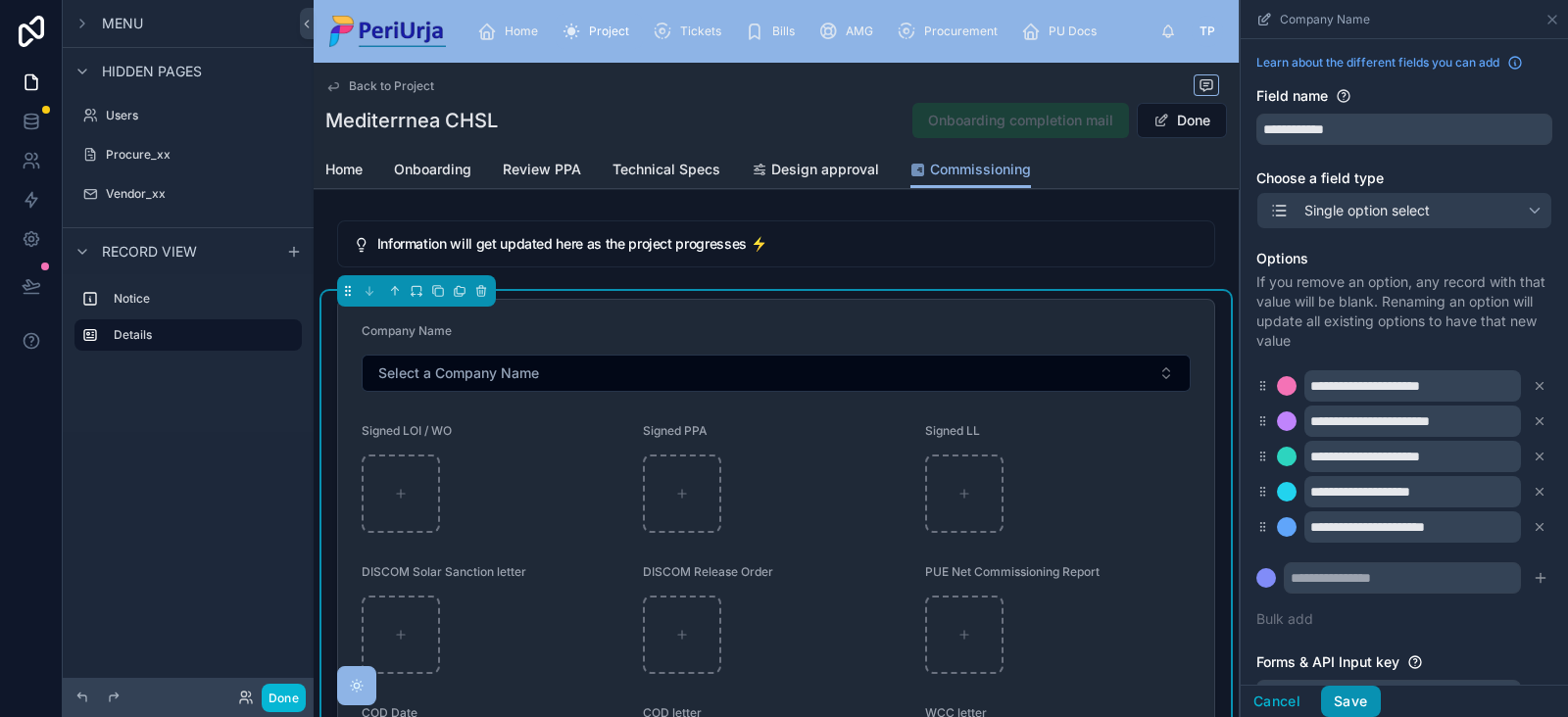 click on "Save" at bounding box center (1350, 701) 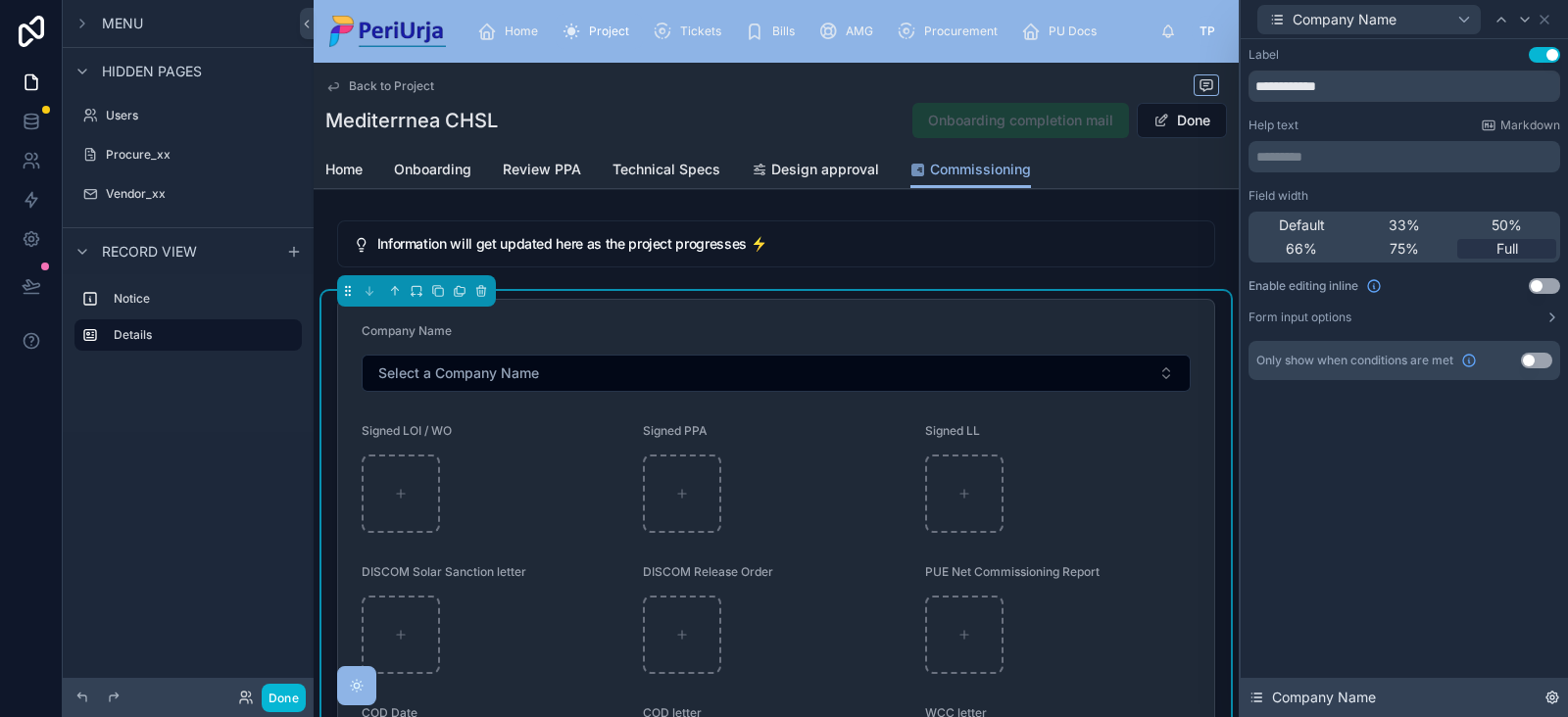 click on "Company Name" at bounding box center [1324, 697] 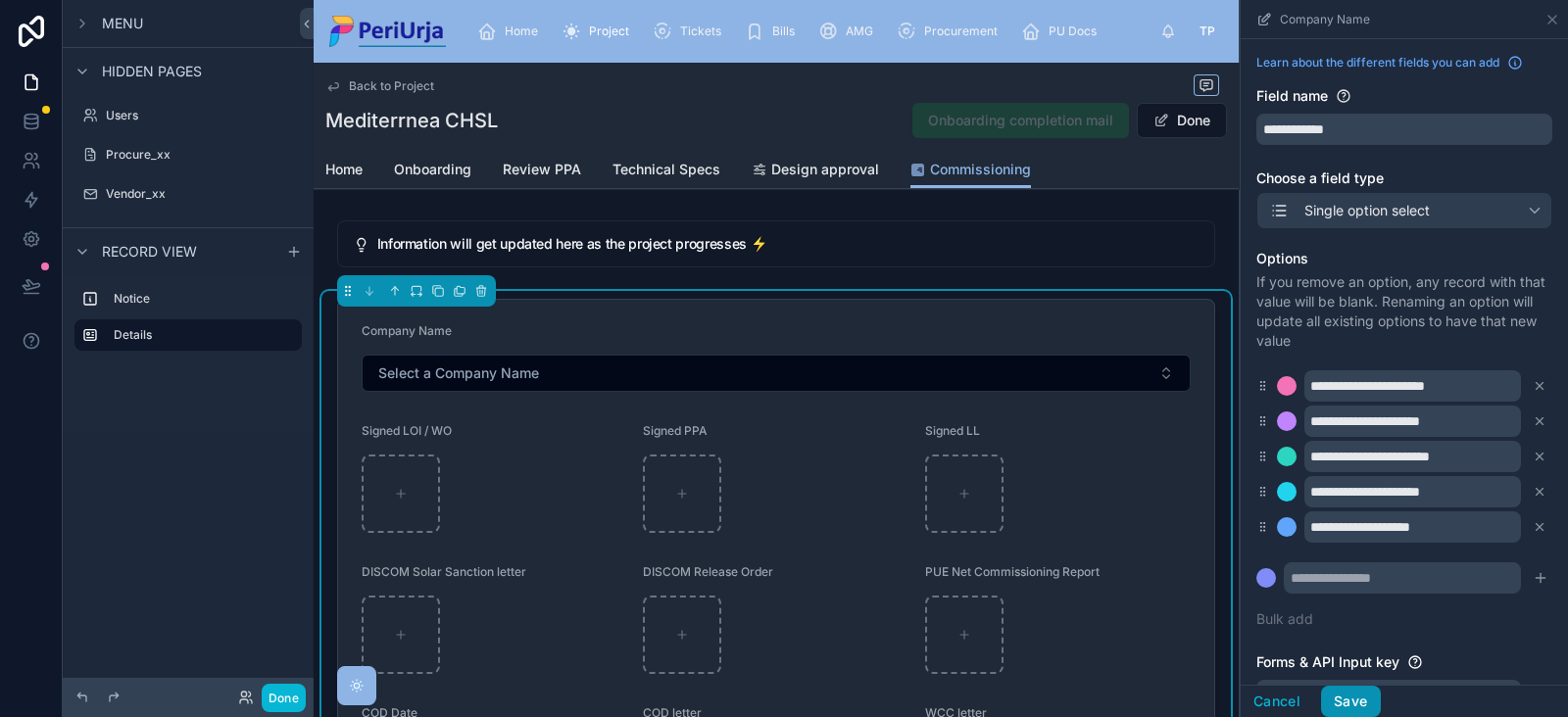 click on "Save" at bounding box center (1350, 701) 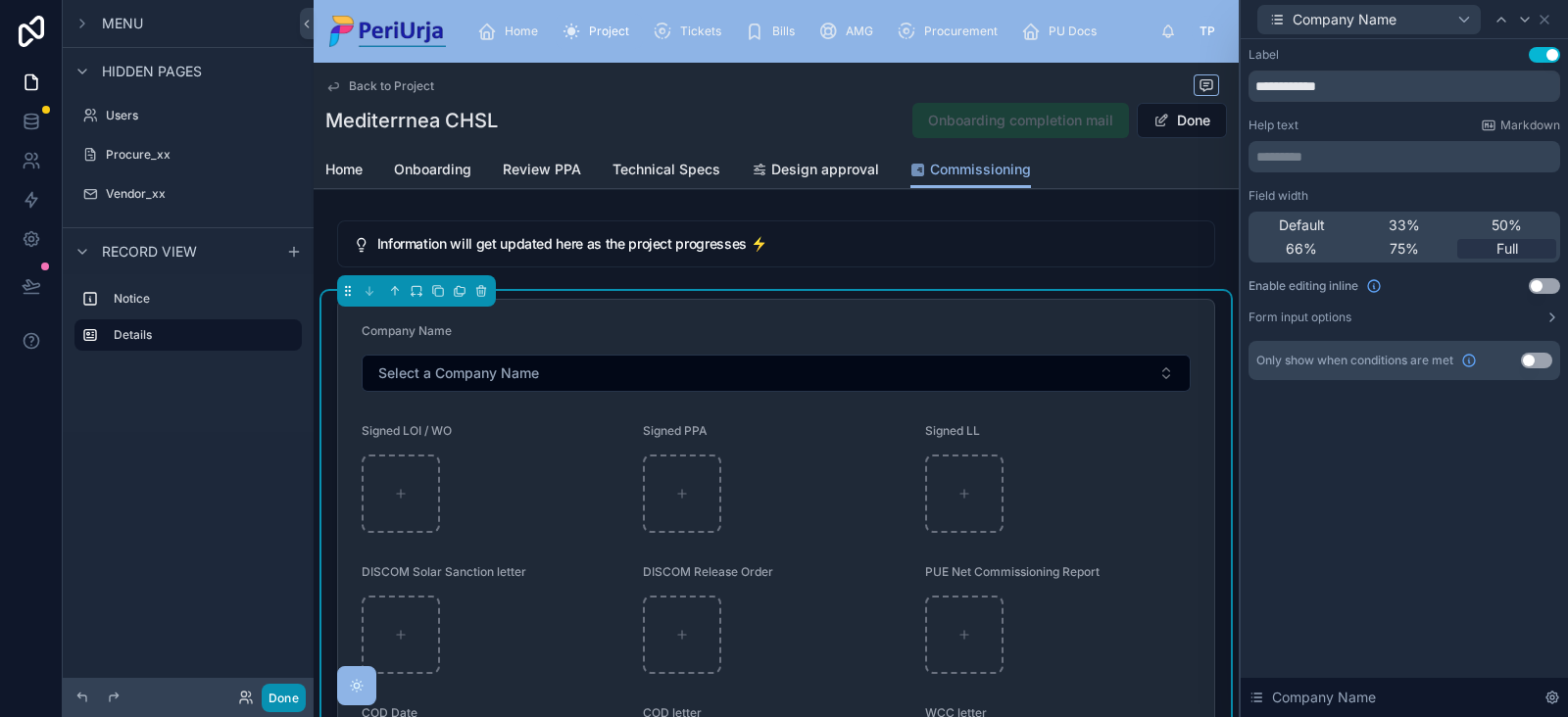 click on "Done" at bounding box center [283, 697] 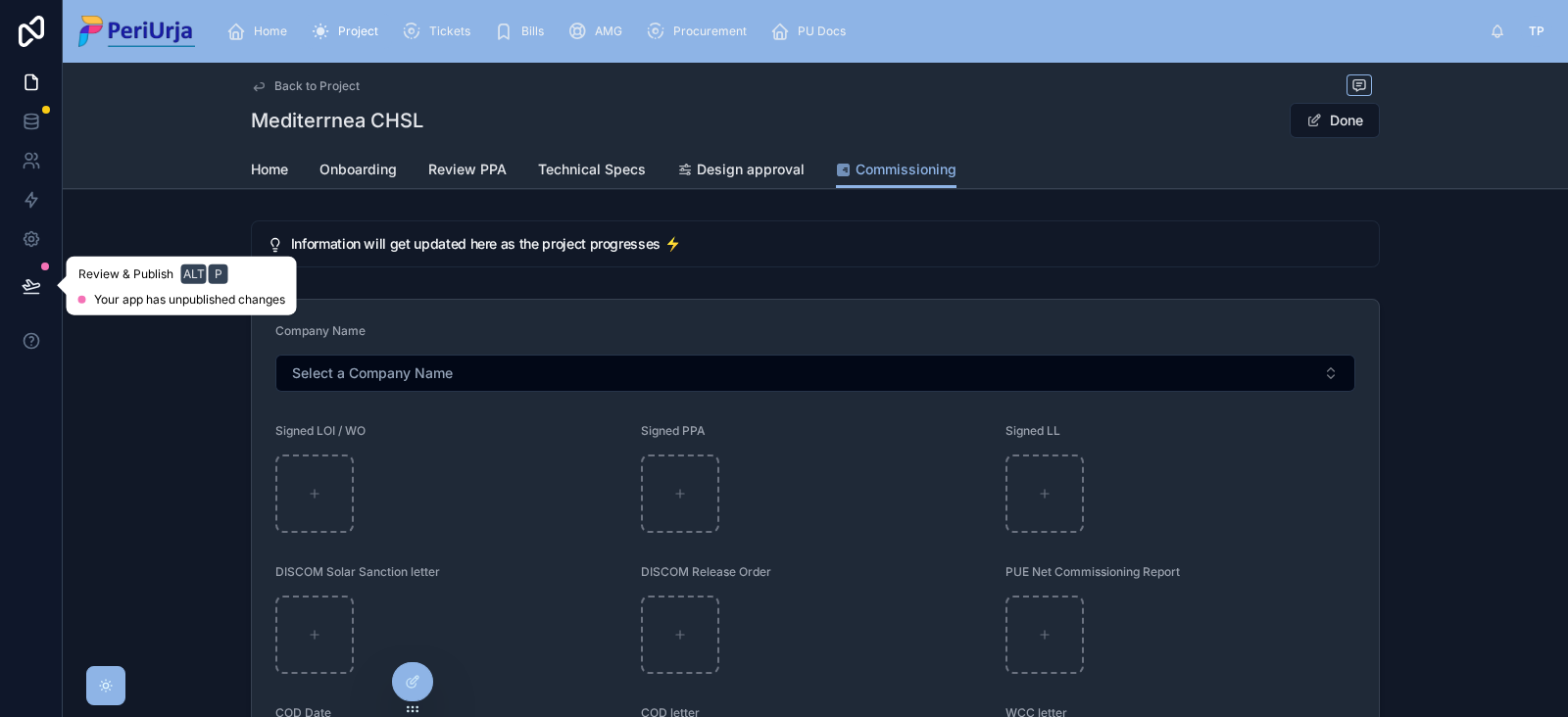 click at bounding box center [31, 286] 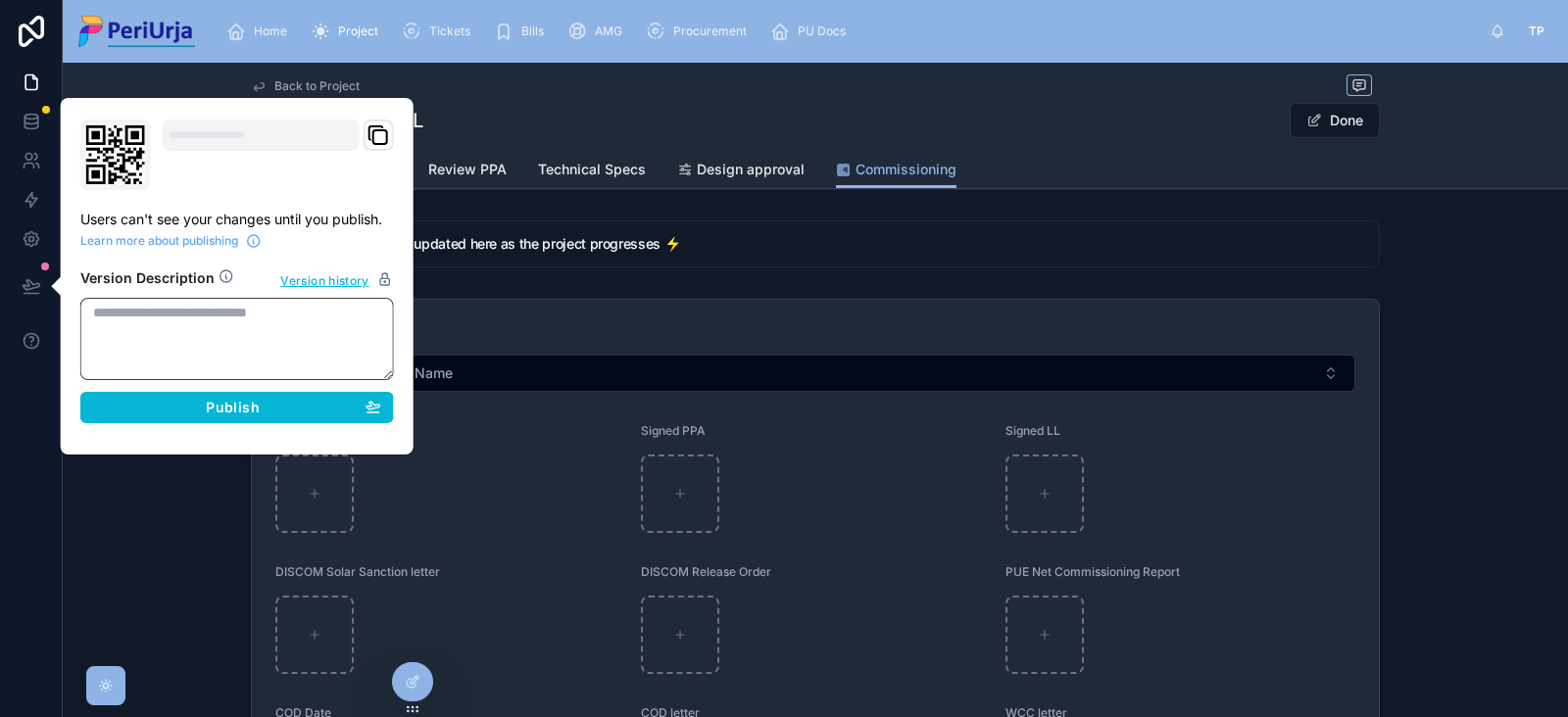 click at bounding box center (237, 339) 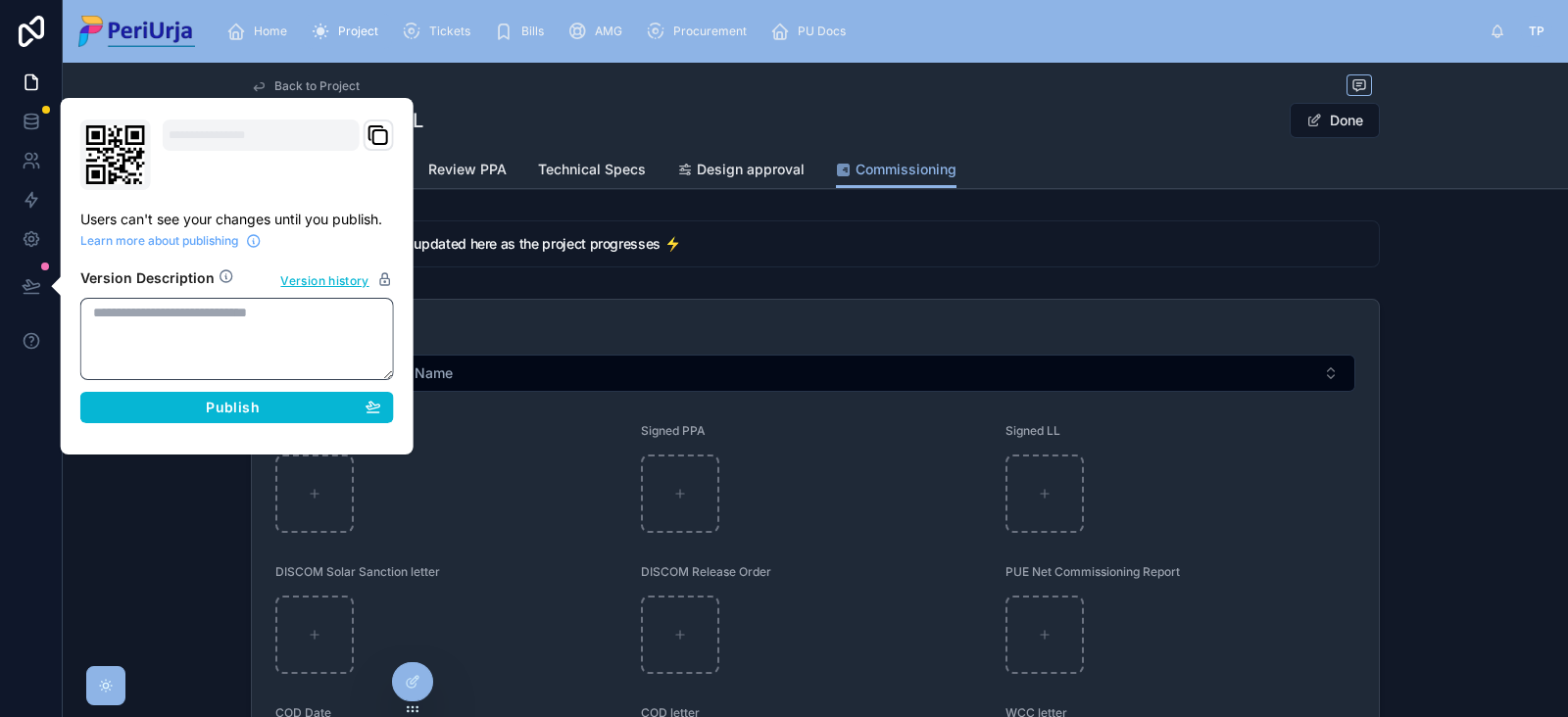 type on "*" 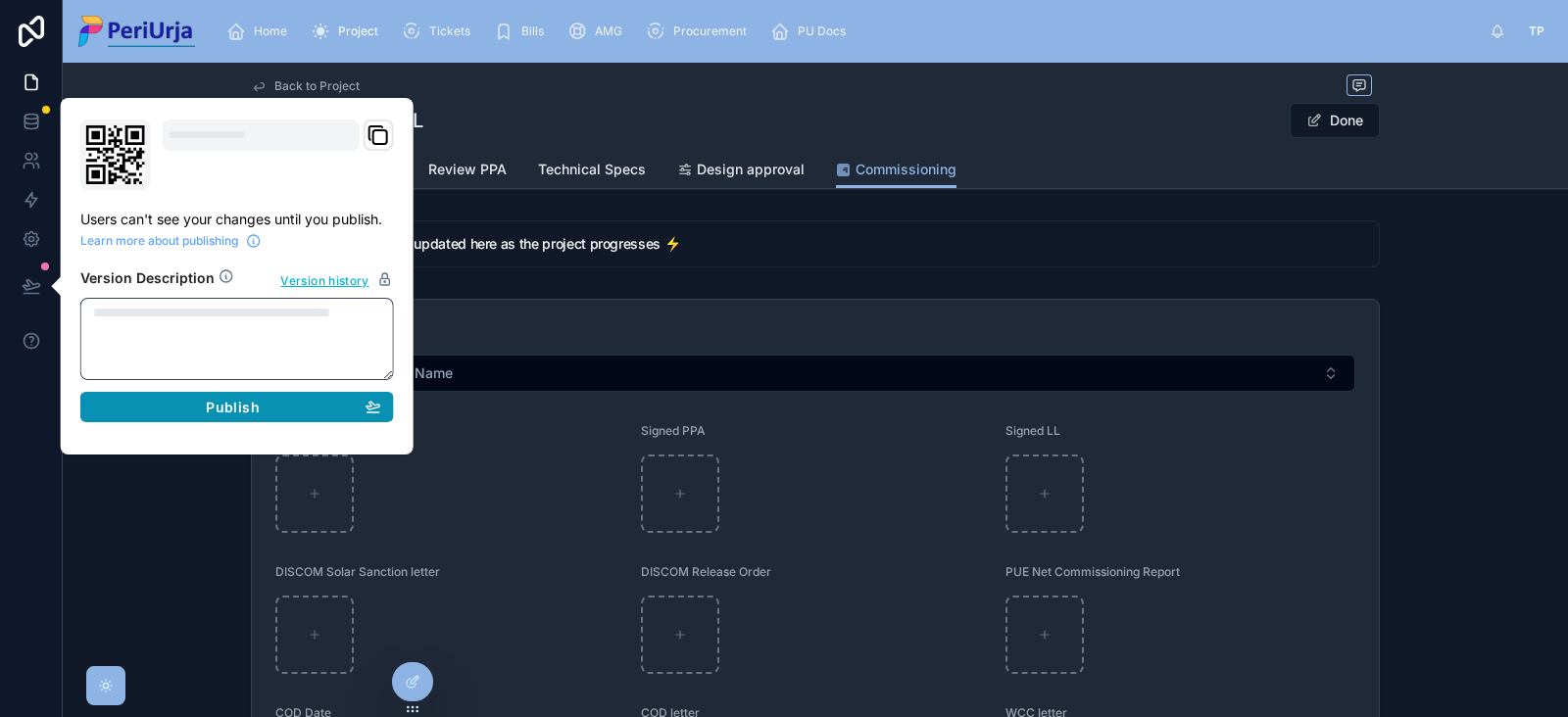 type on "**********" 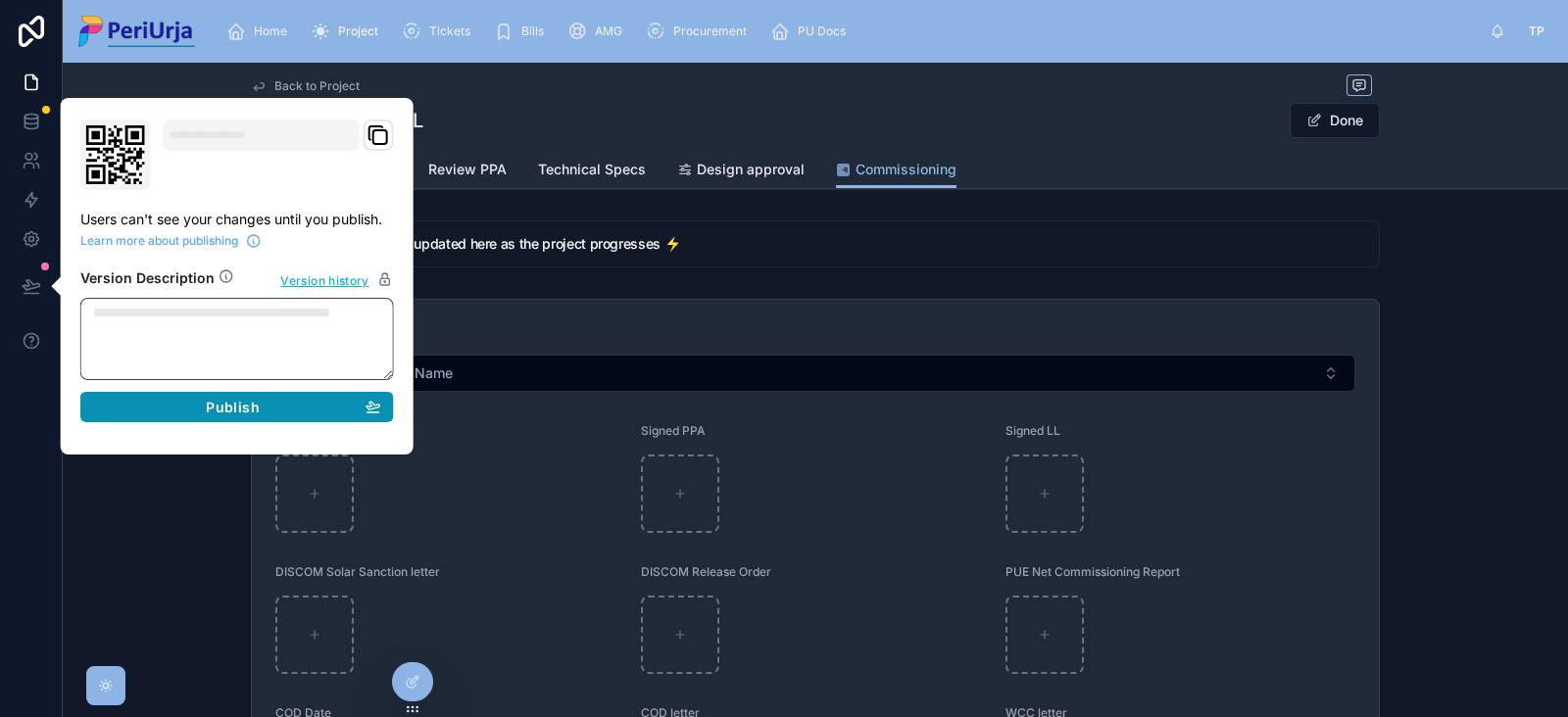 click on "Publish" at bounding box center (232, 407) 